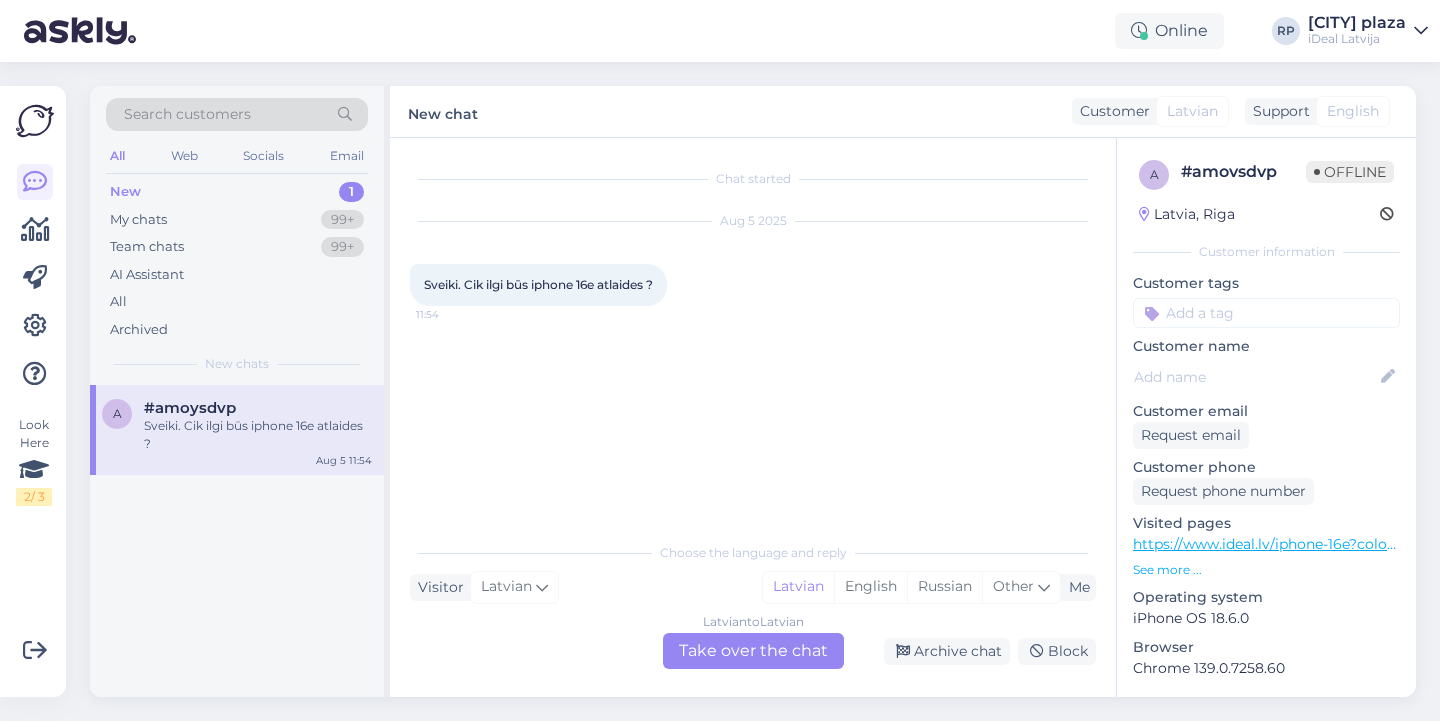 scroll, scrollTop: 0, scrollLeft: 0, axis: both 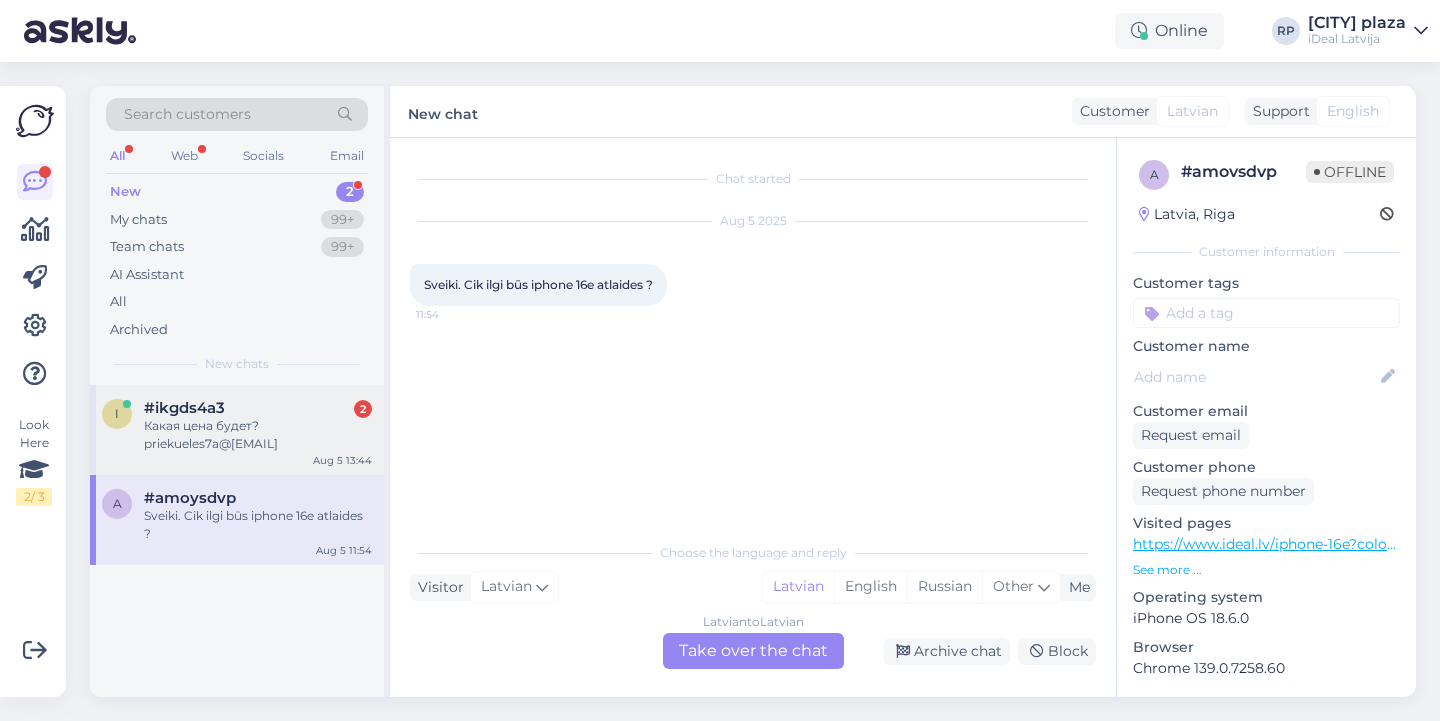 click on "i #ikgds4a3 2 Какая цена будет?
Priekules7a@gmail.com Aug 5 13:44" at bounding box center [237, 430] 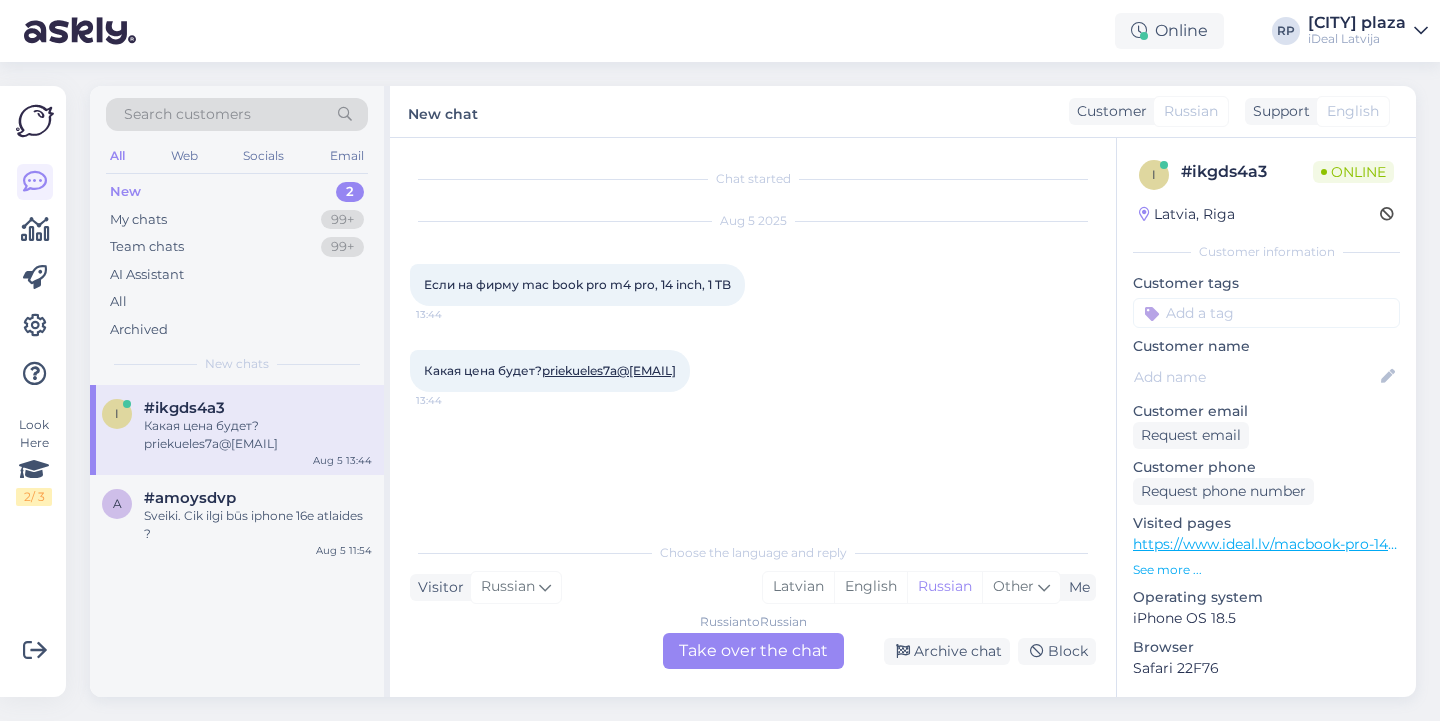 click on "Russian  to  Russian Take over the chat" at bounding box center (753, 651) 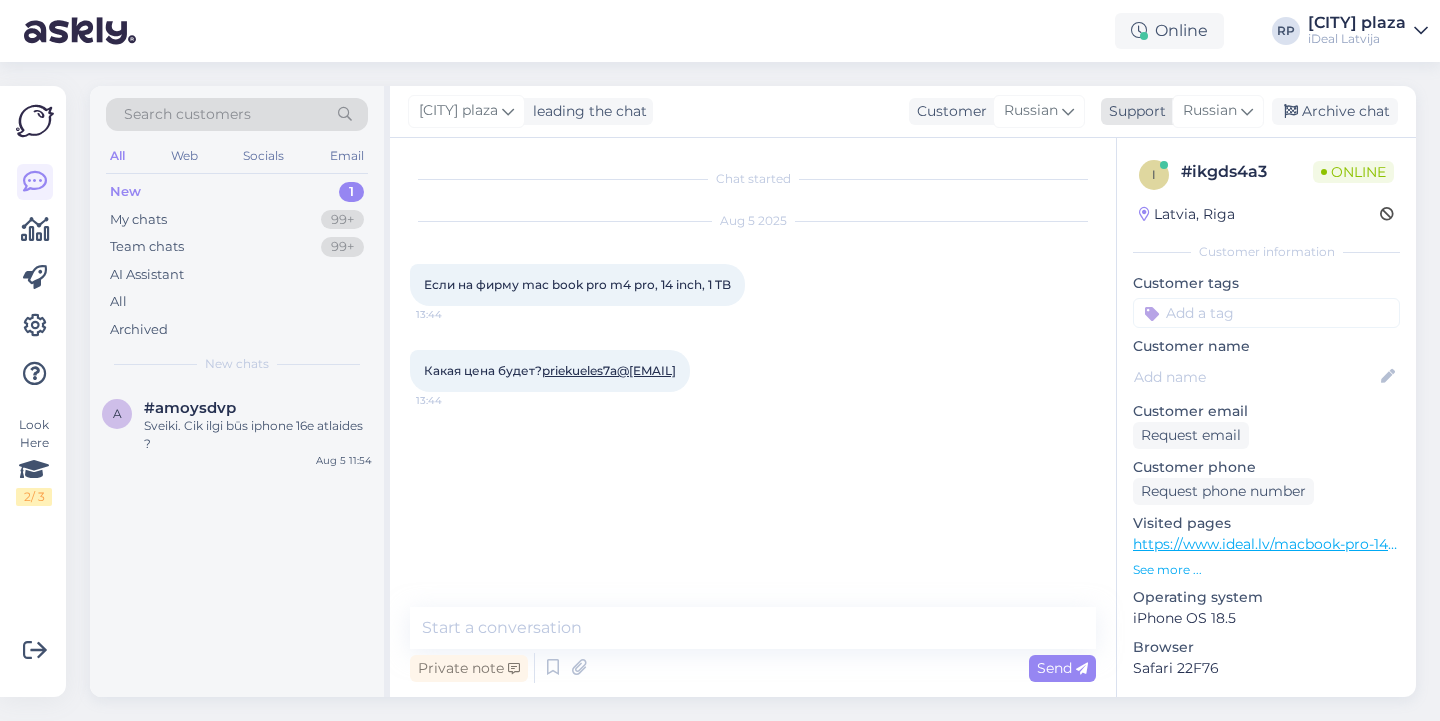 click on "Russian" at bounding box center (1210, 111) 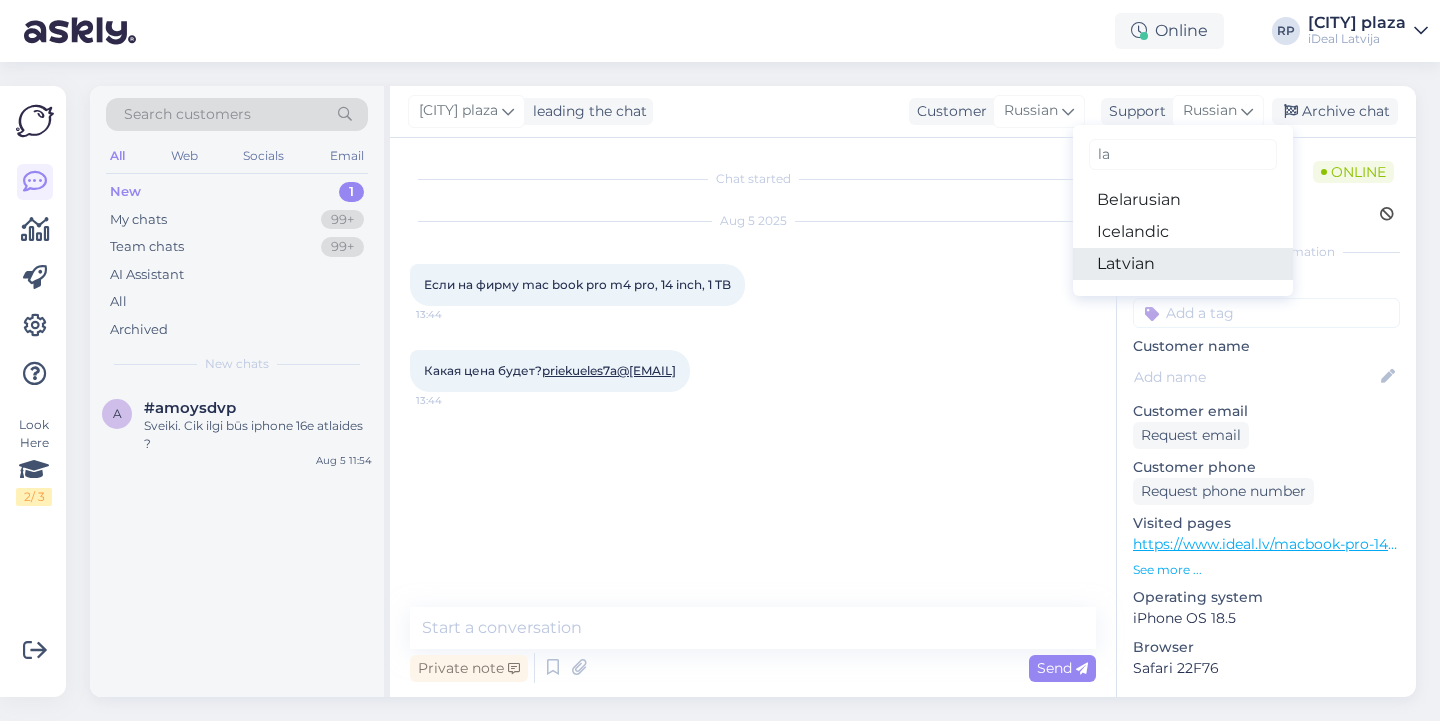 type on "la" 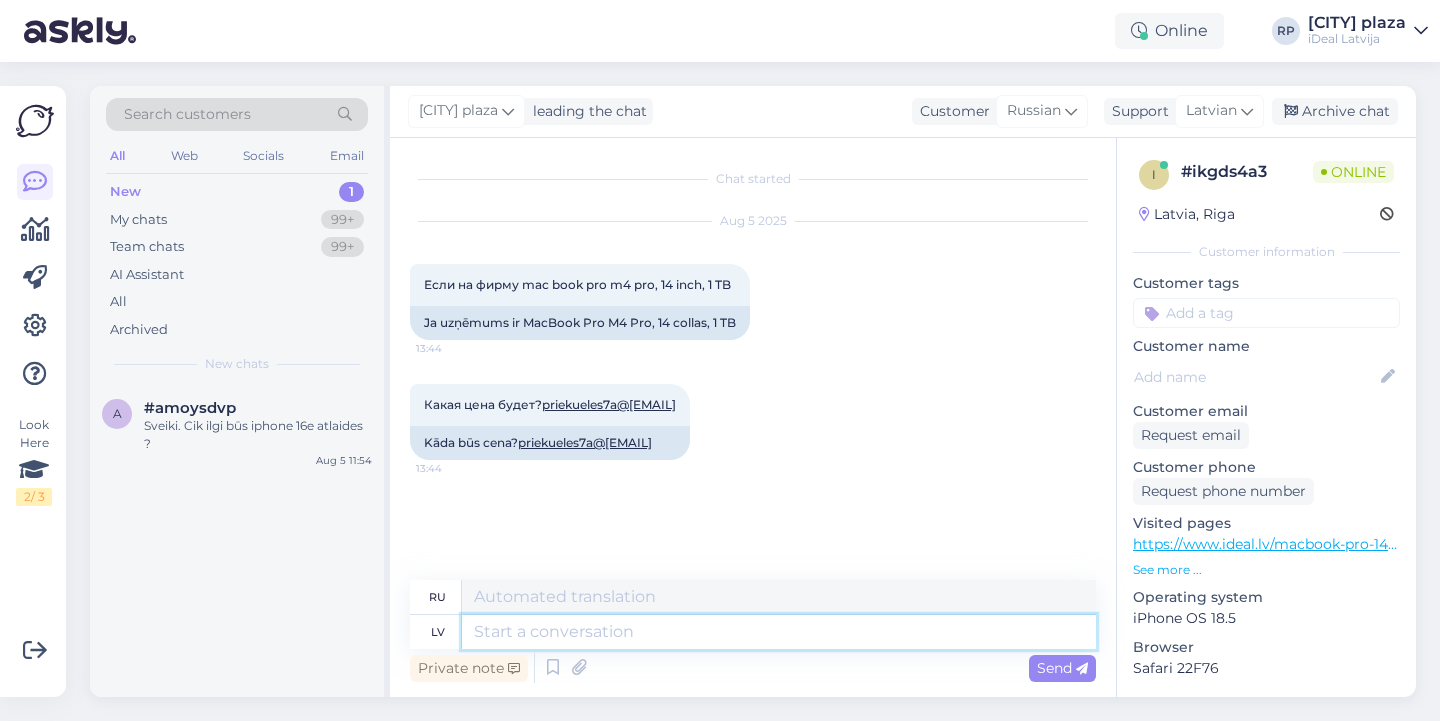 click at bounding box center [779, 632] 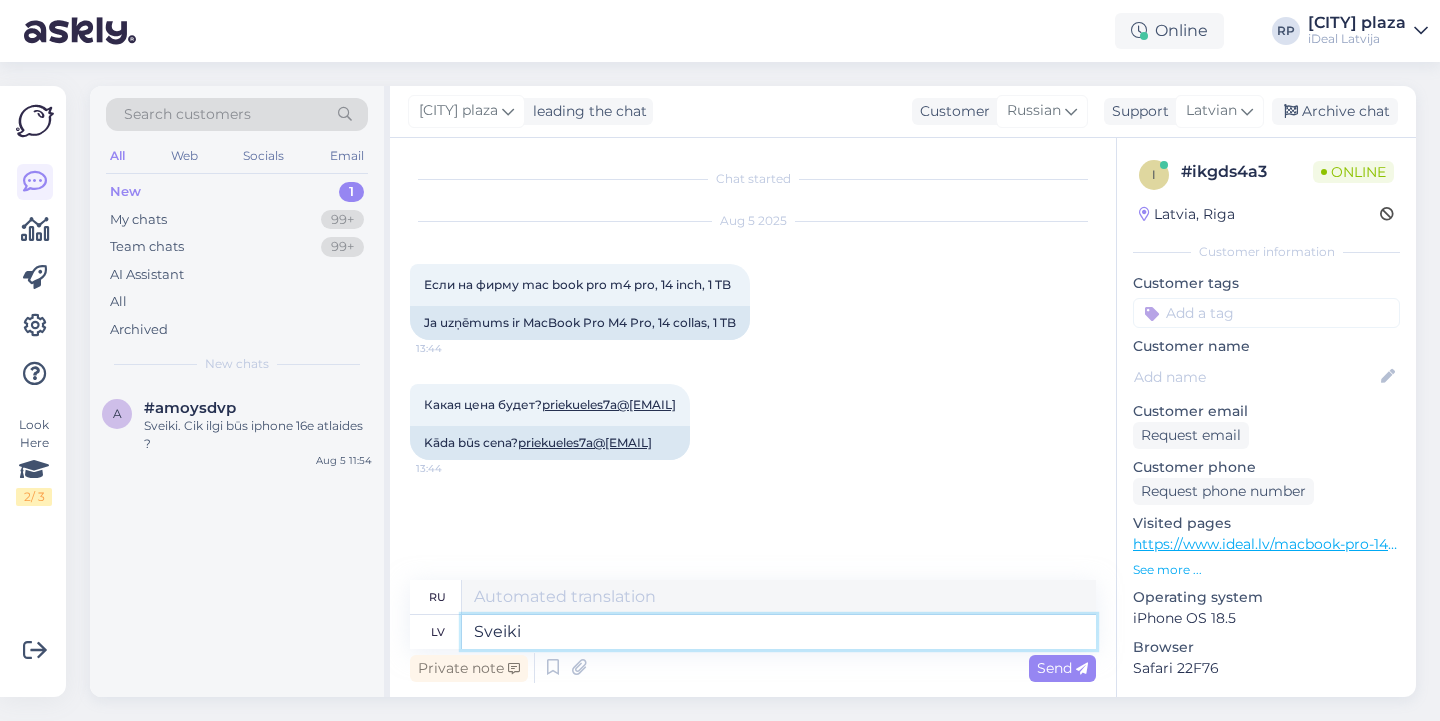 type on "Sveikie" 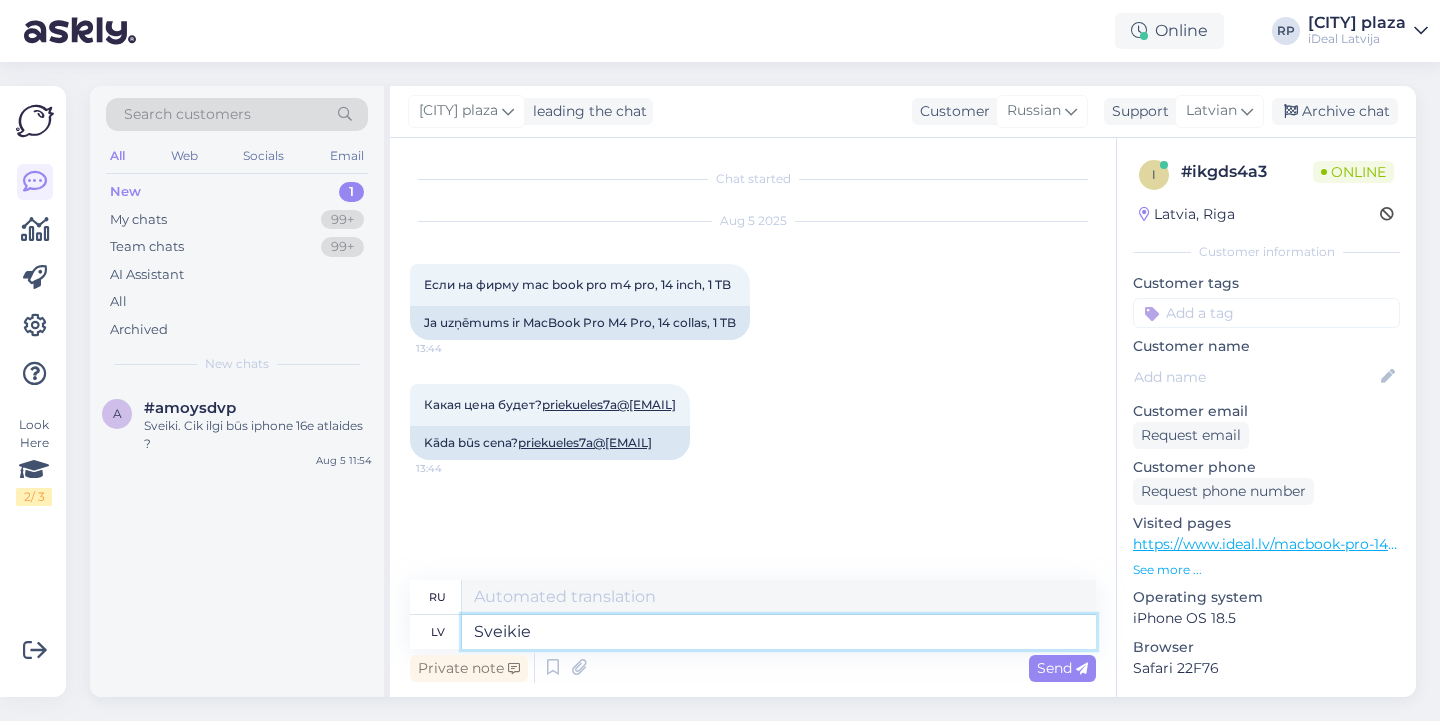type on "Привет" 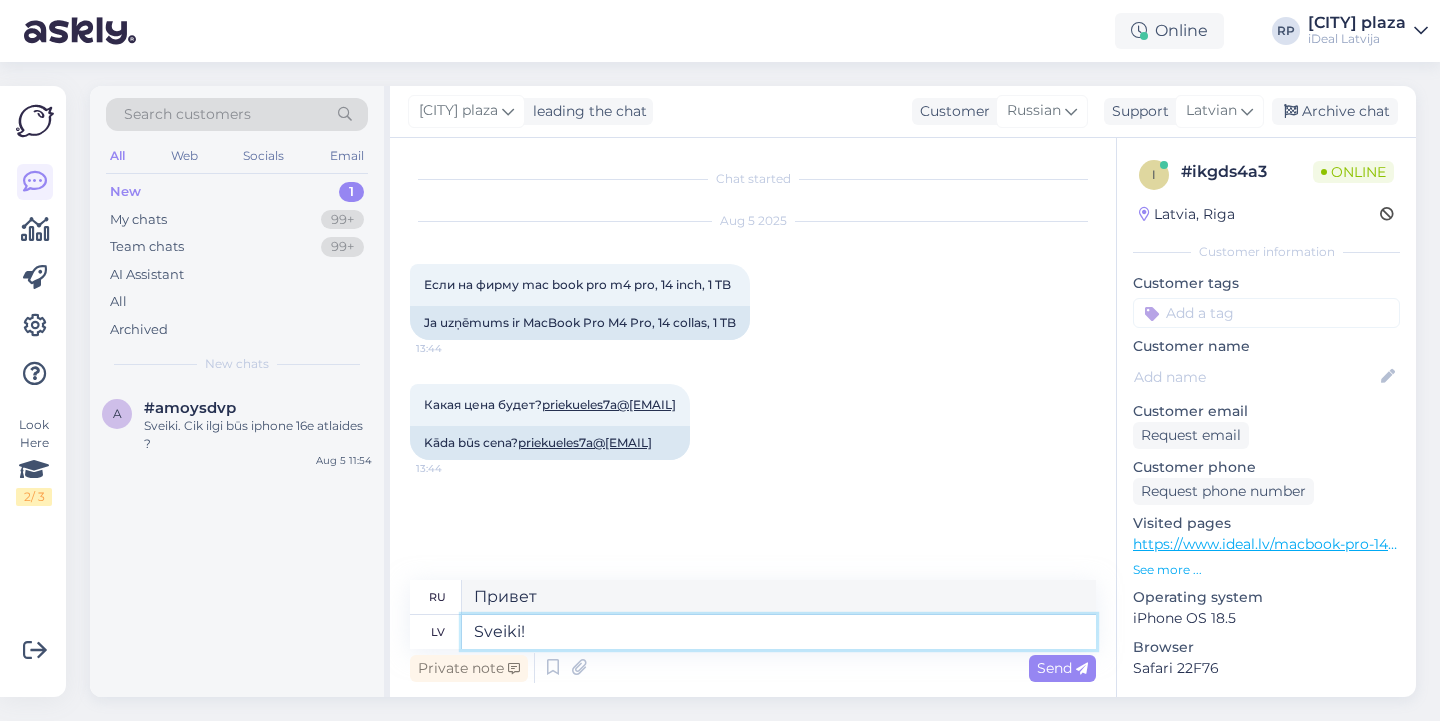 type on "Sveiki! J" 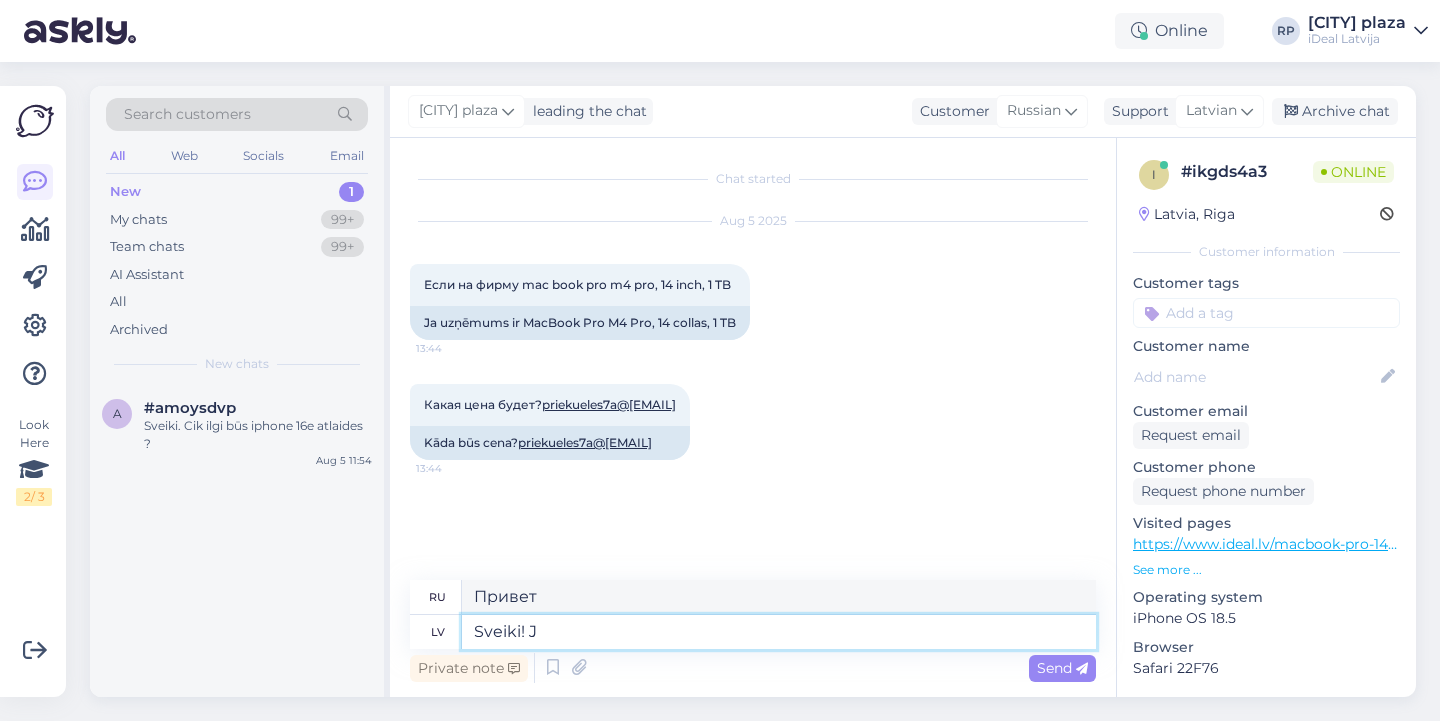 type on "Привет!" 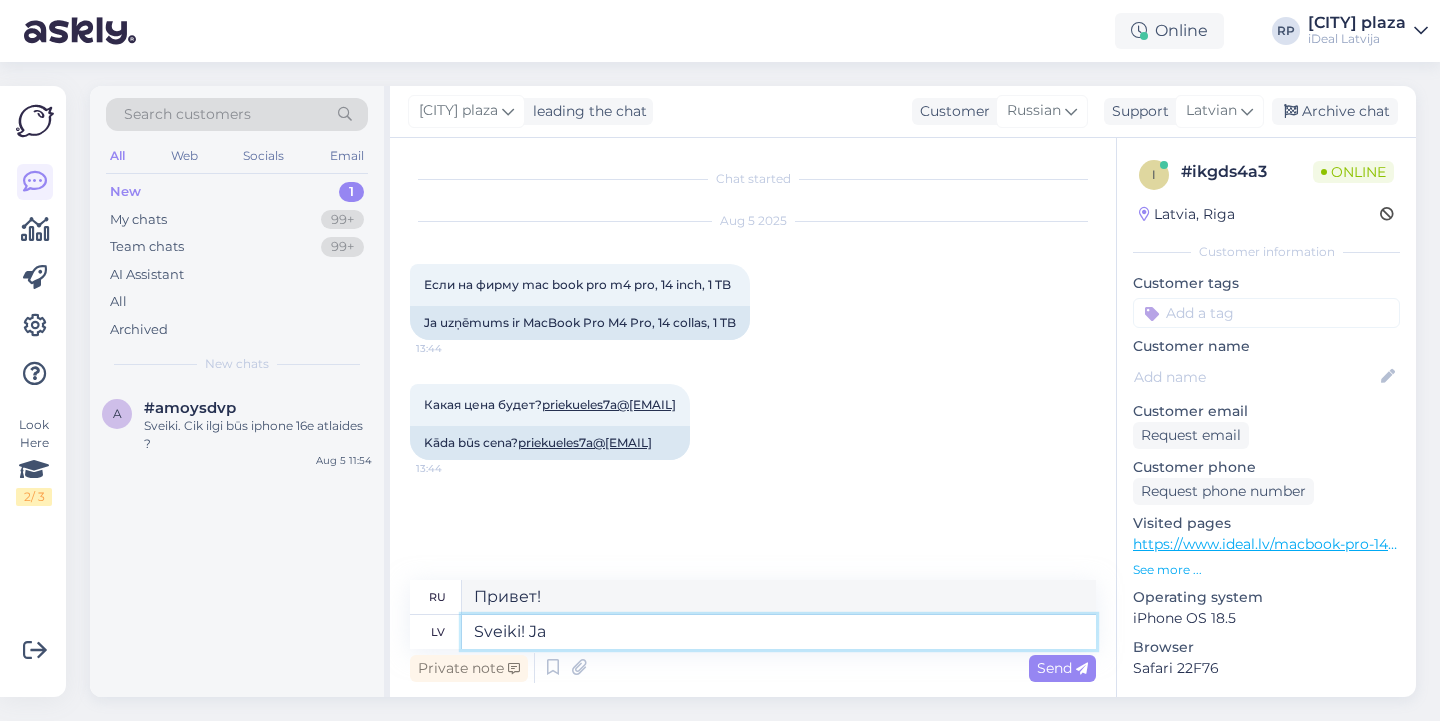 type on "Sveiki! Ja" 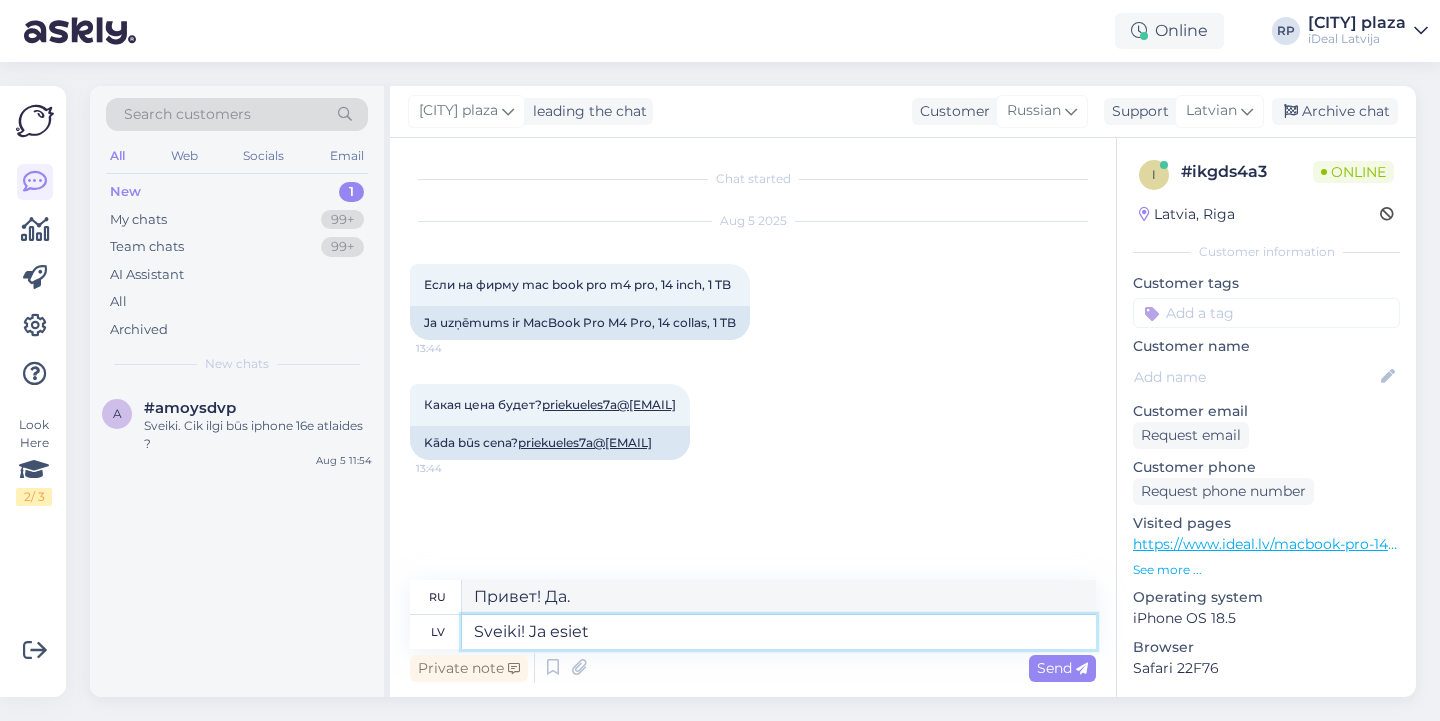 type on "Sveiki! Ja esiet" 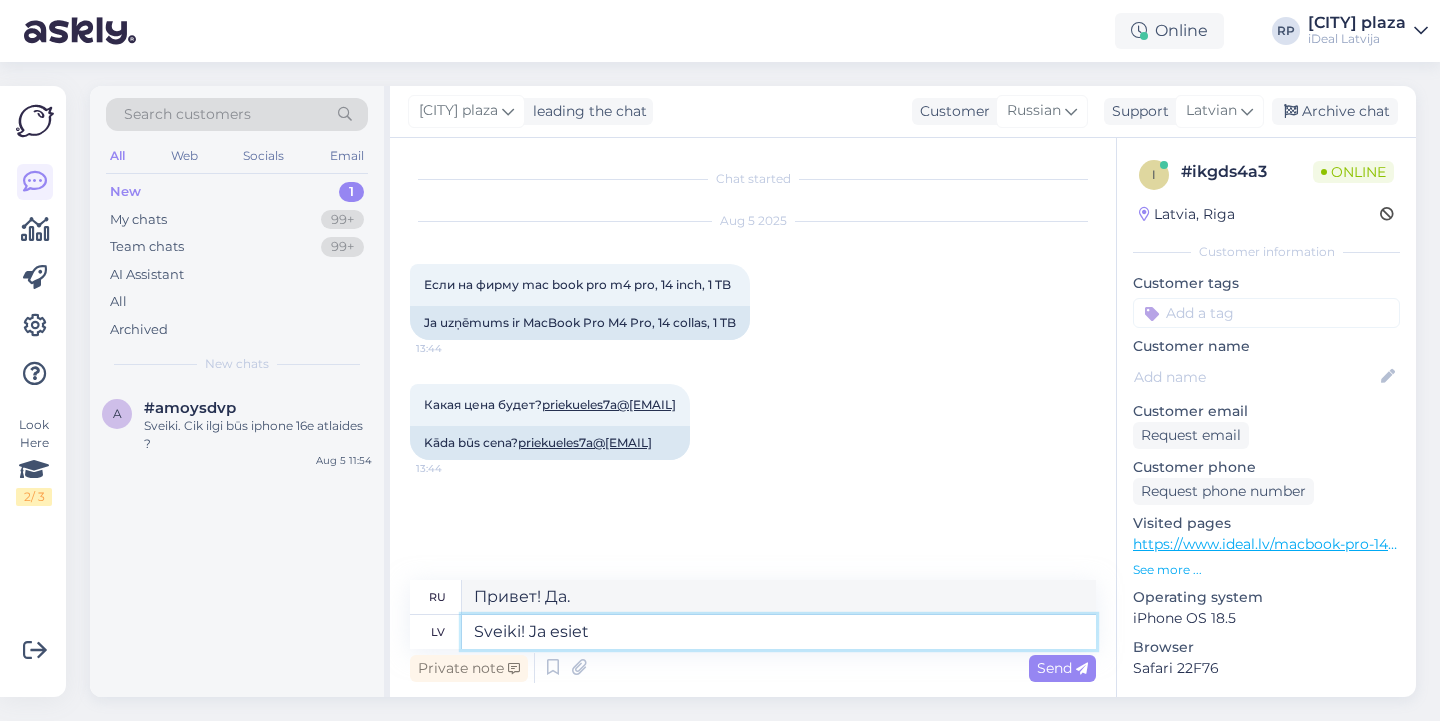 type on "Привет! Если ты" 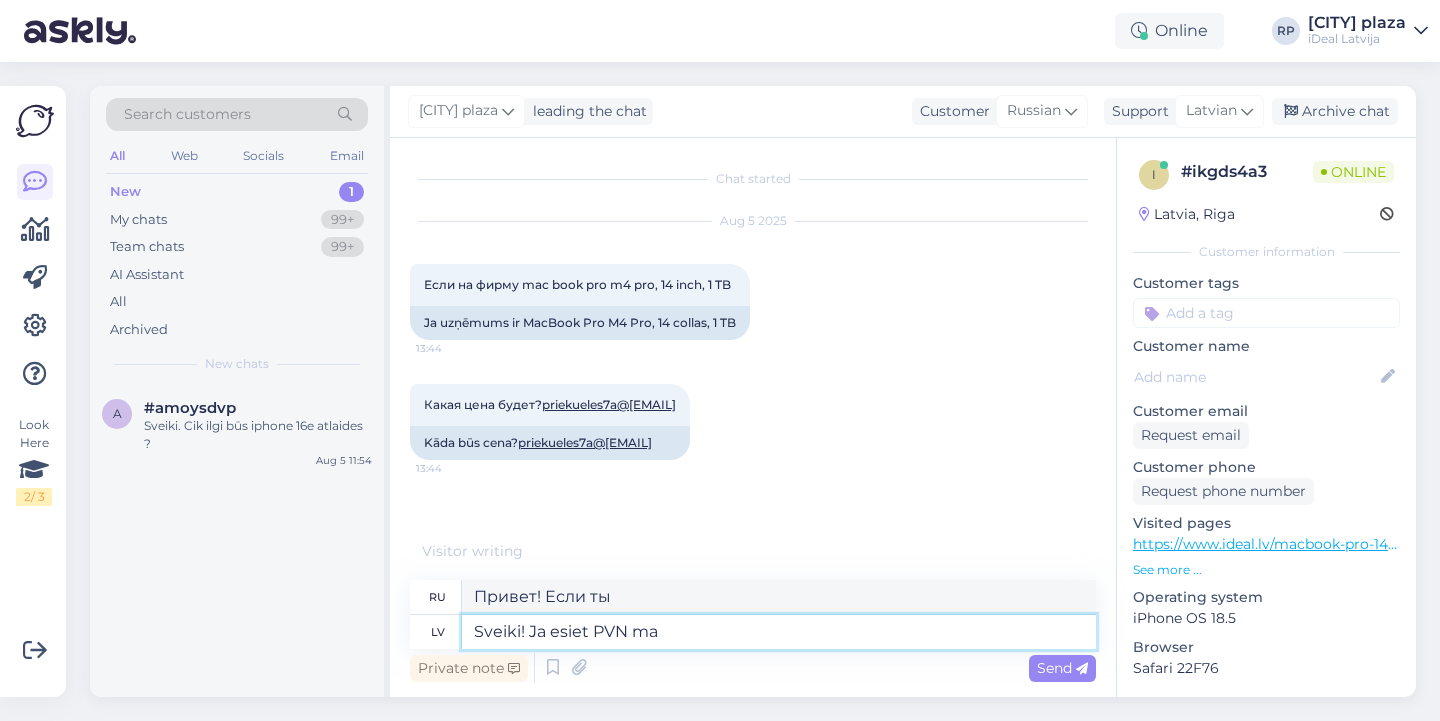 type on "Sveiki! Ja esiet PVN mak" 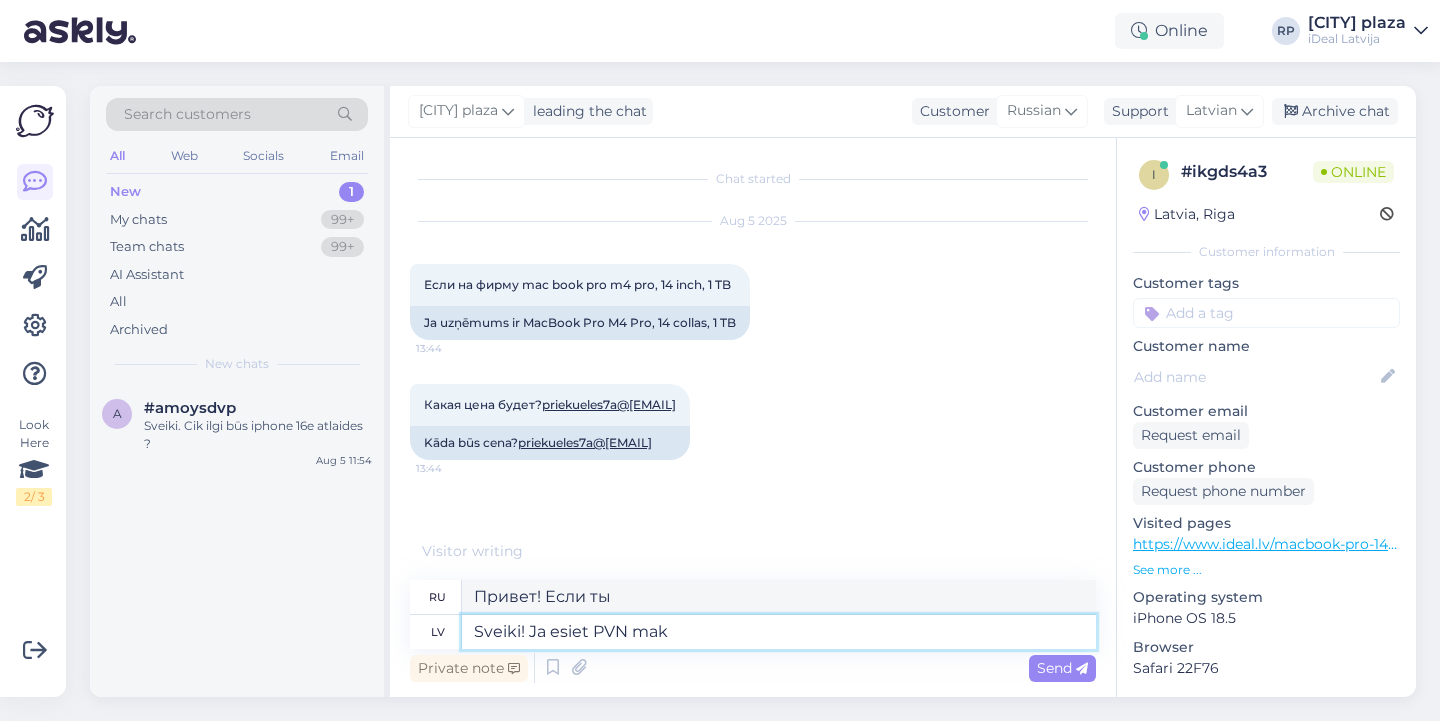 type on "Здравствуйте! Если вы плательщик НДС" 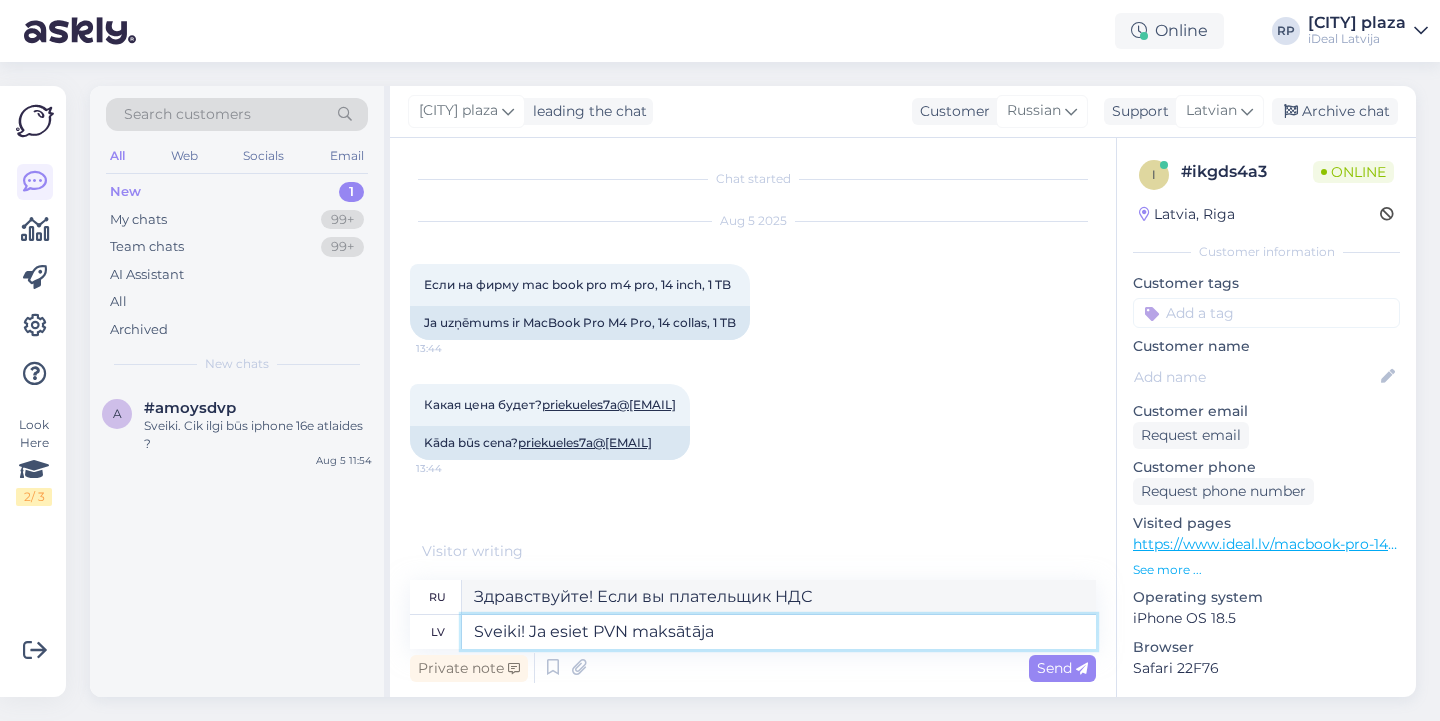 click on "Sveiki! Ja esiet PVN maksātāja" at bounding box center (779, 632) 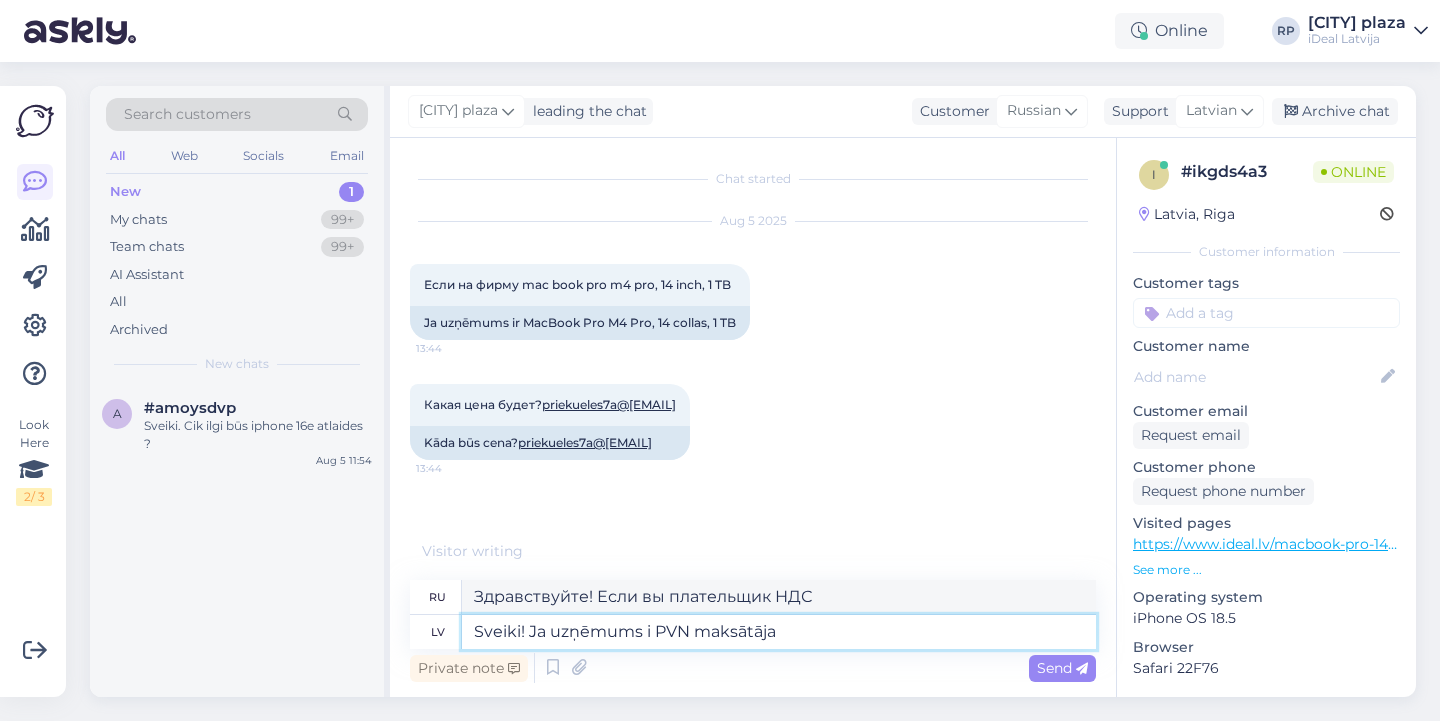 type on "Sveiki! Ja uzņēmums ir PVN maksātāja" 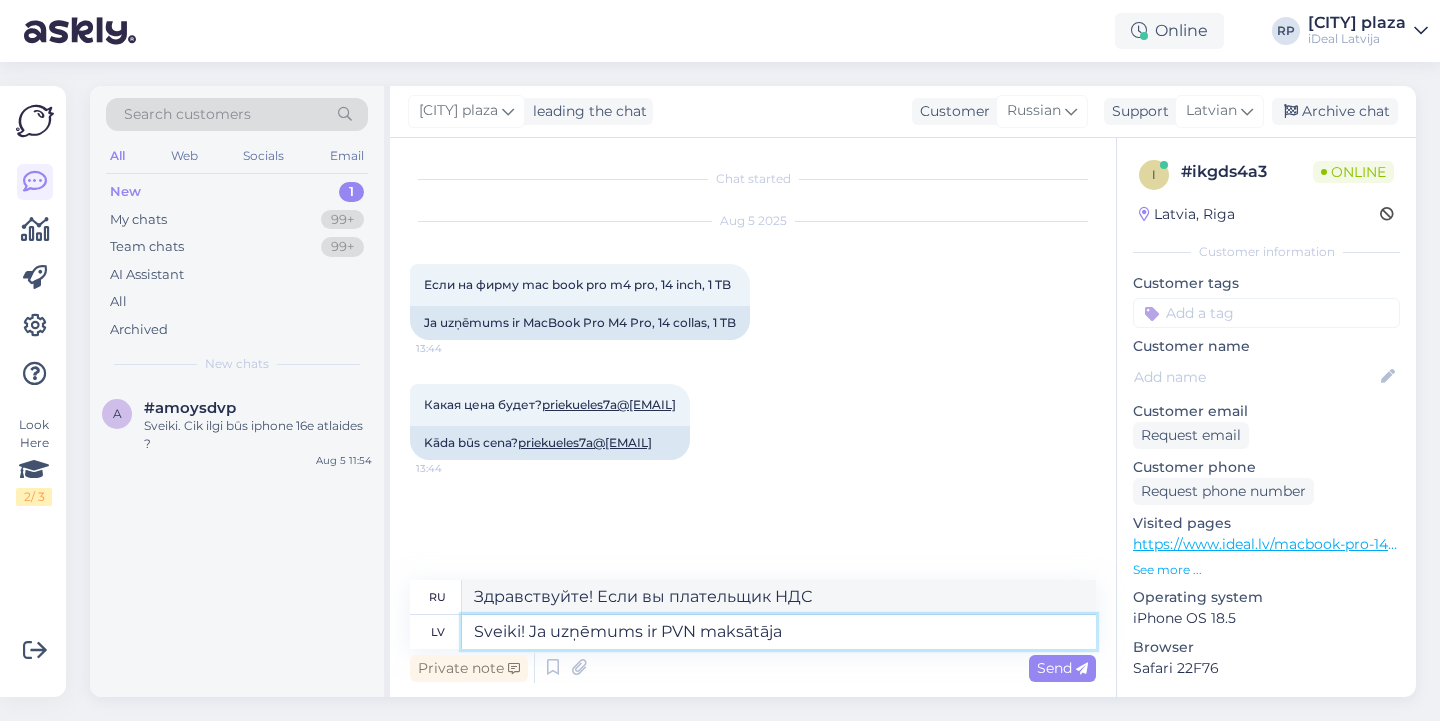 click on "Sveiki! Ja uzņēmums ir PVN maksātāja" at bounding box center [779, 632] 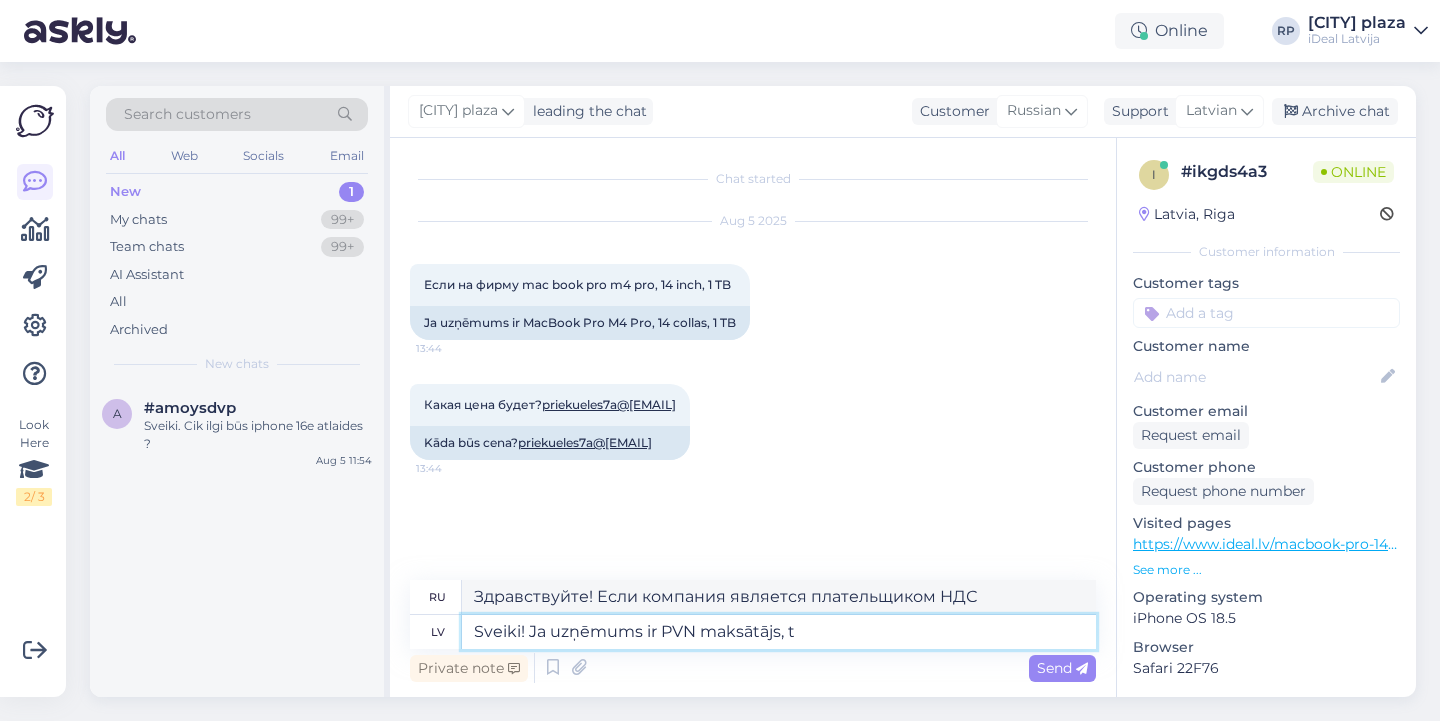 type on "Sveiki! Ja uzņēmums ir PVN maksātājs, ta" 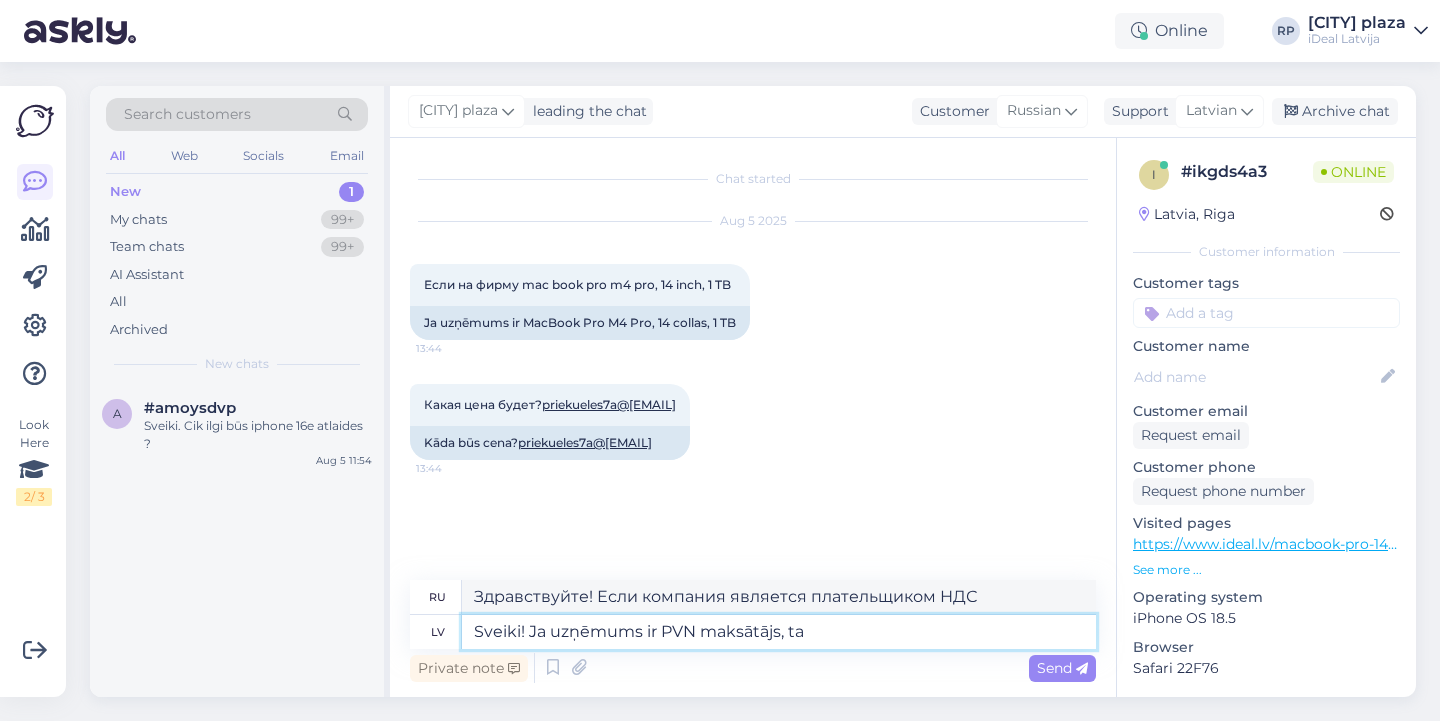 type on "Здравствуйте! Если компания является плательщиком НДС," 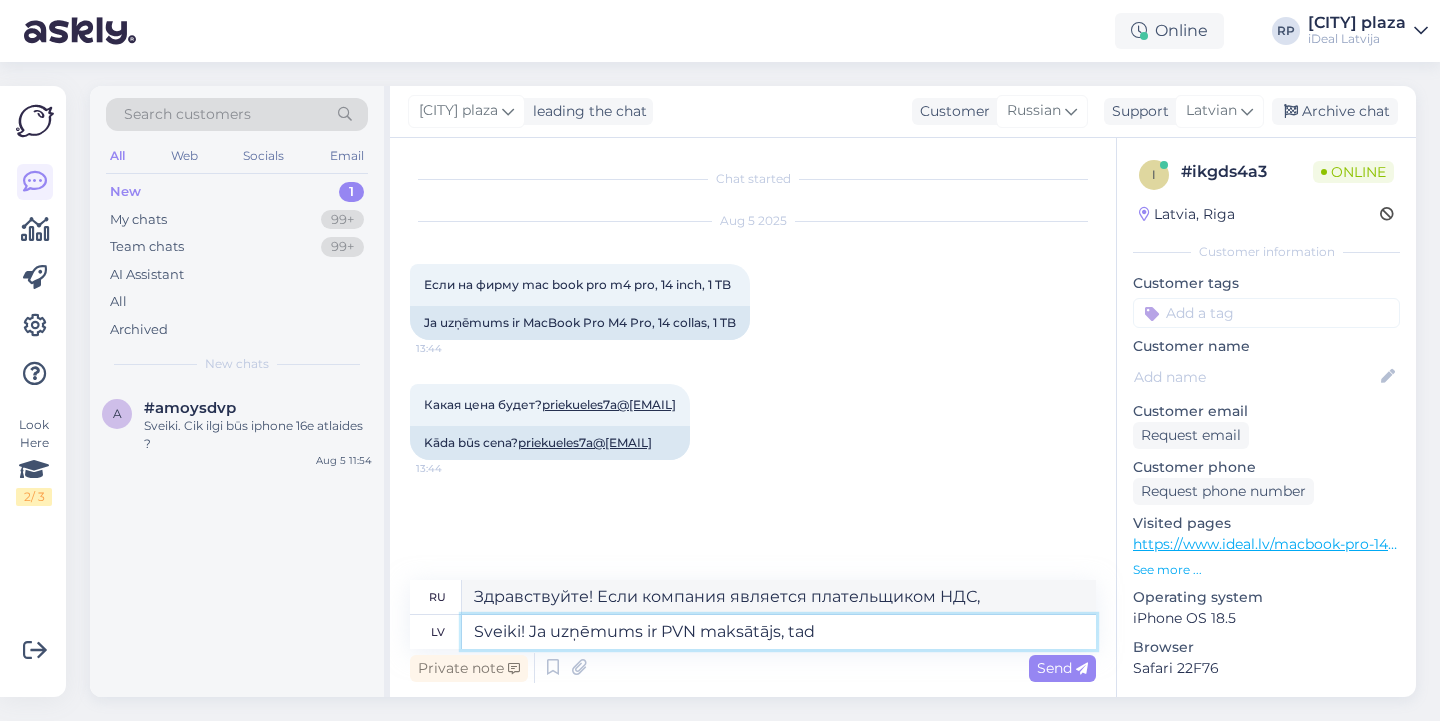 type on "Sveiki! Ja uzņēmums ir PVN maksātājs, tad" 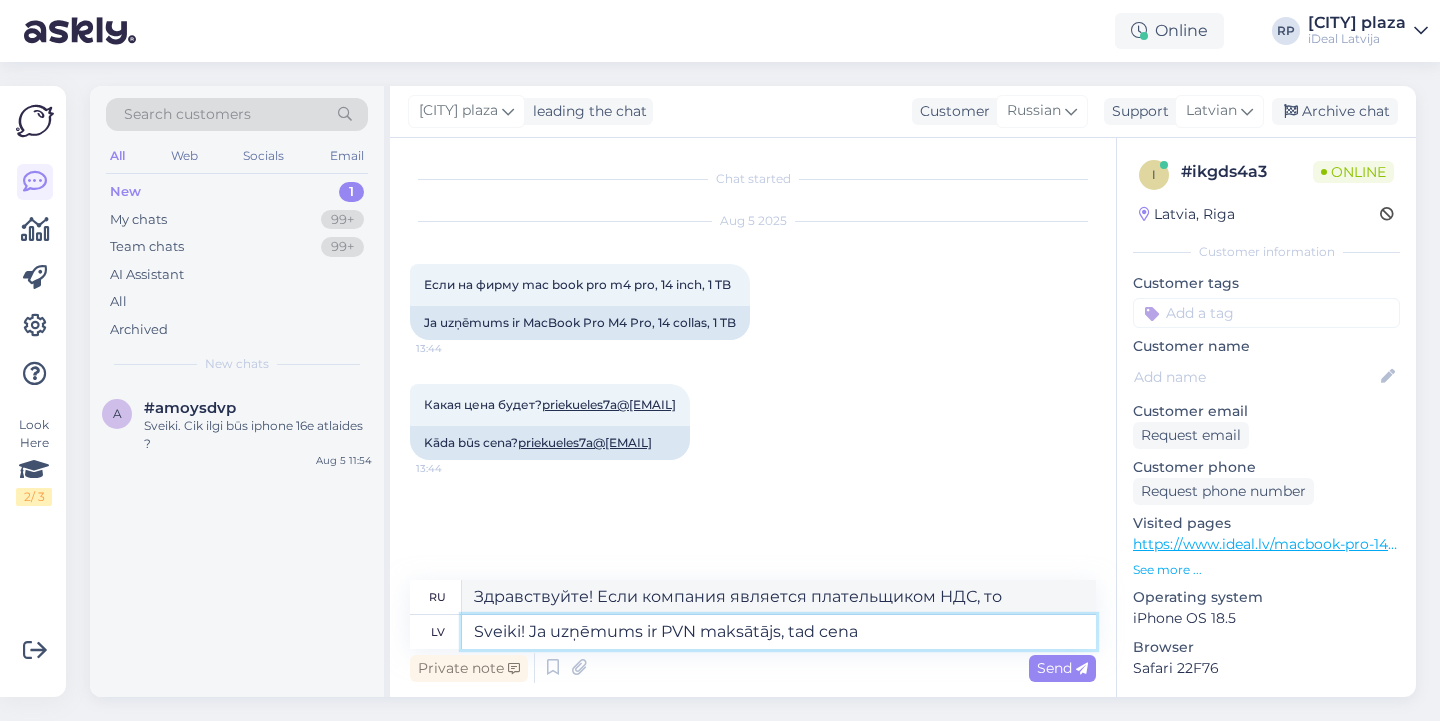 type on "Sveiki! Ja uzņēmums ir PVN maksātājs, tad cena v" 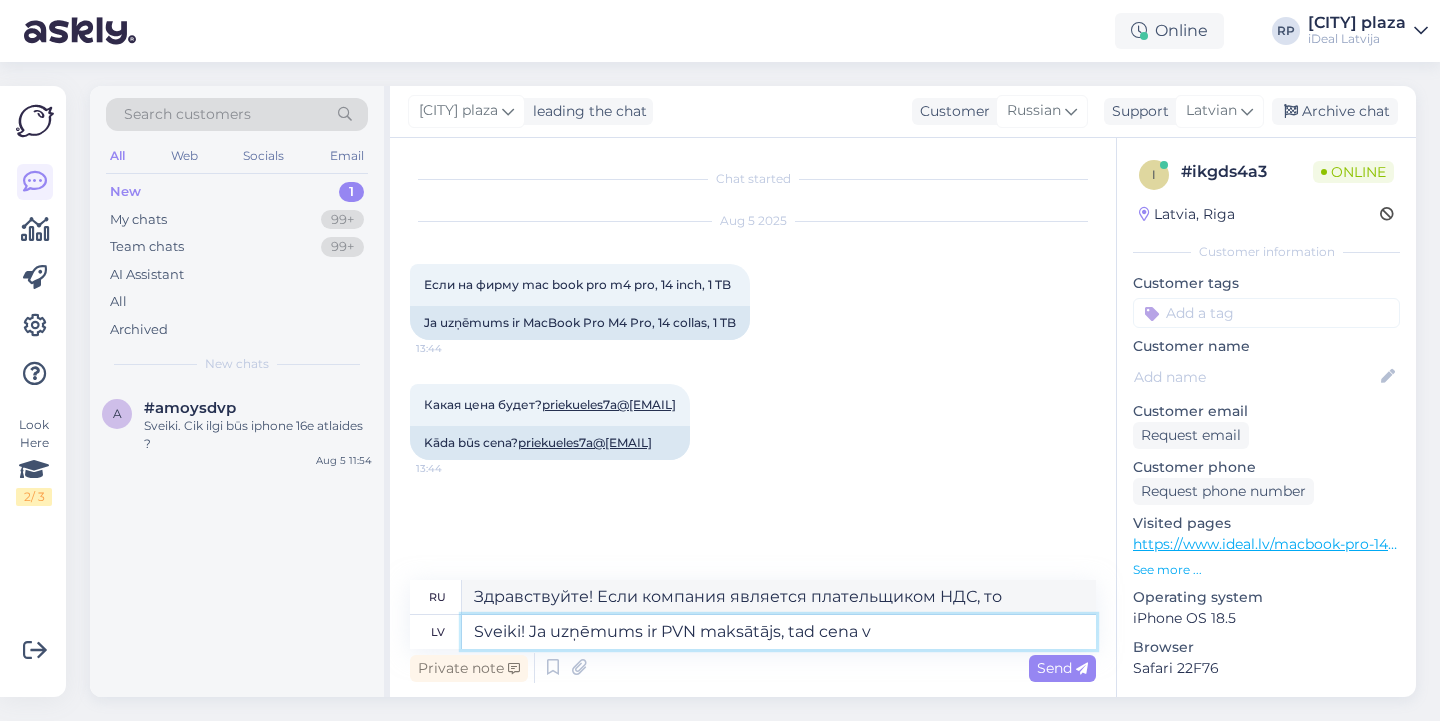 type on "Здравствуйте! Если компания является плательщиком НДС, то цена" 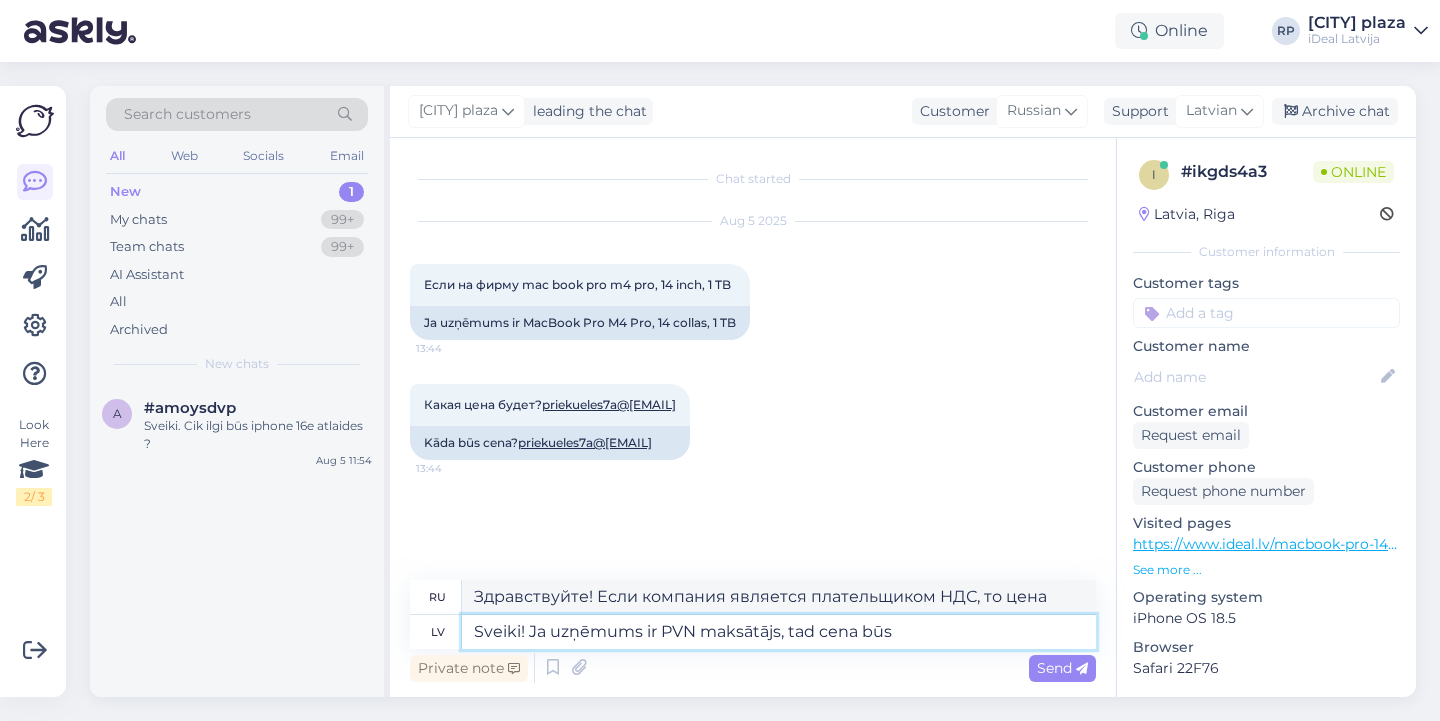 type on "Sveiki! Ja uzņēmums ir PVN maksātājs, tad cena būs" 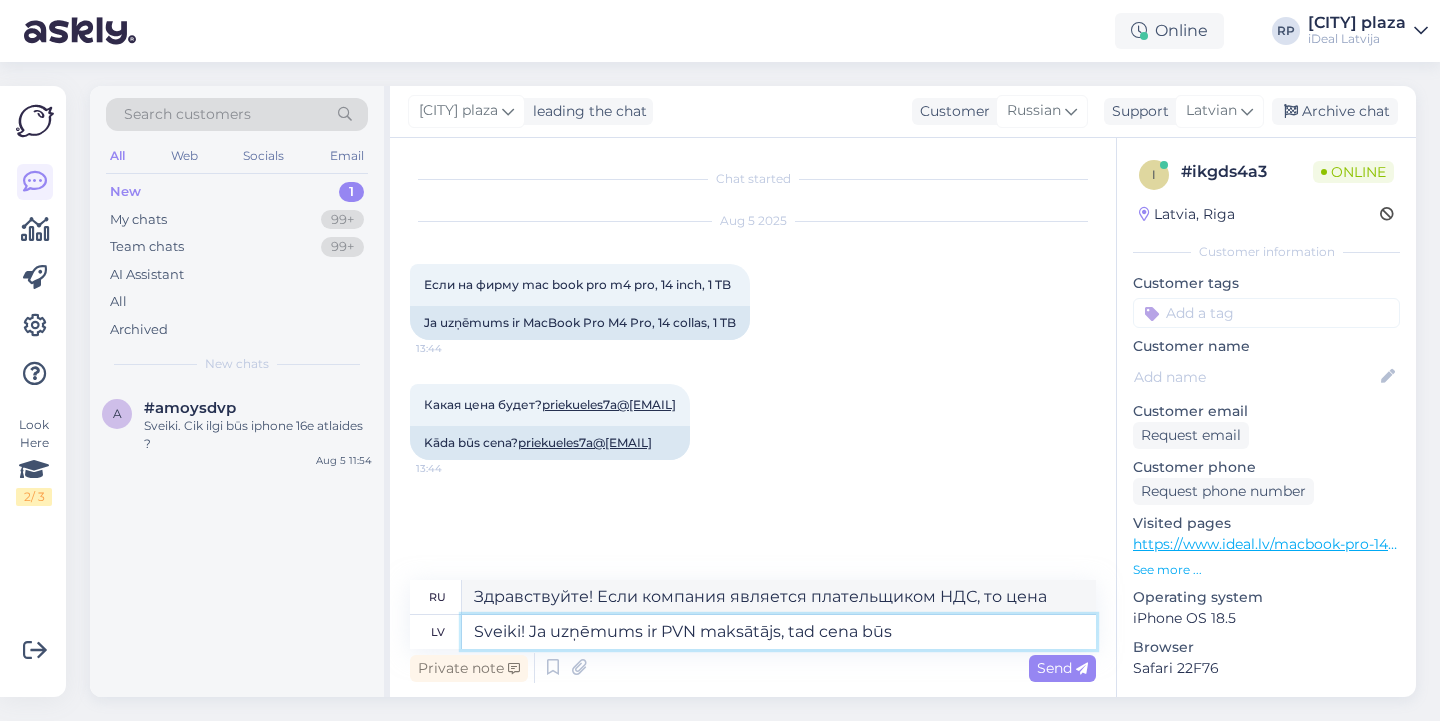 type on "Здравствуйте! Если компания является плательщиком НДС, то цена будет" 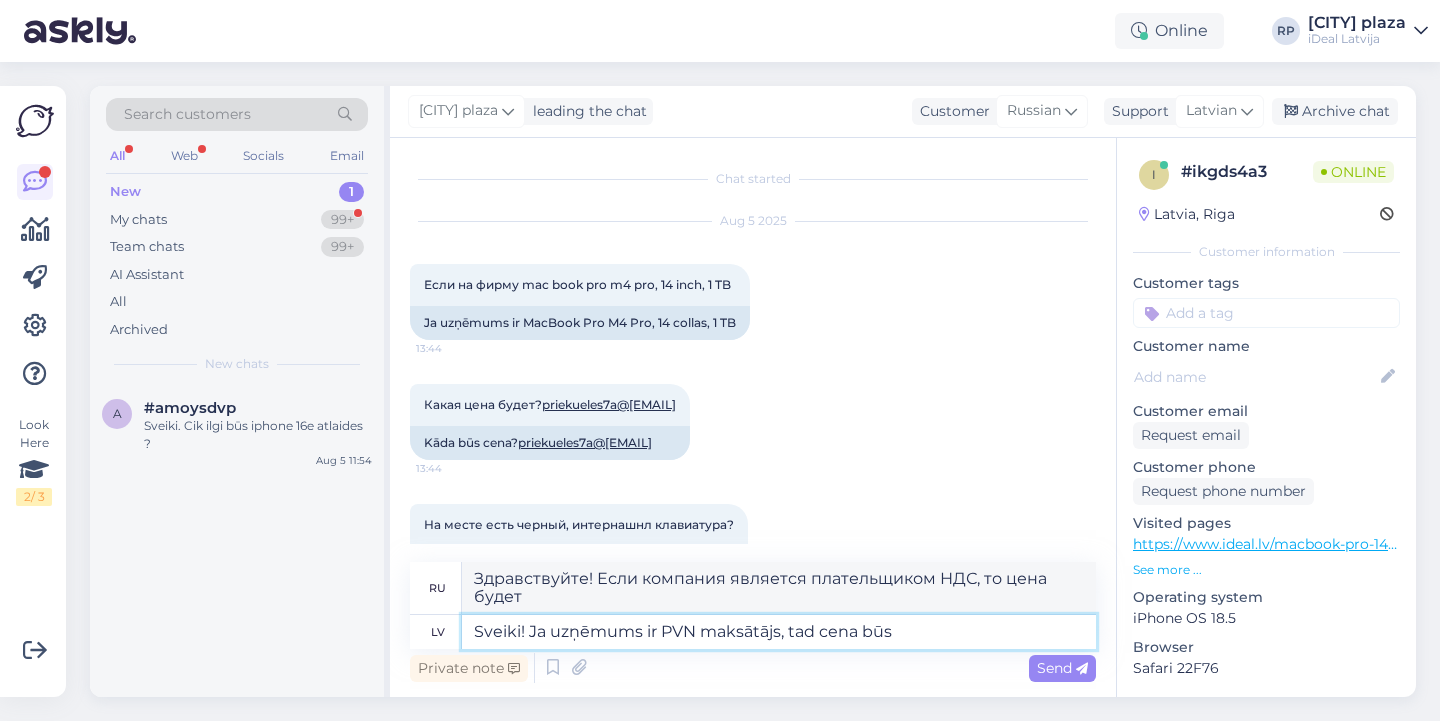 scroll, scrollTop: 94, scrollLeft: 0, axis: vertical 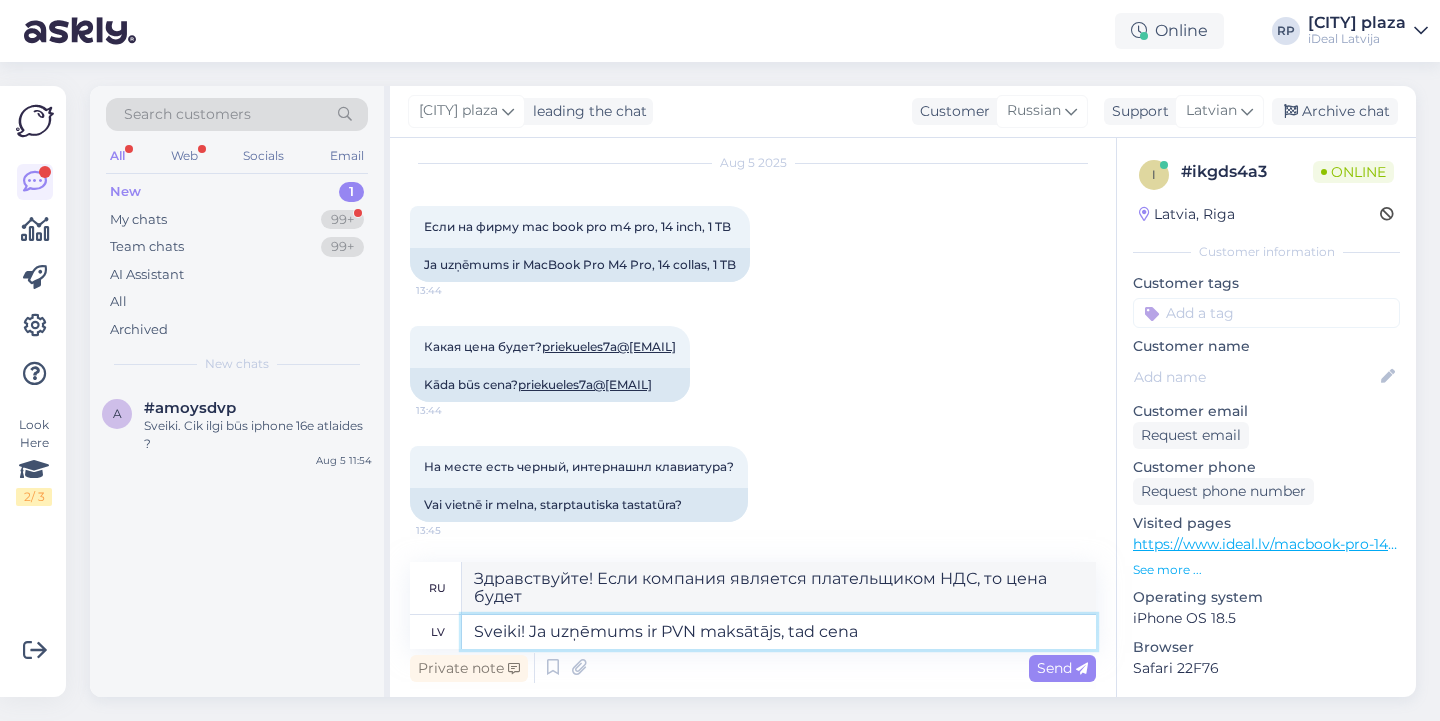 type on "Sveiki! Ja uzņēmums ir PVN maksātājs, tad cena" 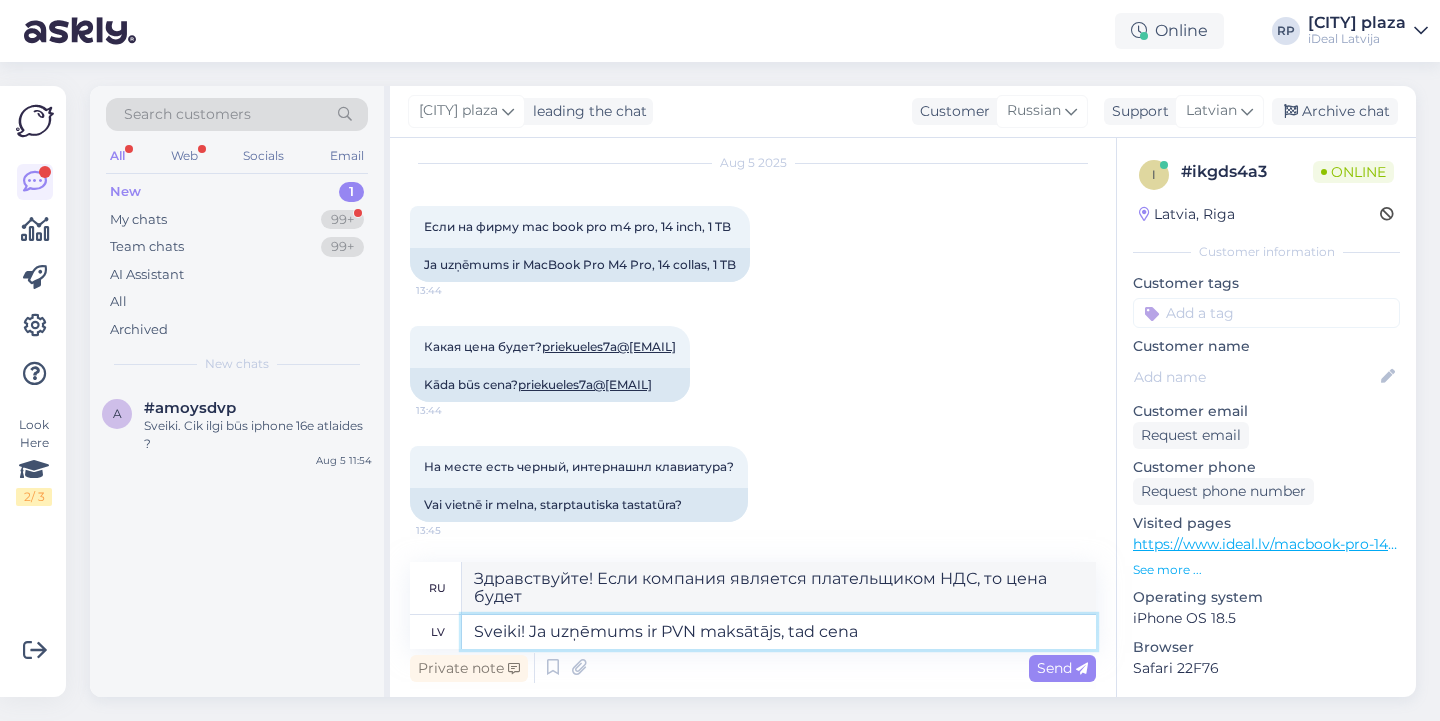 type on "Здравствуйте! Если компания является плательщиком НДС, то цена" 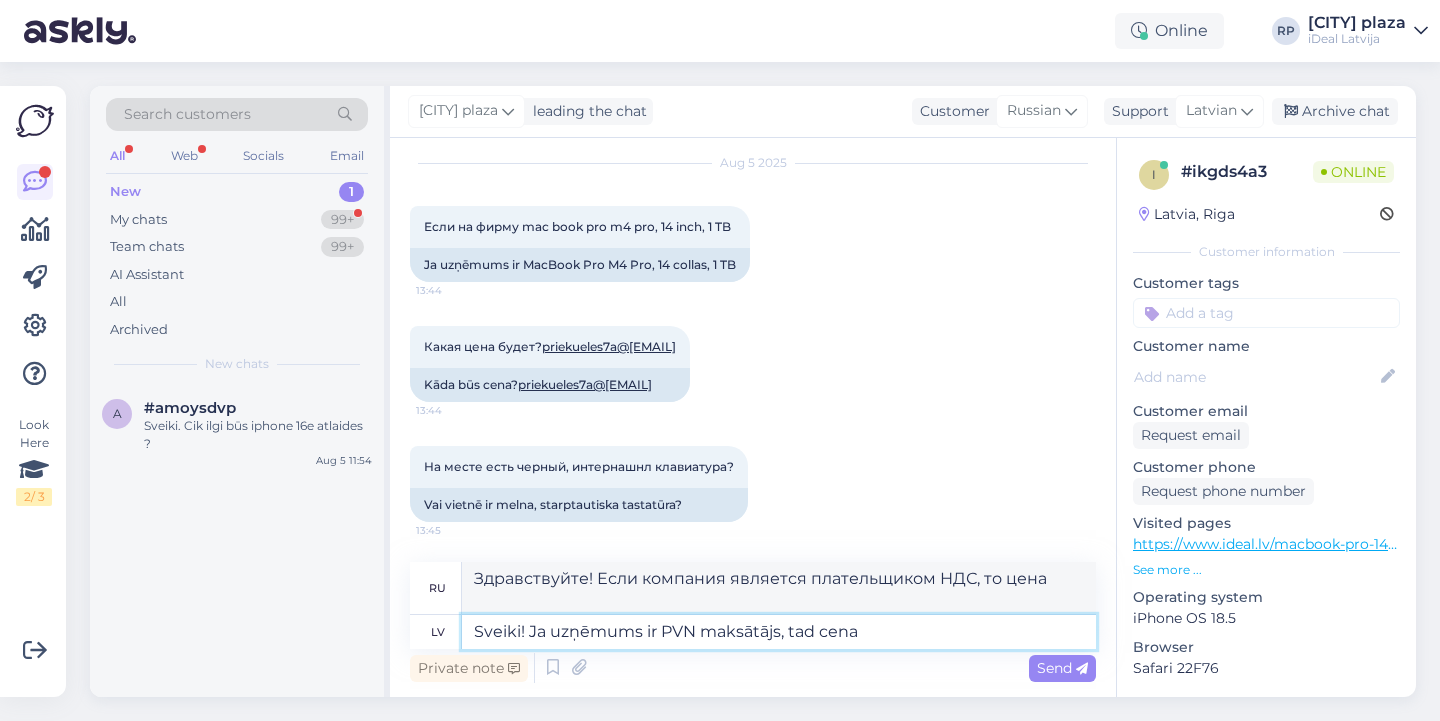 scroll, scrollTop: 76, scrollLeft: 0, axis: vertical 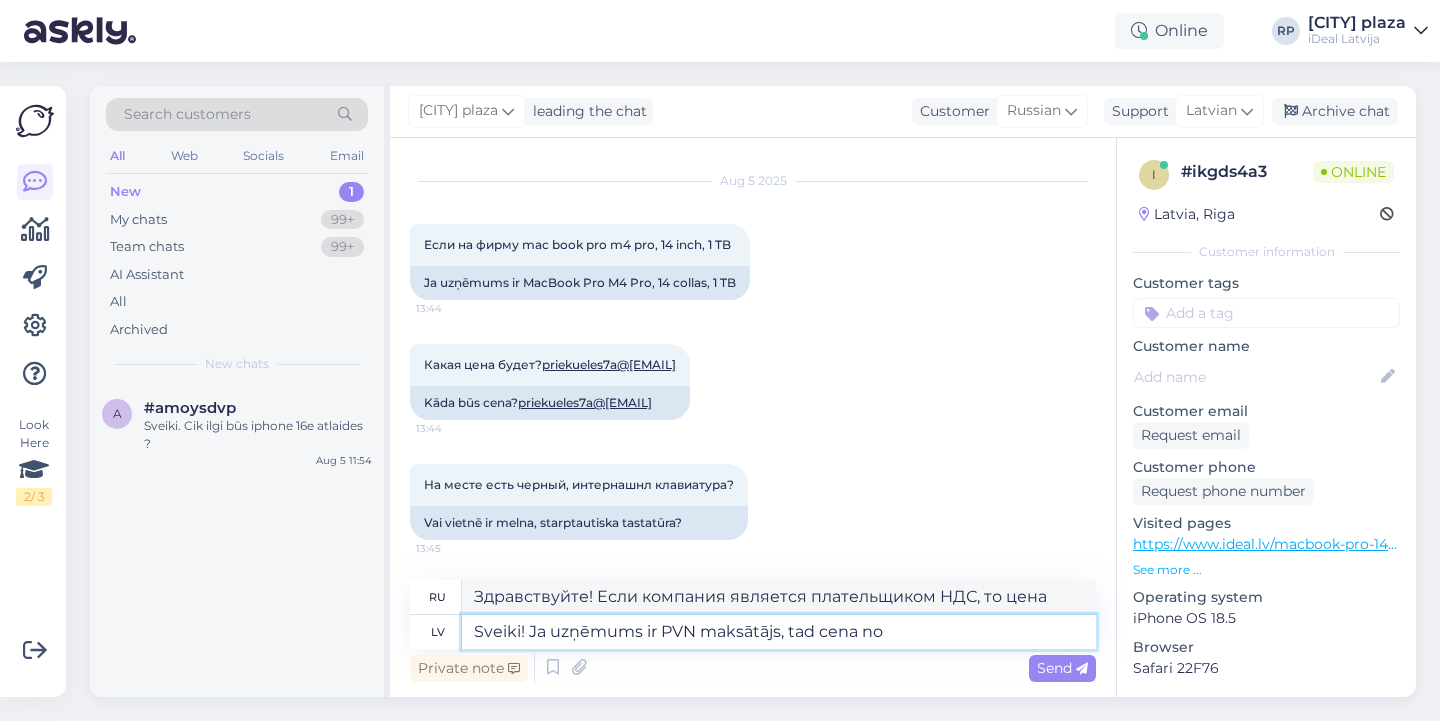 type on "Sveiki! Ja uzņēmums ir PVN maksātājs, tad cena no" 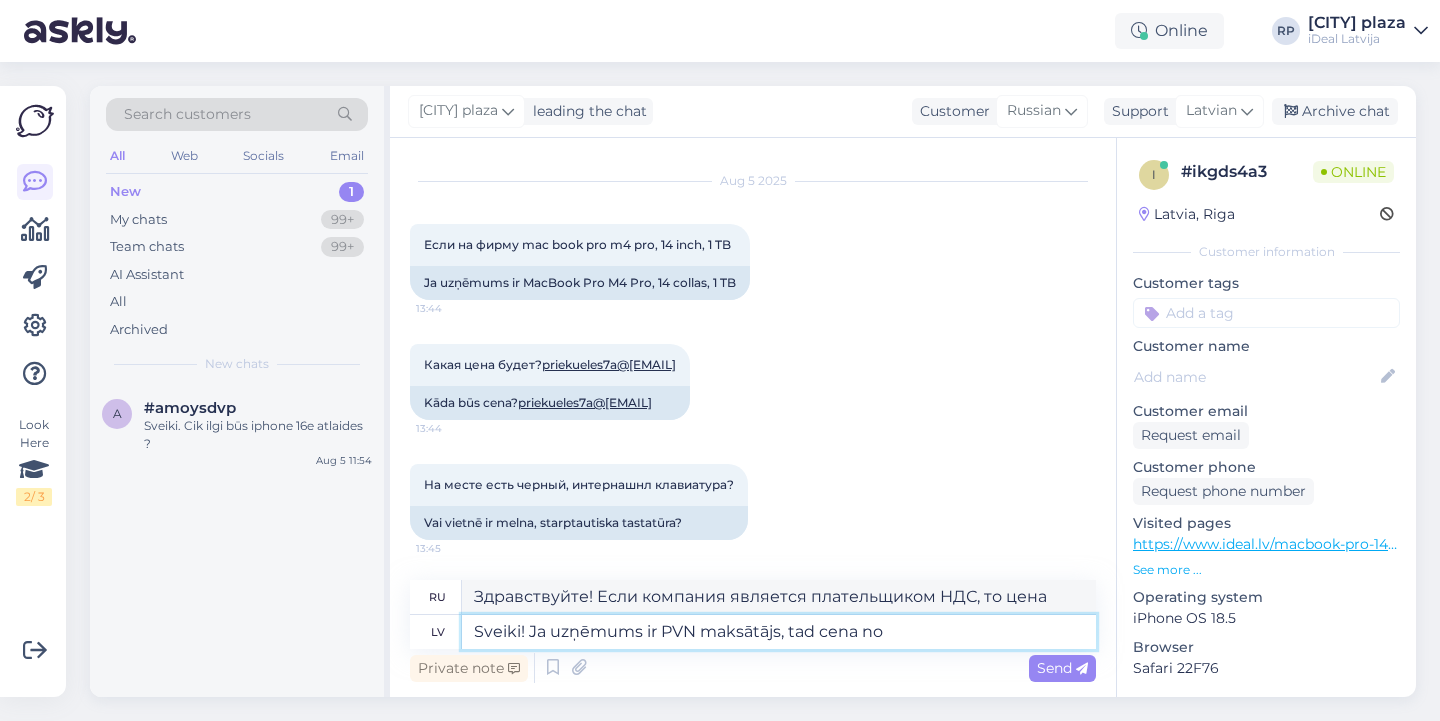 type on "Здравствуйте! Если компания является плательщиком НДС, то цена от" 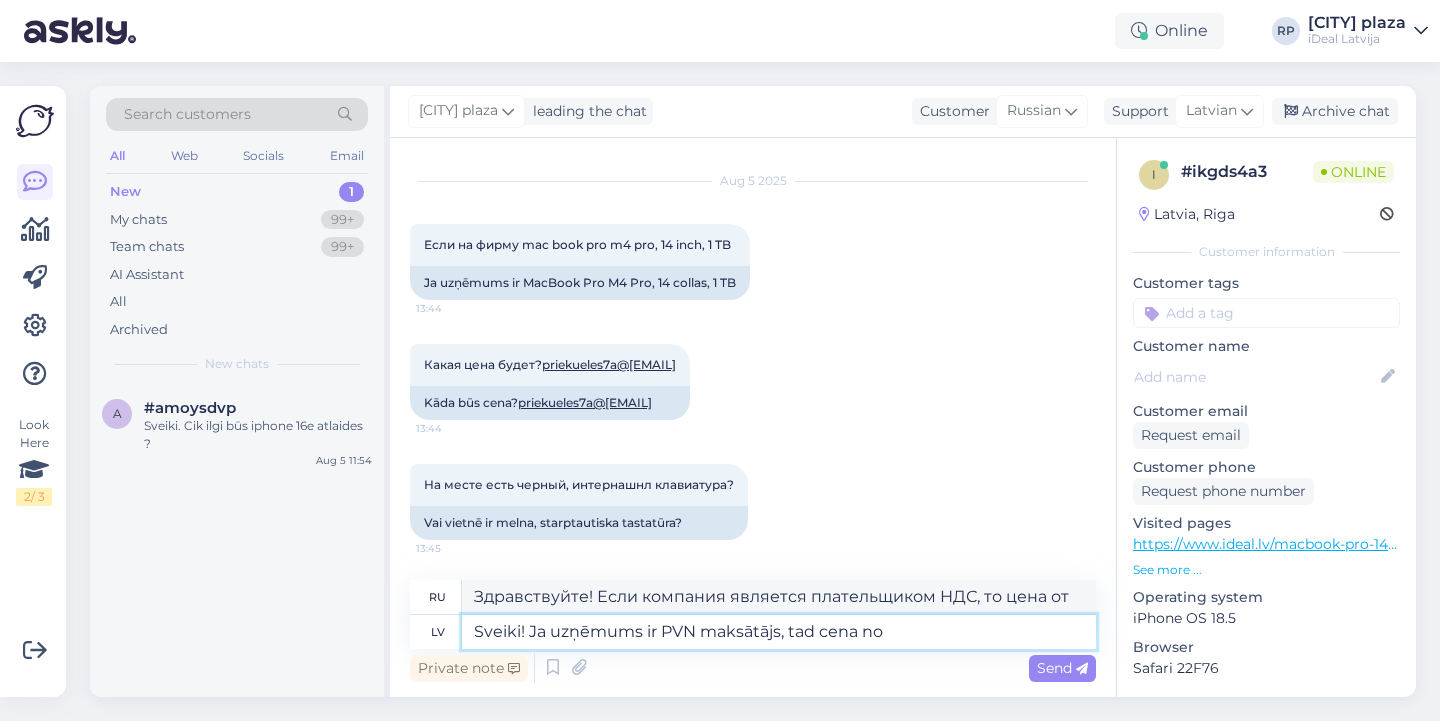 paste on "3032.45" 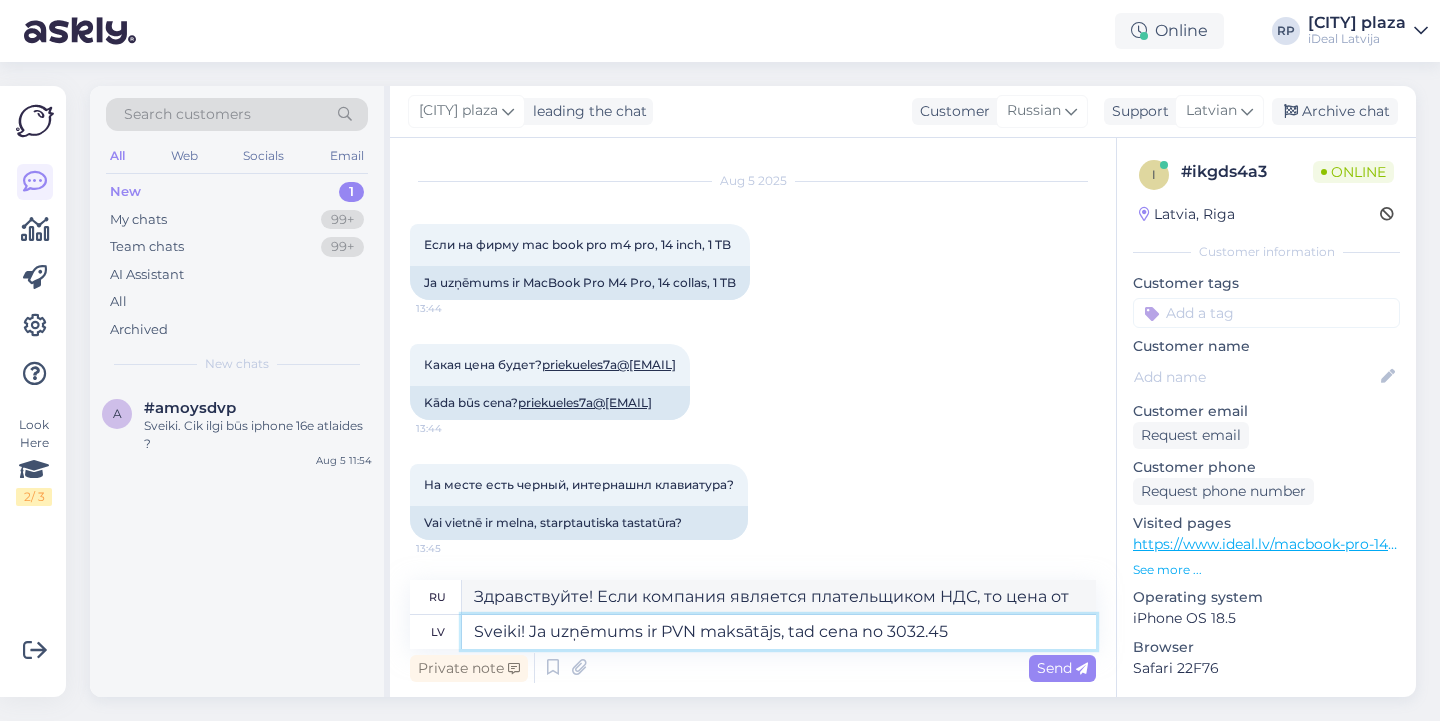 type on "Sveiki! Ja uzņēmums ir PVN maksātājs, tad cena no 3032.45" 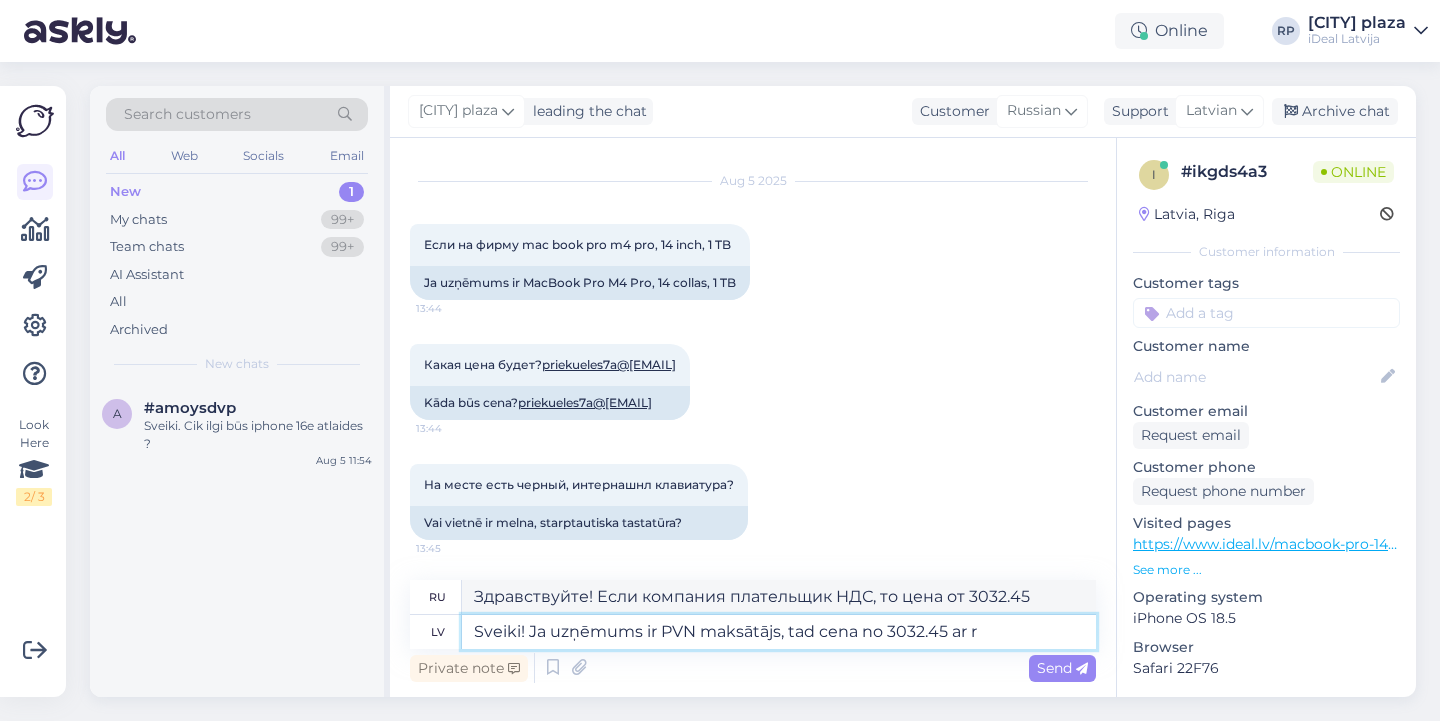 type on "Sveiki! Ja uzņēmums ir PVN maksātājs, tad cena no 3032.45 ar re" 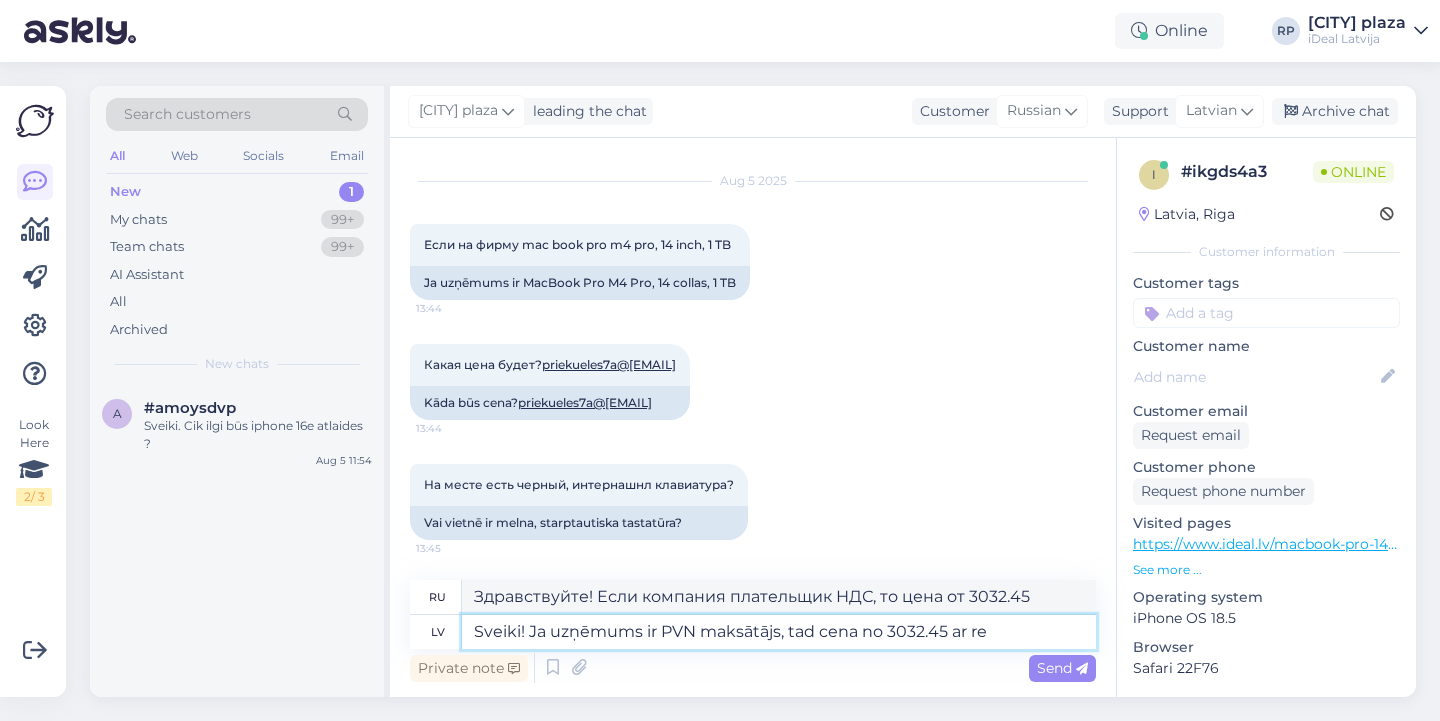 type on "Здравствуйте! Если компания является плательщиком НДС, то цена от 3032.45 ." 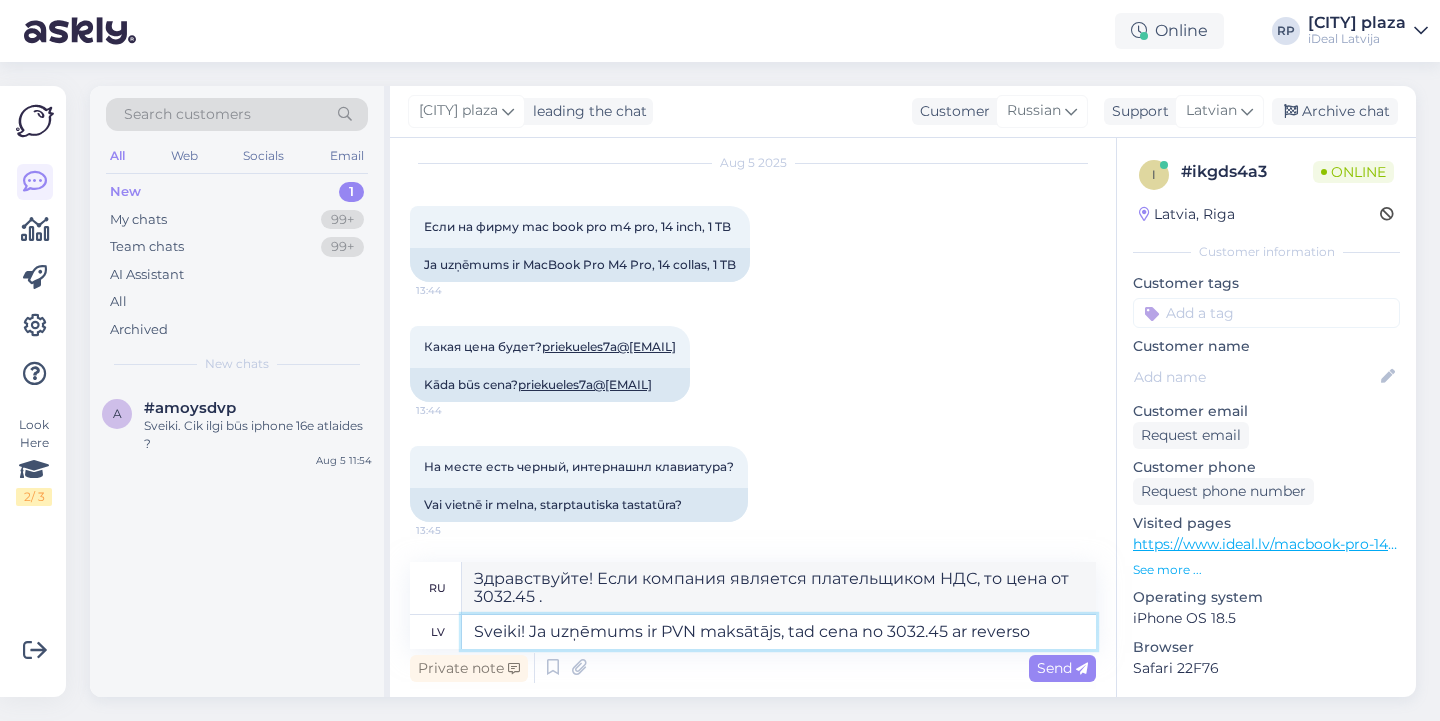type on "Sveiki! Ja uzņēmums ir PVN maksātājs, tad cena no 3032.45 ar reverso" 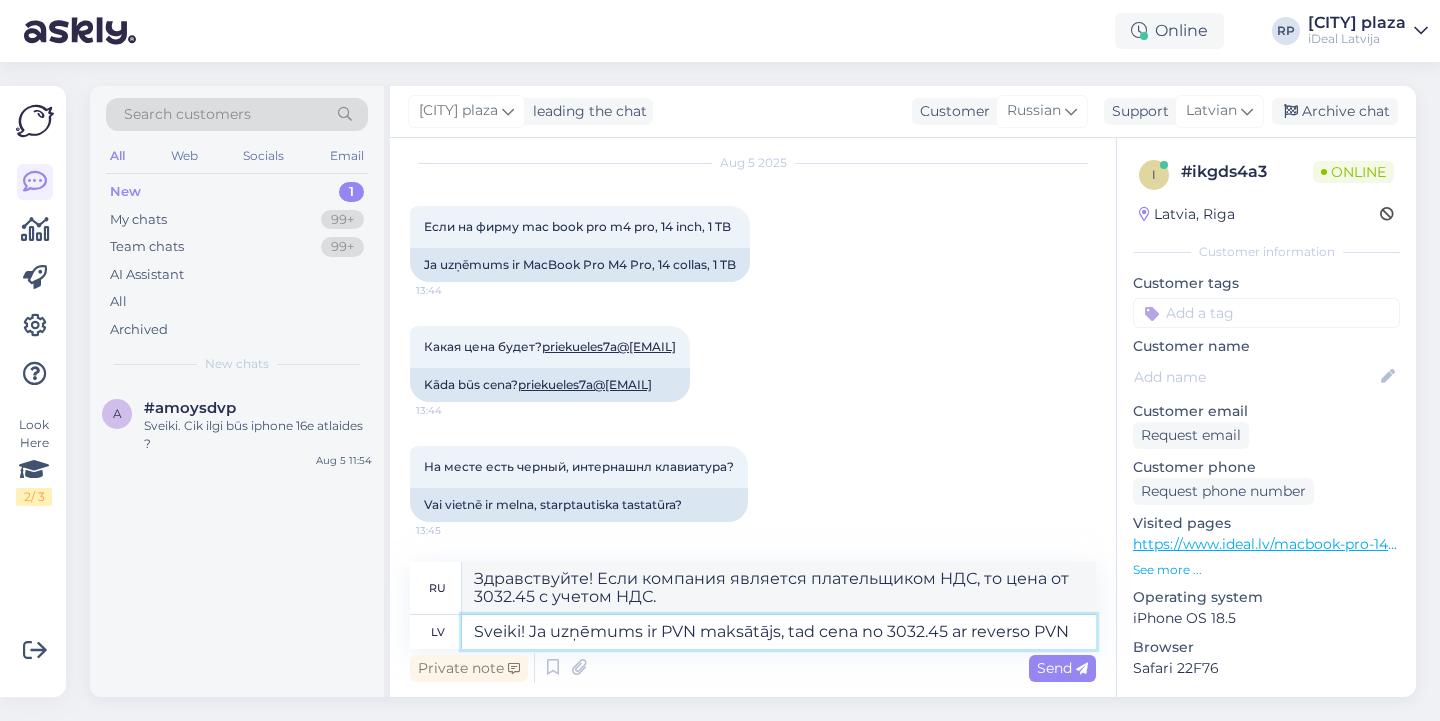 type on "Sveiki! Ja uzņēmums ir PVN maksātājs, tad cena no 3032.45 ar reverso PVN" 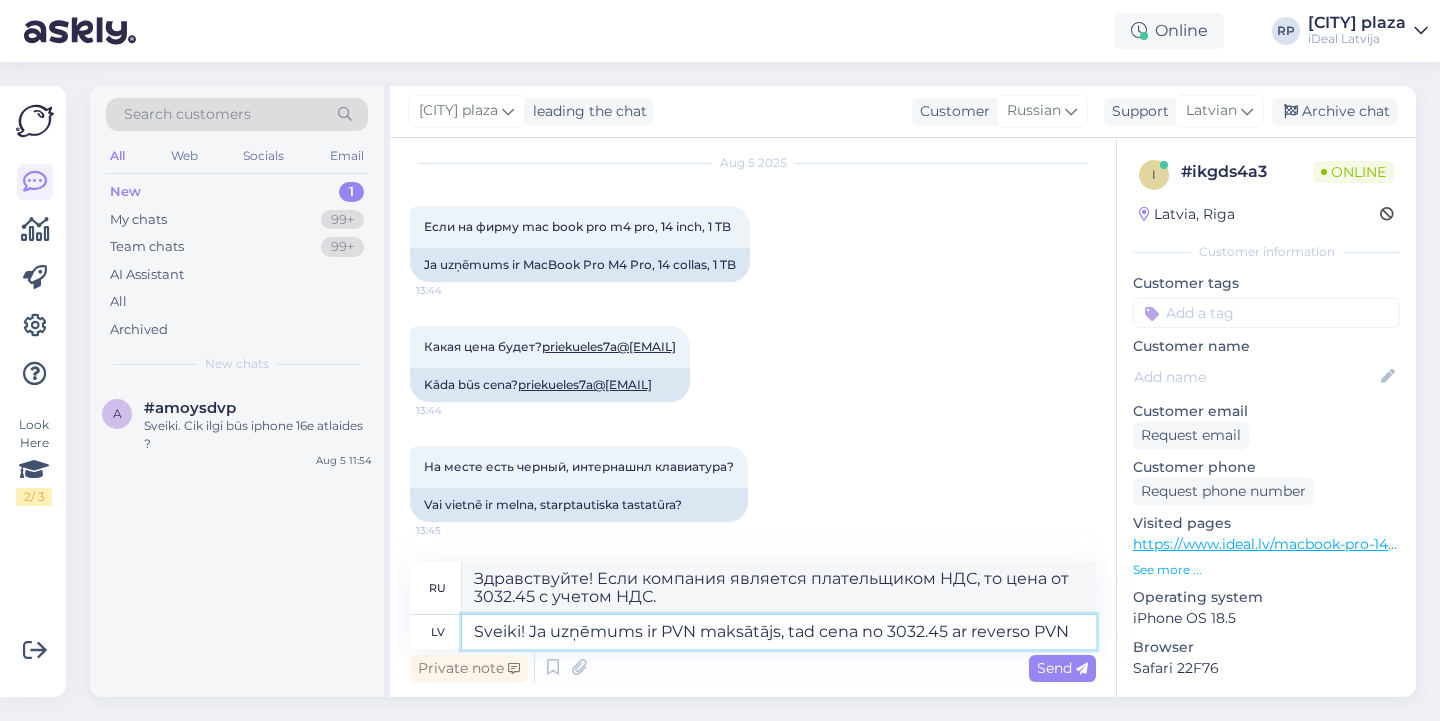 type on "Здравствуйте! Если компания является плательщиком НДС, то цена от 3032.45 с НДС обратно." 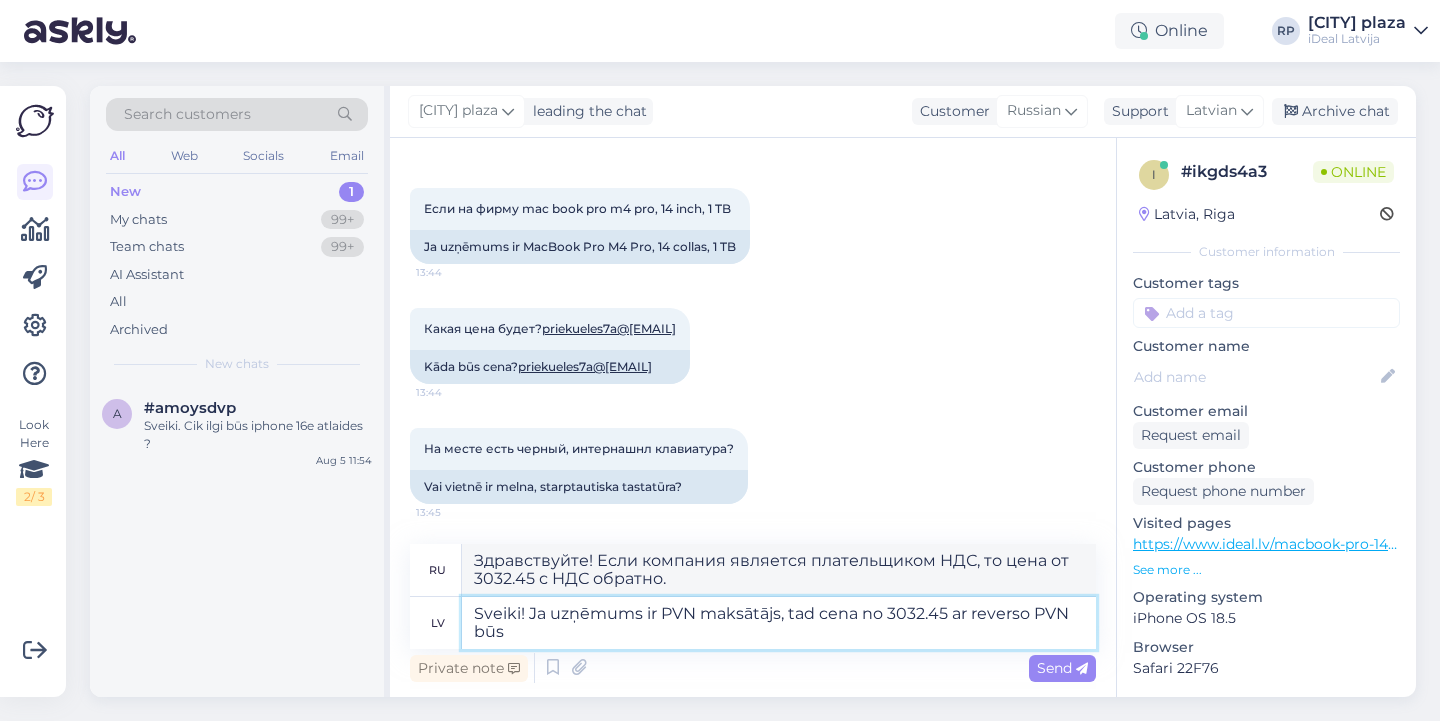 type on "Sveiki! Ja uzņēmums ir PVN maksātājs, tad cena no 3032.45 ar reverso PVN būs" 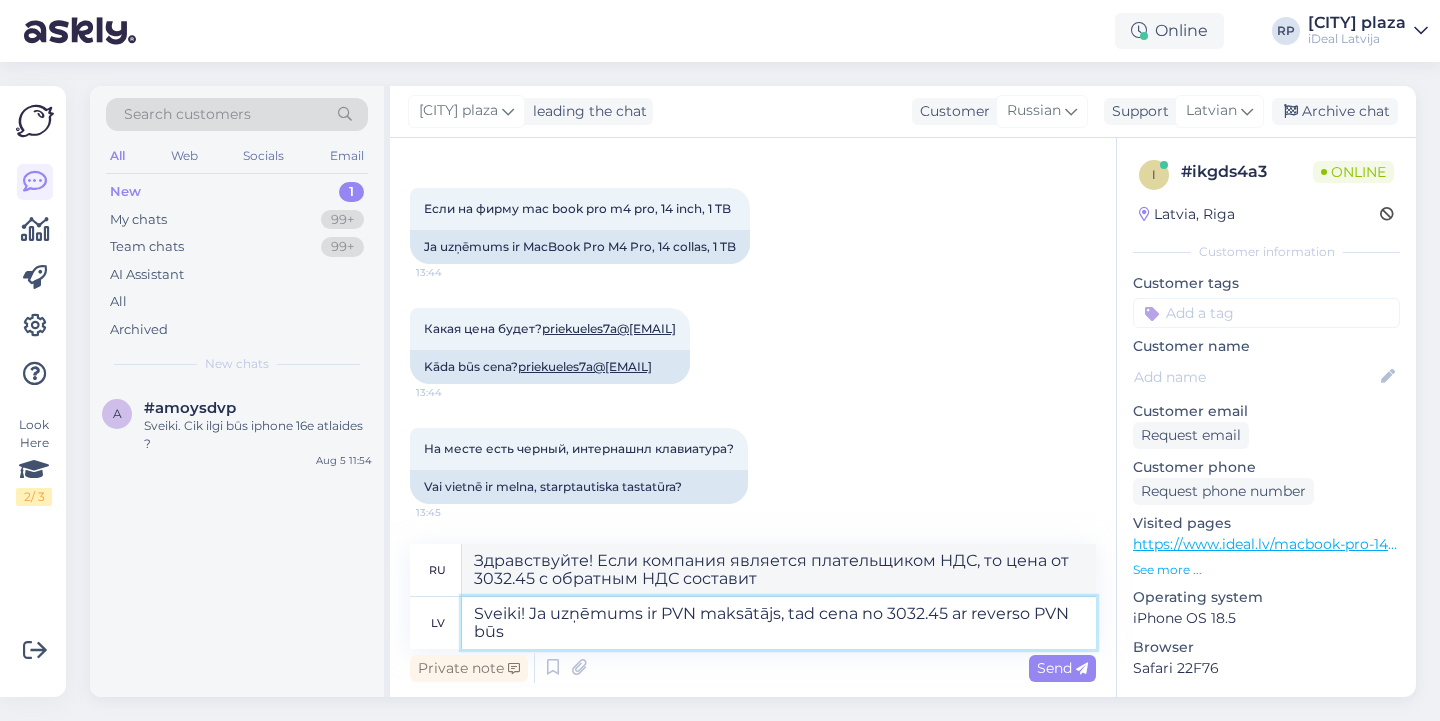 paste on "2506.76" 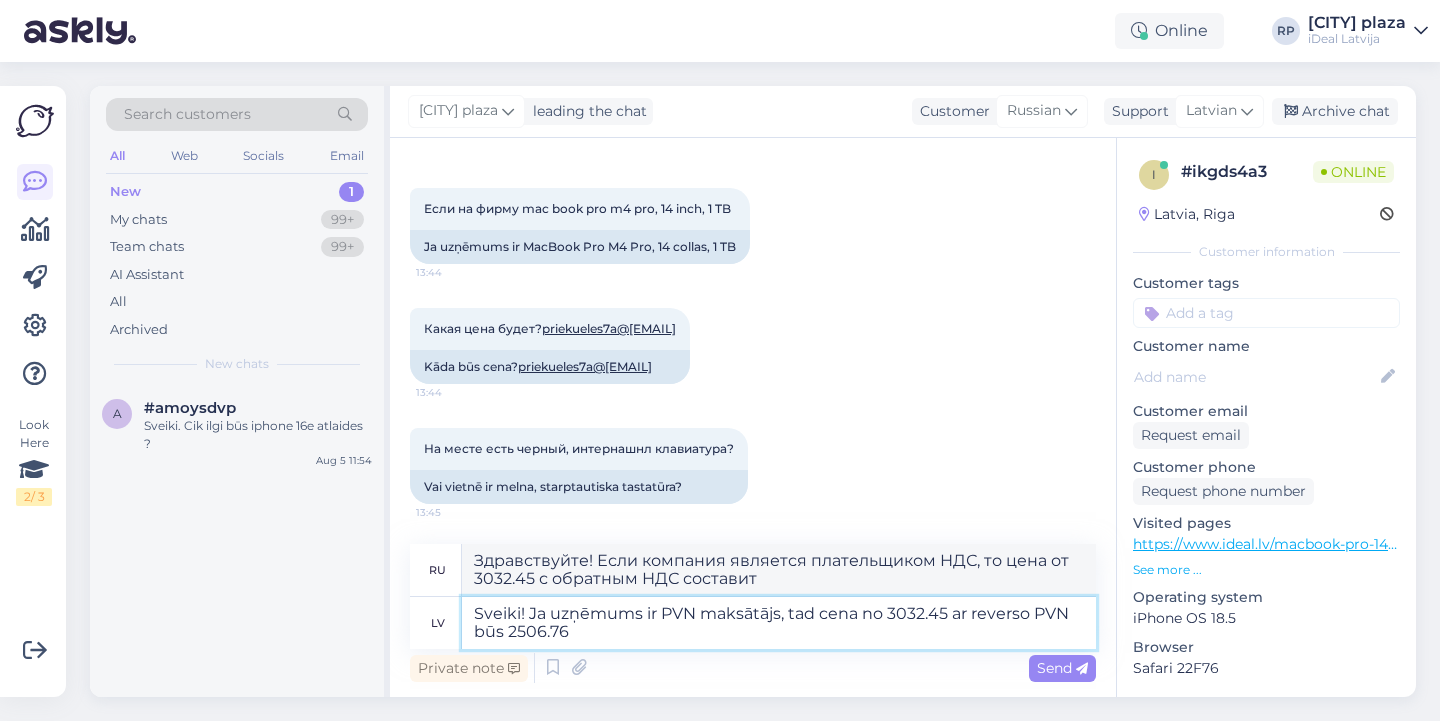 type on "Здравствуйте! Если компания является плательщиком НДС, то цена от 3032.45 с НДС обратно составит 2506.76" 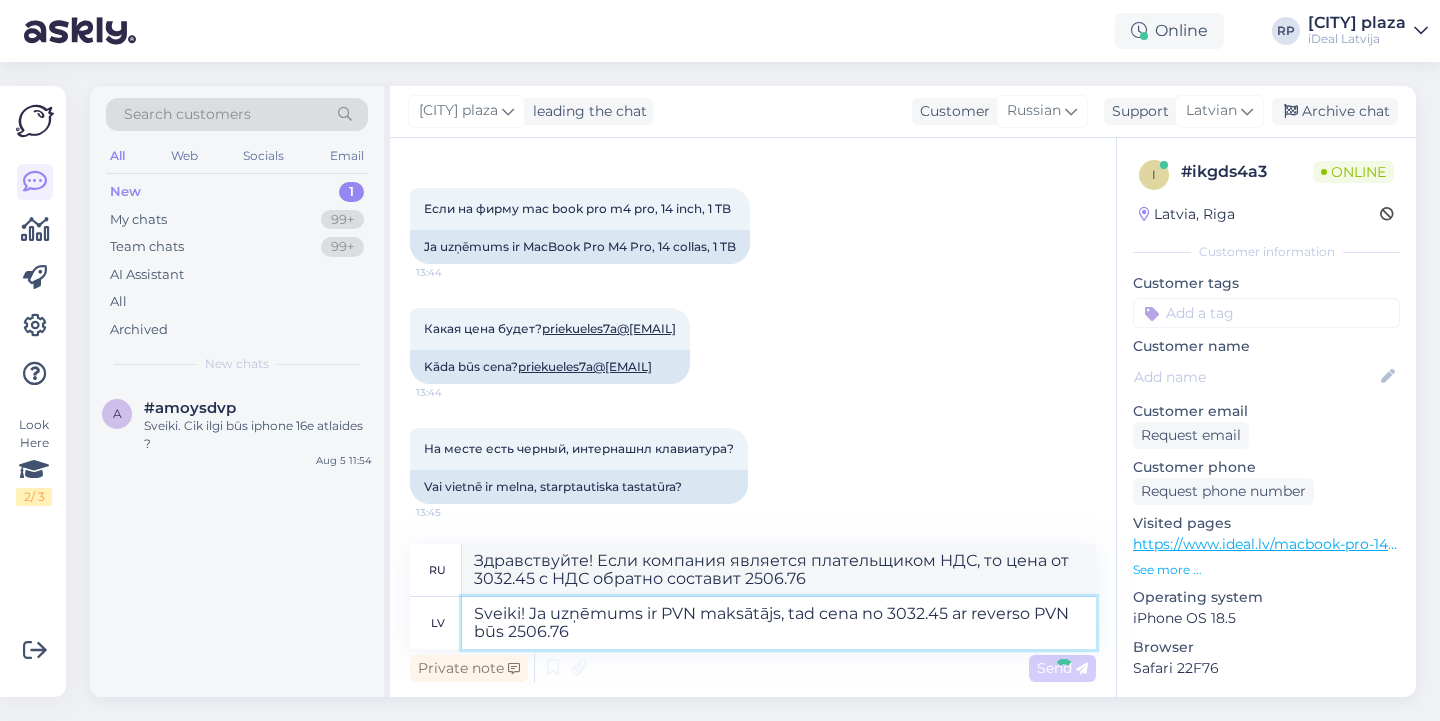 type 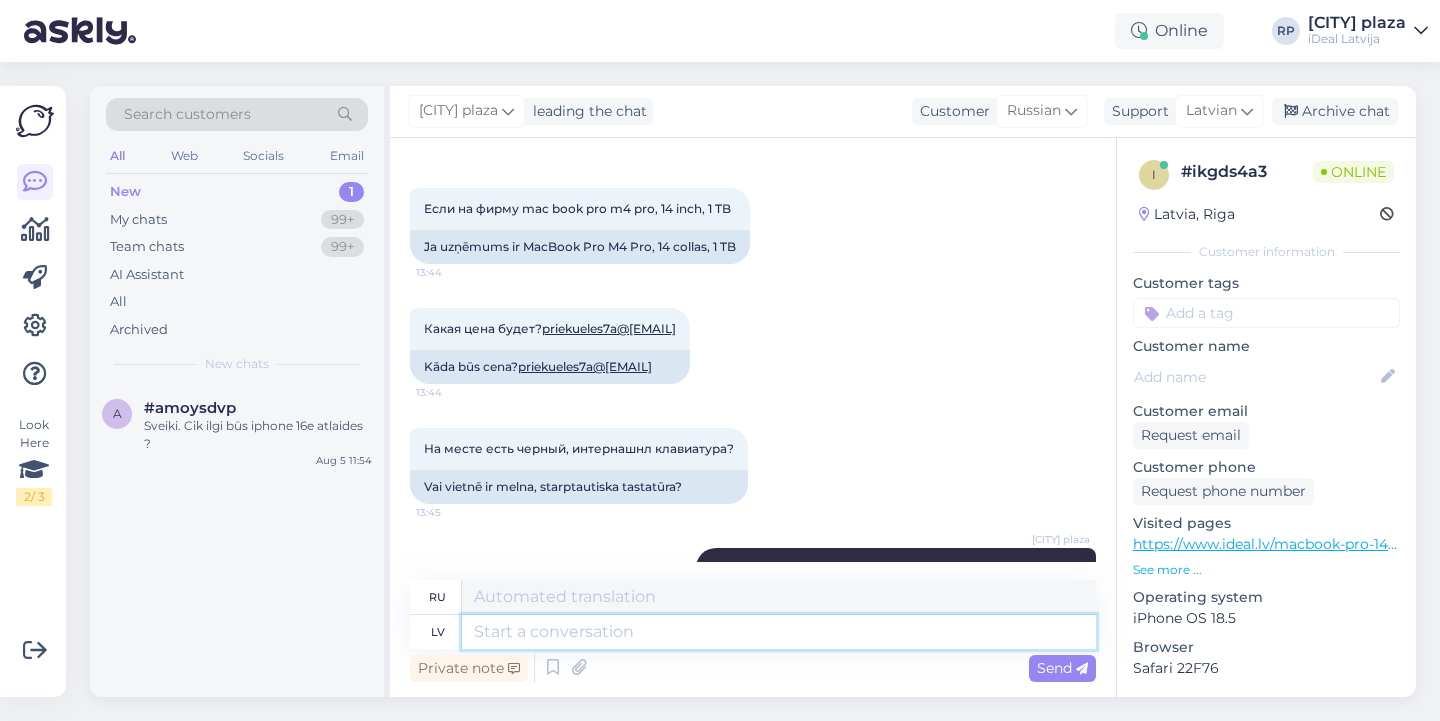 scroll, scrollTop: 232, scrollLeft: 0, axis: vertical 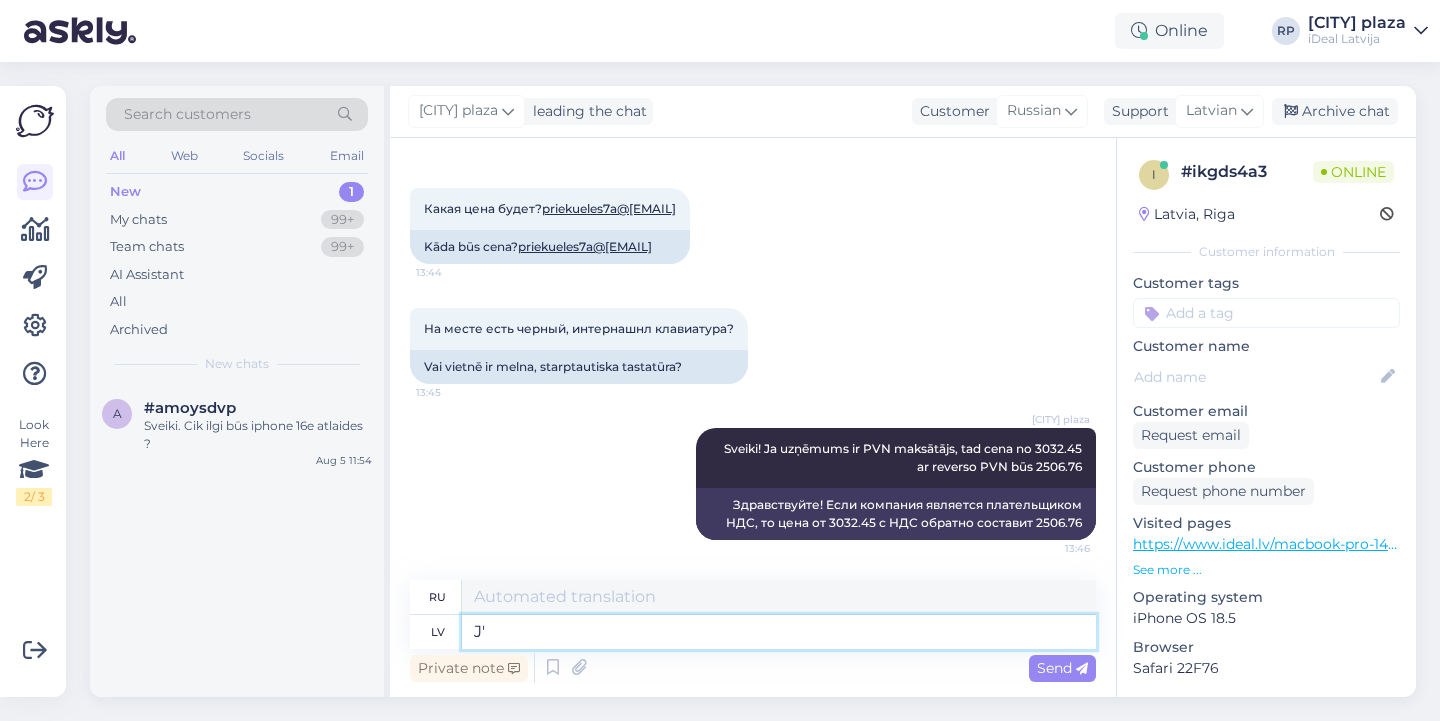type on "Jā" 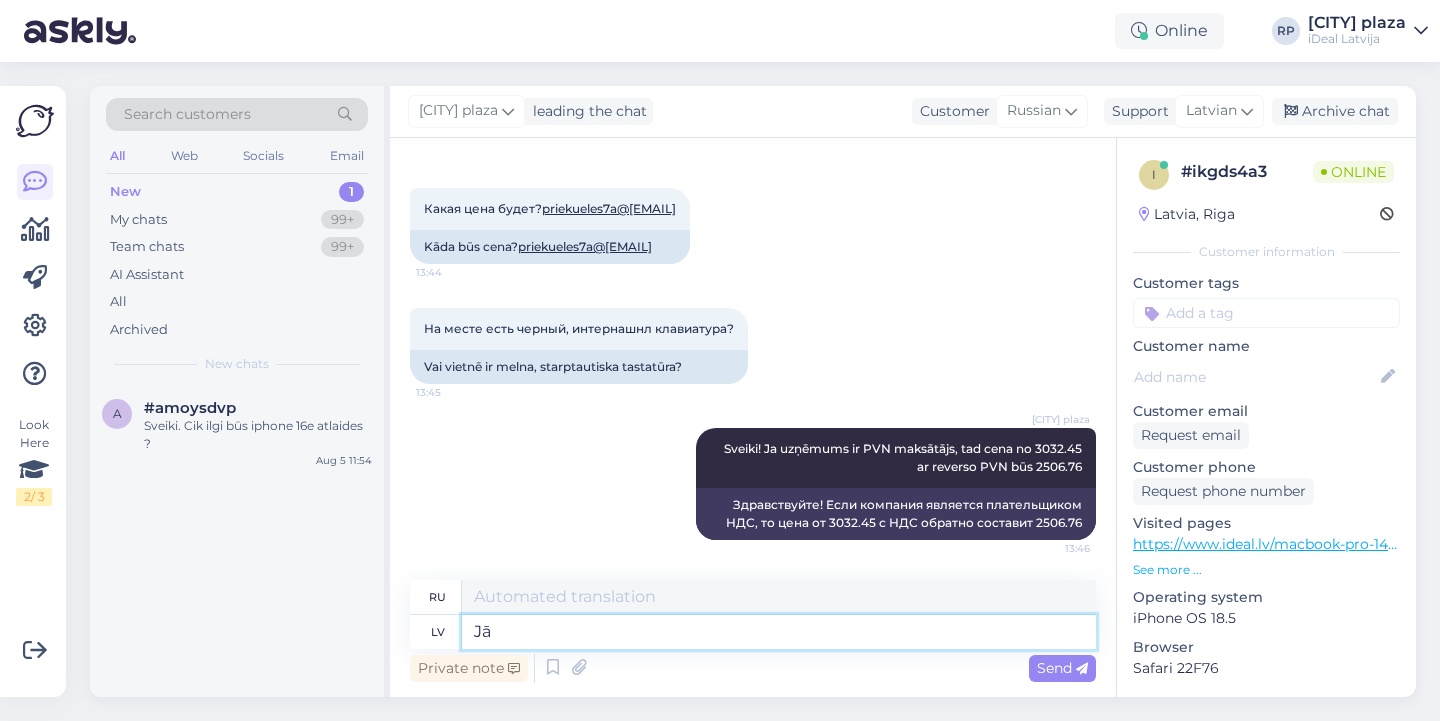 type on "Да" 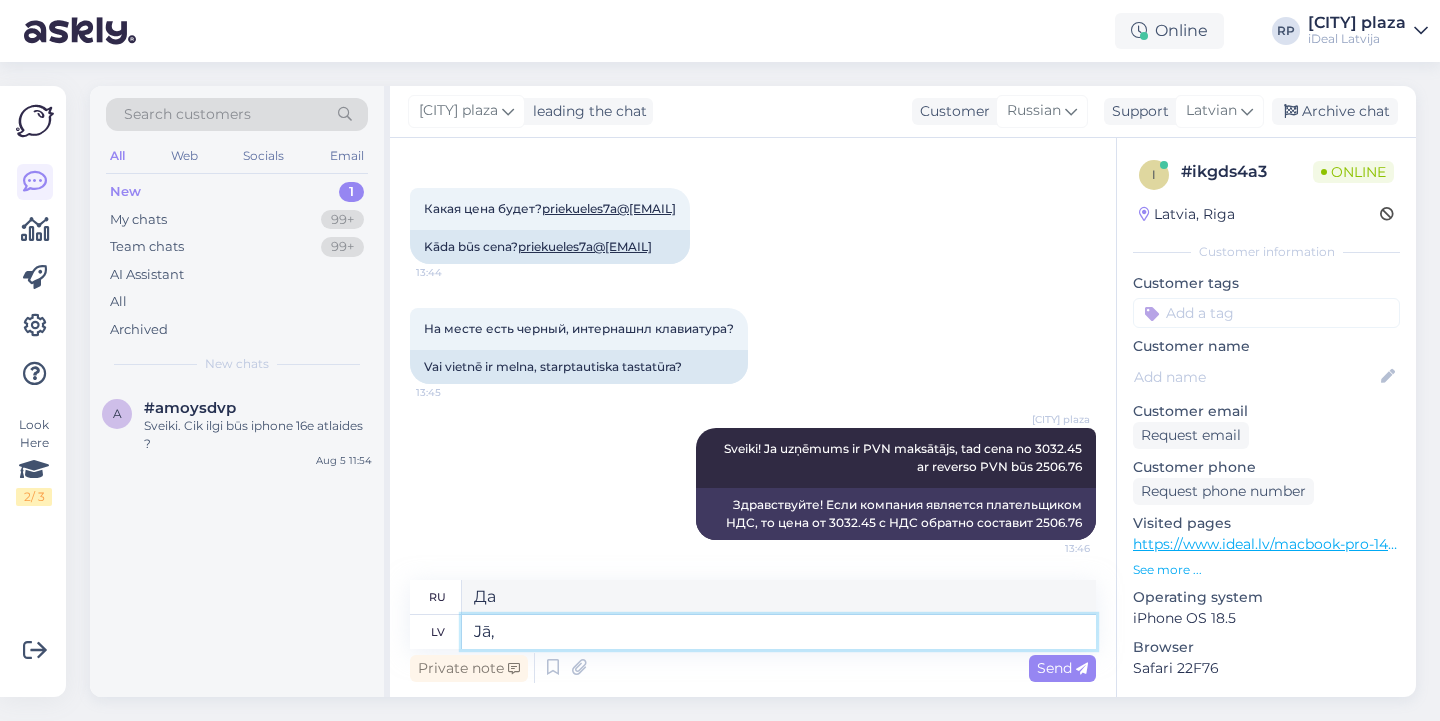 type on "Jā," 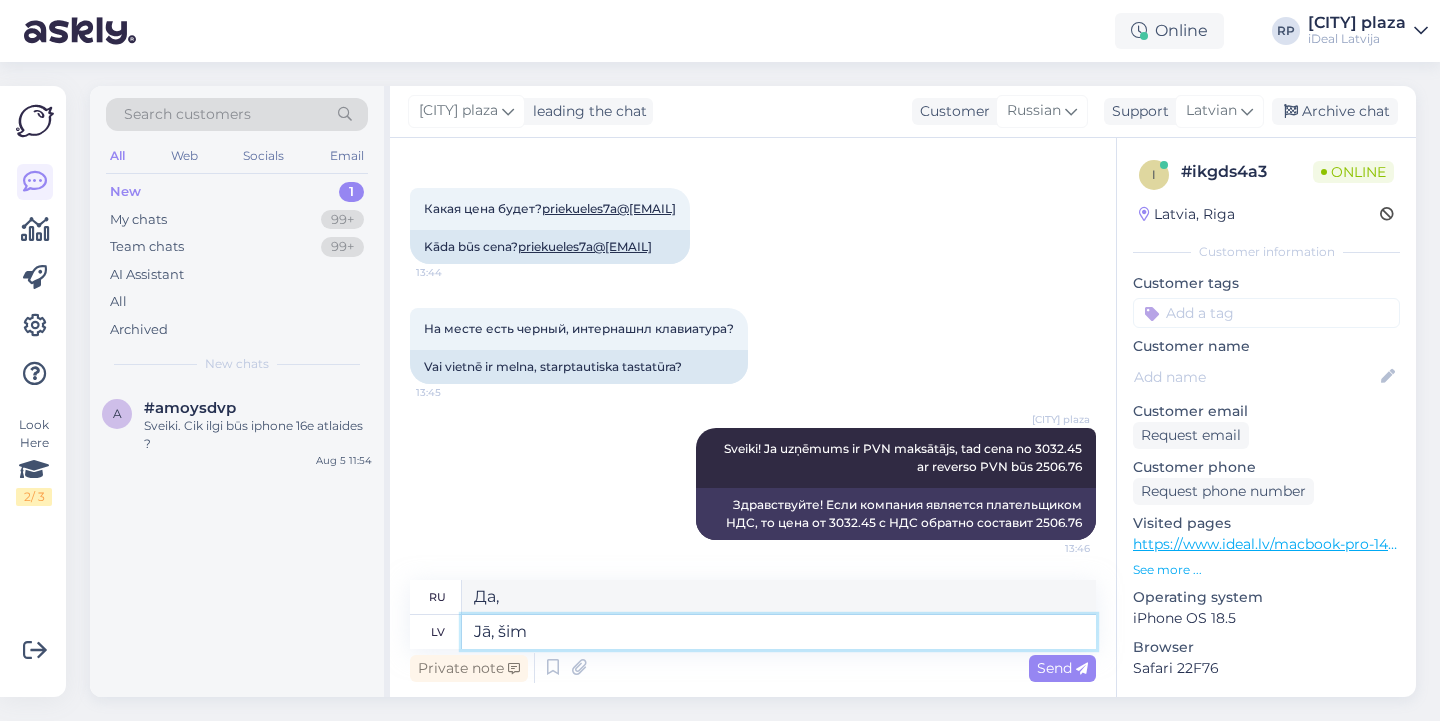 type on "Jā, šim" 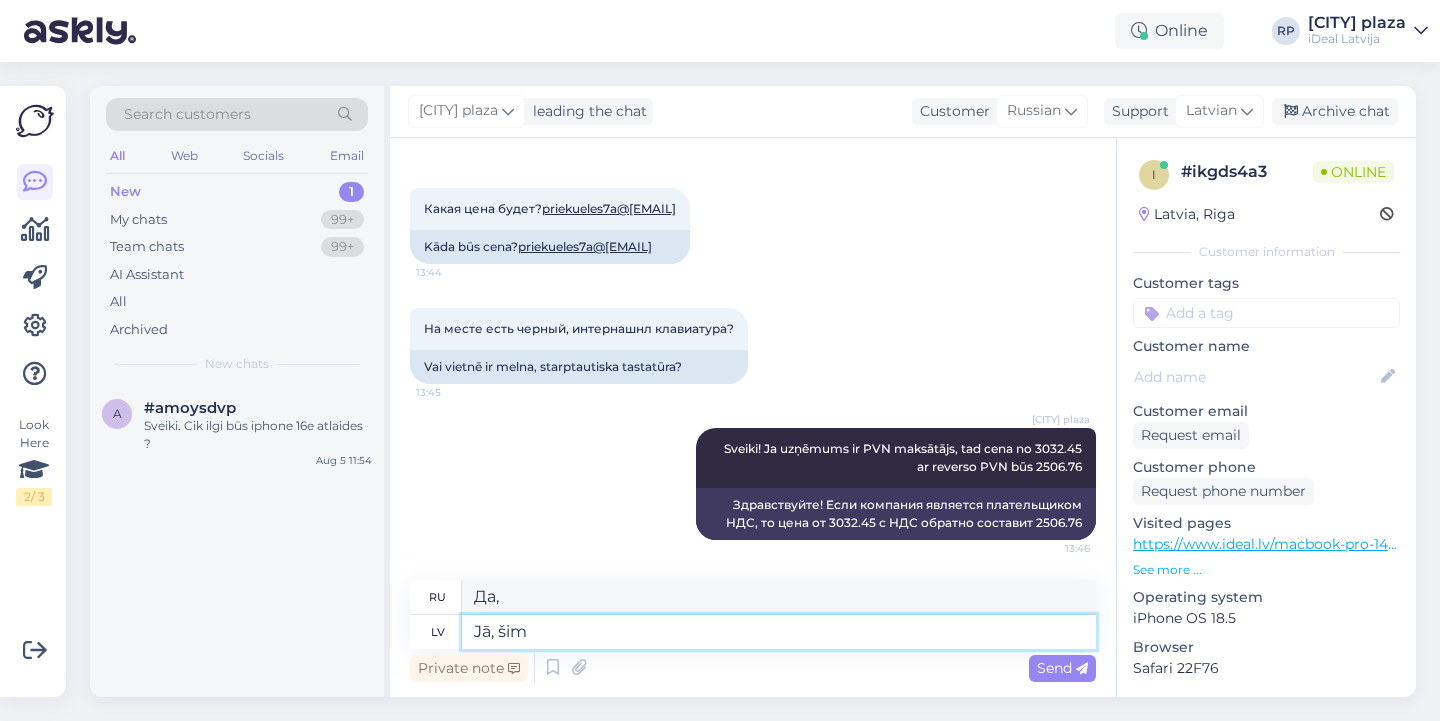 type on "Да, для этого" 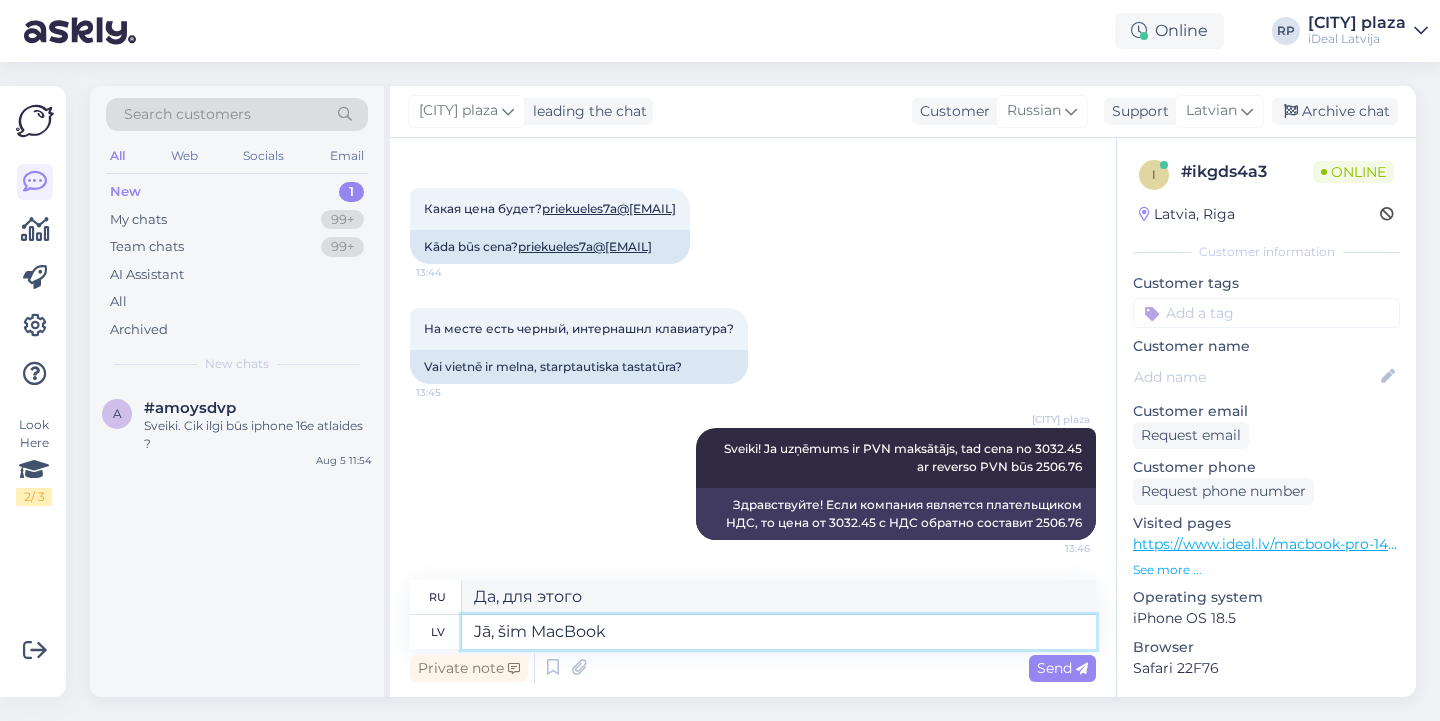 type on "Jā, šim MacBook i" 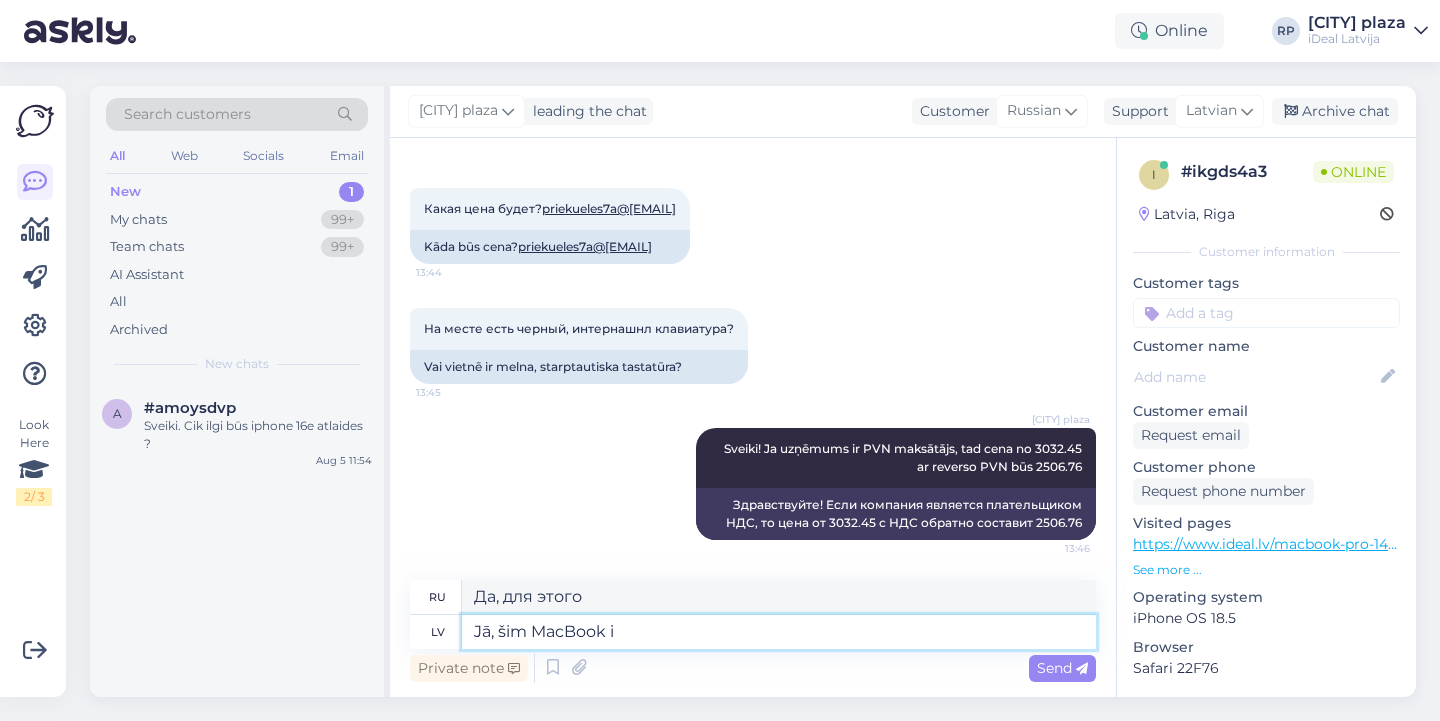 type on "Да, для этого MacBook" 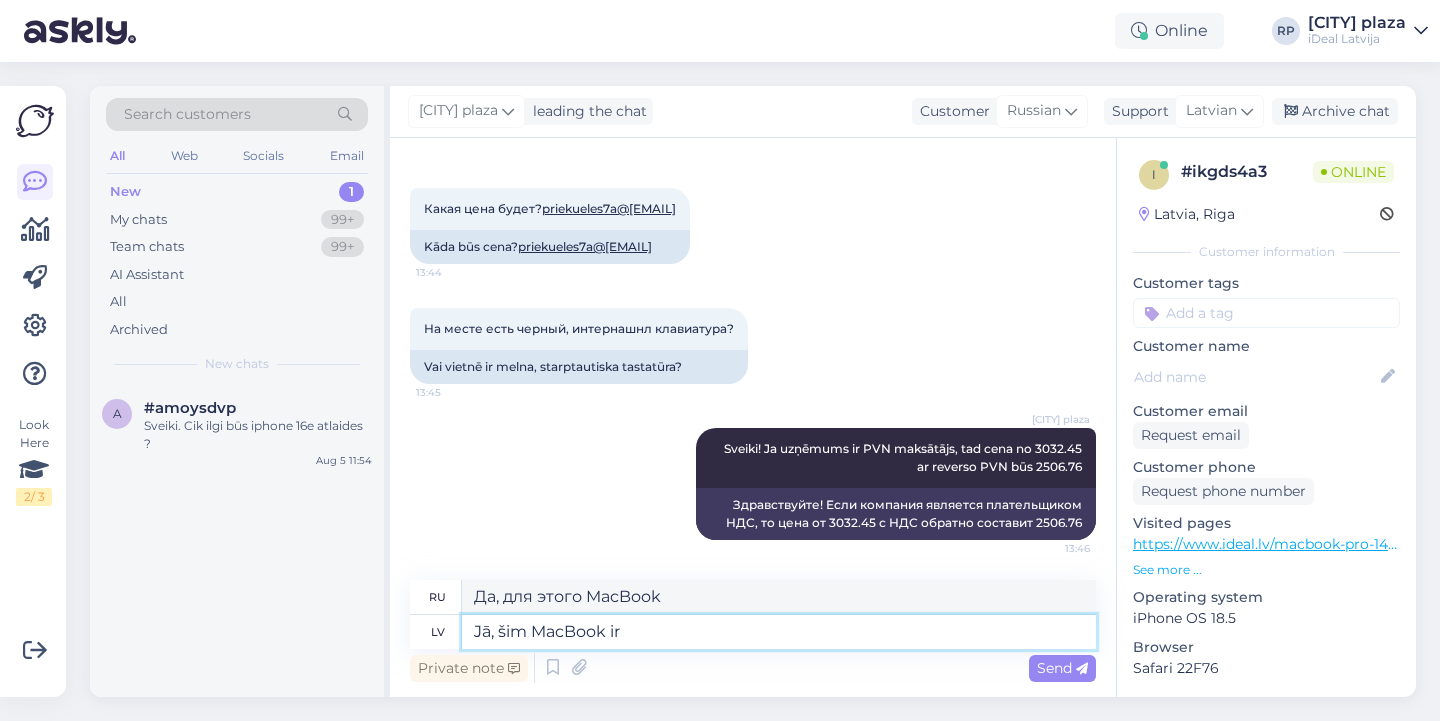type on "Jā, šim MacBook ir m" 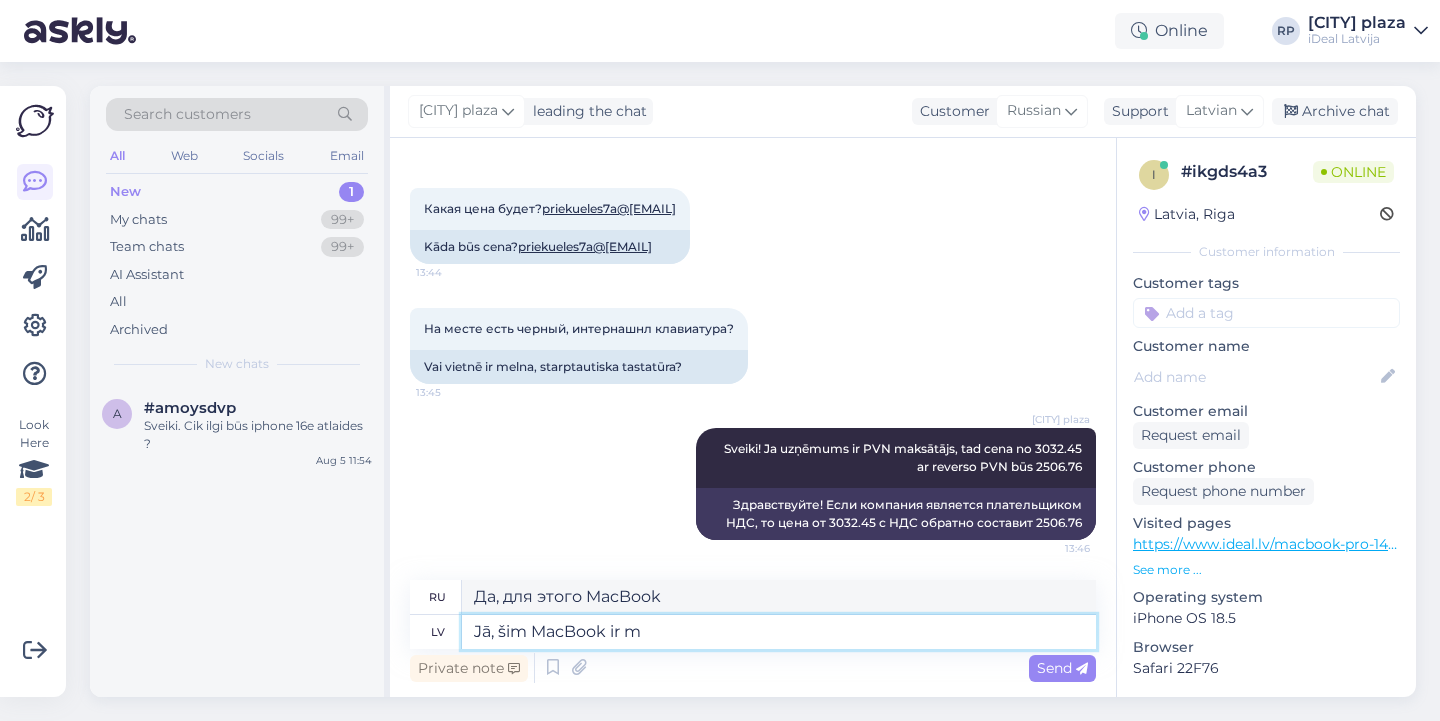 type on "Да, у этого MacBook есть" 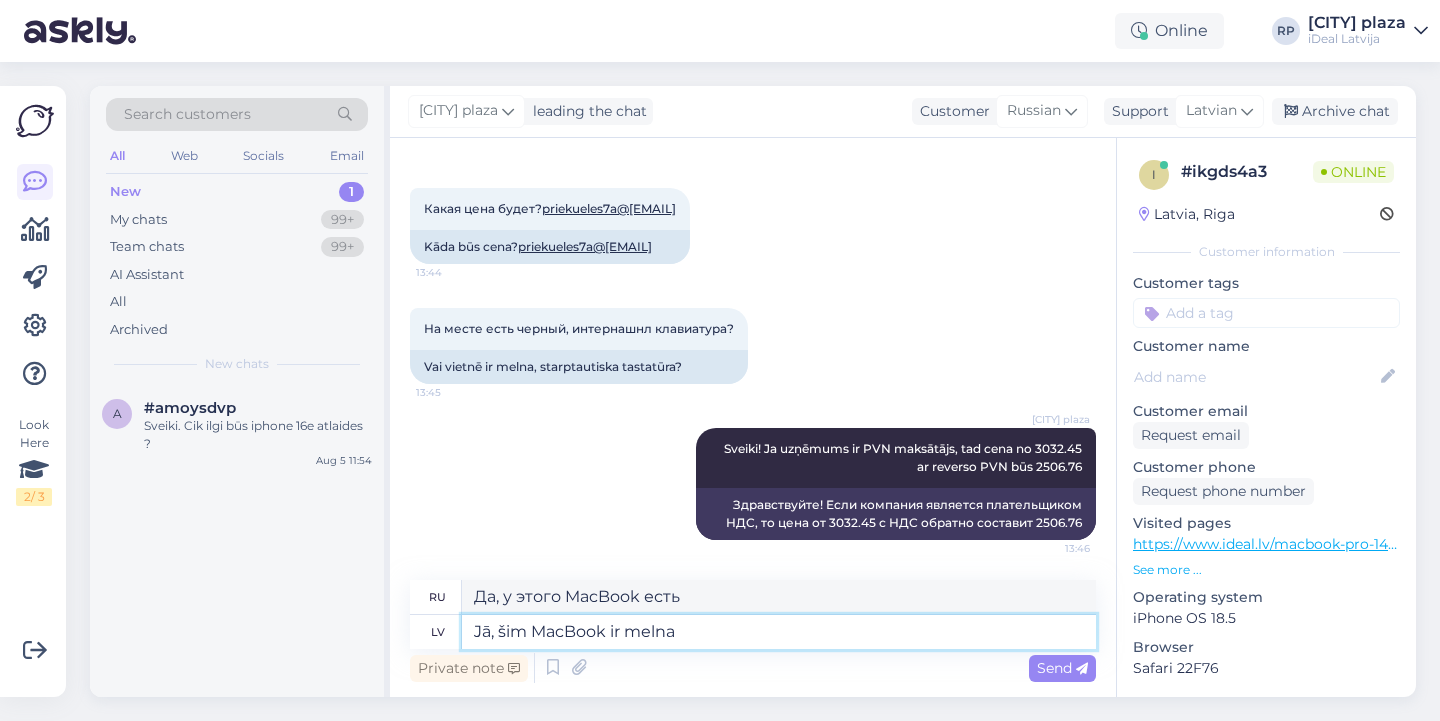 type on "Jā, šim MacBook ir melna k" 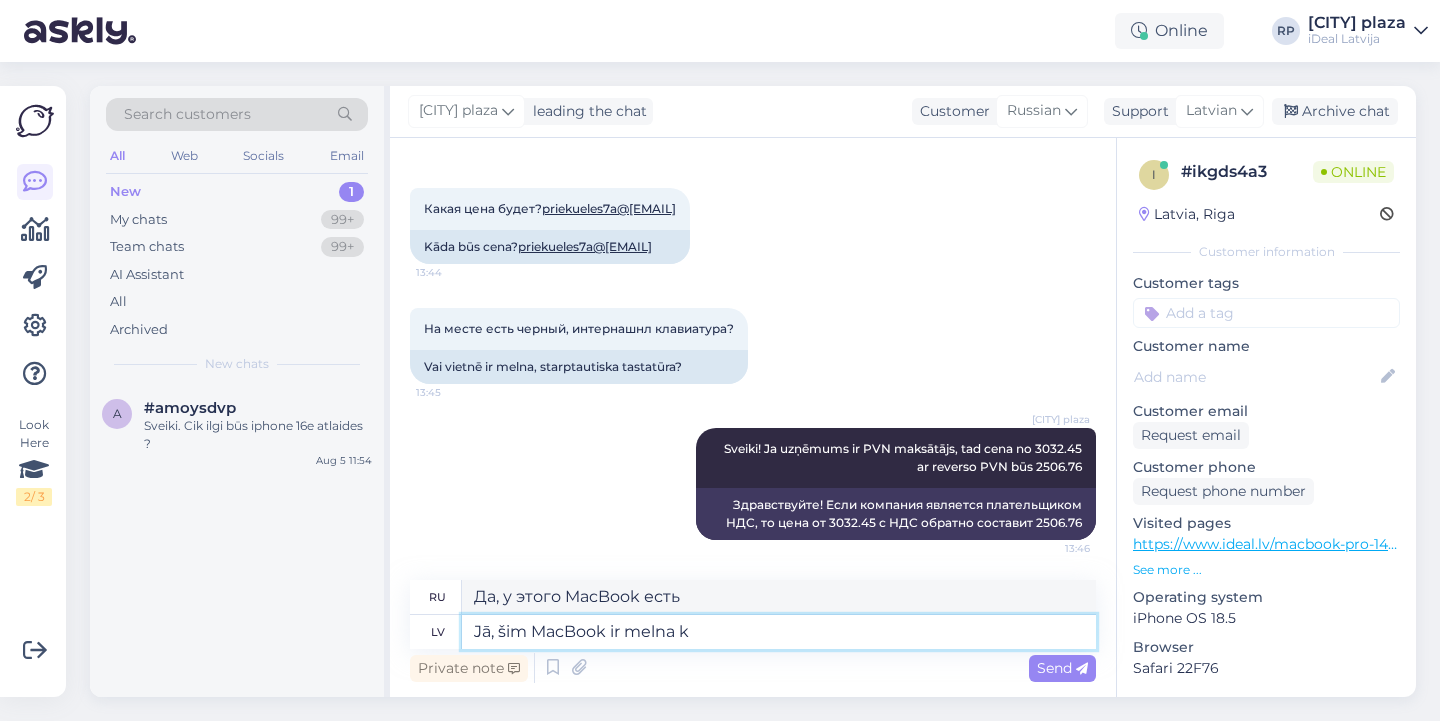 type on "Да, этот MacBook черного цвета." 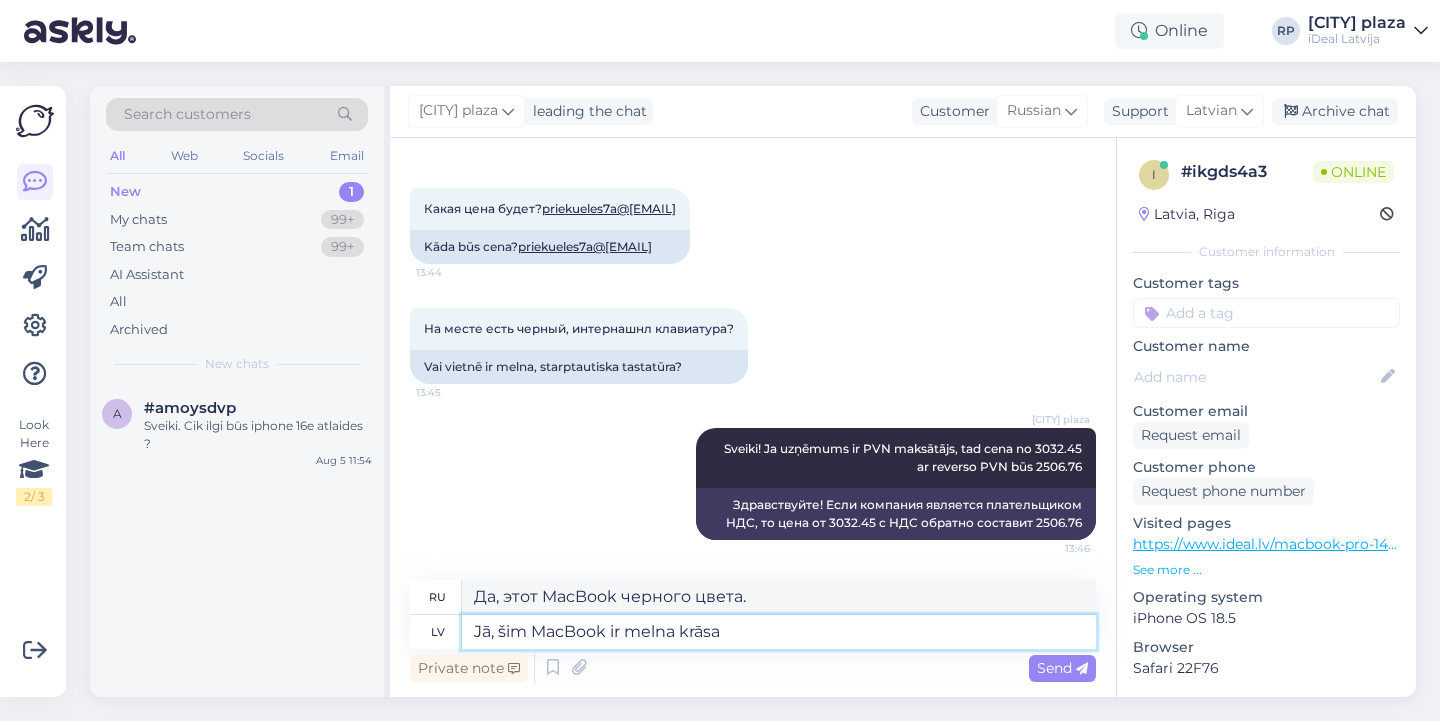 type on "Jā, šim MacBook ir melna krāsa u" 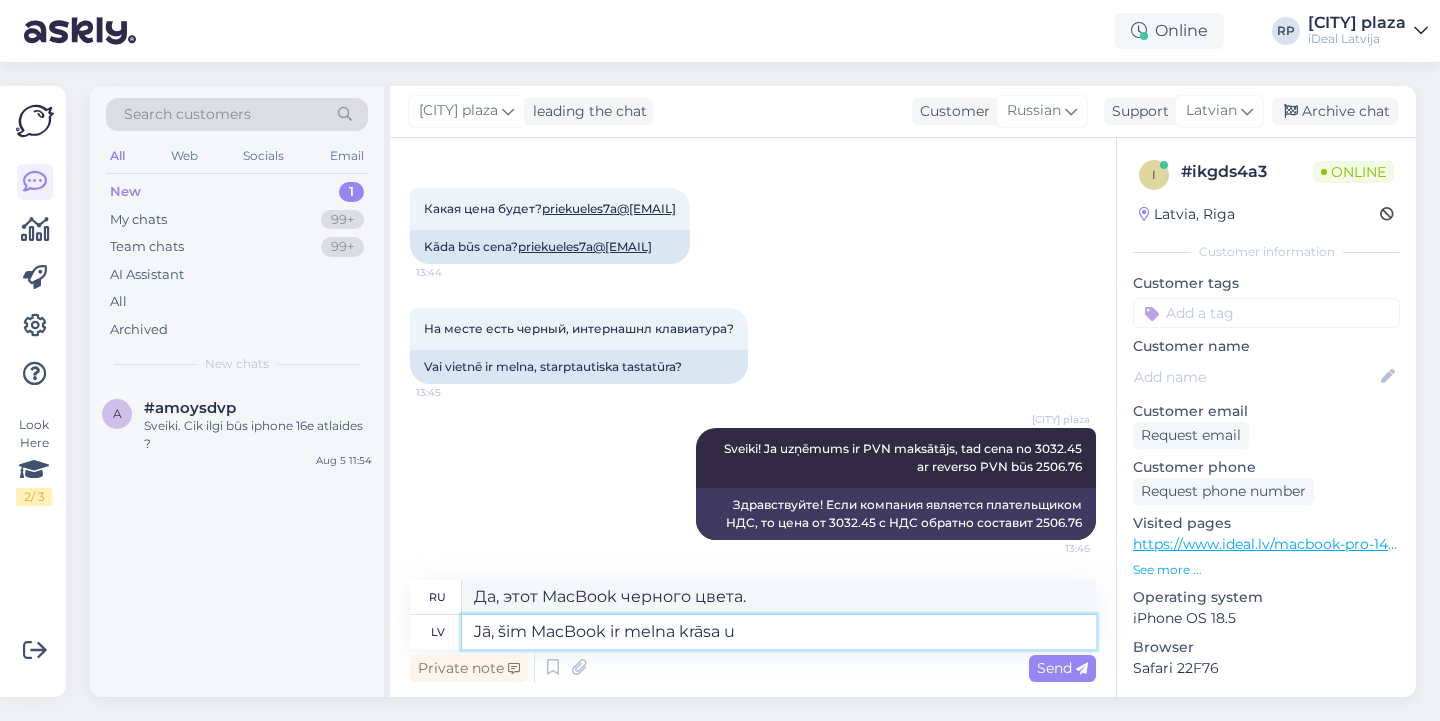 type on "Да, этот MacBook имеет черный цвет." 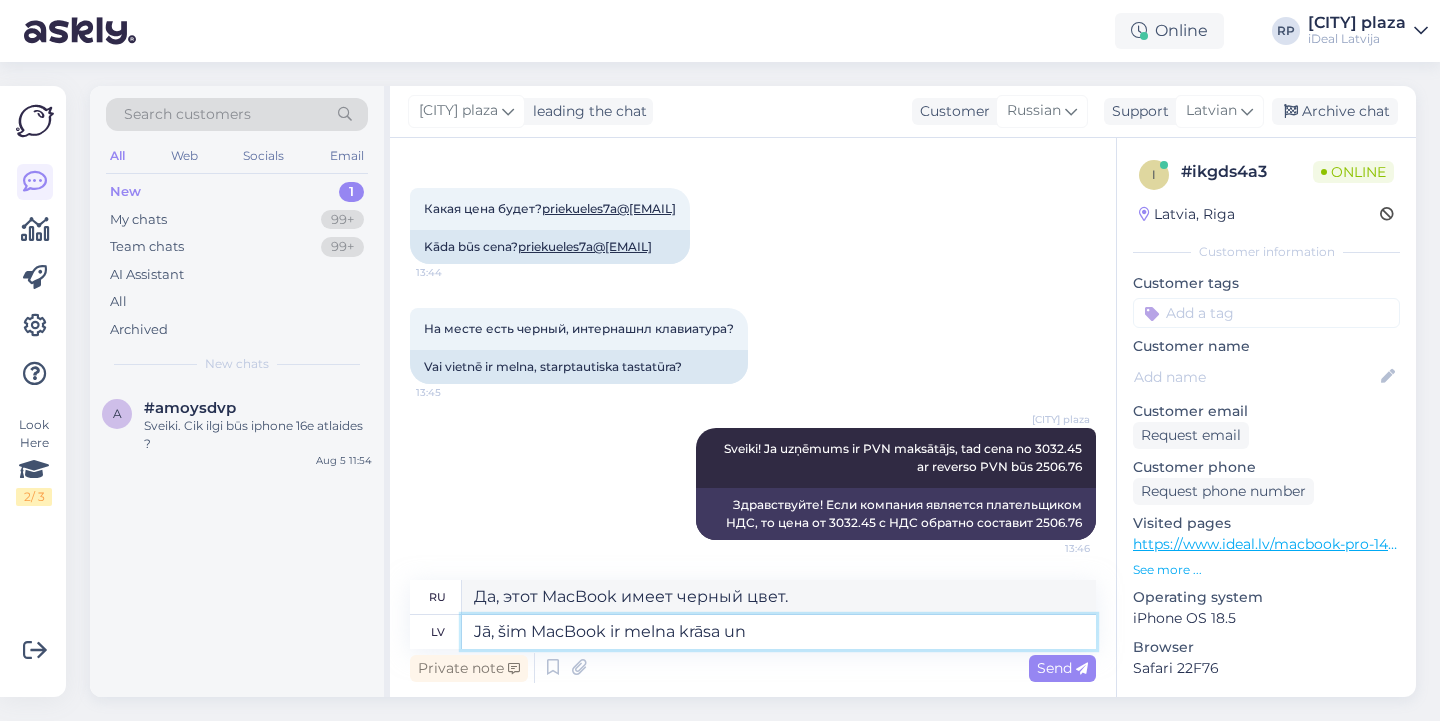 type on "Jā, šim MacBook ir melna krāsa un" 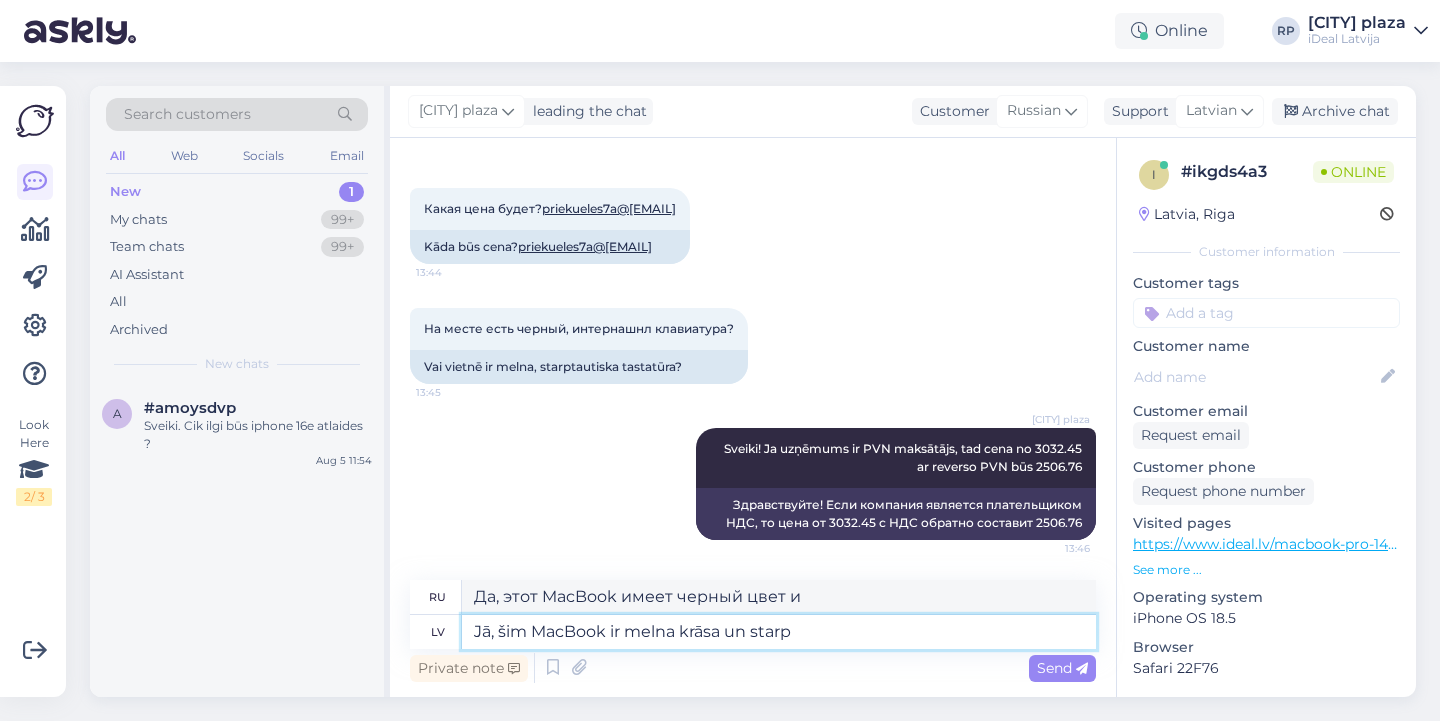 type on "Jā, šim MacBook ir melna krāsa un starpt" 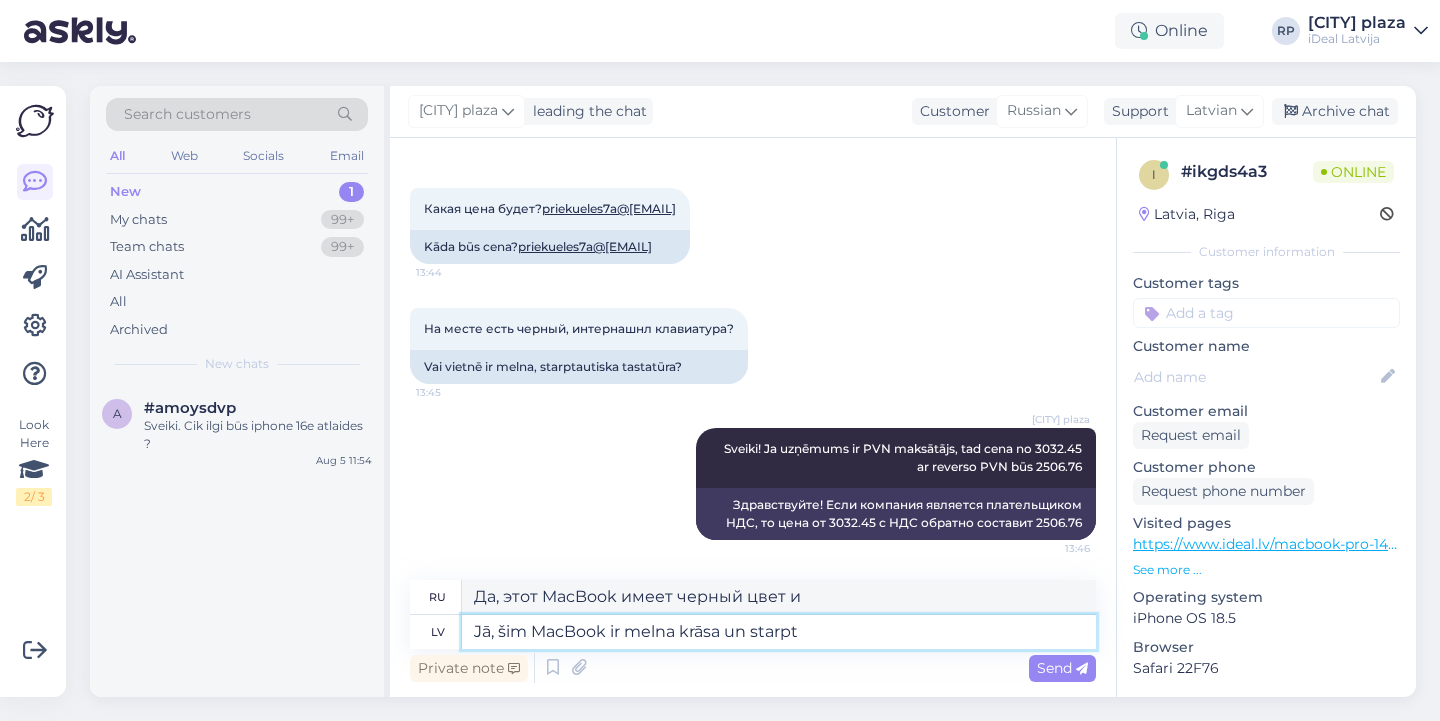 type on "Да, этот MacBook имеет черный цвет и между" 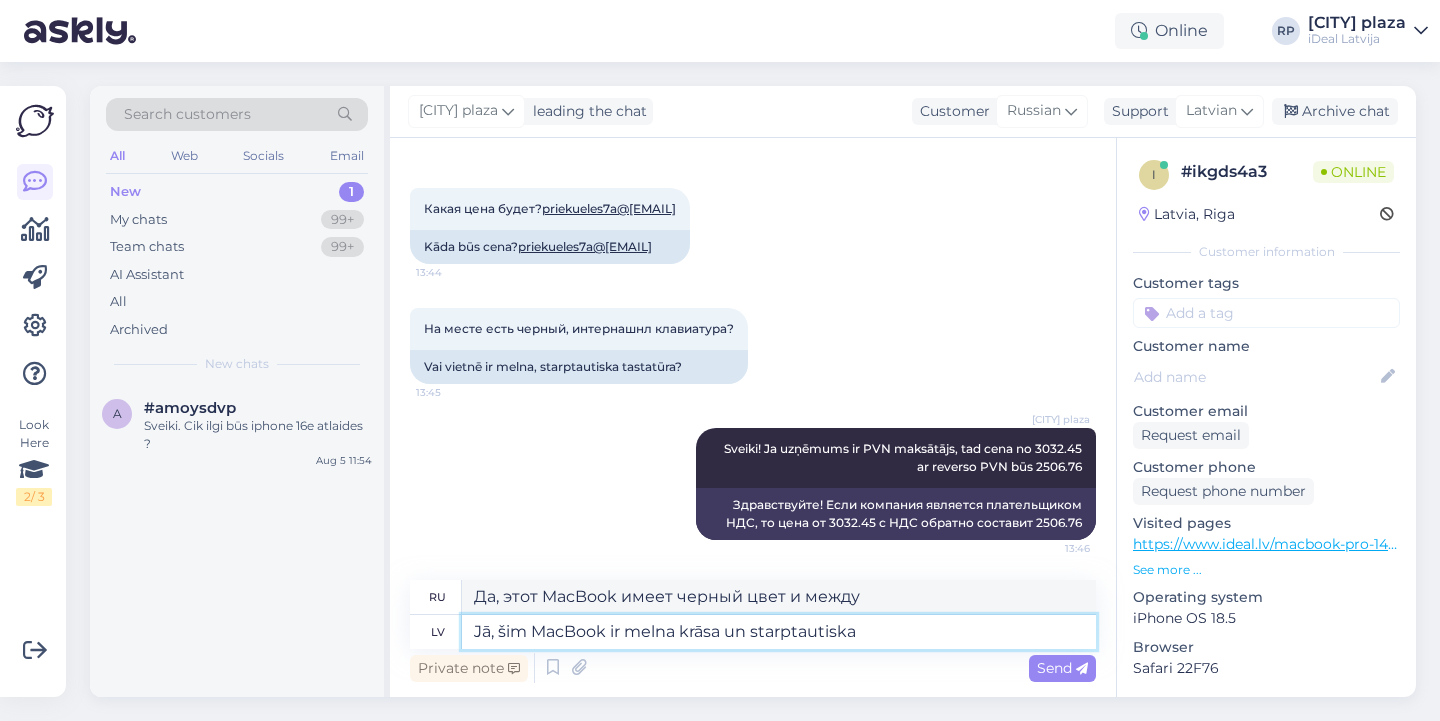 type on "Jā, šim MacBook ir melna krāsa un starptautiska" 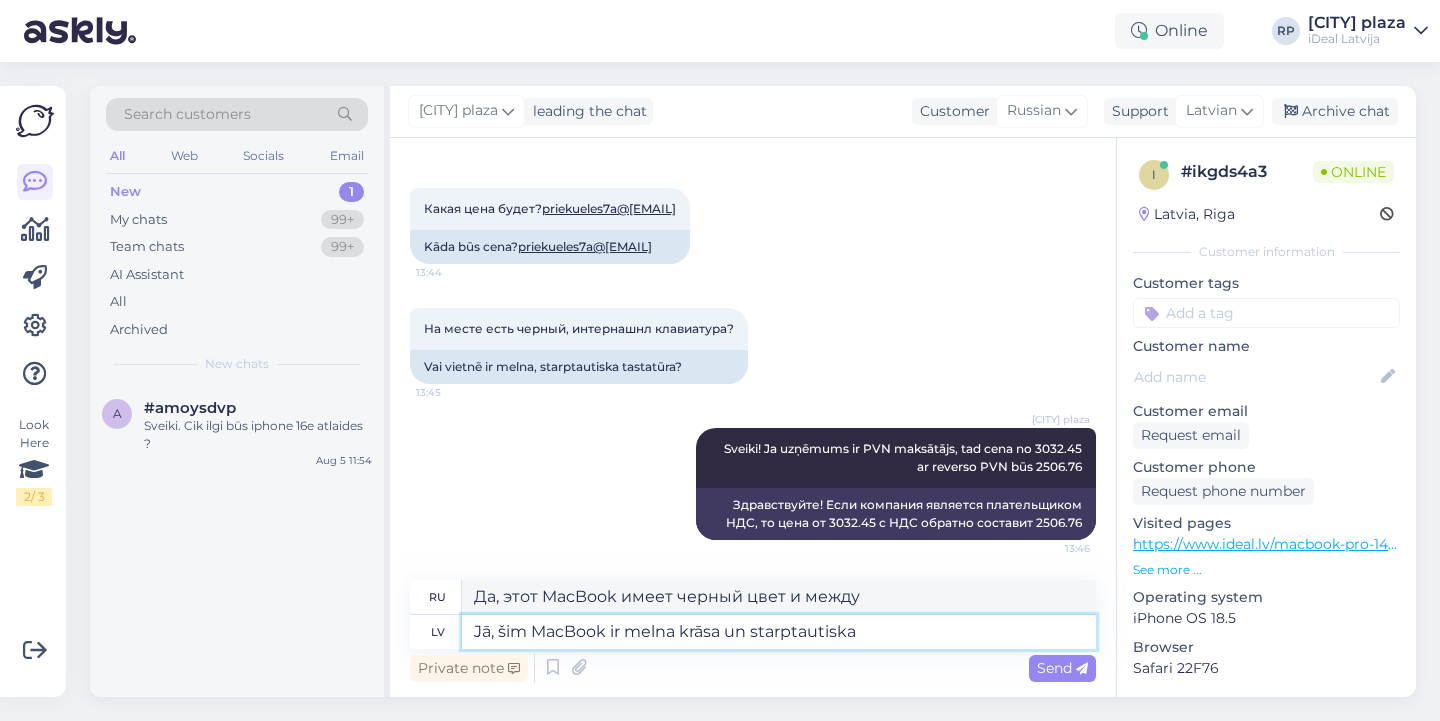 type on "Да, этот MacBook имеет черный цвет и международный" 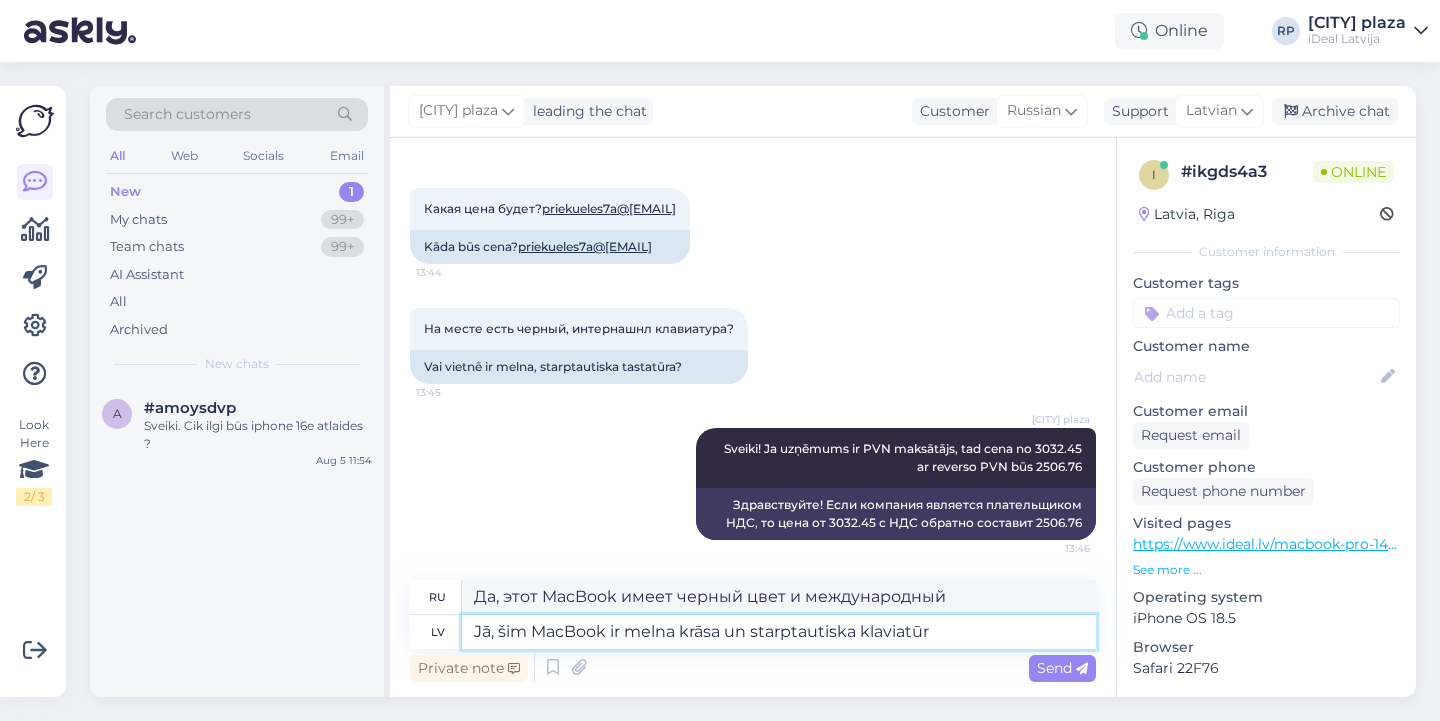 type on "Jā, šim MacBook ir melna krāsa un starptautiska klaviatūra" 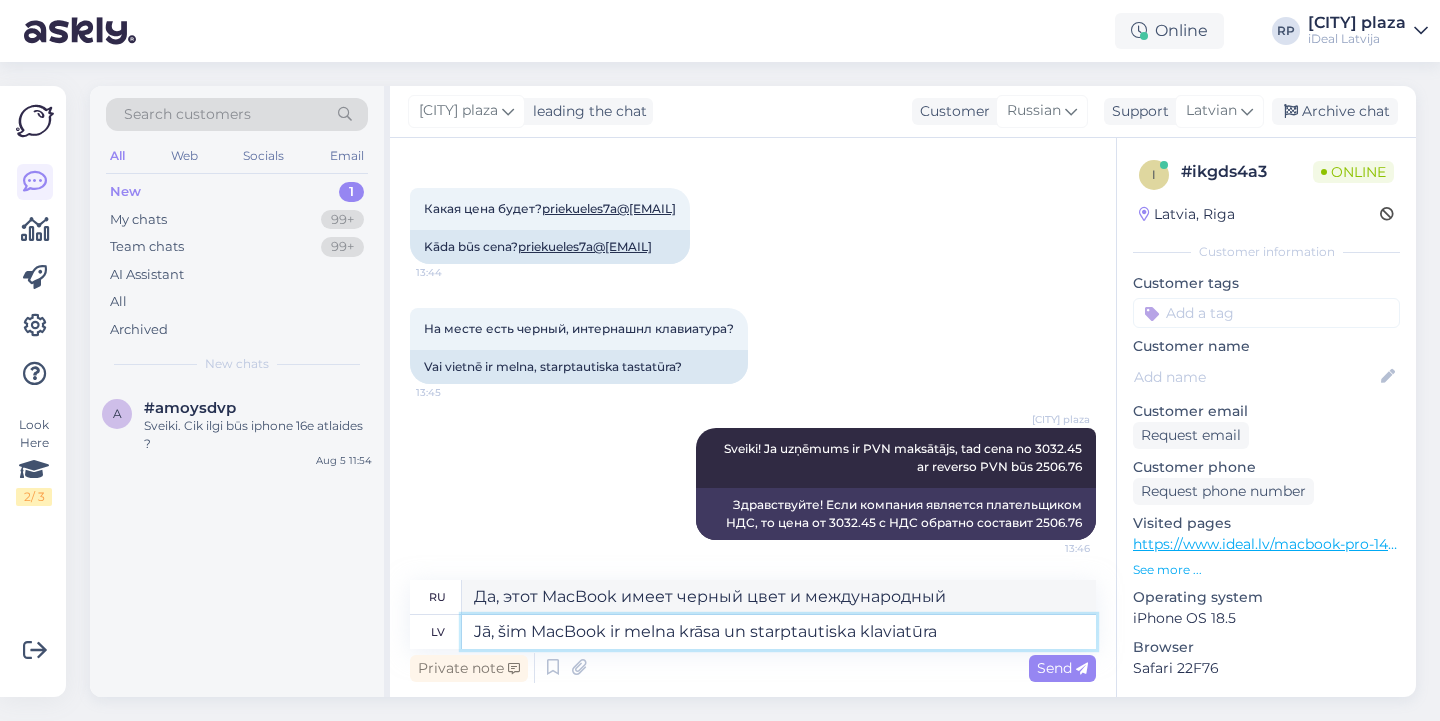 type on "Да, этот MacBook имеет черный цвет и международную клавиатуру." 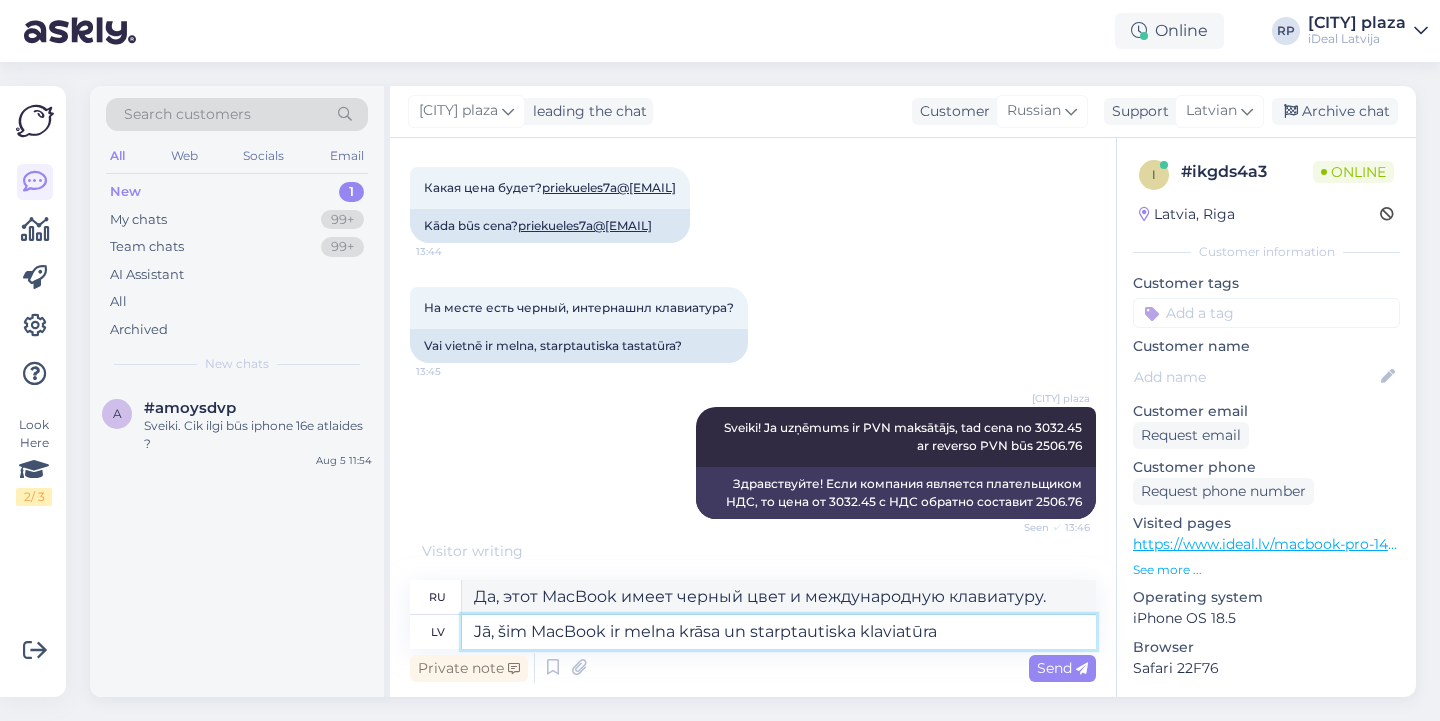 click on "Jā, šim MacBook ir melna krāsa un starptautiska klaviatūra" at bounding box center [779, 632] 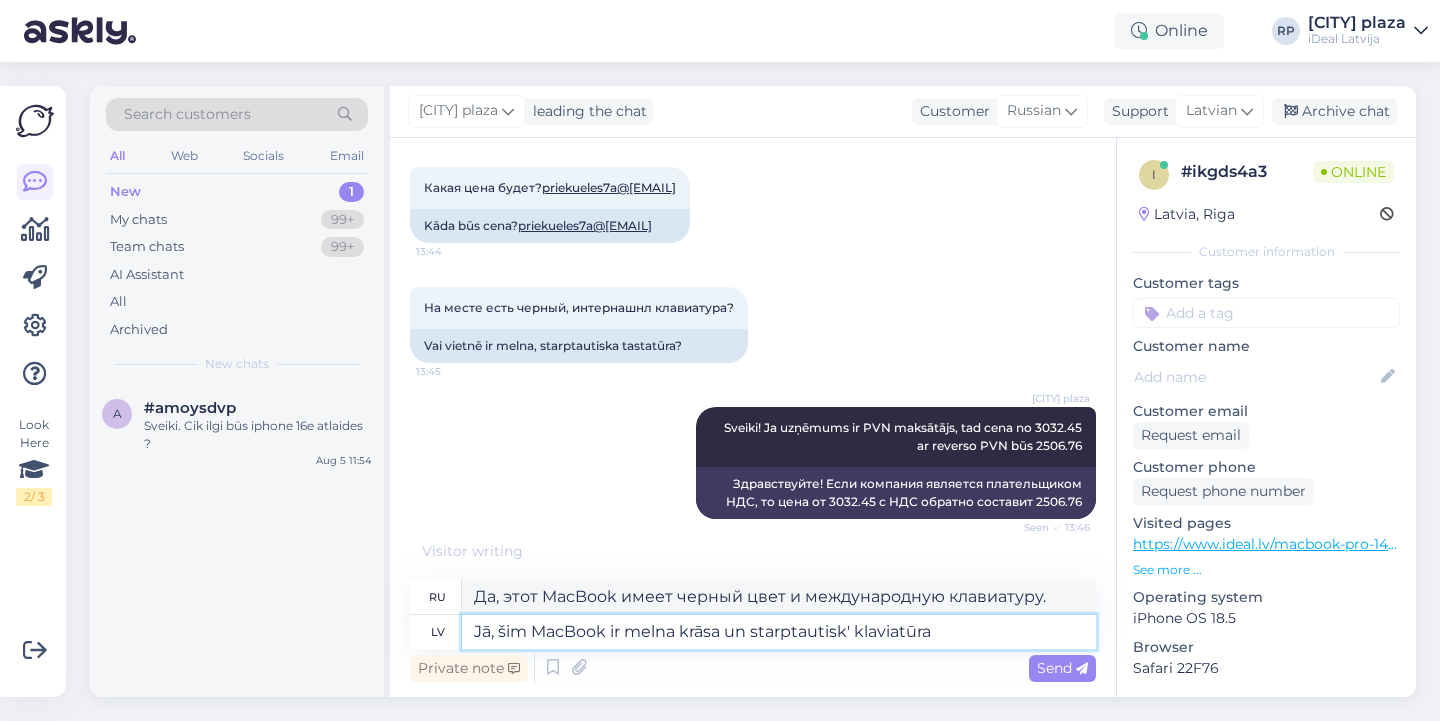 type on "Jā, šim MacBook ir melna krāsa un starptautiskā klaviatūra" 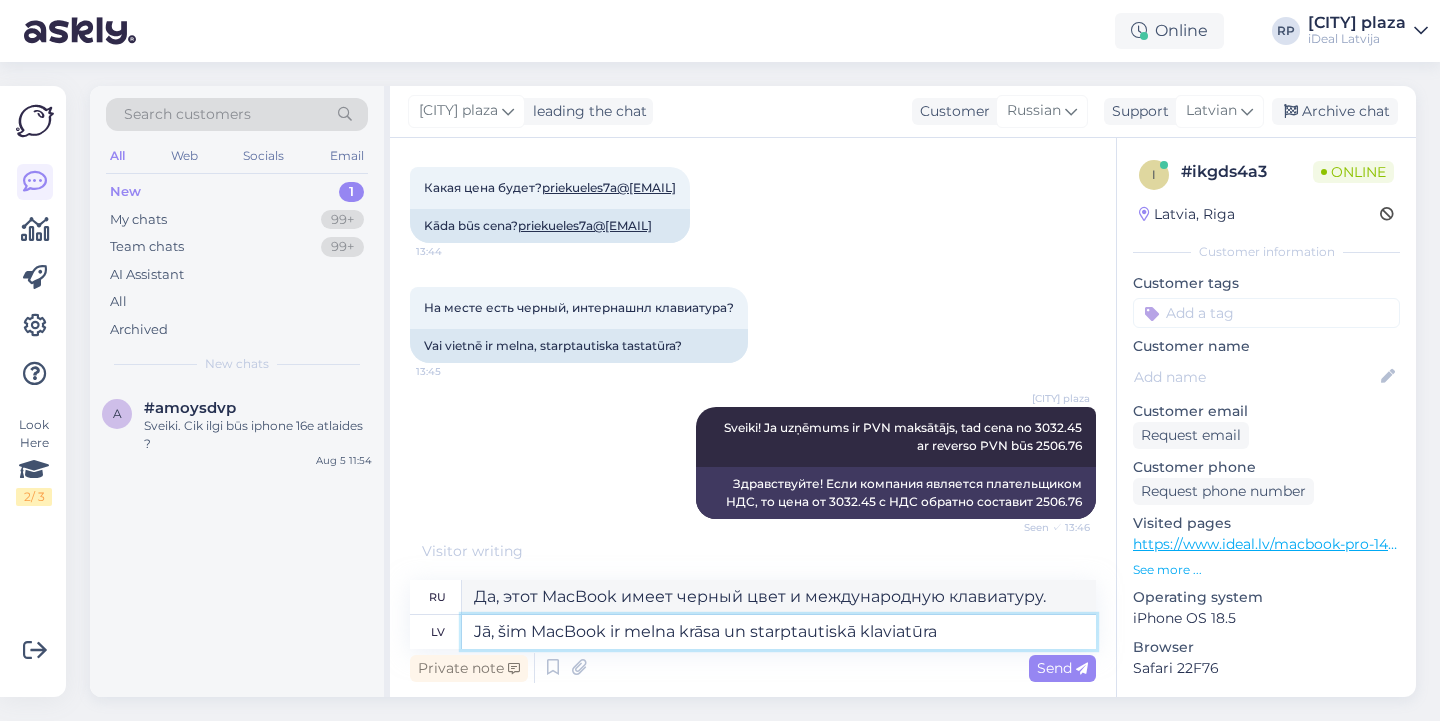 scroll, scrollTop: 373, scrollLeft: 0, axis: vertical 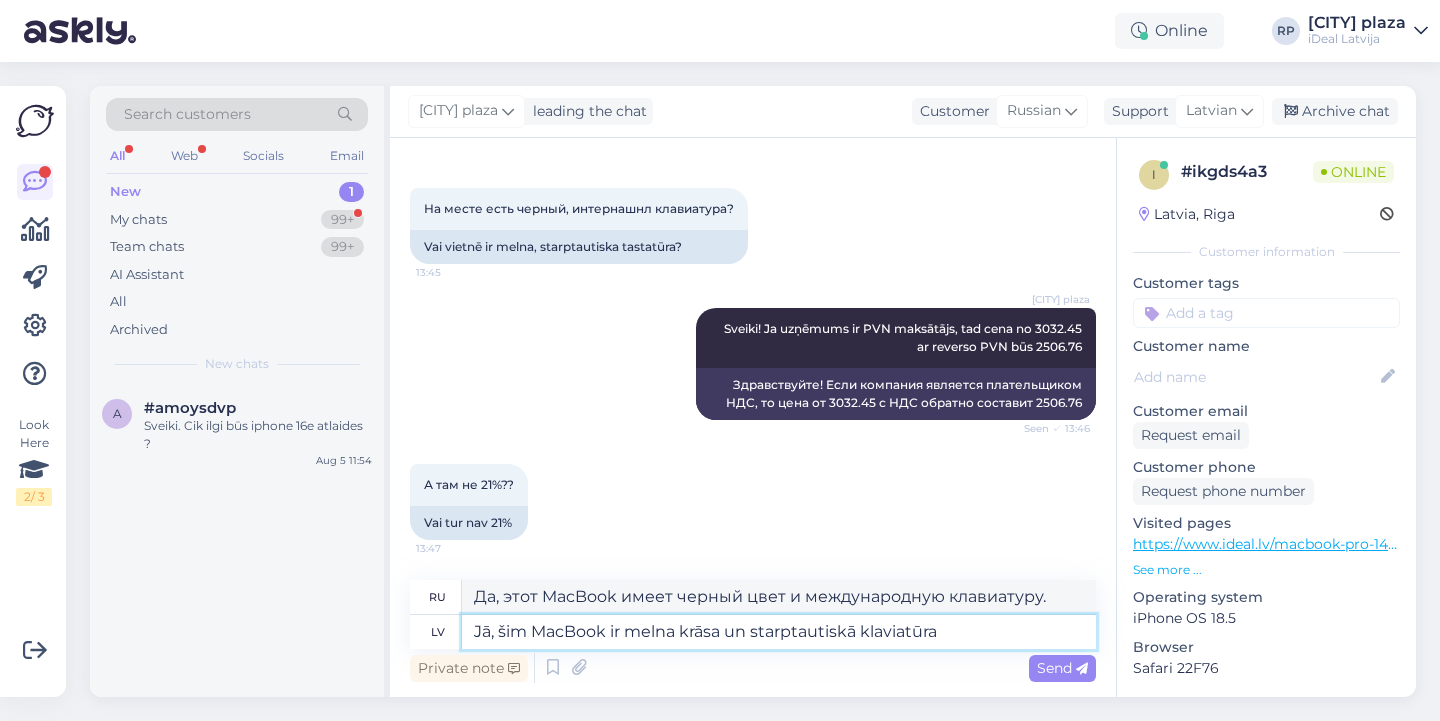 type 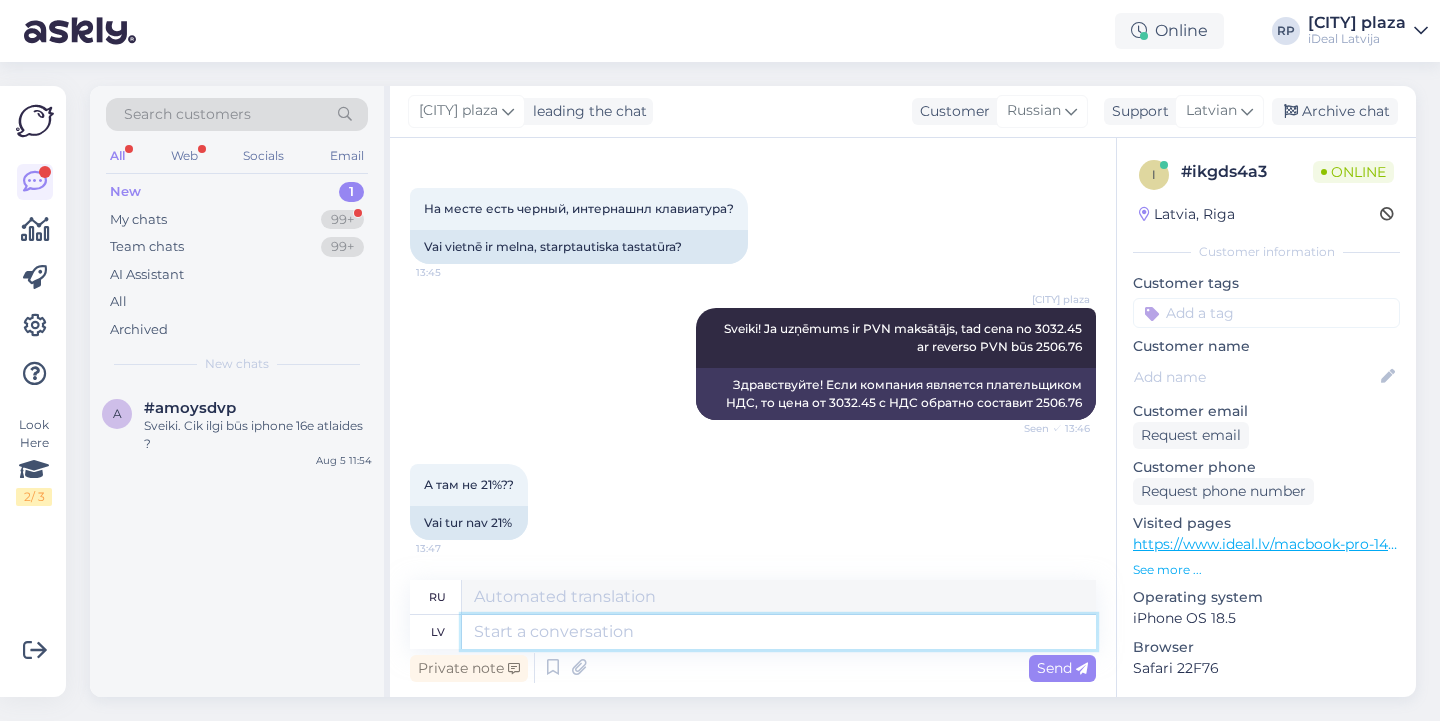 scroll, scrollTop: 490, scrollLeft: 0, axis: vertical 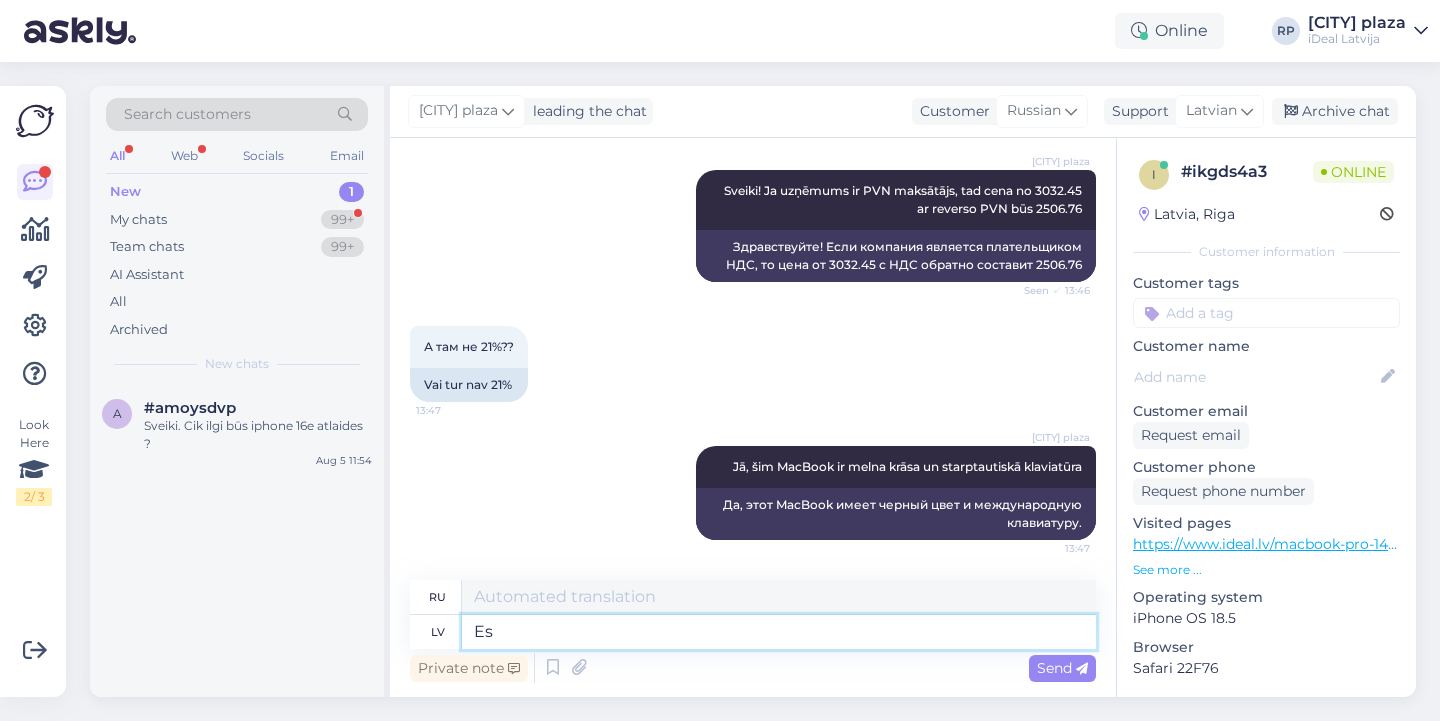 type on "Es" 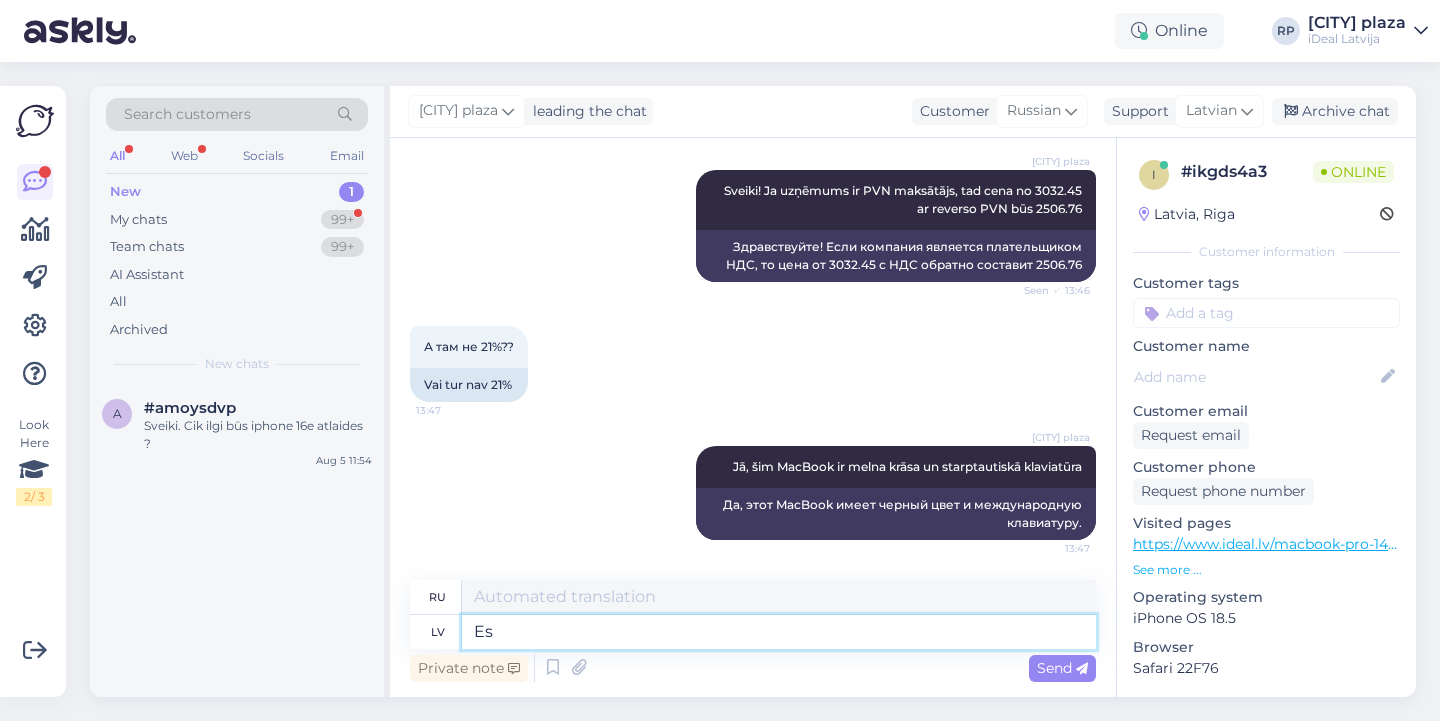 type on "я" 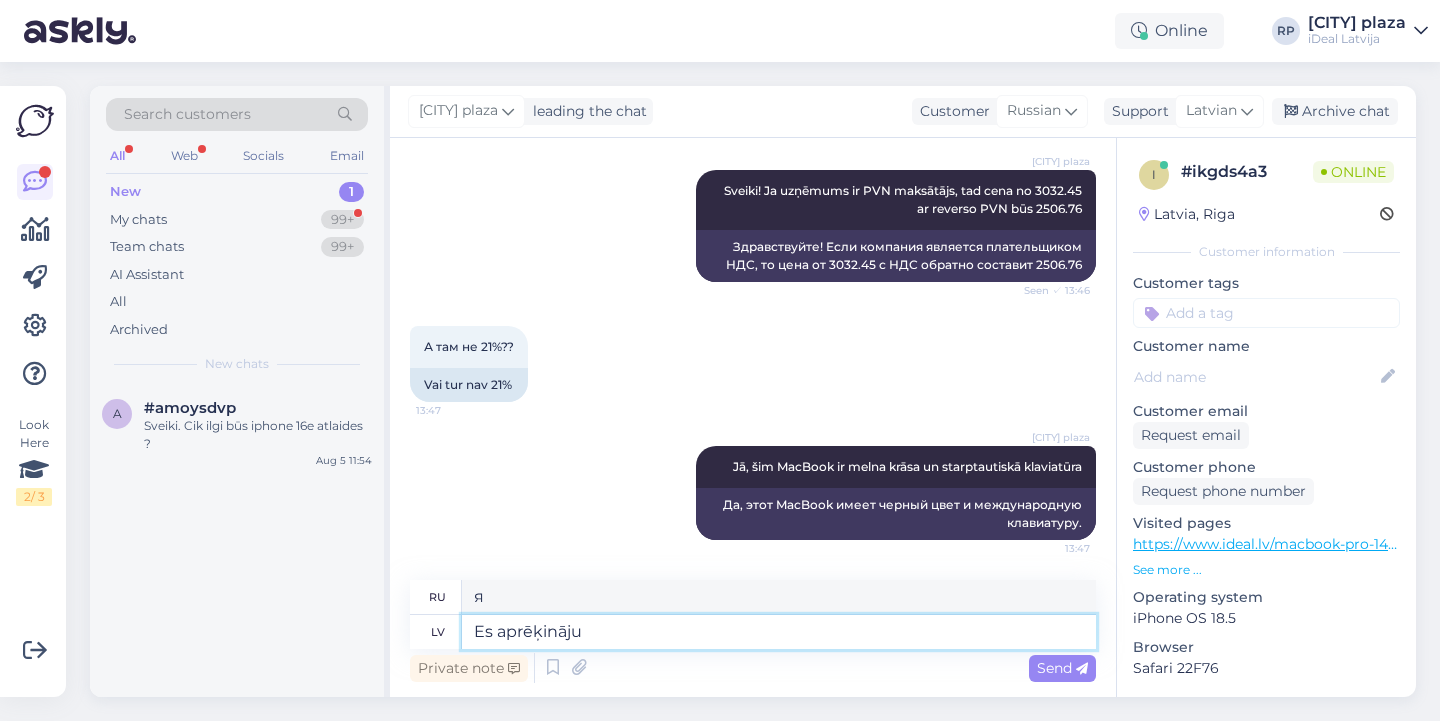 type on "Es aprēķināju a" 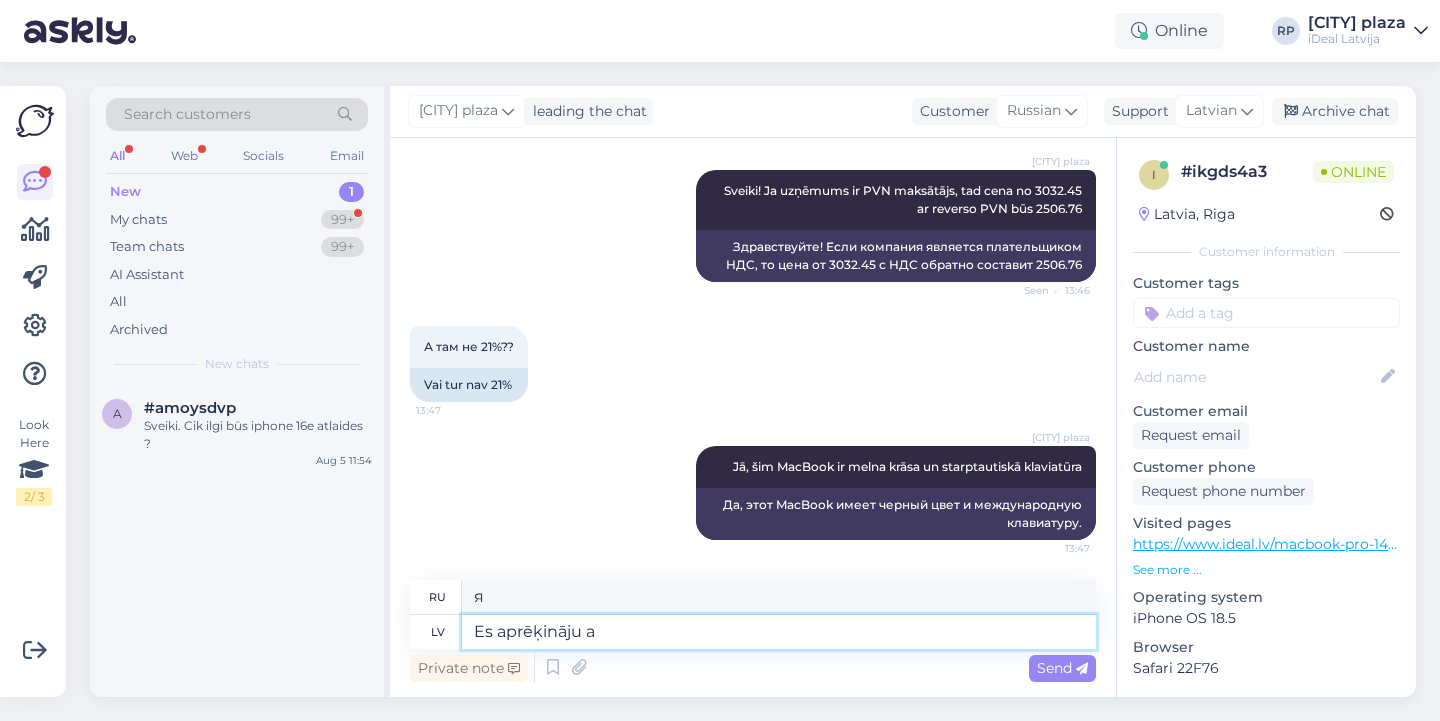 type on "Я подсчитал" 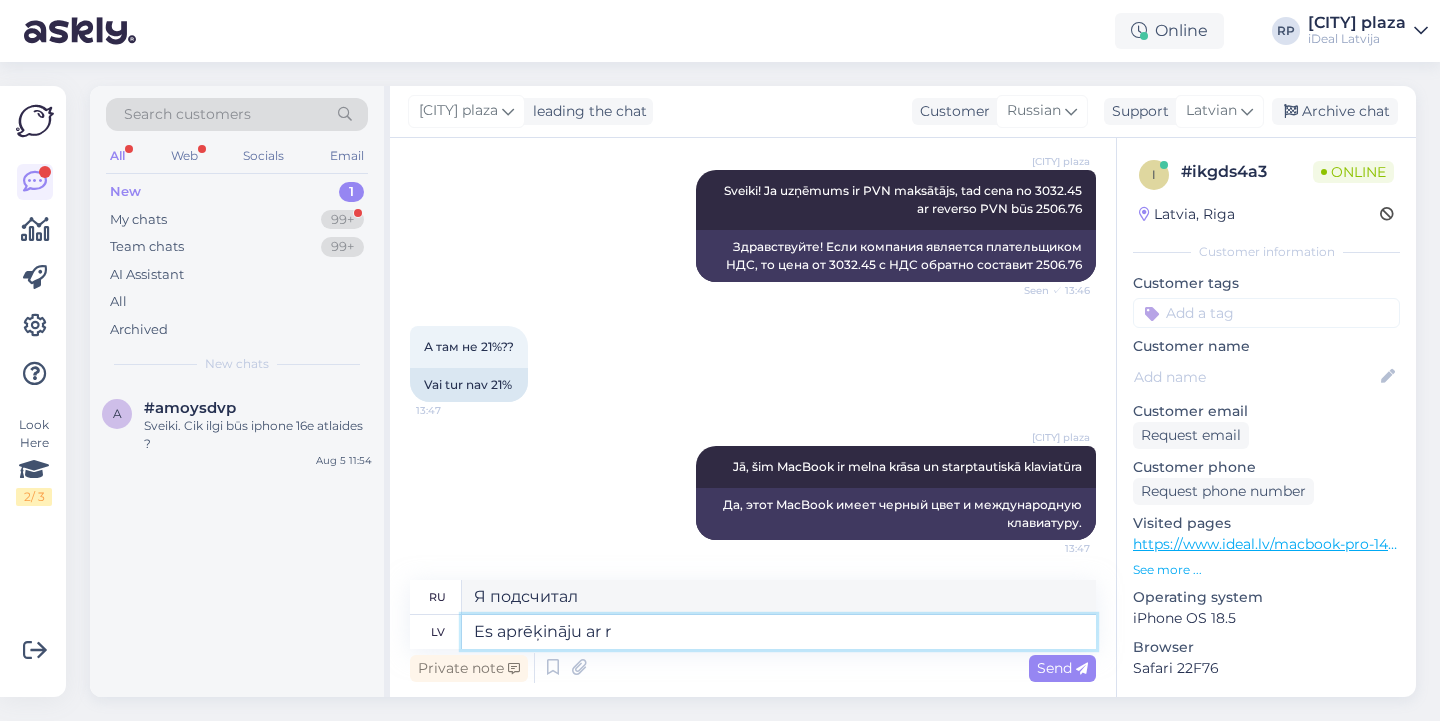type on "Es aprēķināju ar re" 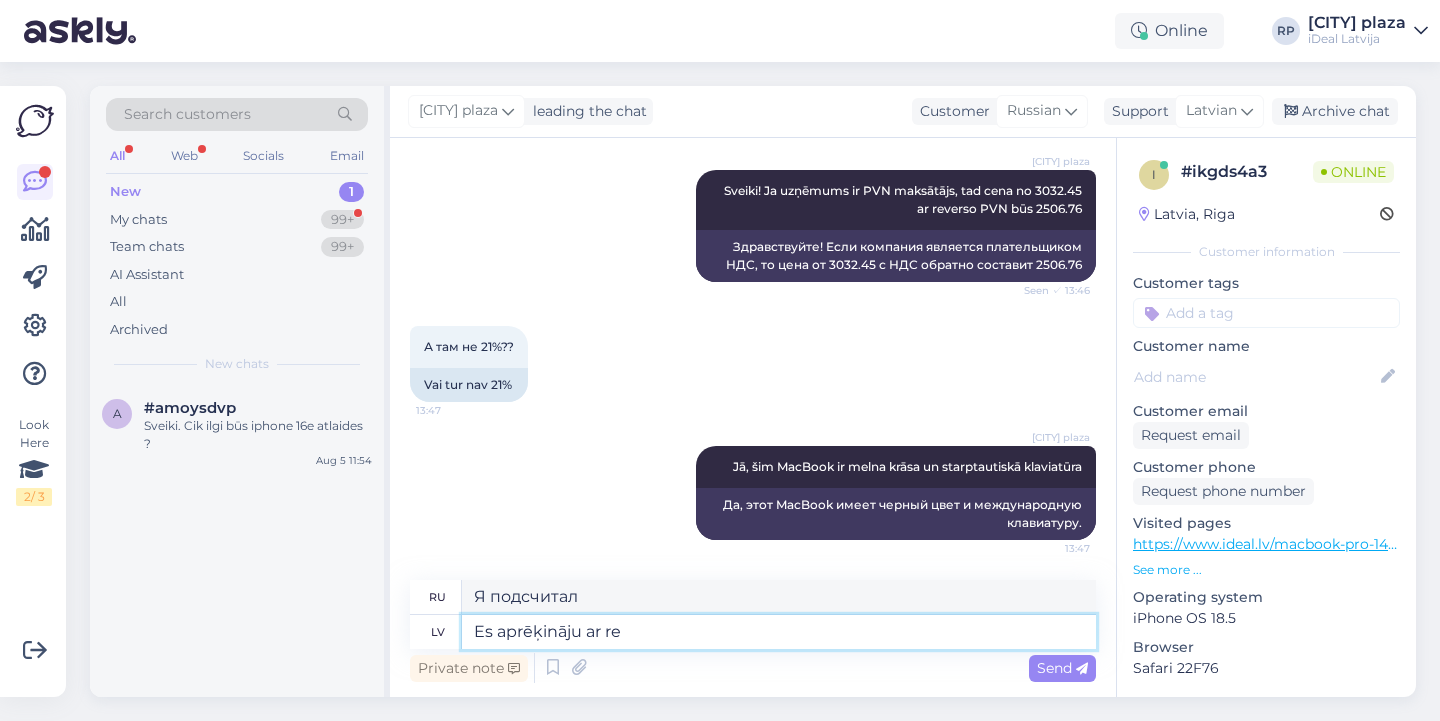 type on "Я рассчитал с" 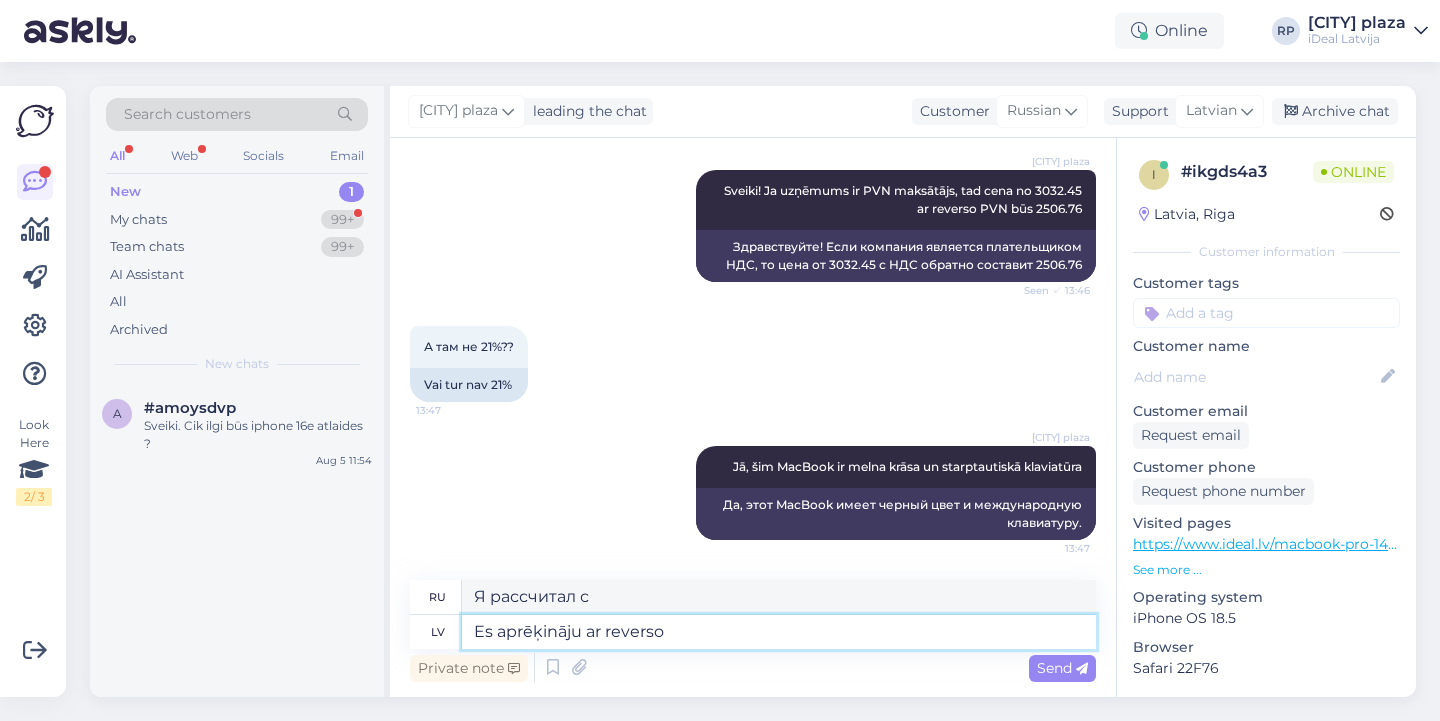 type on "Es aprēķināju ar reverso" 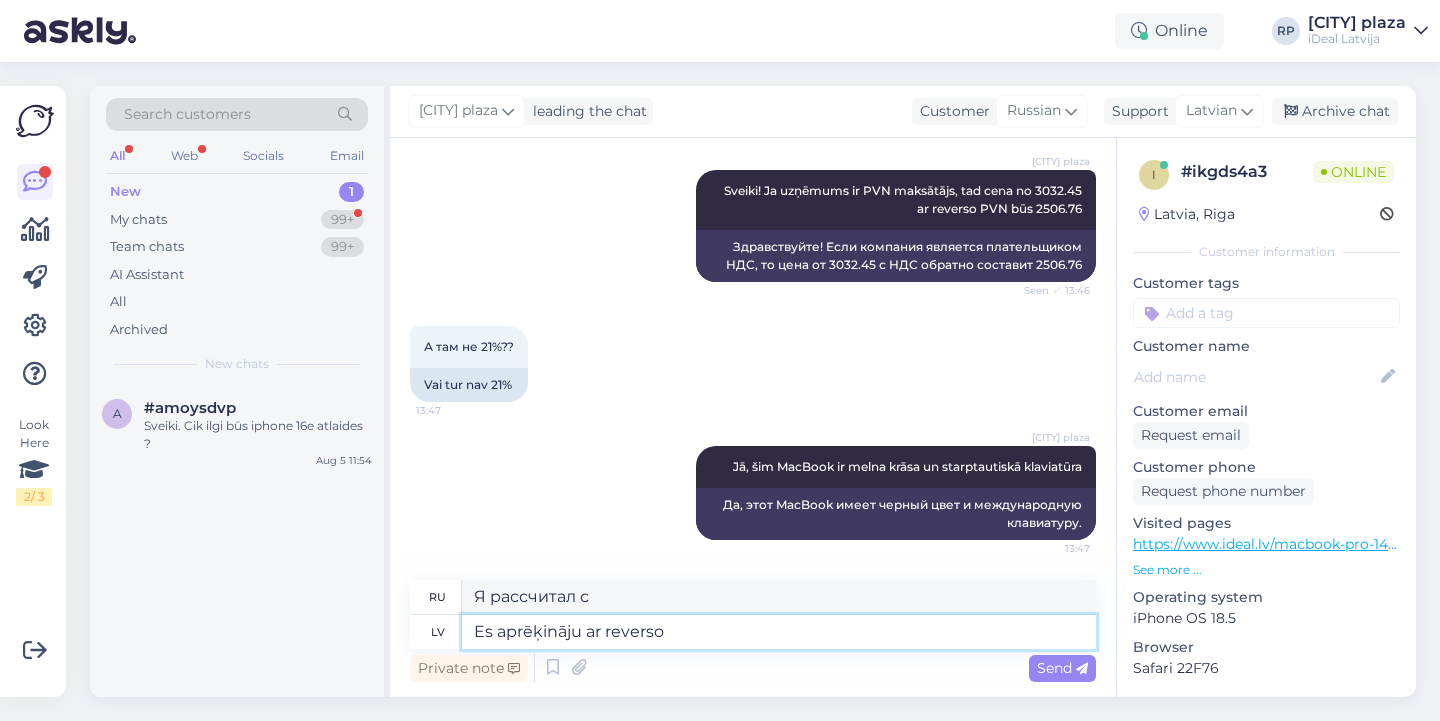 type on "Я рассчитал с обратным" 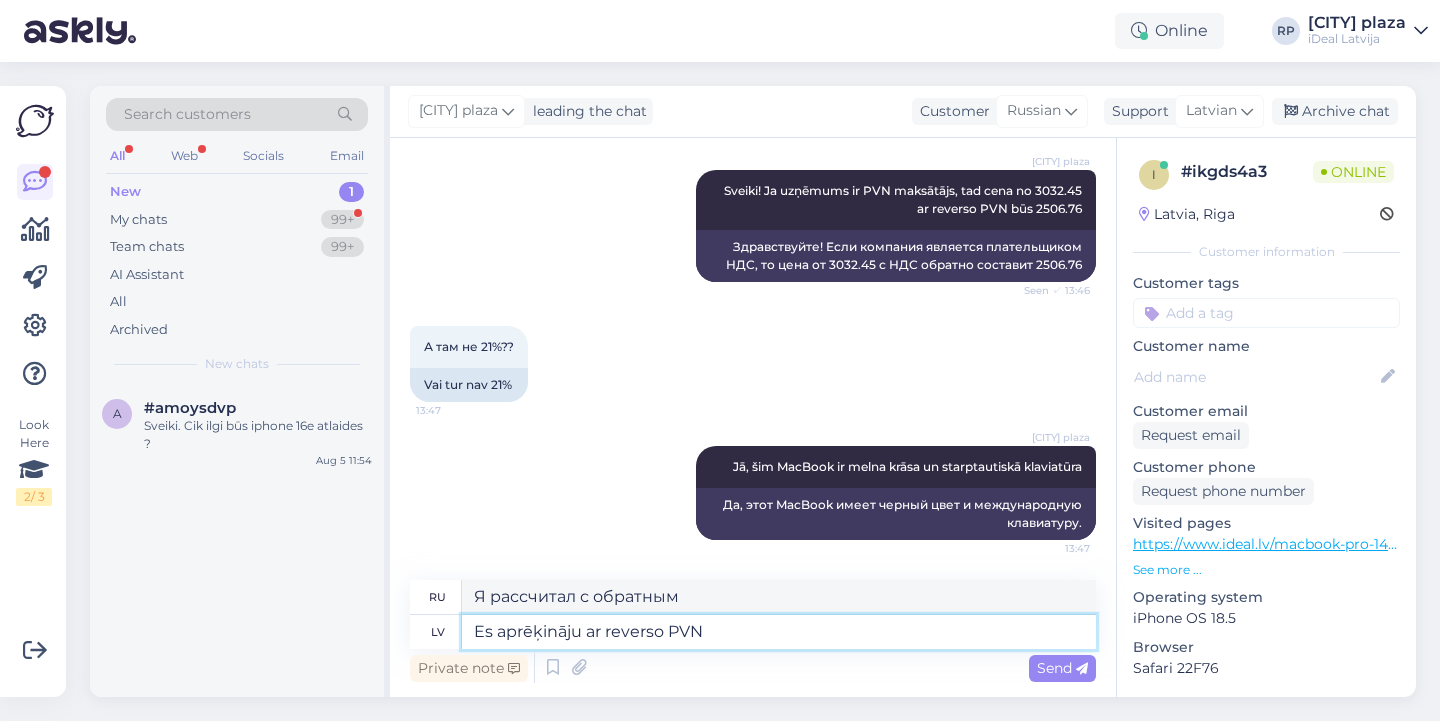 type on "Es aprēķināju ar reverso PVN" 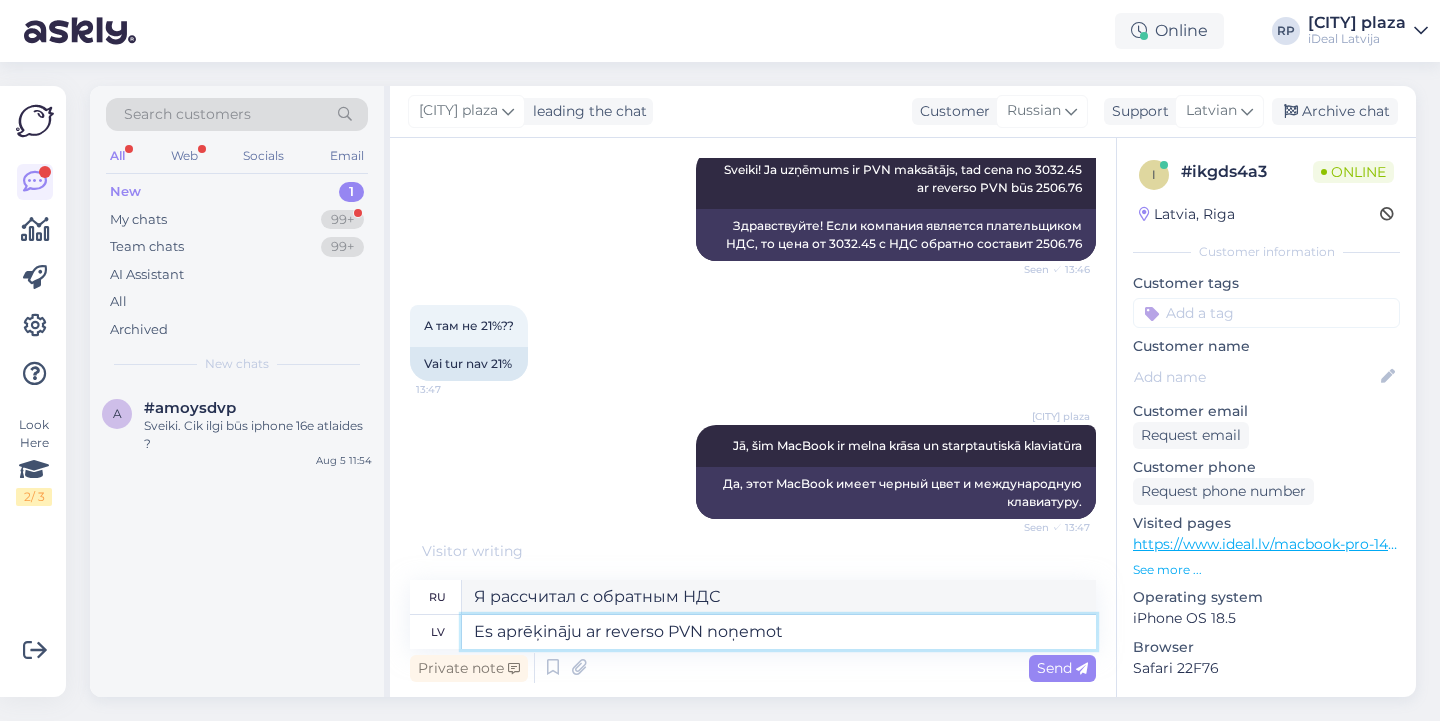 type on "Es aprēķināju ar reverso PVN noņemot 2" 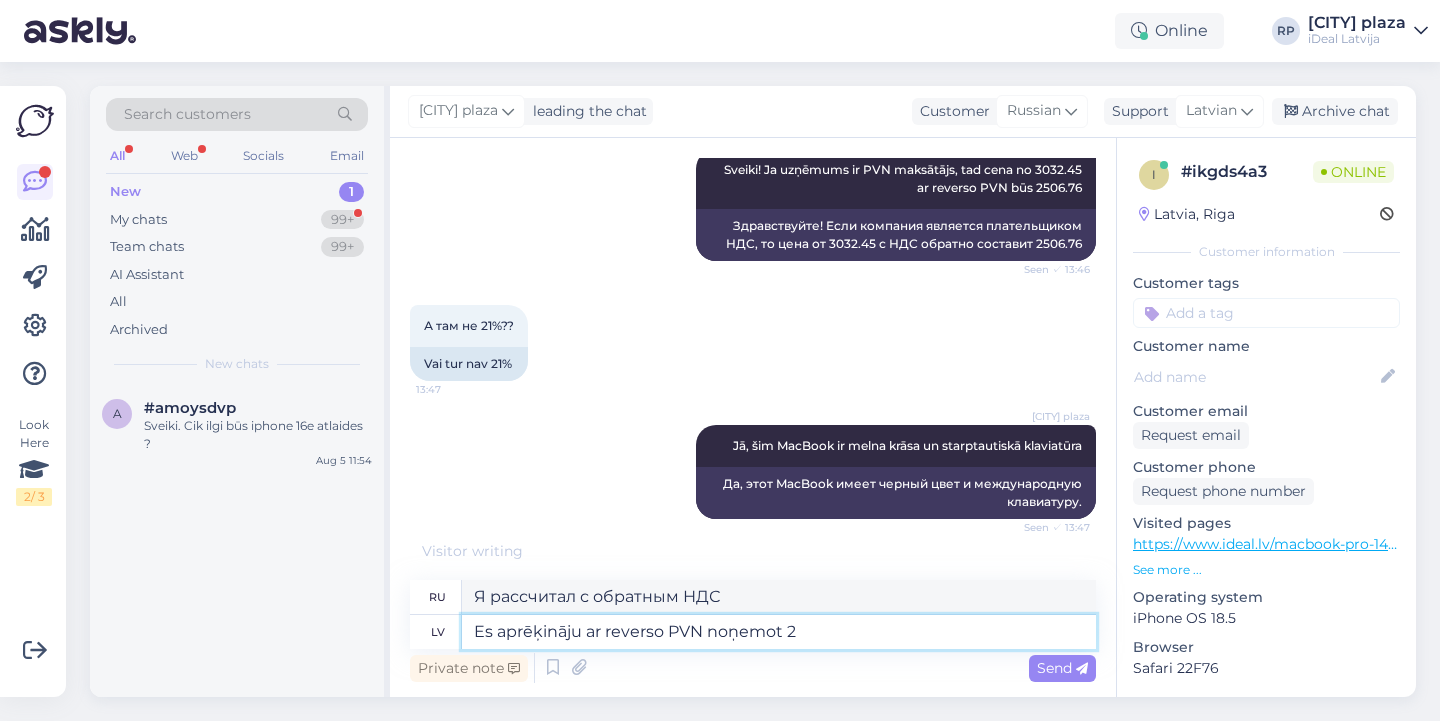 type on "Я рассчитал с вычетом НДС обратного платежа" 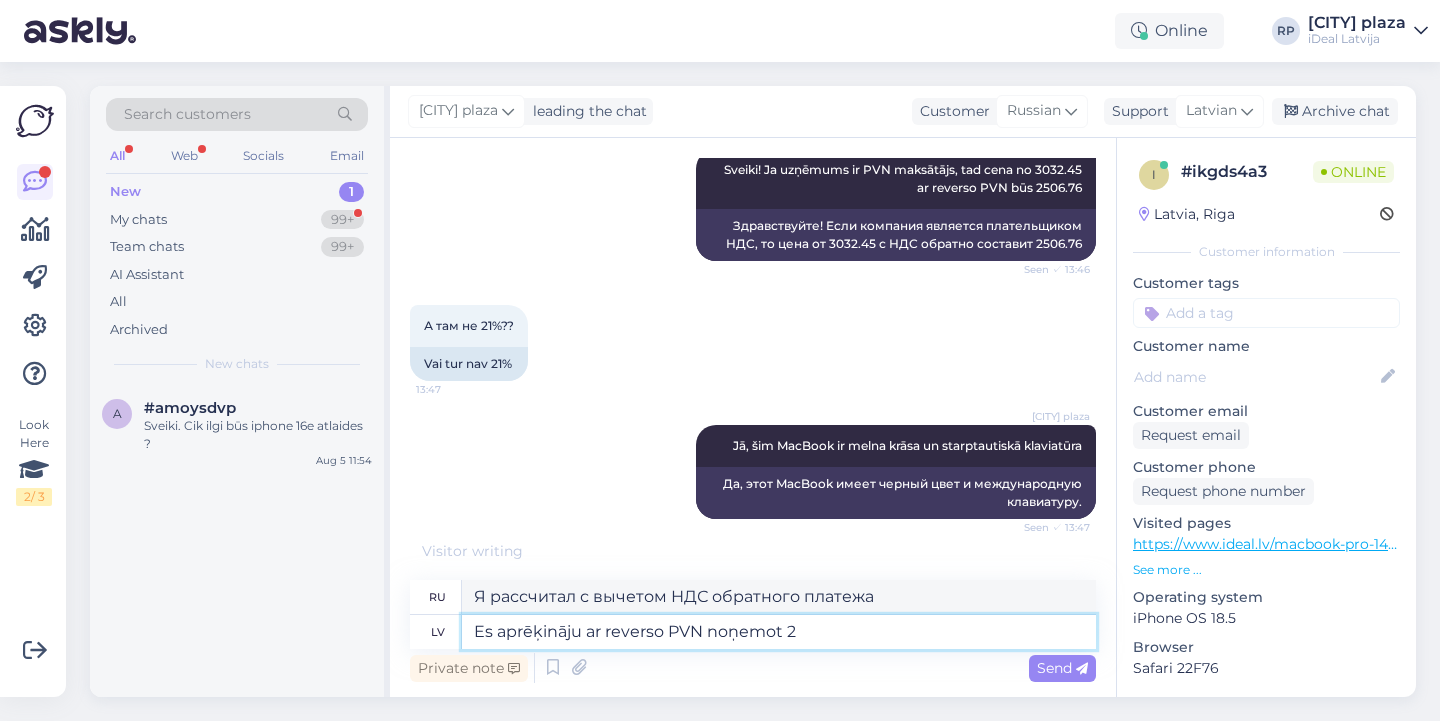 type on "Es aprēķināju ar reverso PVN noņemot 21" 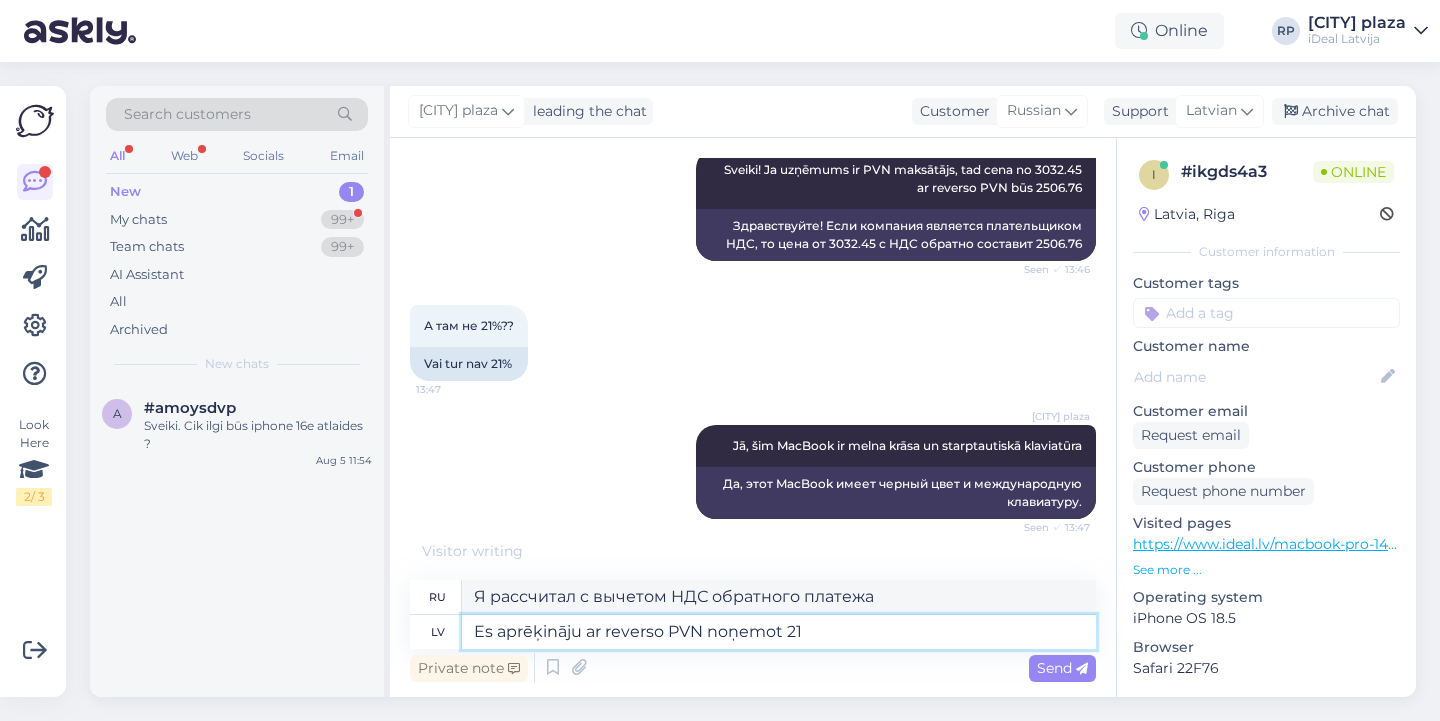 type on "Я рассчитал с обратным НДС, вычитая 21" 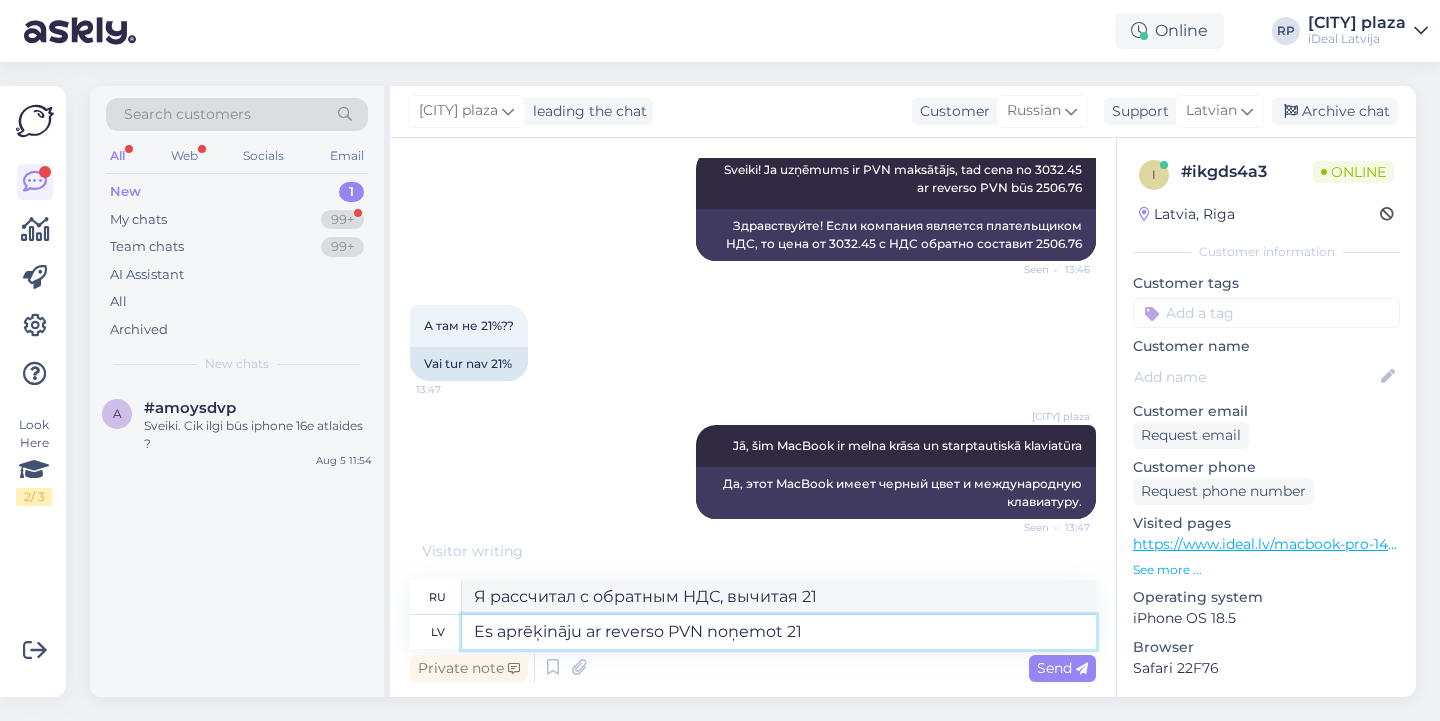 type on "Es aprēķināju ar reverso PVN noņemot 21%" 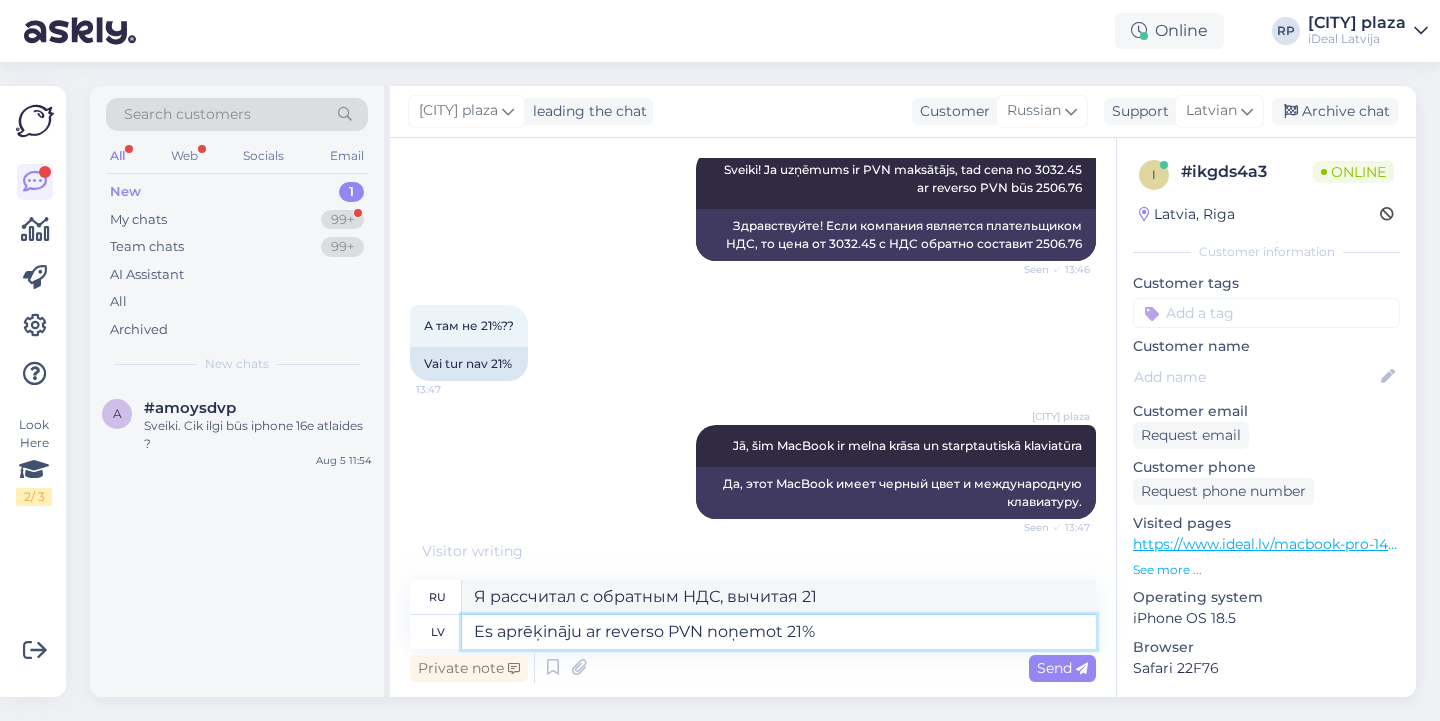 type on "Я рассчитал по методу обратного НДС, вычтя 21%." 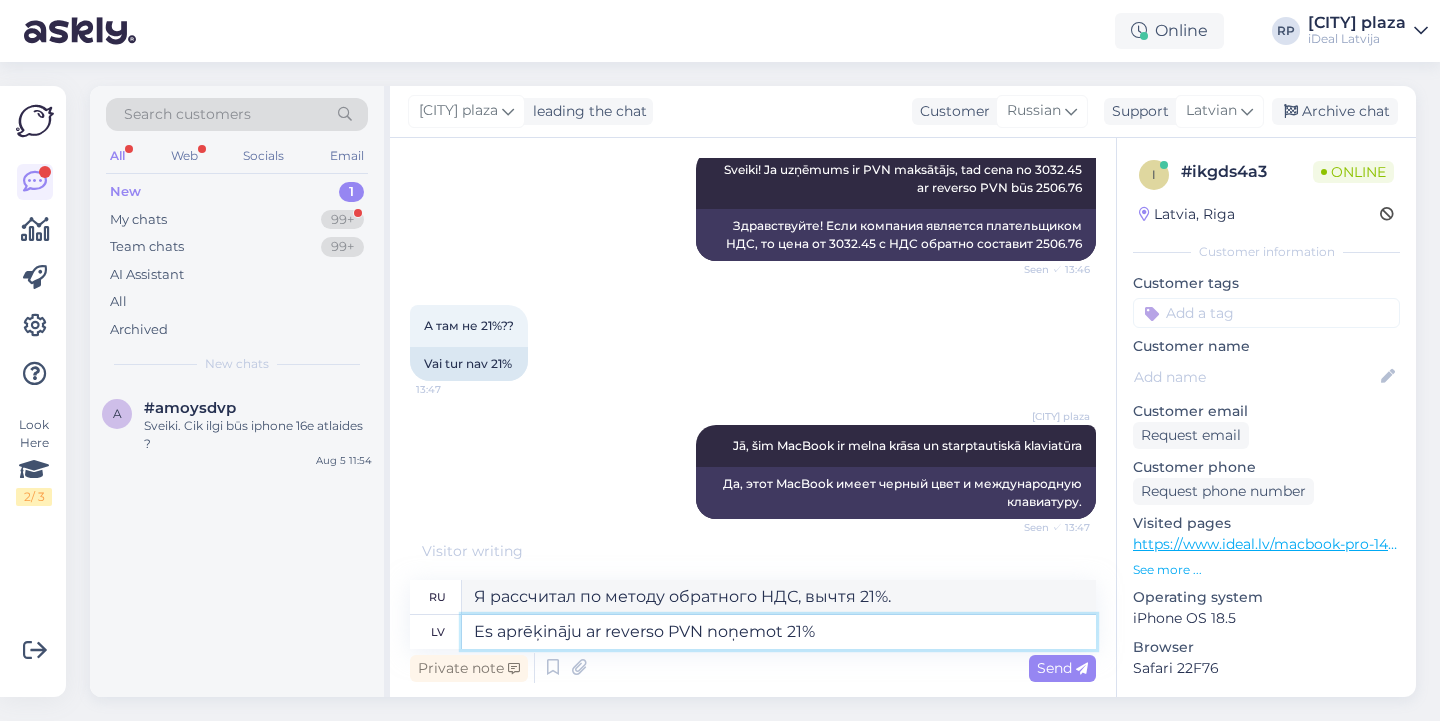 type 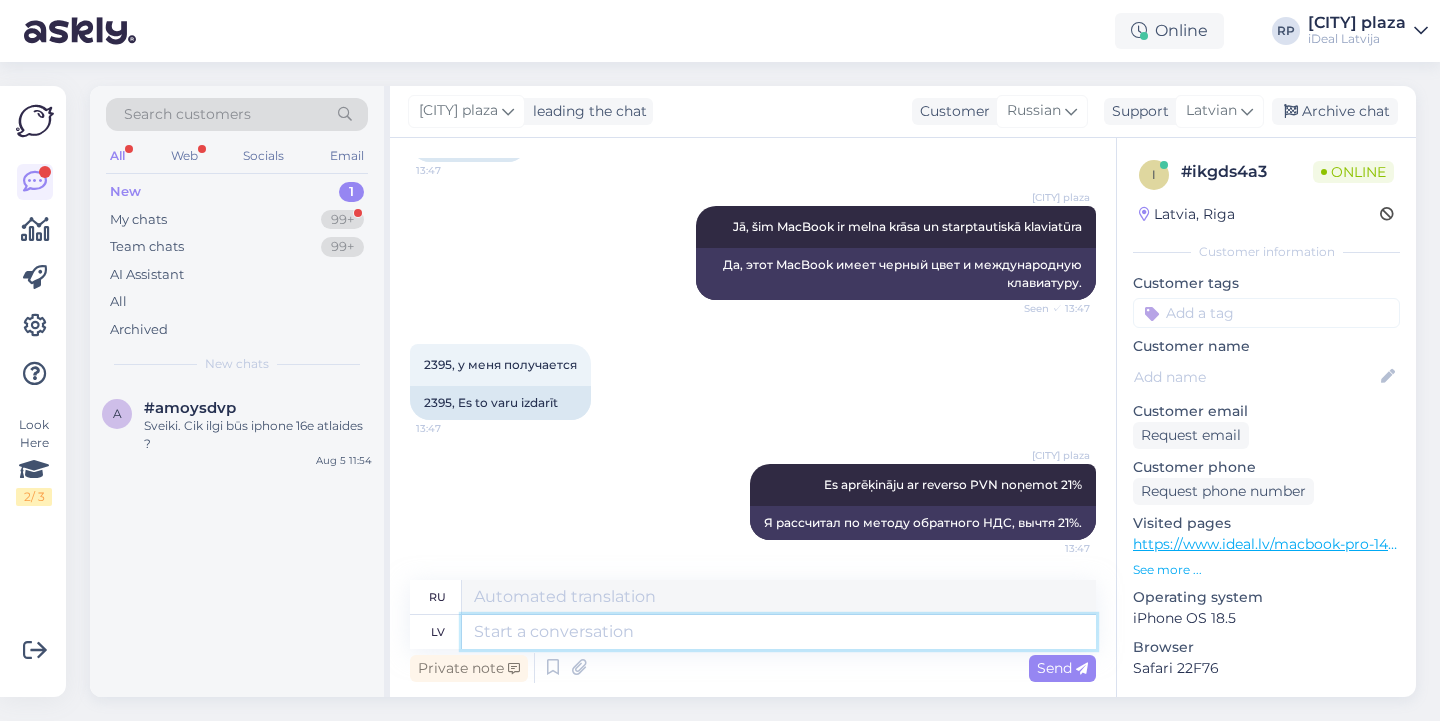 scroll, scrollTop: 730, scrollLeft: 0, axis: vertical 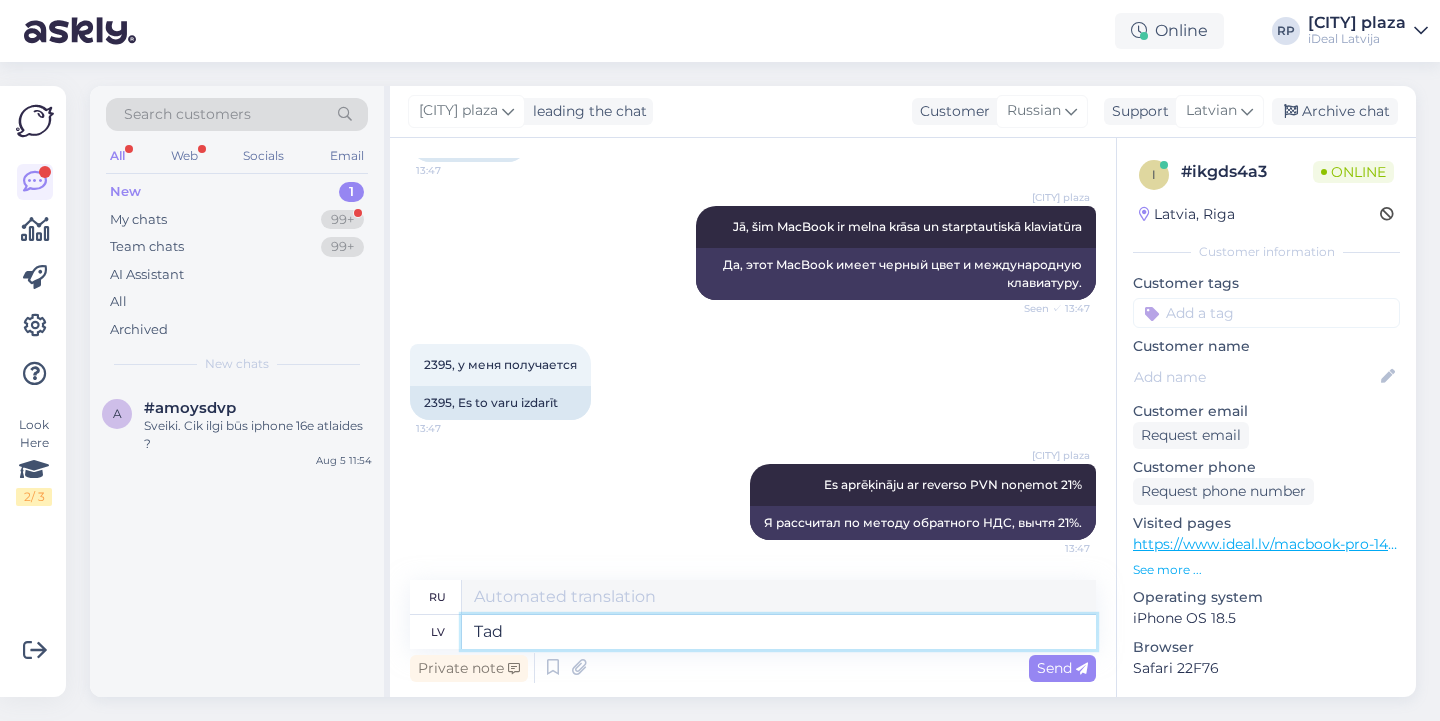 type on "Tad" 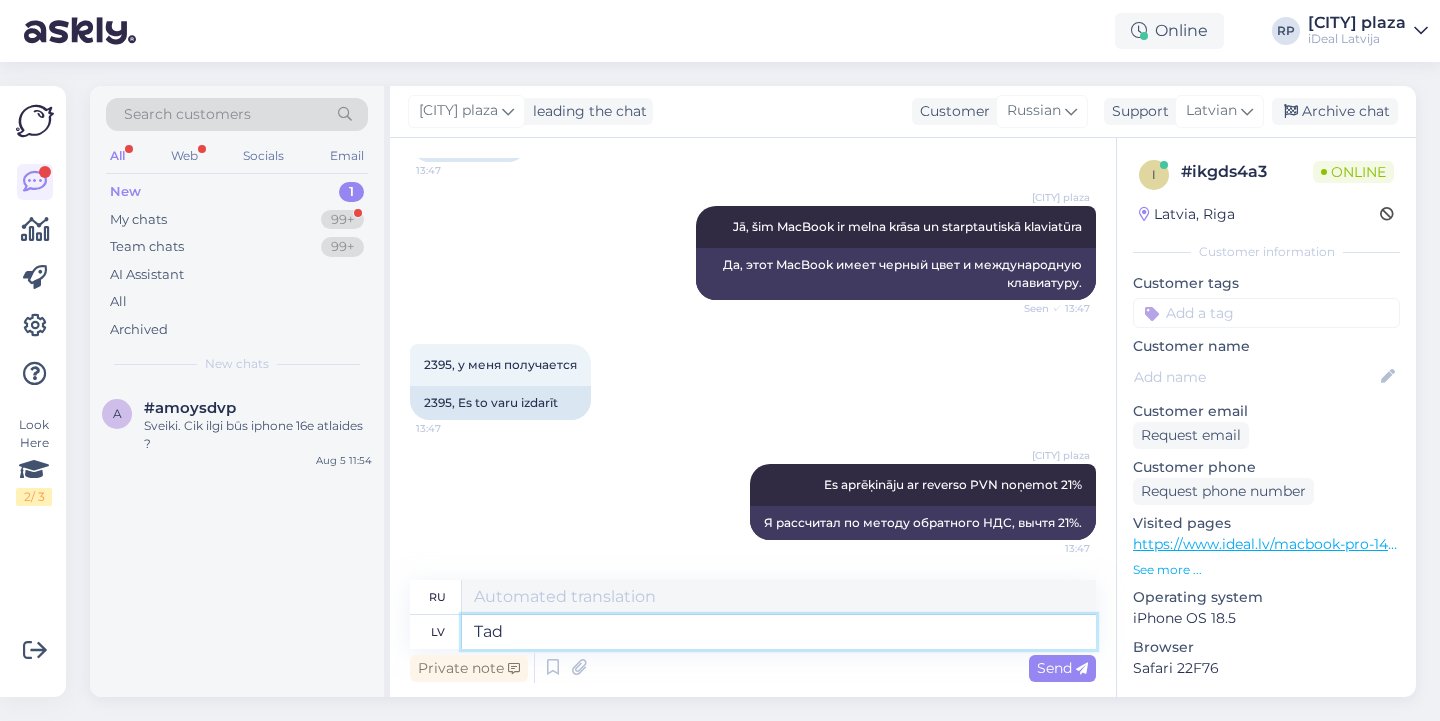 type on "Затем" 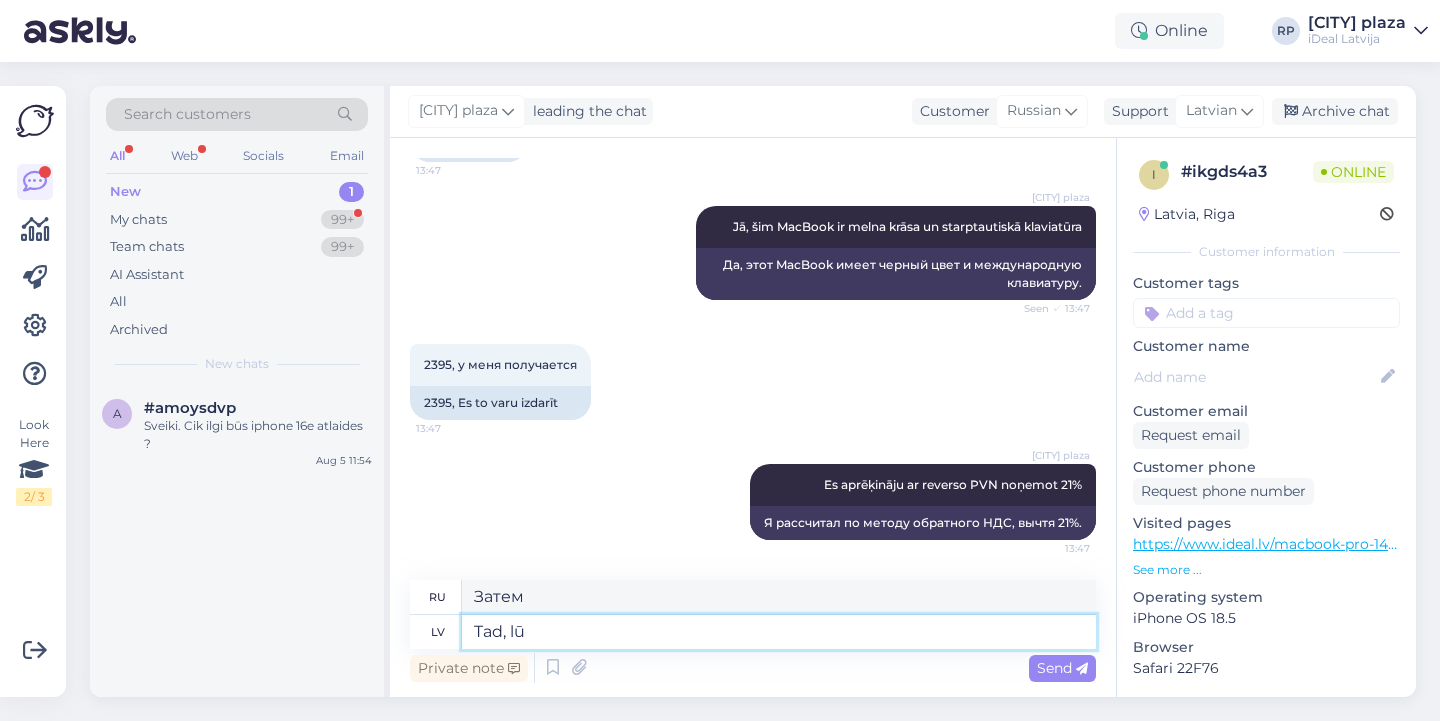type on "Tad, lūd" 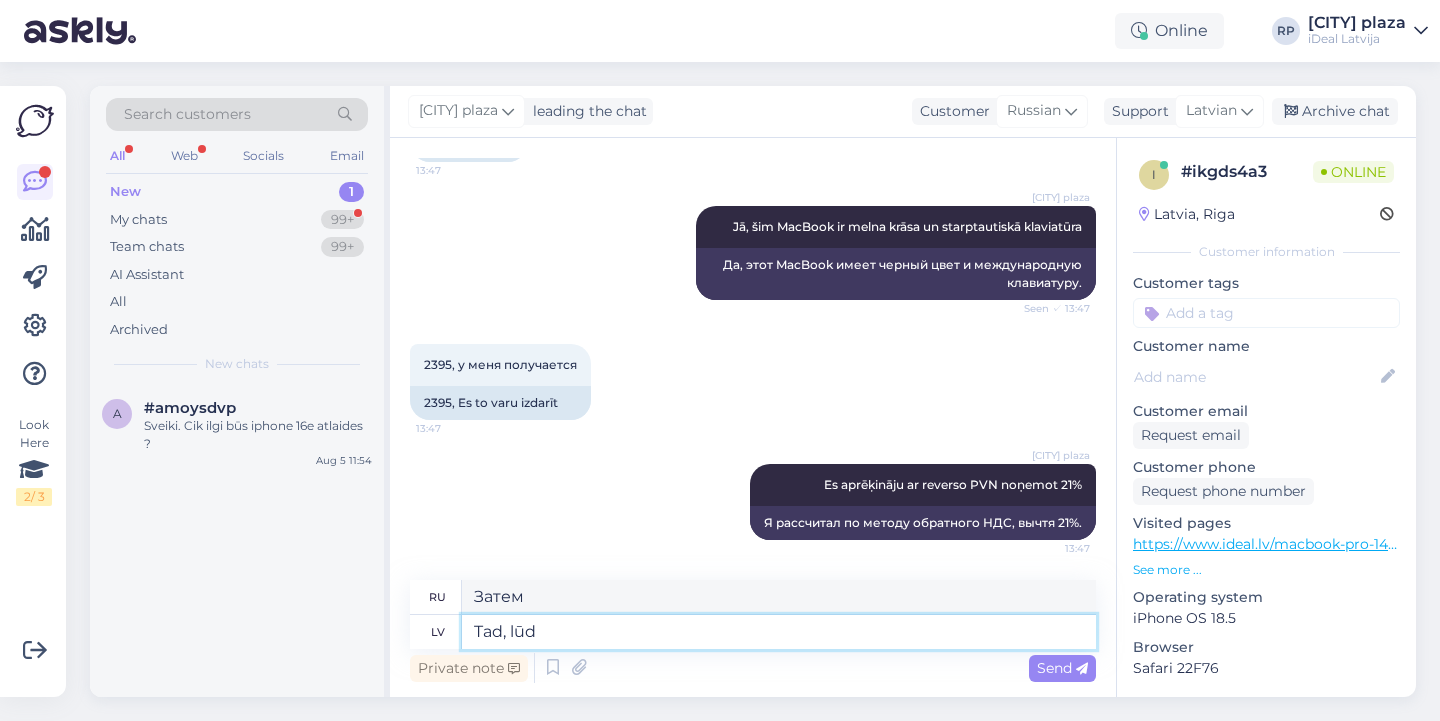 type on "Затем," 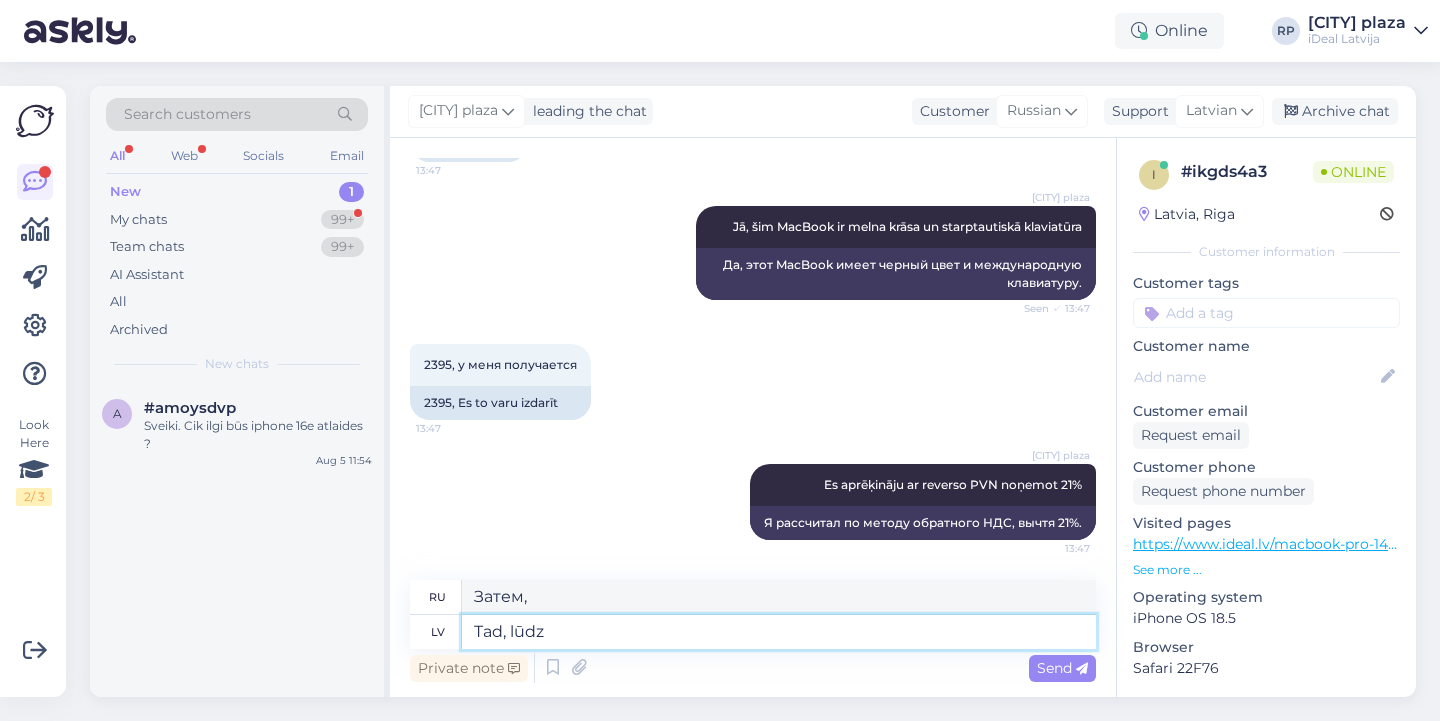 type on "Tad, lūdz p" 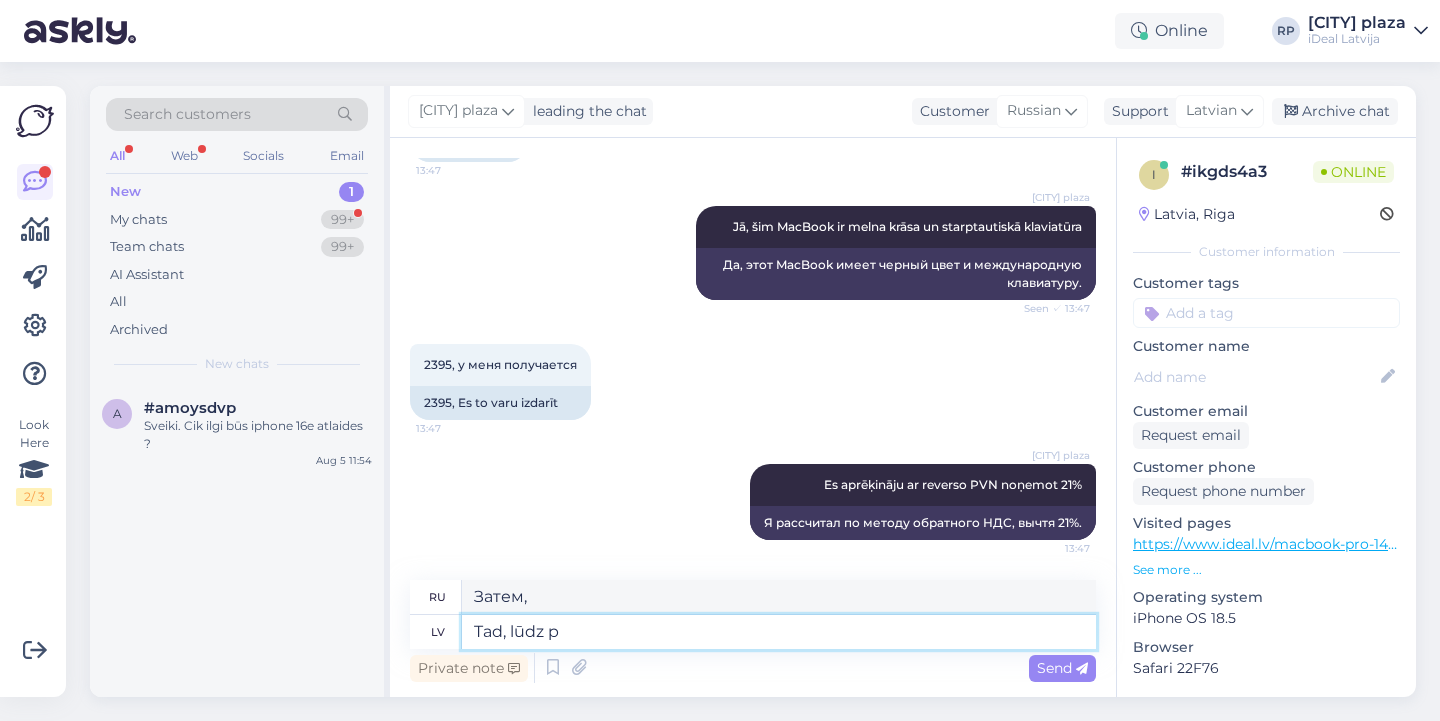 type on "Тогда, пожалуйста" 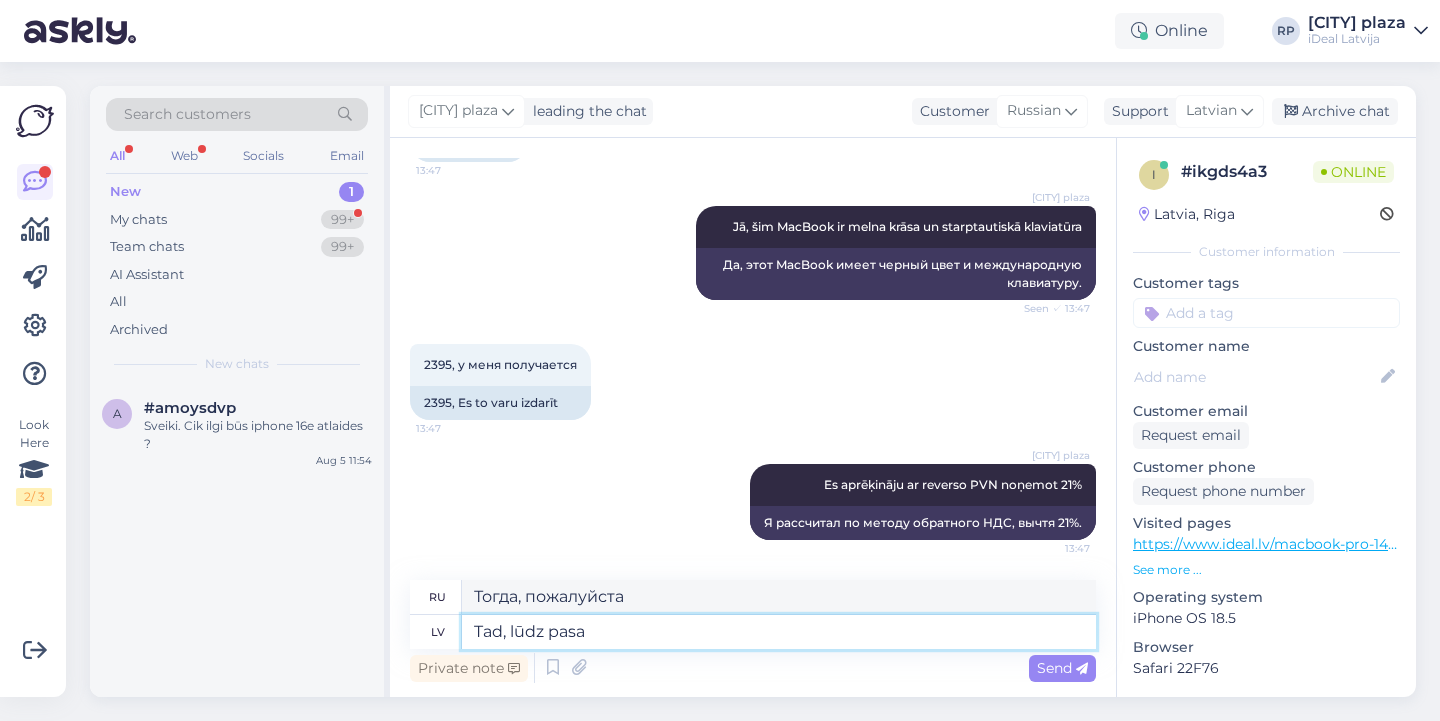 type on "Tad, lūdz pasak" 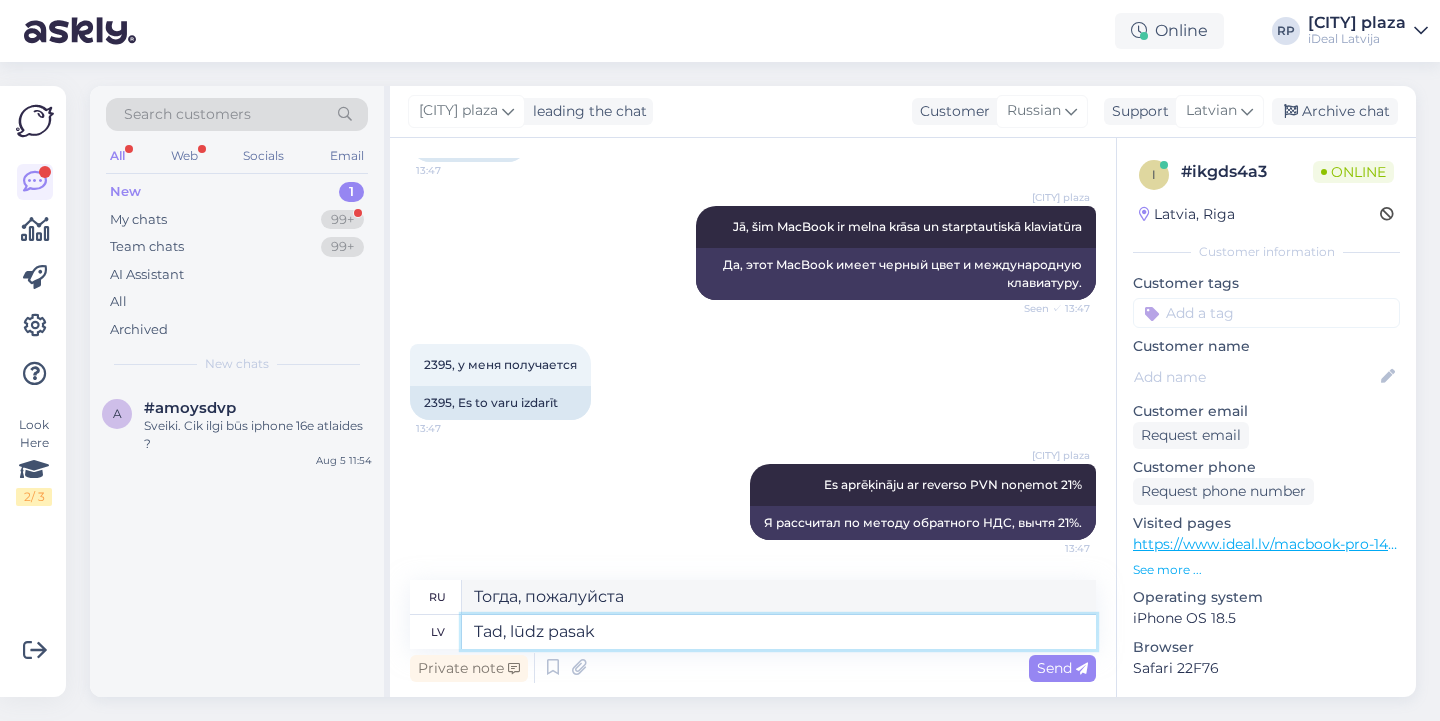 type on "Тогда, пожалуйста, проходите." 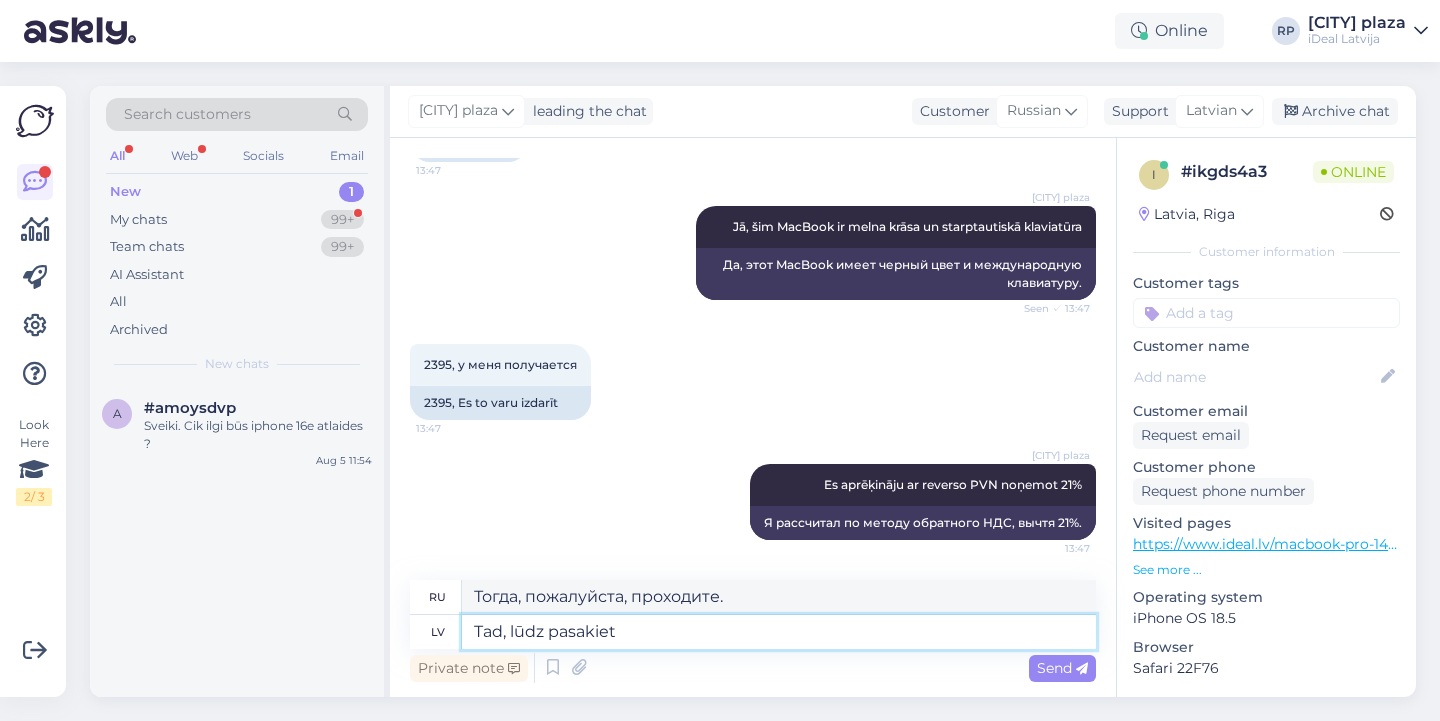 type on "Tad, lūdz pasakiet s" 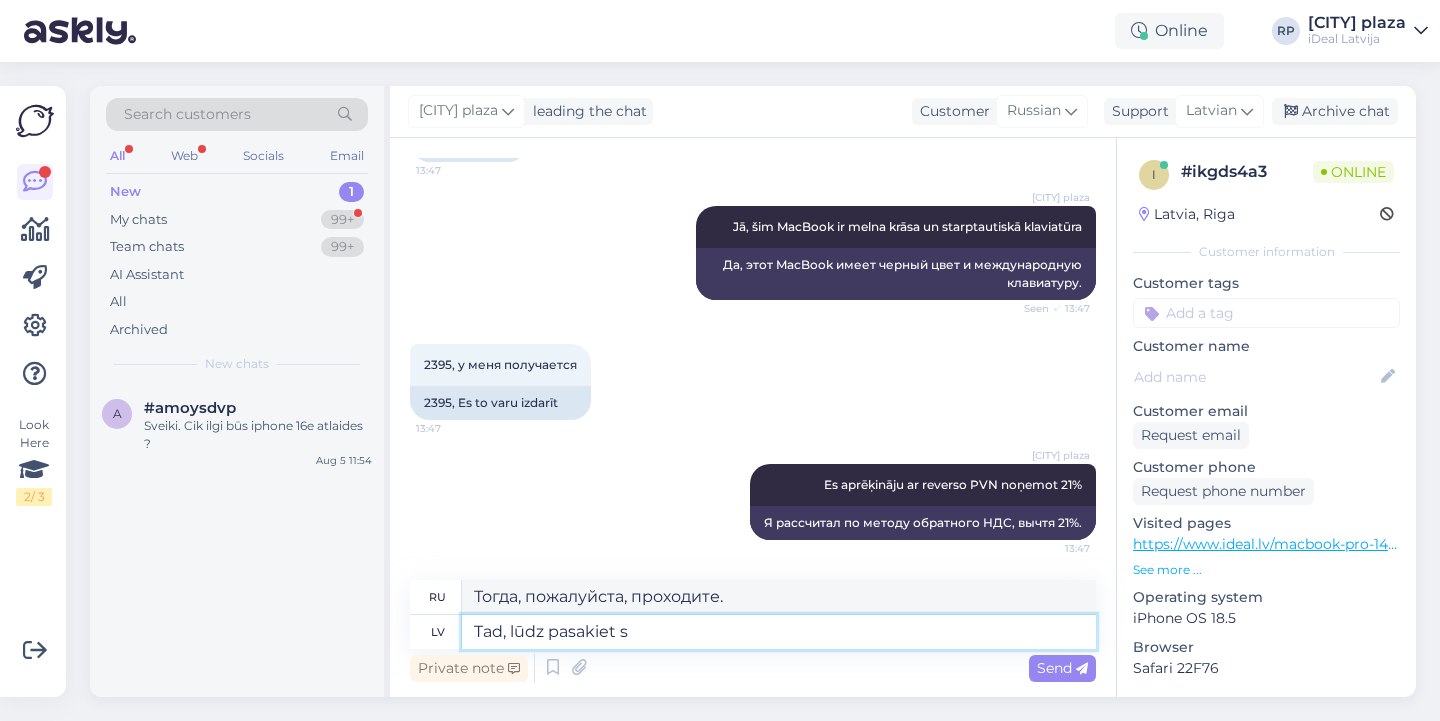type on "Тогда, пожалуйста, расскажите мне." 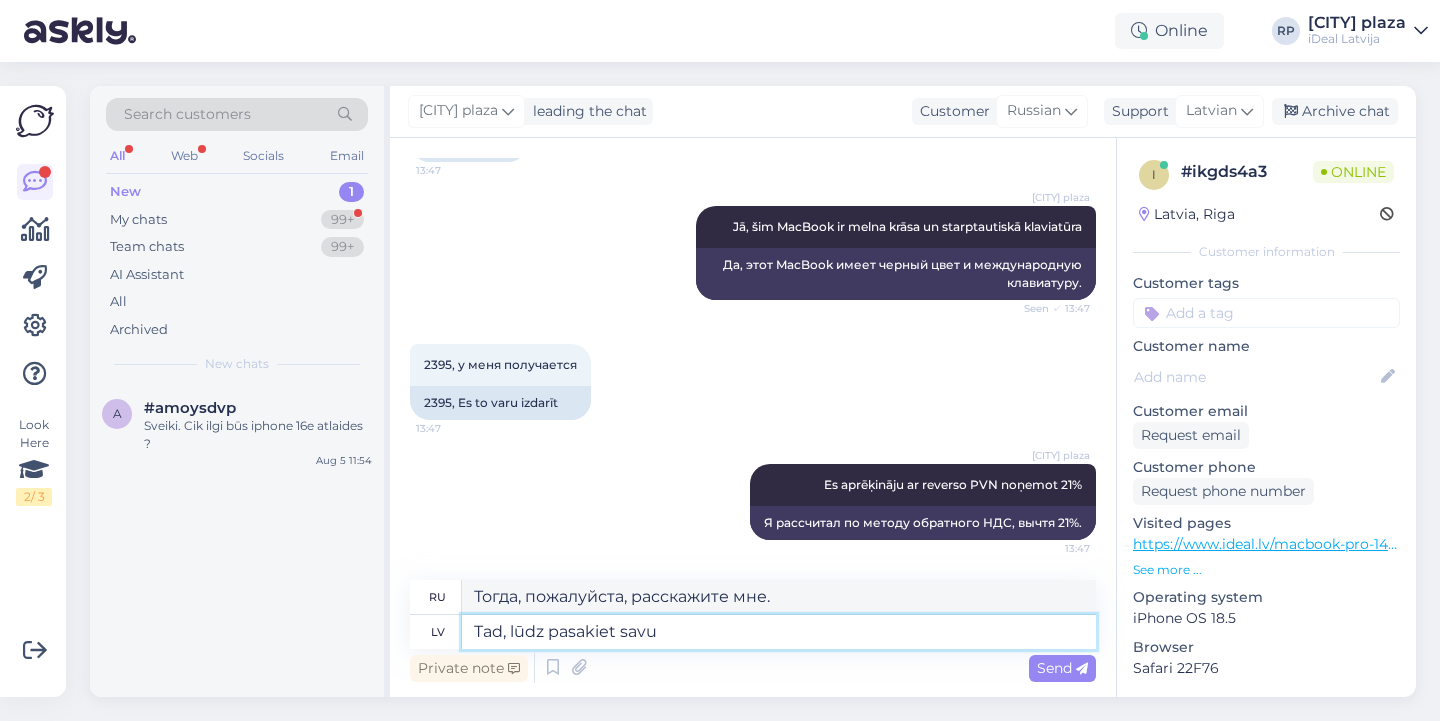 type on "Tad, lūdz pasakiet savu" 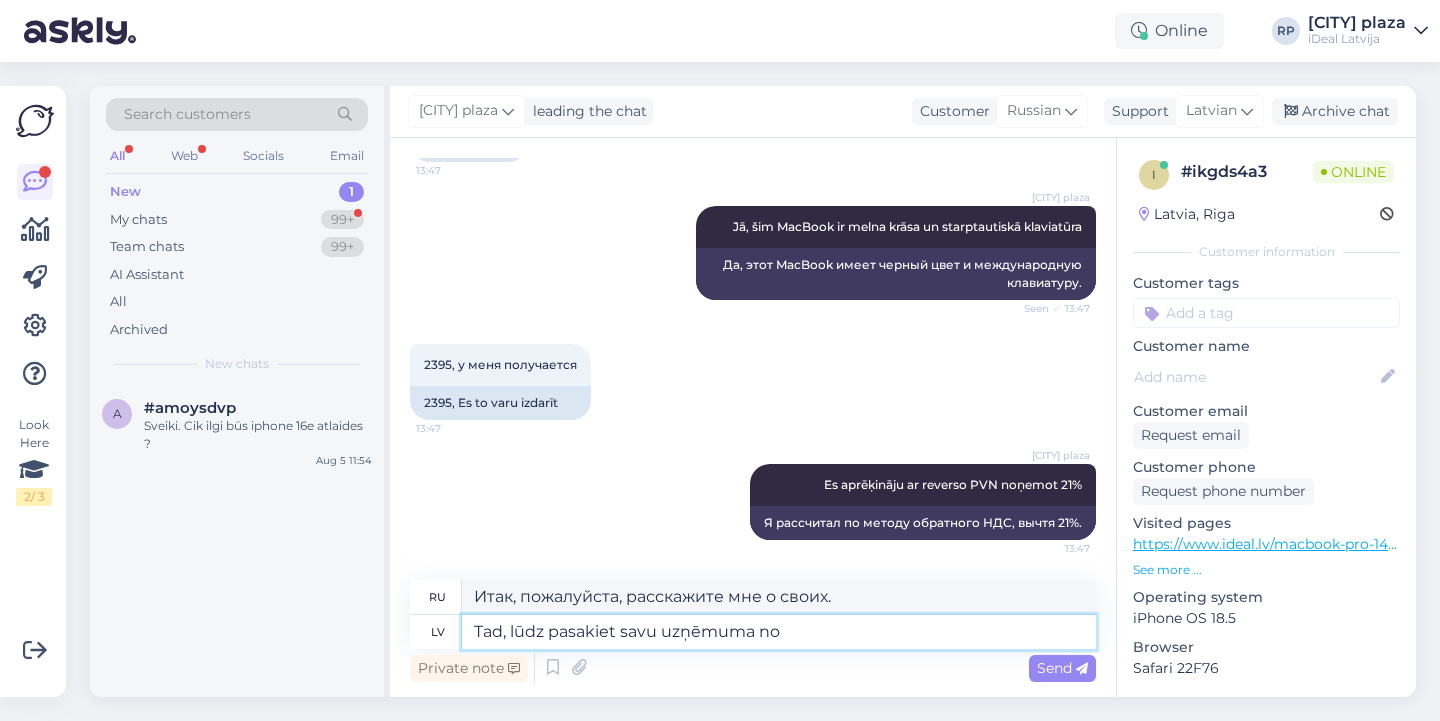 type on "Tad, lūdz pasakiet savu uzņēmuma nos" 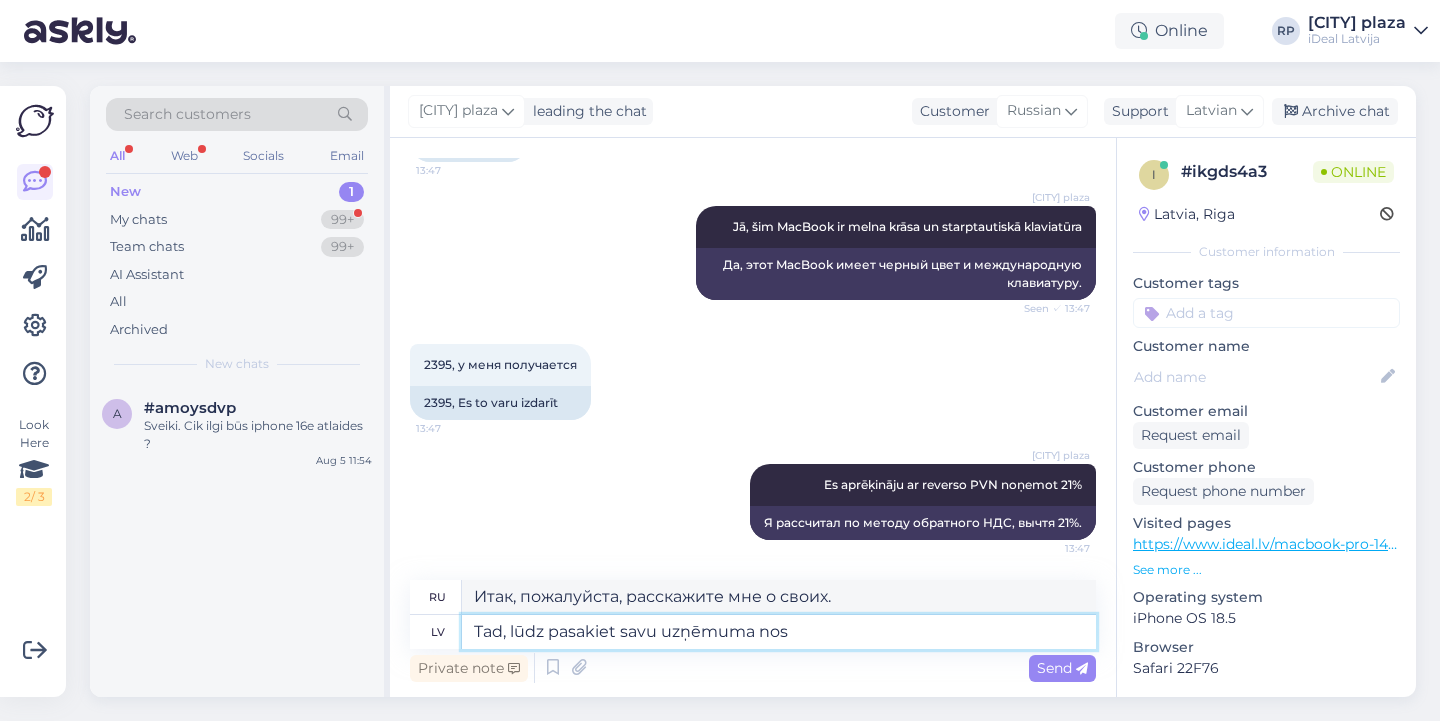 type on "Тогда, пожалуйста, назовите мне название вашей компании." 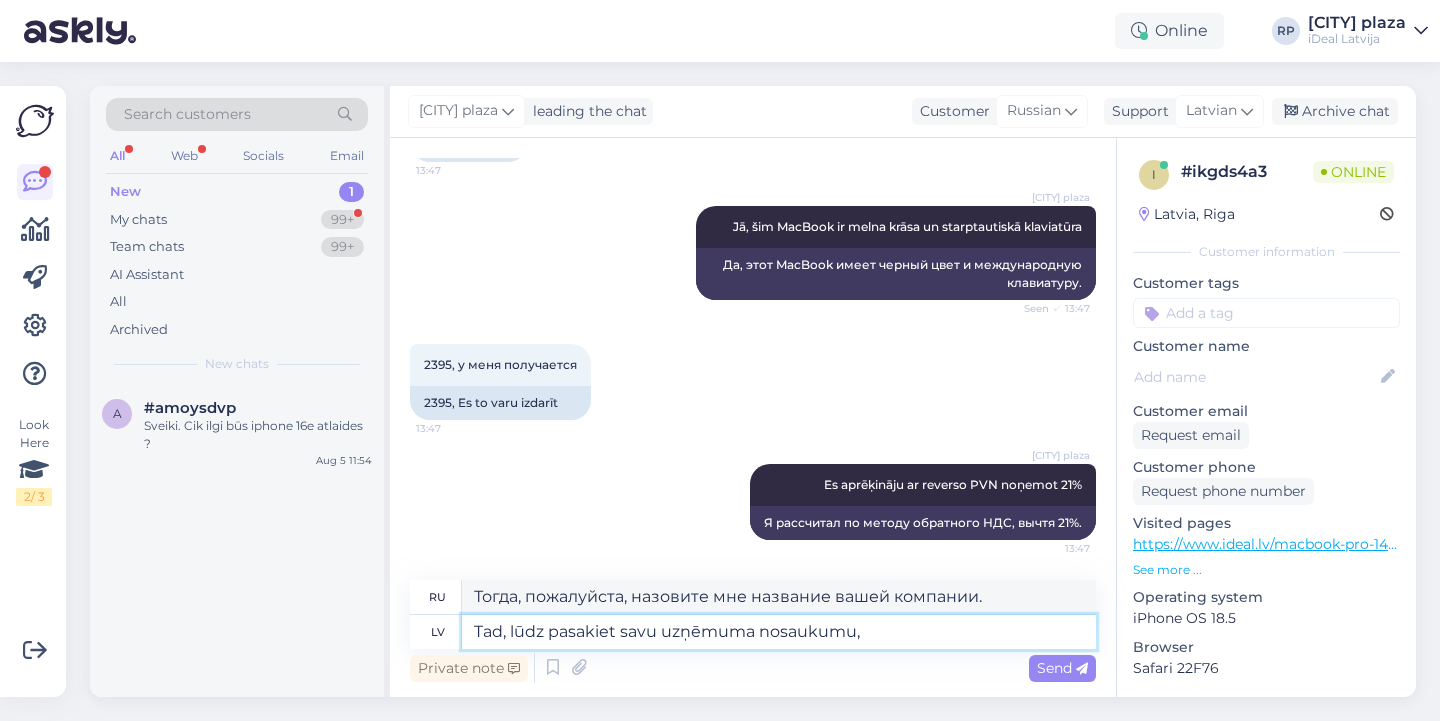 type on "Tad, lūdz pasakiet savu uzņēmuma no" 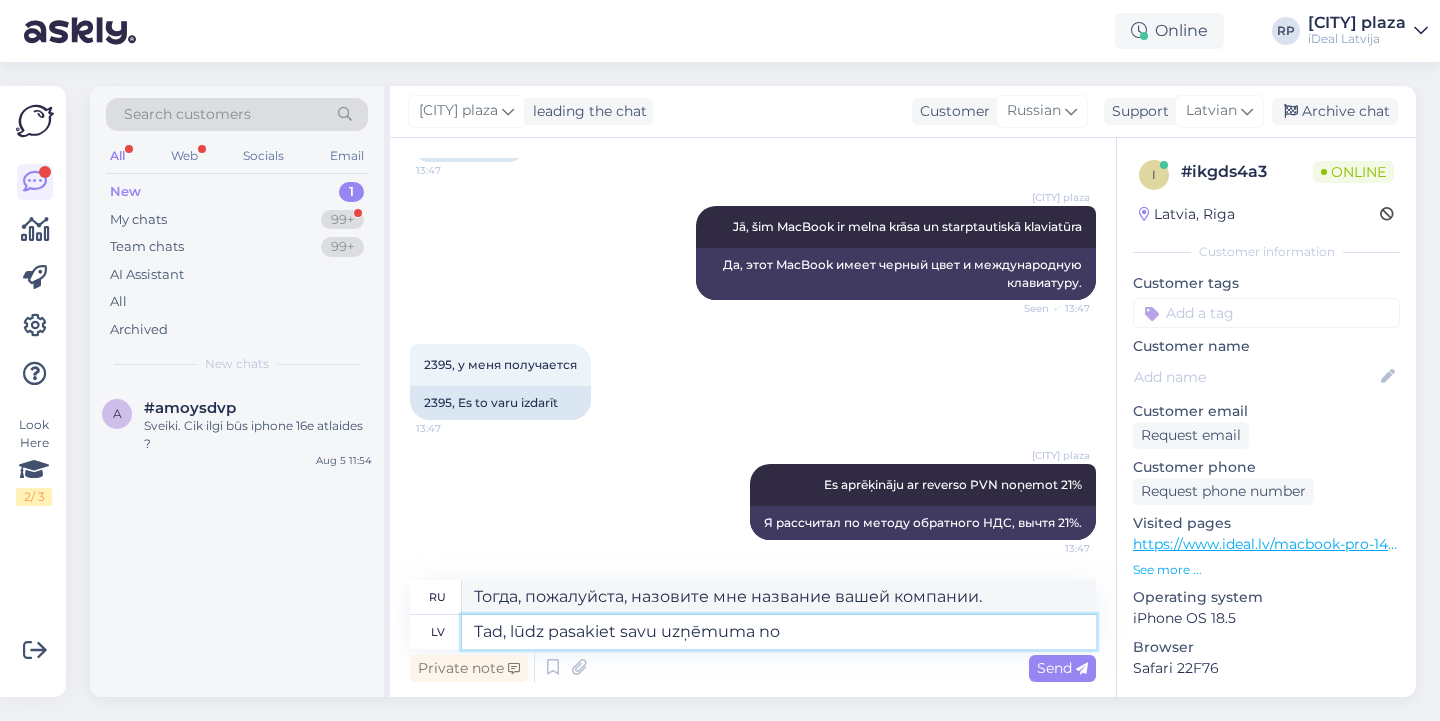 type on "Итак, пожалуйста, назовите мне название вашей компании." 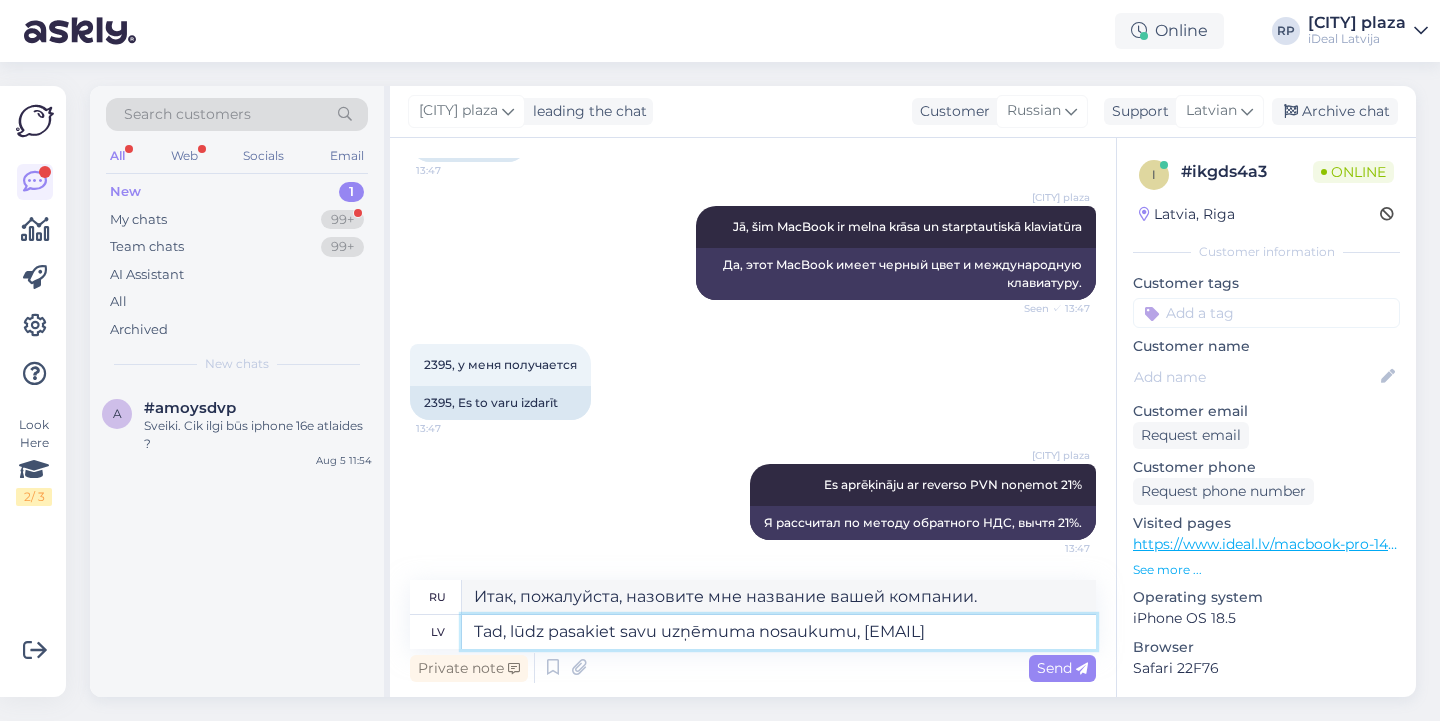 type on "Tad, lūdz pasakiet savu uzņēmuma nosaukumu, epastu u" 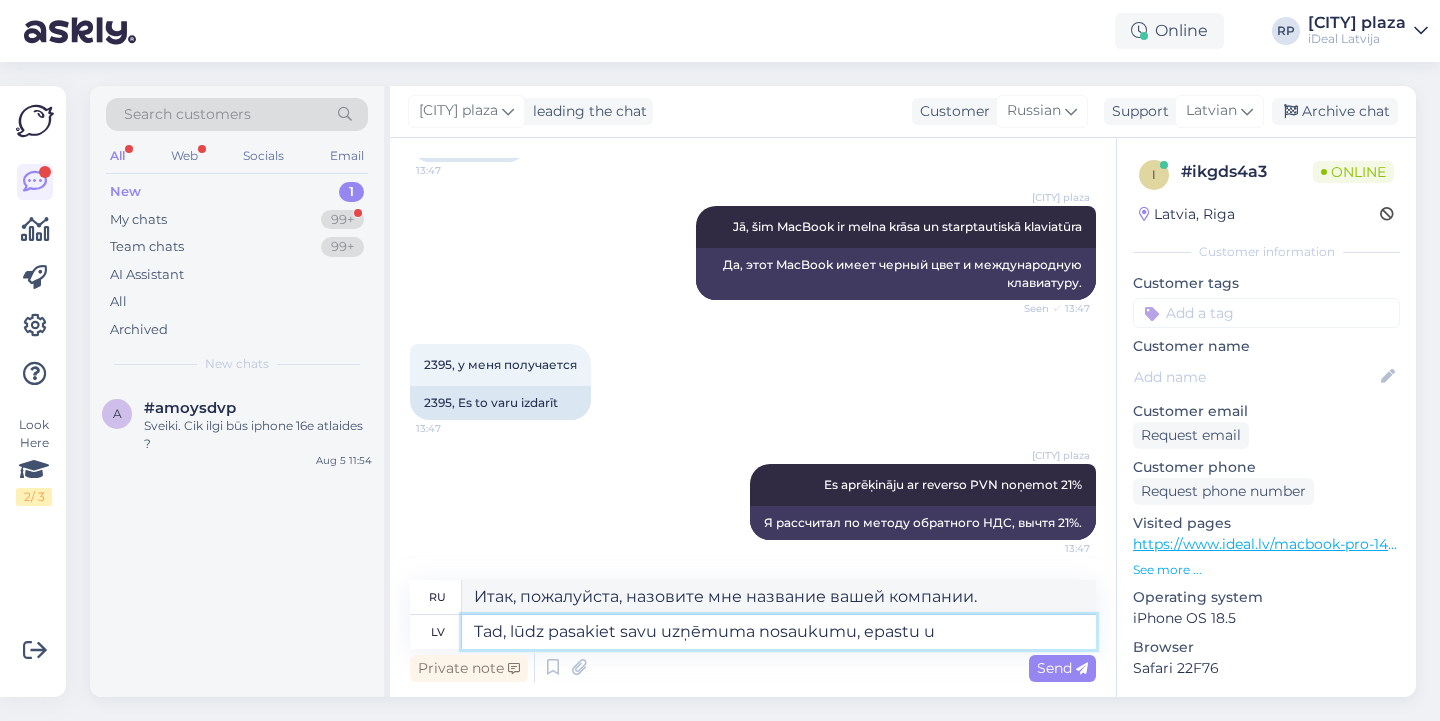 type on "Тогда, пожалуйста, назовите мне название вашей компании, адрес электронной почты." 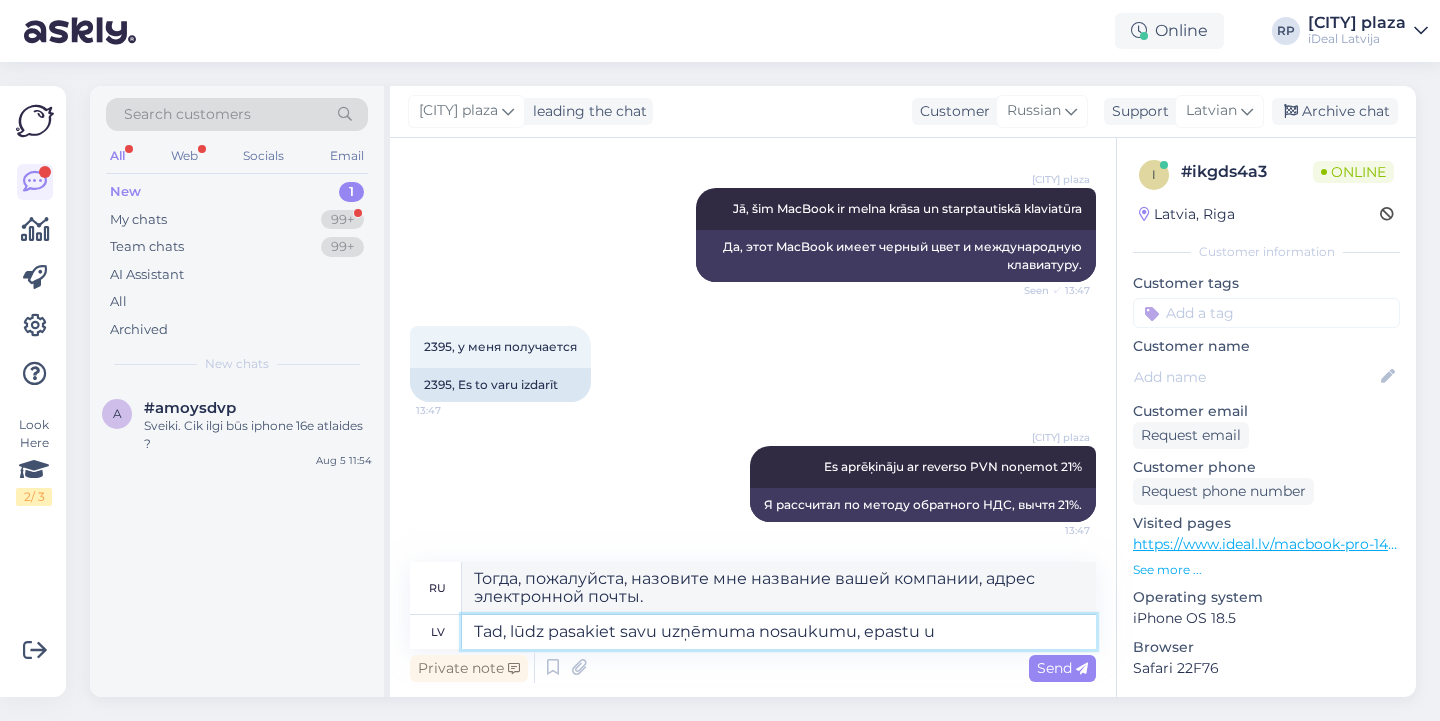 type on "Tad, lūdz pasakiet savu uzņēmuma nosaukumu, epastu u" 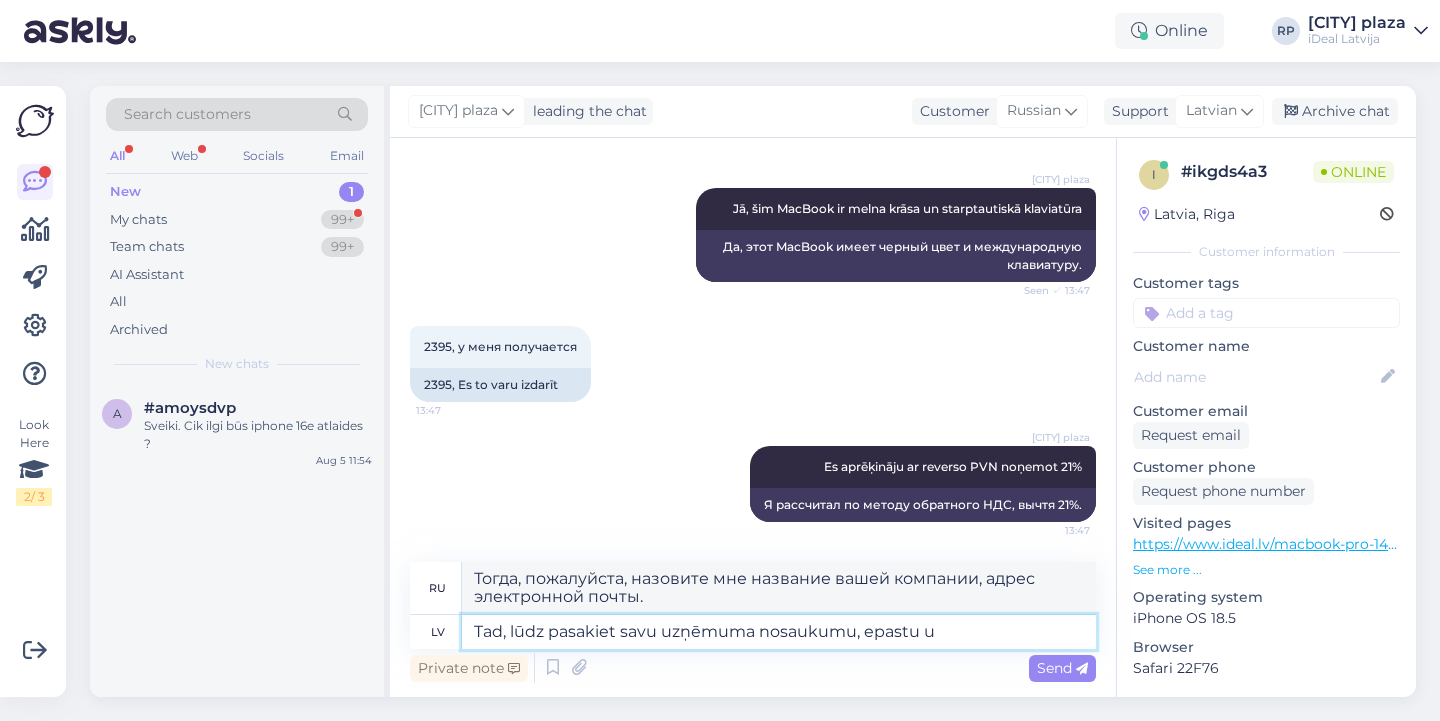 type on "Затем, пожалуйста, сообщите нам название вашей компании, адрес электронной почты и т. д." 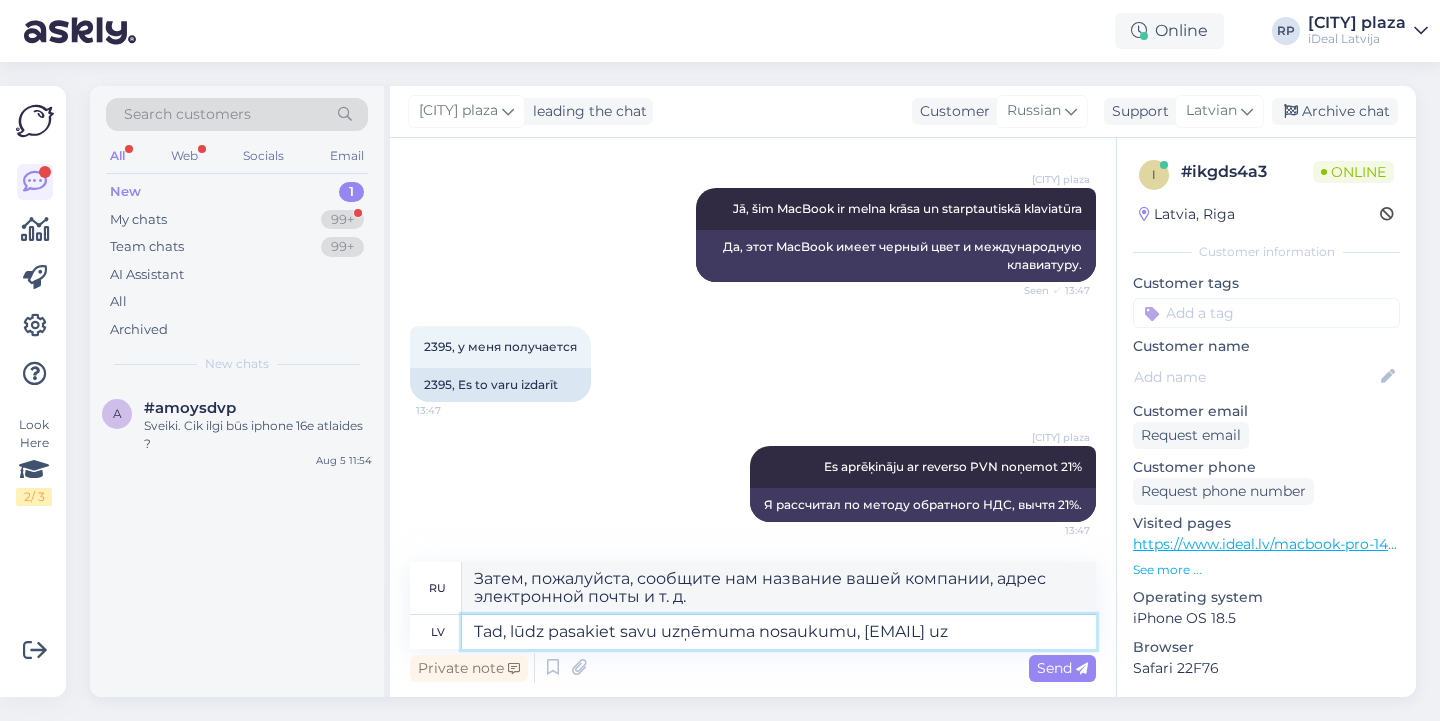 type on "Tad, lūdz pasakiet savu uzņēmuma nosaukumu, [EMAIL] uz" 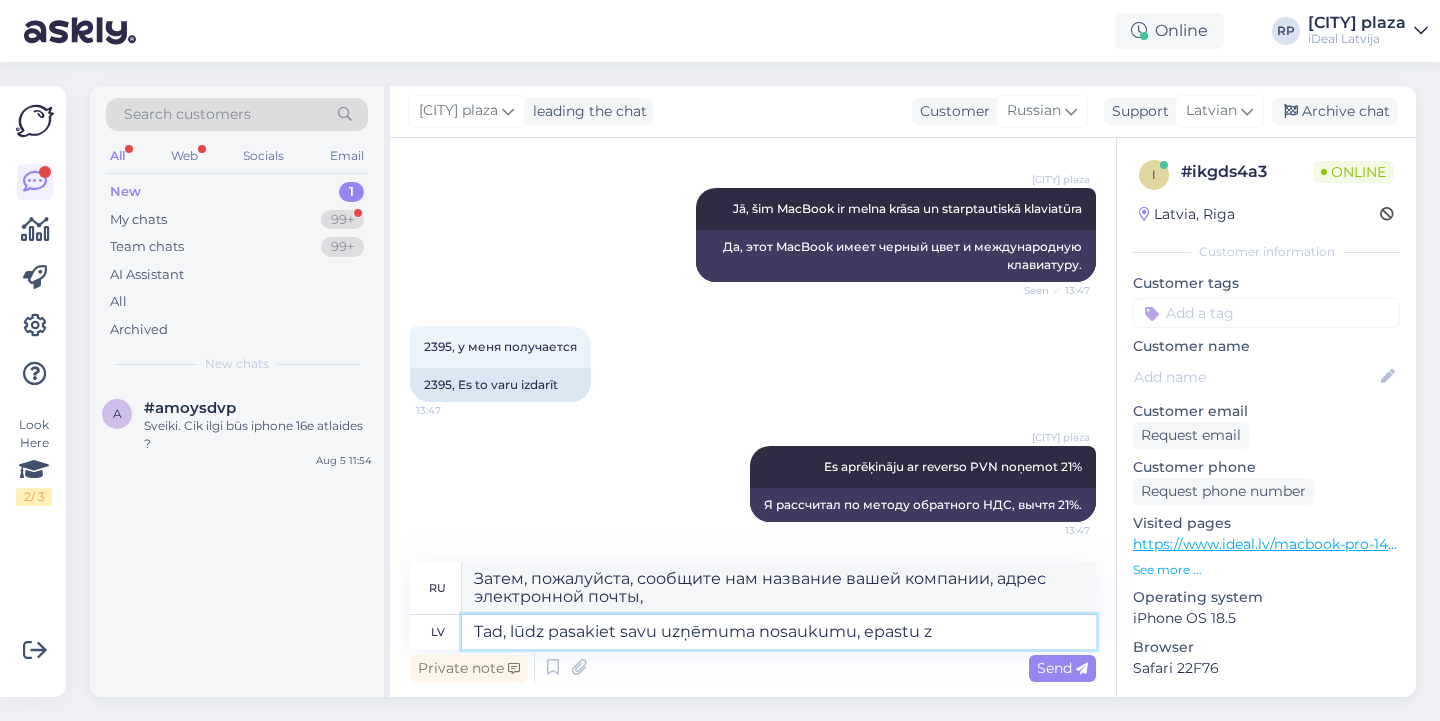type on "Tad, lūdz pasakiet savu uzņēmuma nosaukumu, [EMAIL] ze" 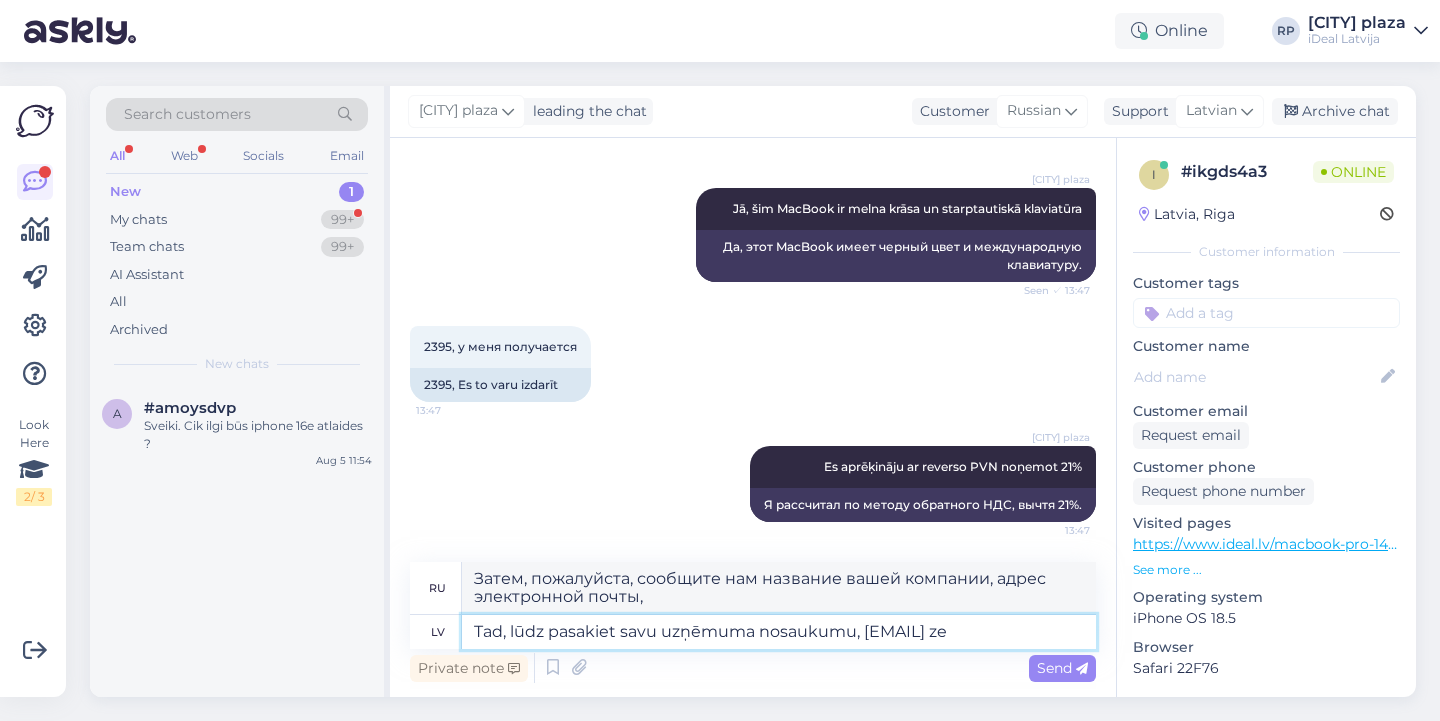 type on "Тогда, пожалуйста, назовите мне название вашей компании, адрес электронной почты." 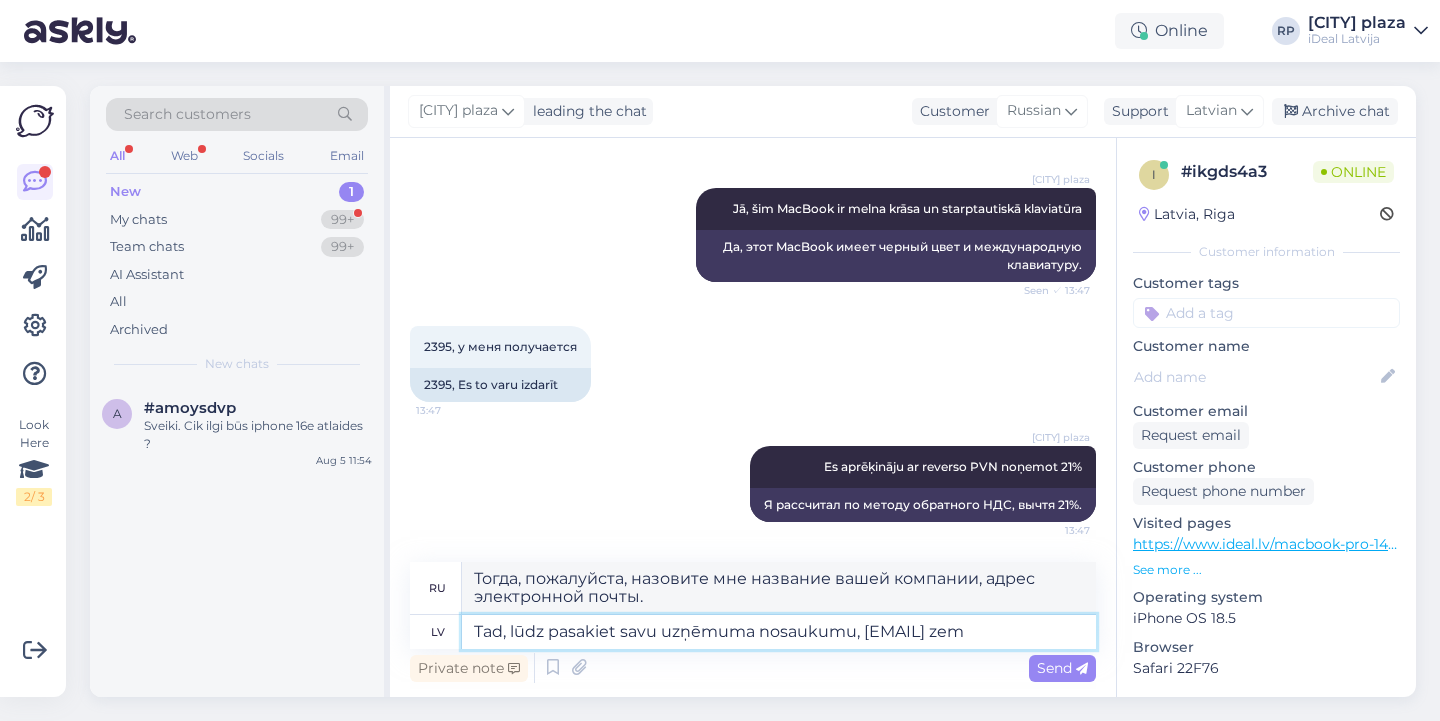 type on "Tad, lūdz pasakiet savu uzņēmuma nosaukumu, epastu zem k" 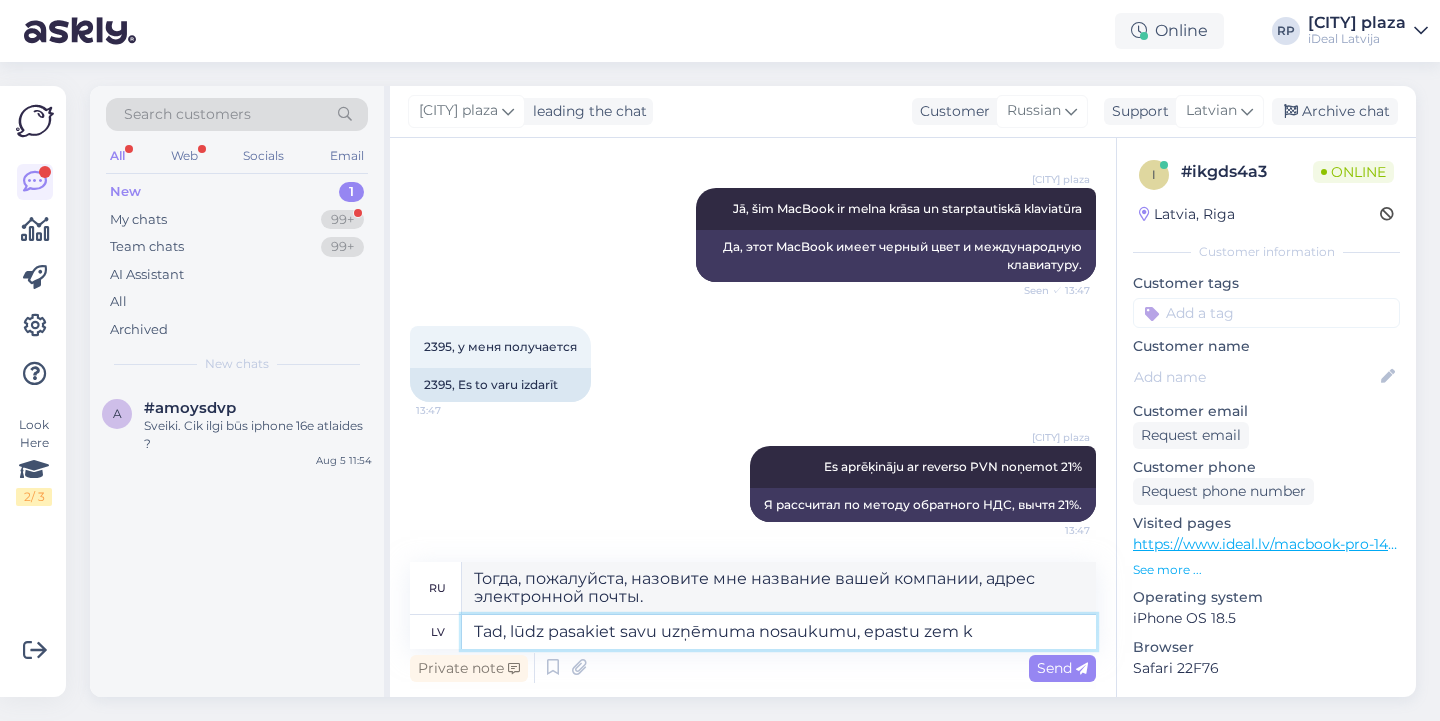 type on "Затем укажите ниже название и адрес электронной почты вашей компании." 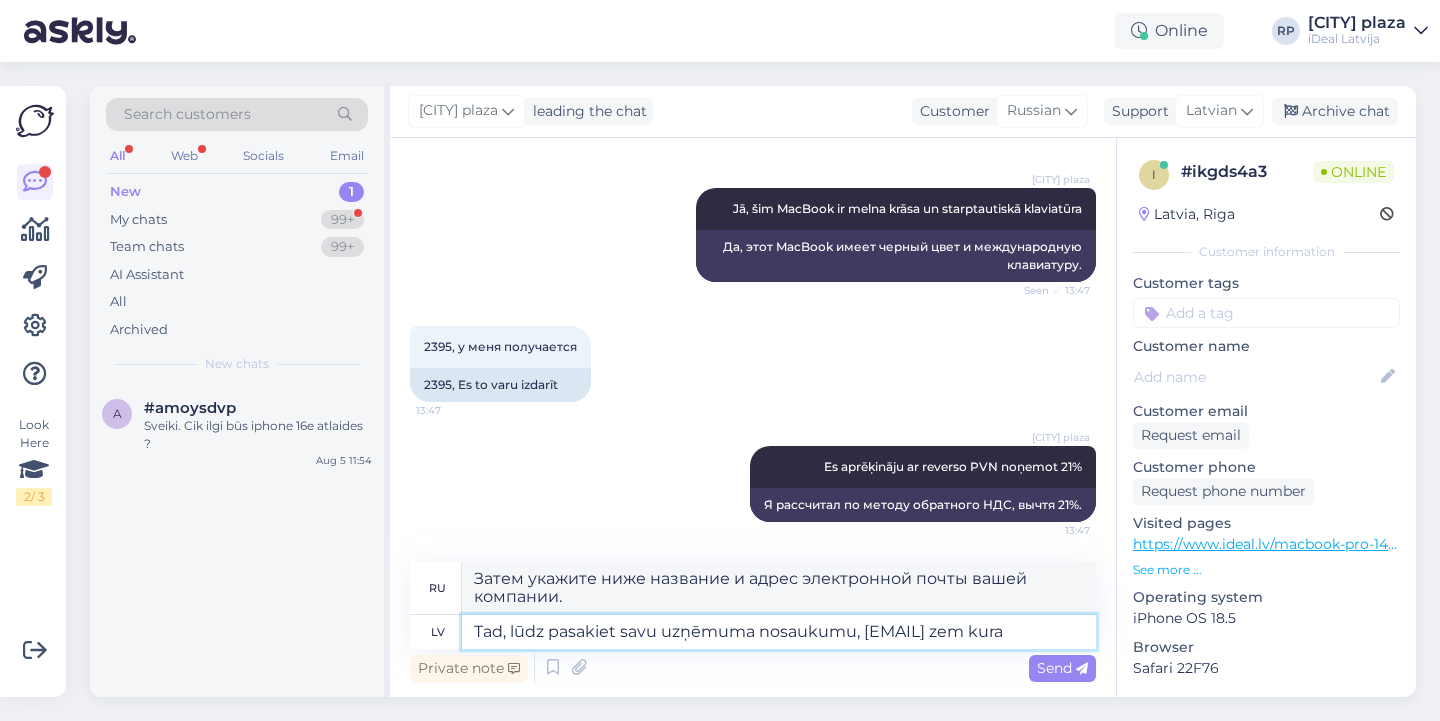 type on "Tad, lūdz pasakiet savu uzņēmuma nosaukumu, [EMAIL] zem kura n" 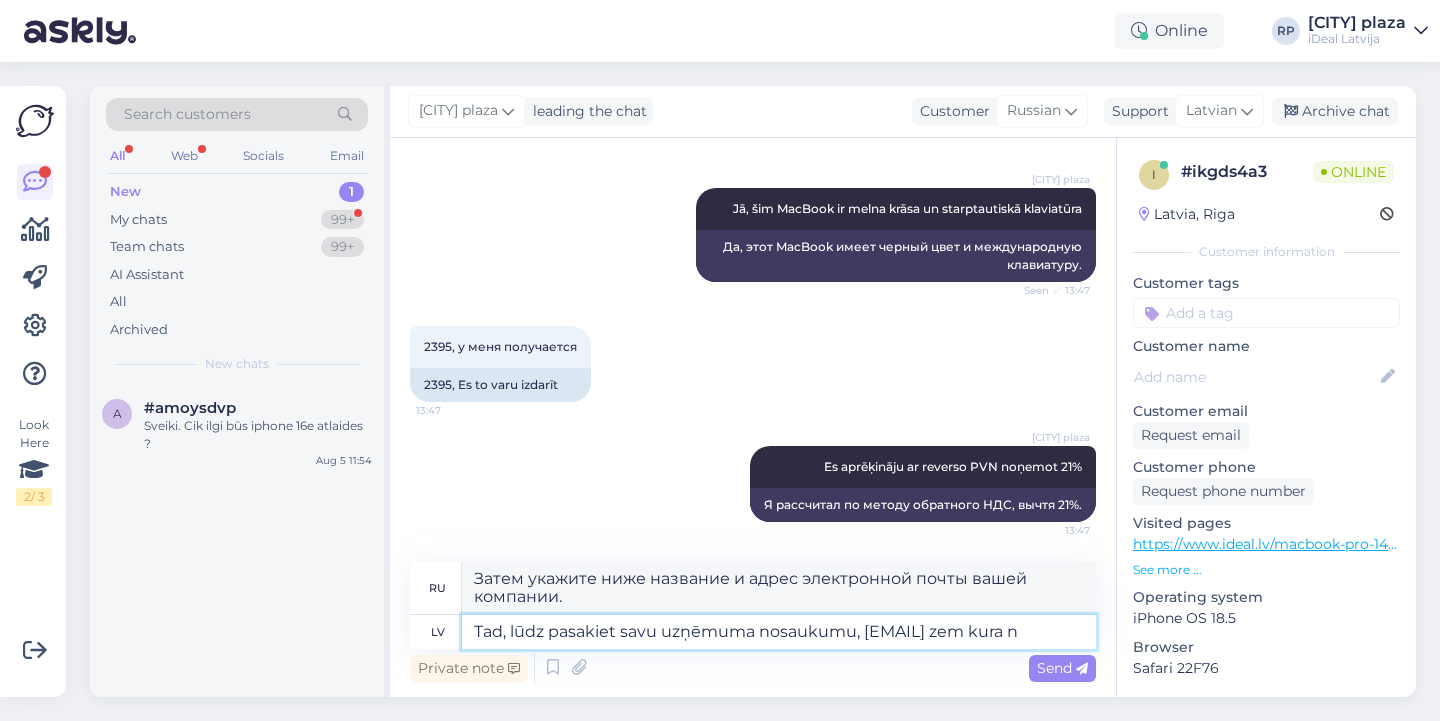 type on "Затем, пожалуйста, сообщите нам название вашей компании, адрес электронной почты," 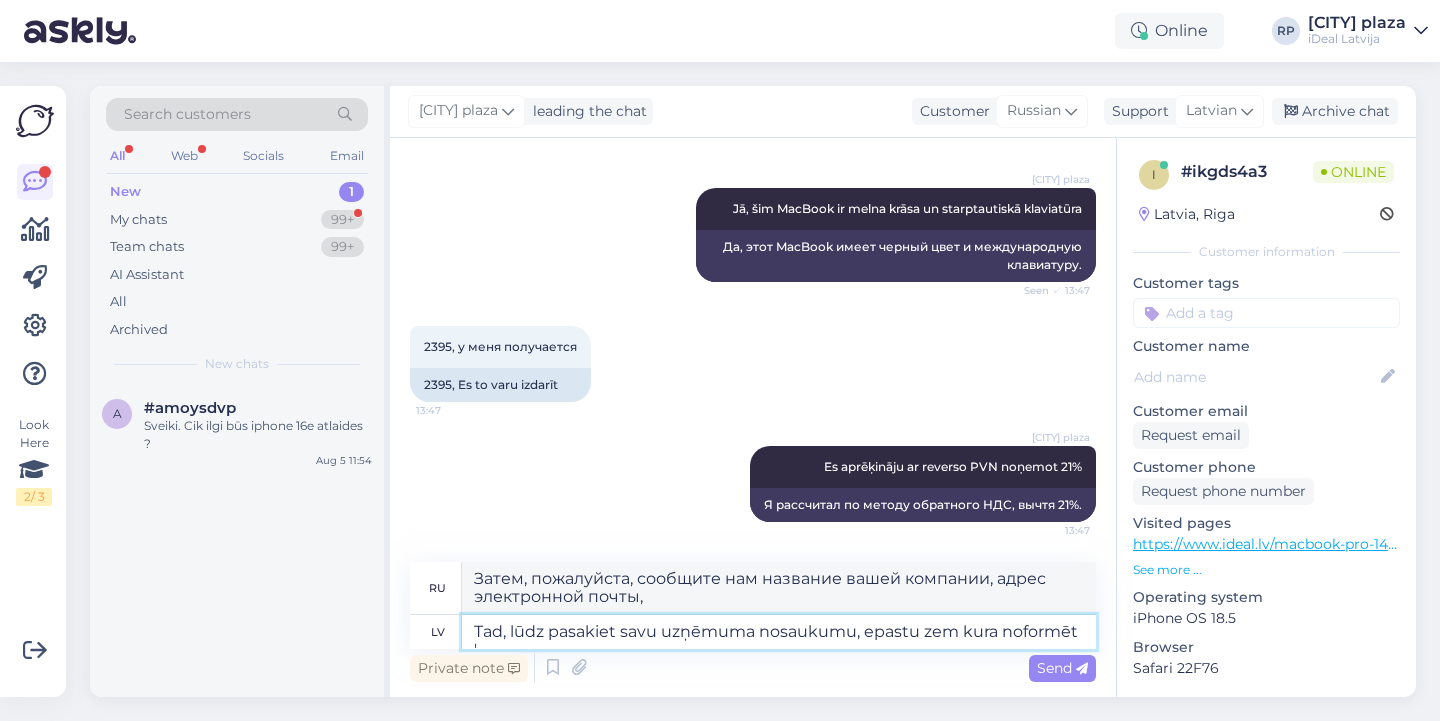type on "Tad, lūdz pasakiet savu uzņēmuma nosaukumu, [EMAIL] zem kura noformēt š" 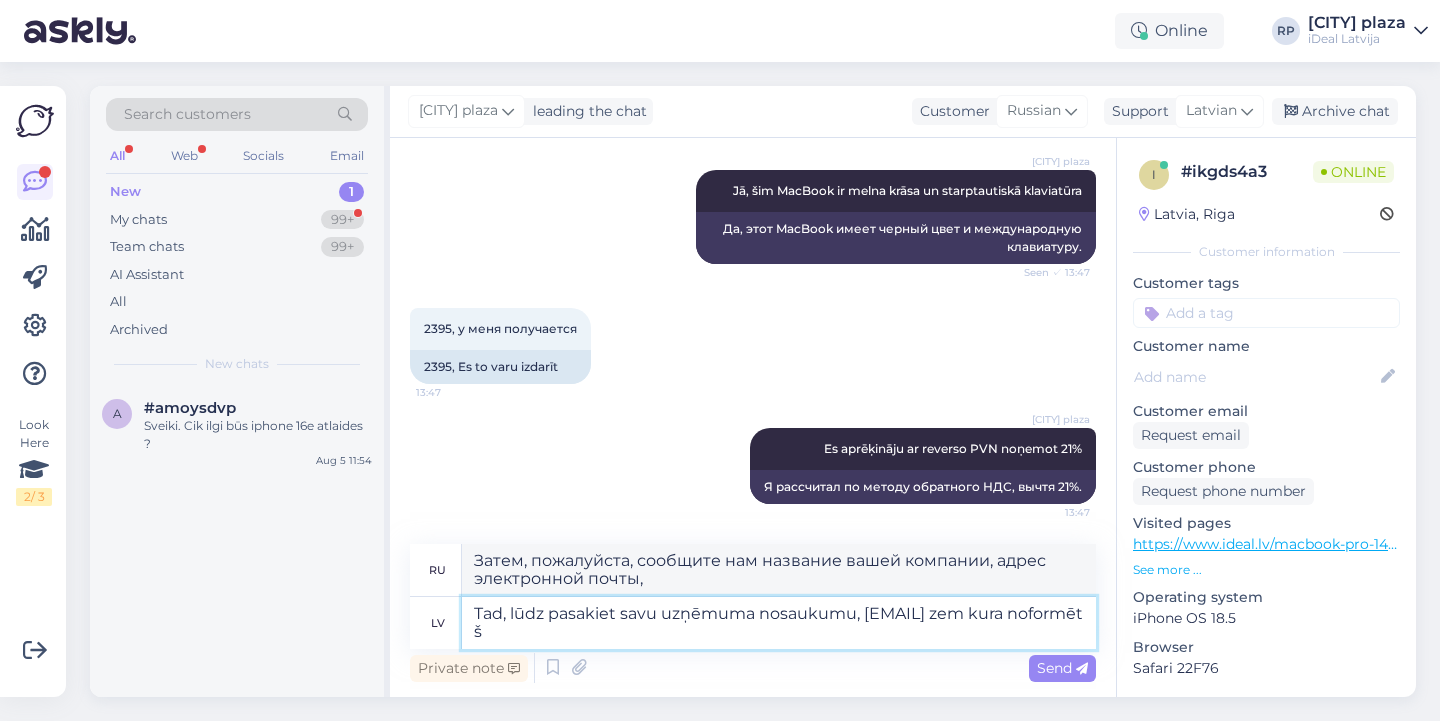 type on "Затем сообщите нам название вашей компании и адрес электронной почты." 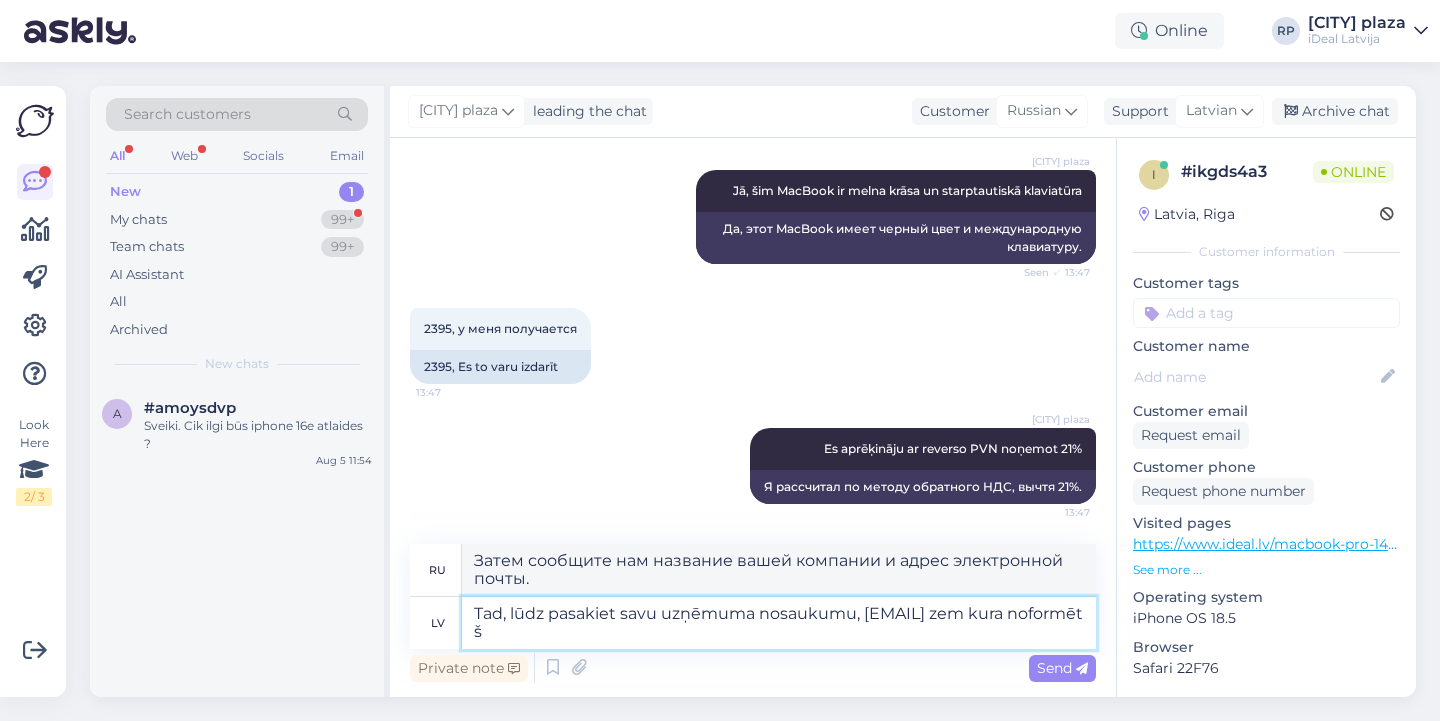 type on "Tad, lūdz pasakiet savu uzņēmuma nosaukumu, epastu zem kura noformēt šo" 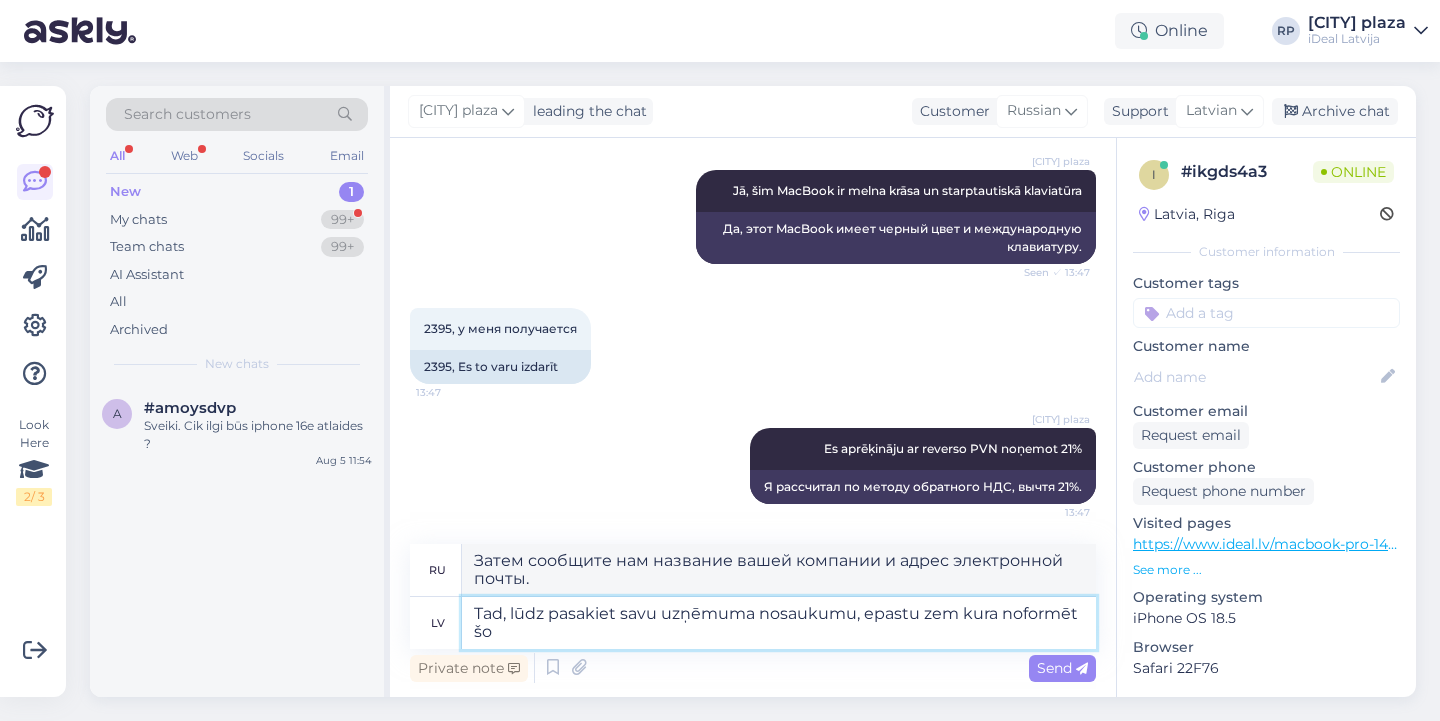 type on "Затем, пожалуйста, сообщите нам название вашей компании и адрес электронной почты, под которыми вы хотите отправить это" 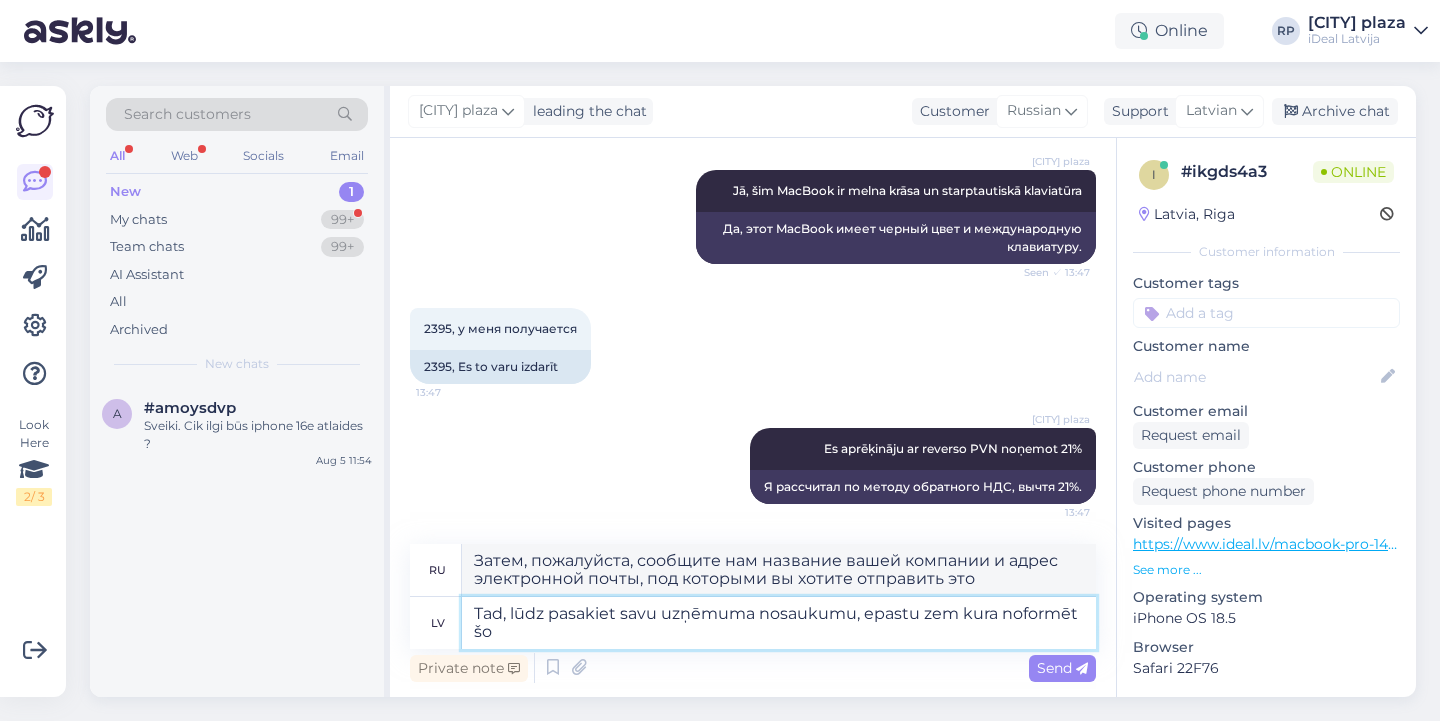 click on "Tad, lūdz pasakiet savu uzņēmuma nosaukumu, epastu zem kura noformēt šo" at bounding box center [779, 623] 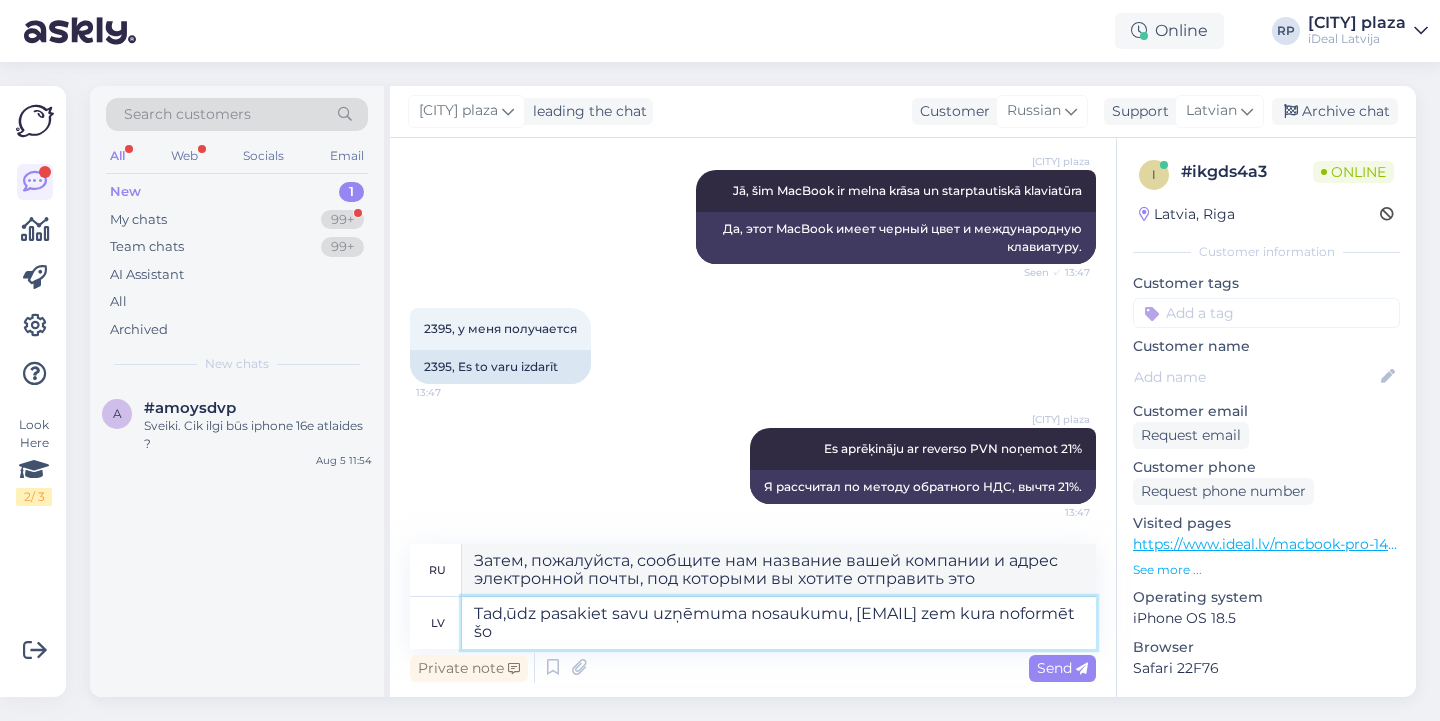 type on "Tadūdz pasakiet savu uzņēmuma nosaukumu, [EMAIL] zem kura noformēt šo" 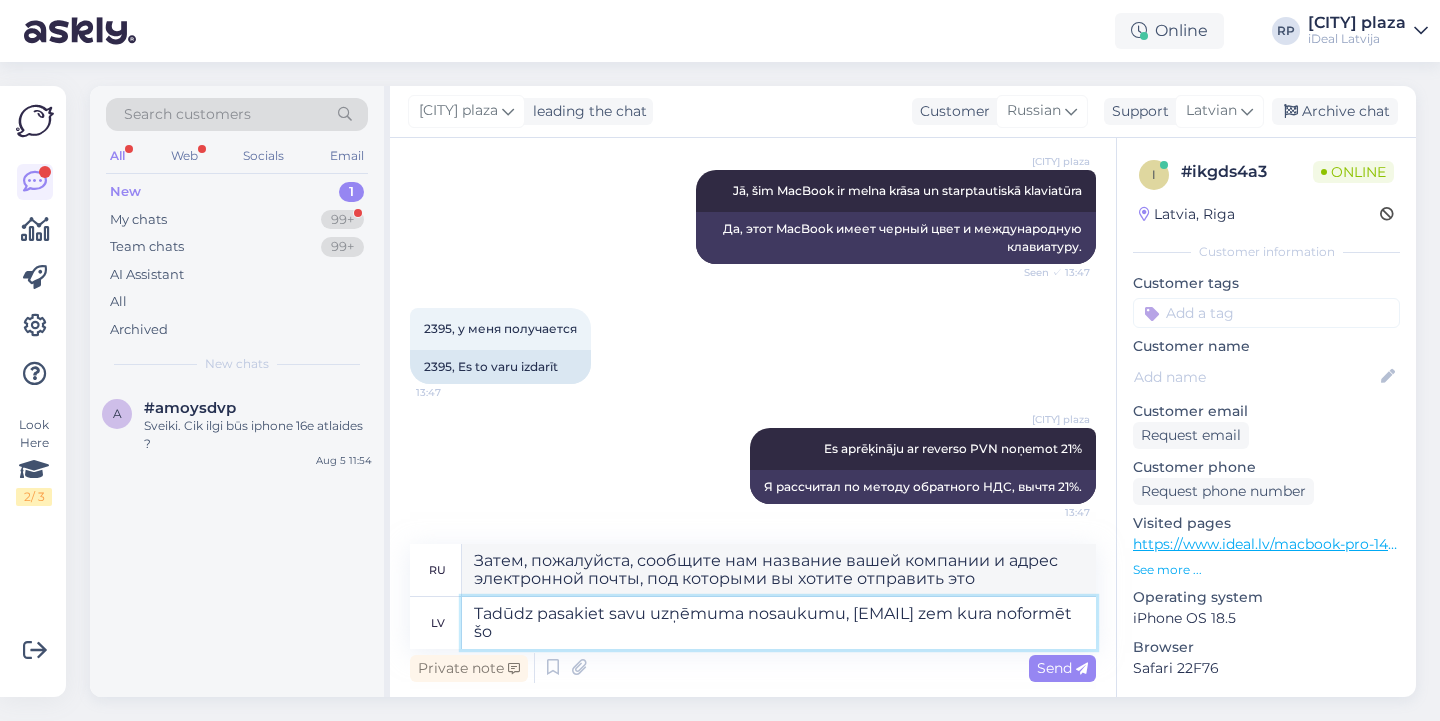 type on "Тогда, пожалуйста, сообщите мне название вашей компании, адрес электронной почты, под которым я могу отправить это" 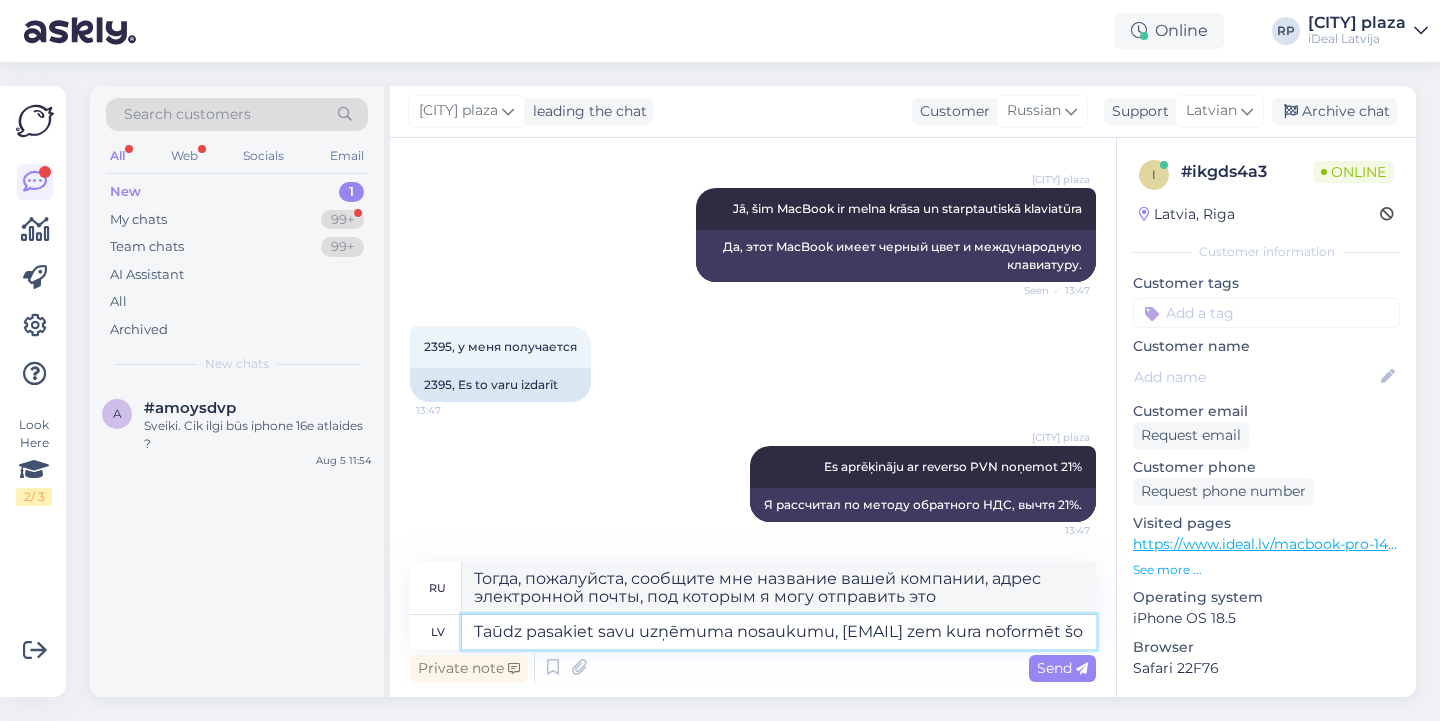 type on "Tūdz pasakiet savu uzņēmuma nosaukumu, [EMAIL] zem kura noformēt šo" 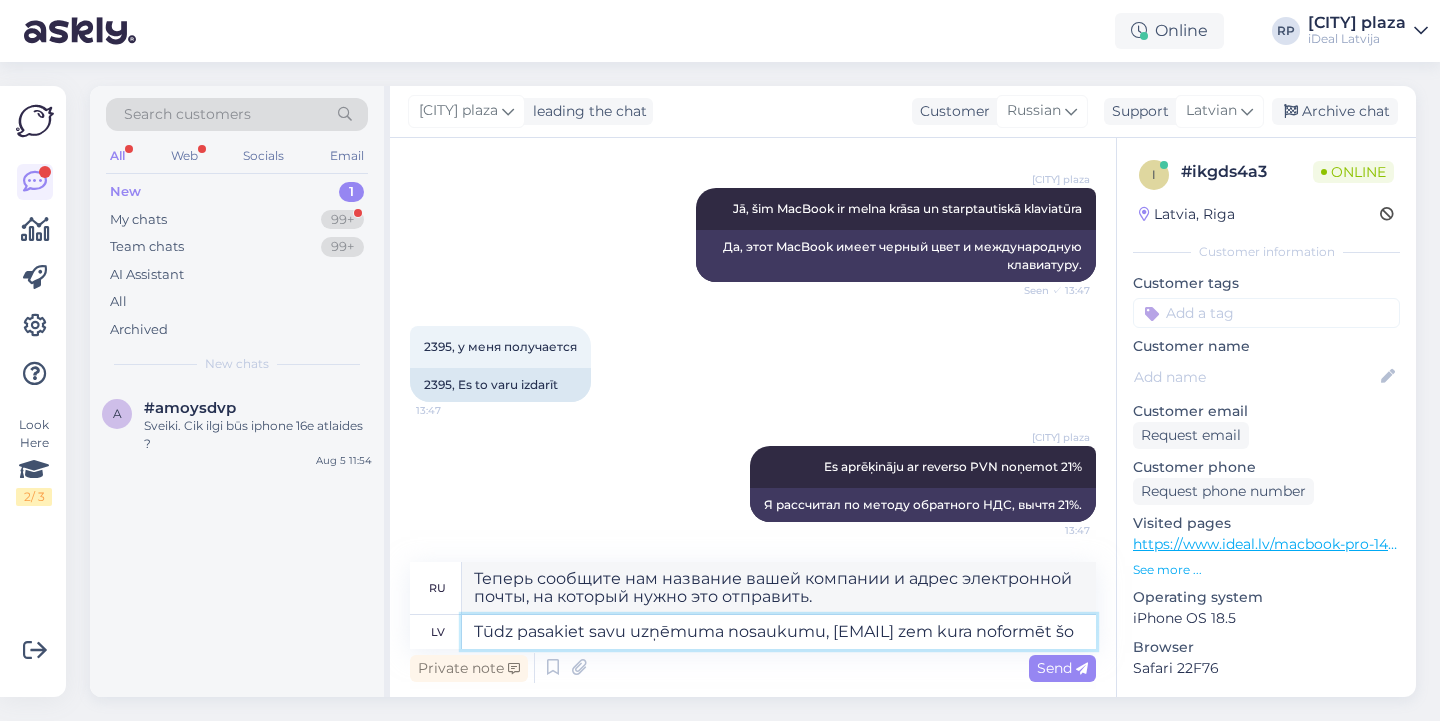 type on "Пожалуйста, сообщите мне название вашей компании и адрес электронной почты, чтобы отправить эту форму." 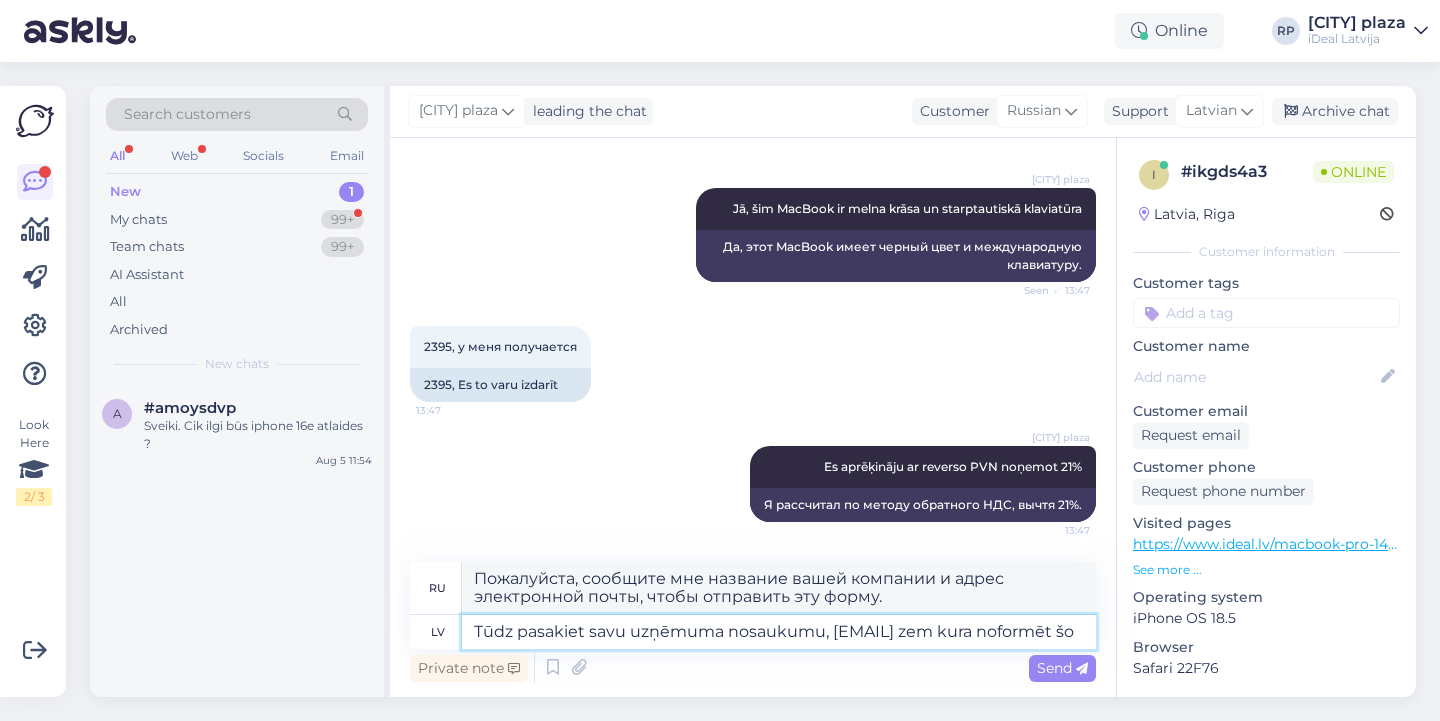 type on "ūdz pasakiet savu uzņēmuma nosaukumu, [EMAIL] zem kura noformēt šo" 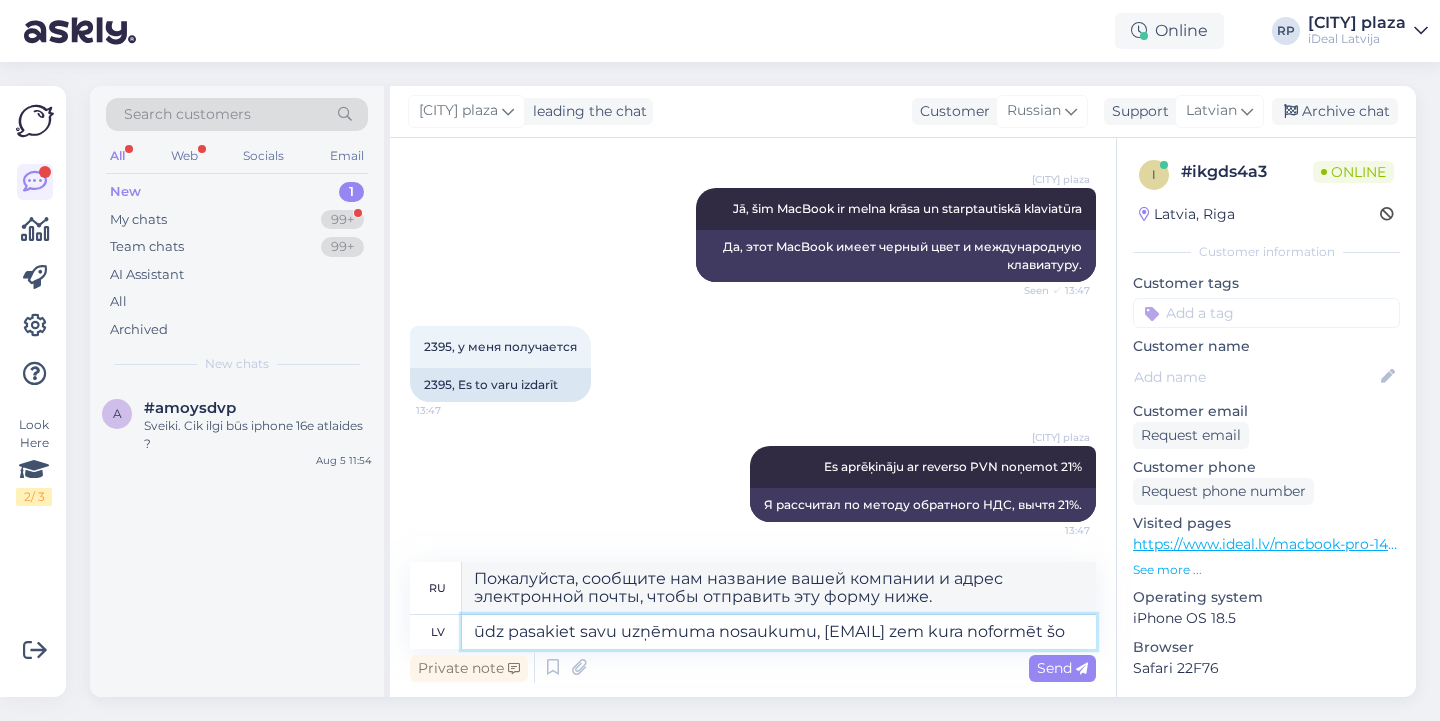 type on "Пожалуйста, сообщите мне название вашей компании и адрес электронной почты, чтобы отправить эту форму." 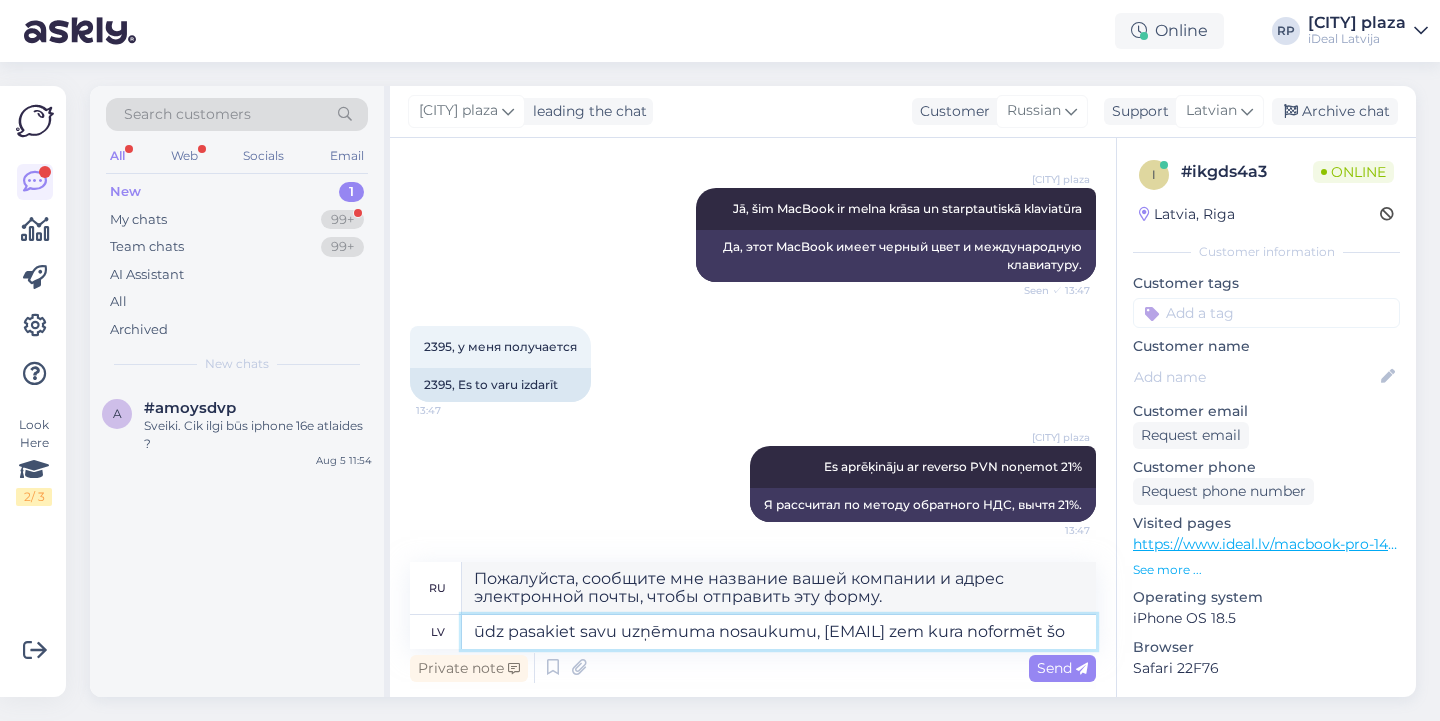 type on "Lūdzu pasakiet savu uzņēmuma nosaukumu, [EMAIL] zem kura noformēt šo" 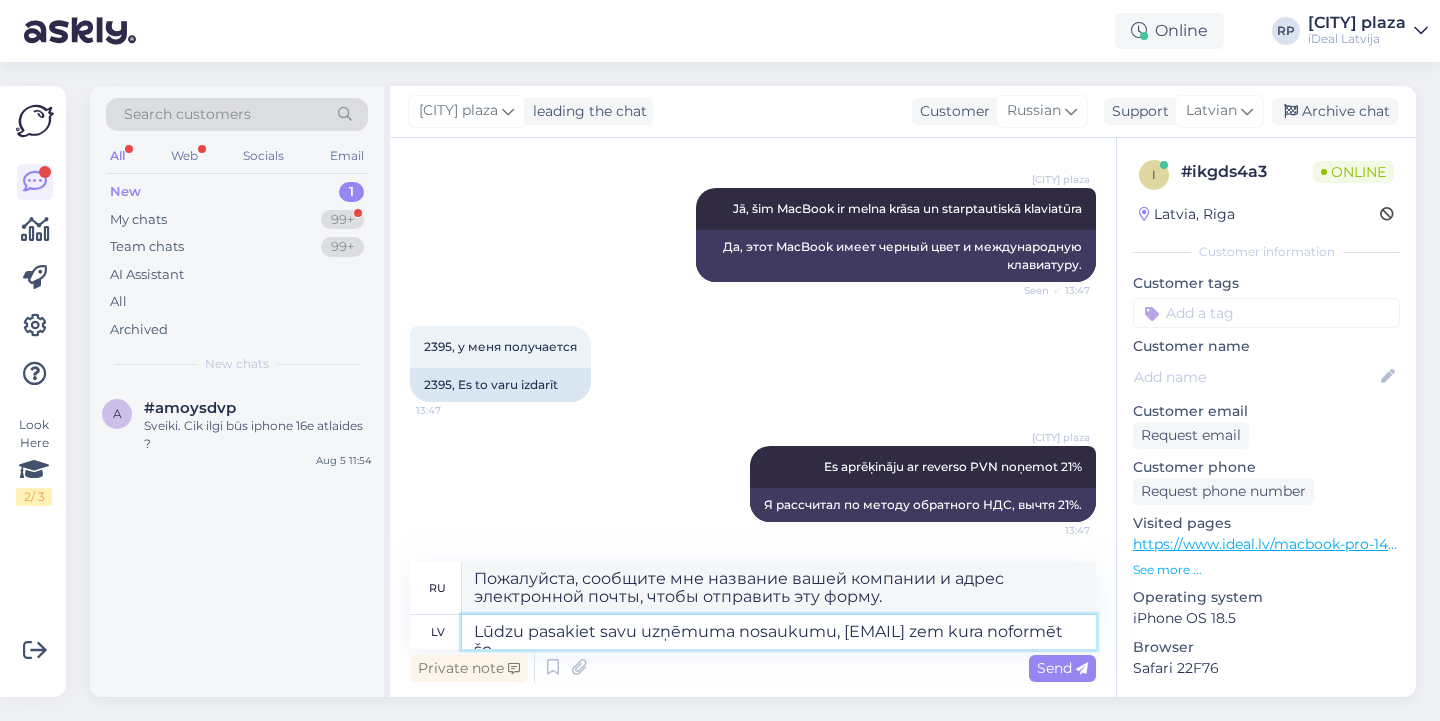 type on "Пожалуйста, сообщите нам название вашей компании и адрес электронной почты, чтобы отправить эту форму ниже." 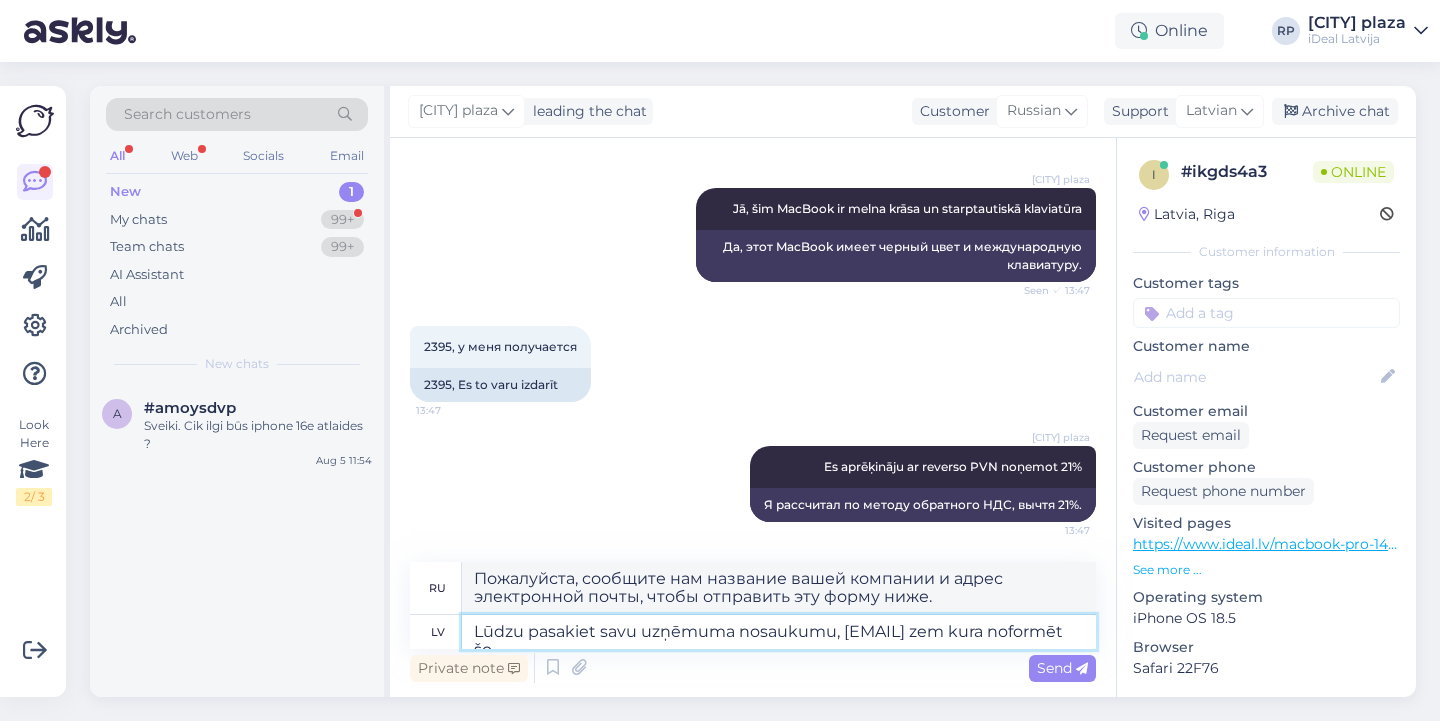 click on "Lūdzu pasakiet savu uzņēmuma nosaukumu, [EMAIL] zem kura noformēt šo" at bounding box center [779, 632] 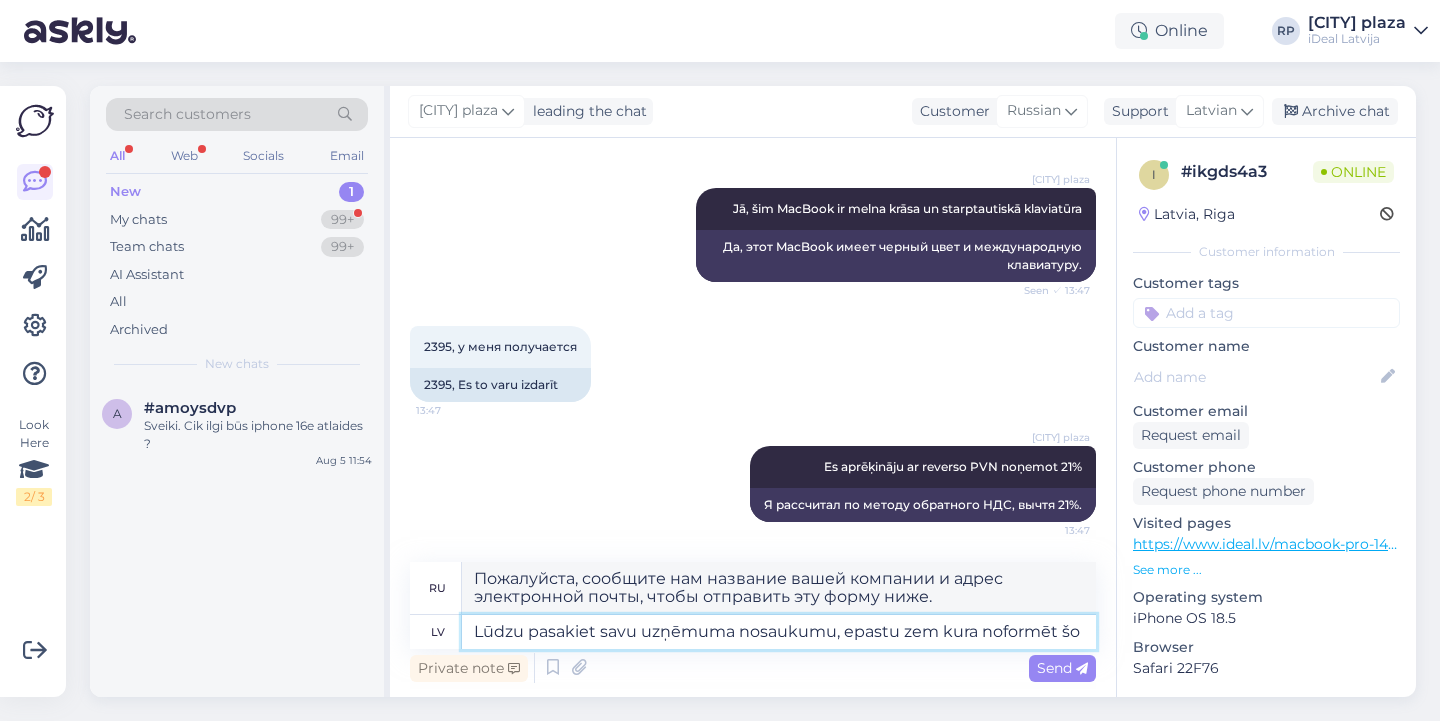 click on "Lūdzu pasakiet savu uzņēmuma nosaukumu, epastu zem kura noformēt šo" at bounding box center (779, 632) 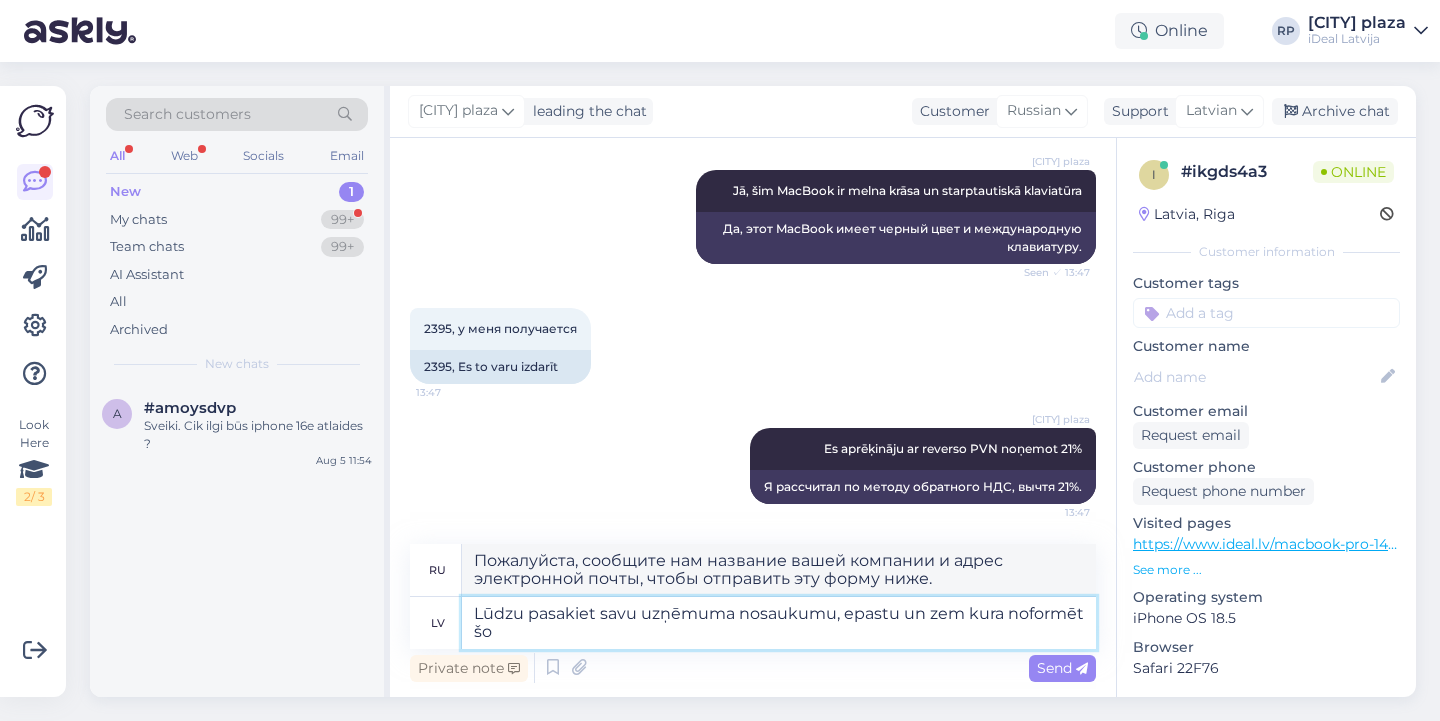 type on "Lūdzu pasakiet savu uzņēmuma nosaukumu, [EMAIL] u zem kura noformēt šo" 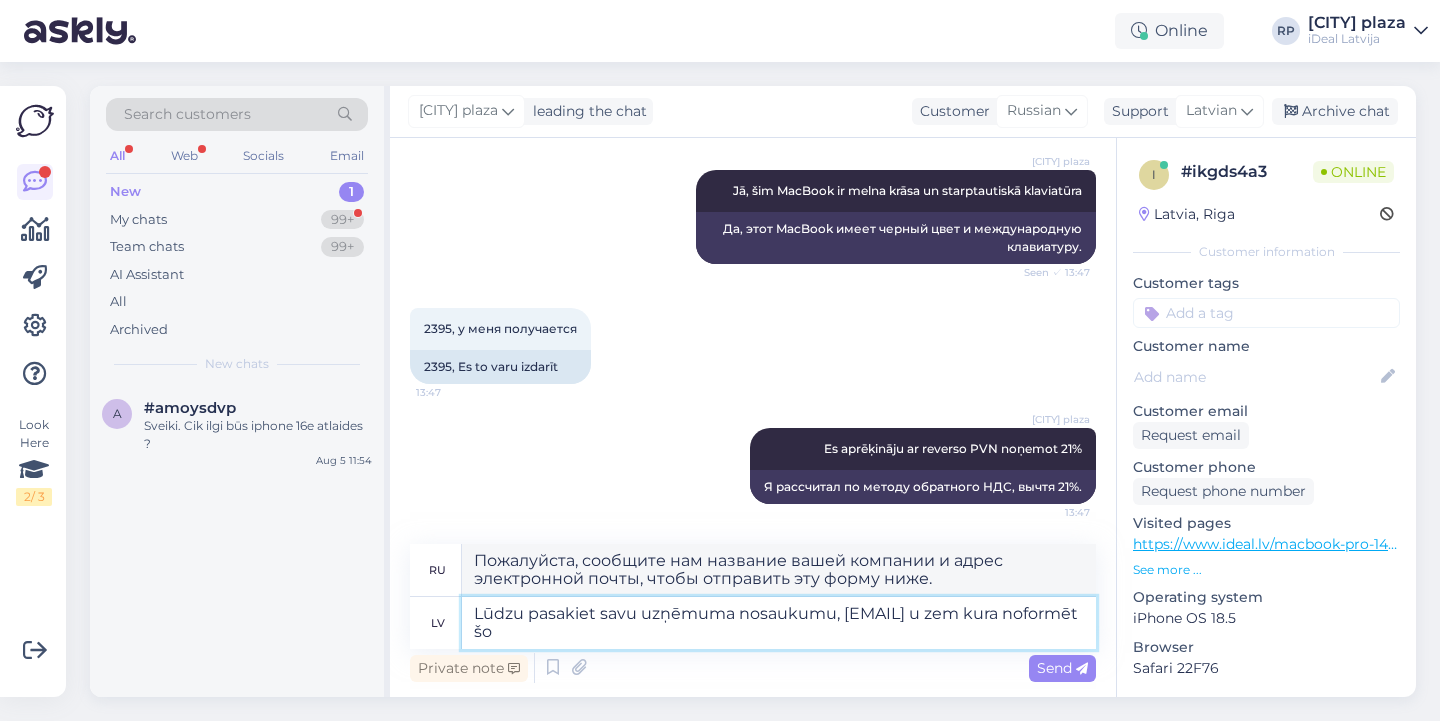 type on "Пожалуйста, сообщите нам название вашей компании, адрес электронной почты и имя, на которое вы хотите выпустить этот сертификат." 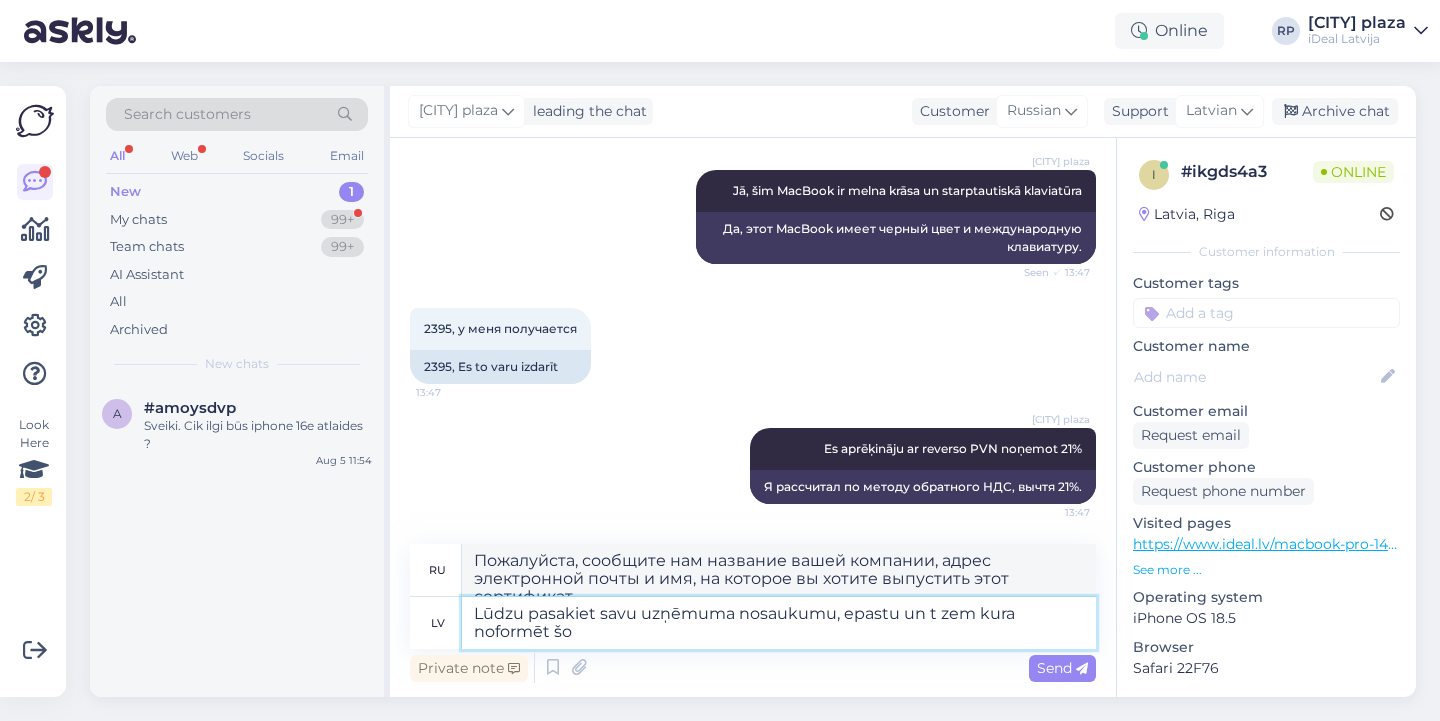 type on "Lūdzu pasakiet savu uzņēmuma nosaukumu, epastu un te zem kura noformēt šo" 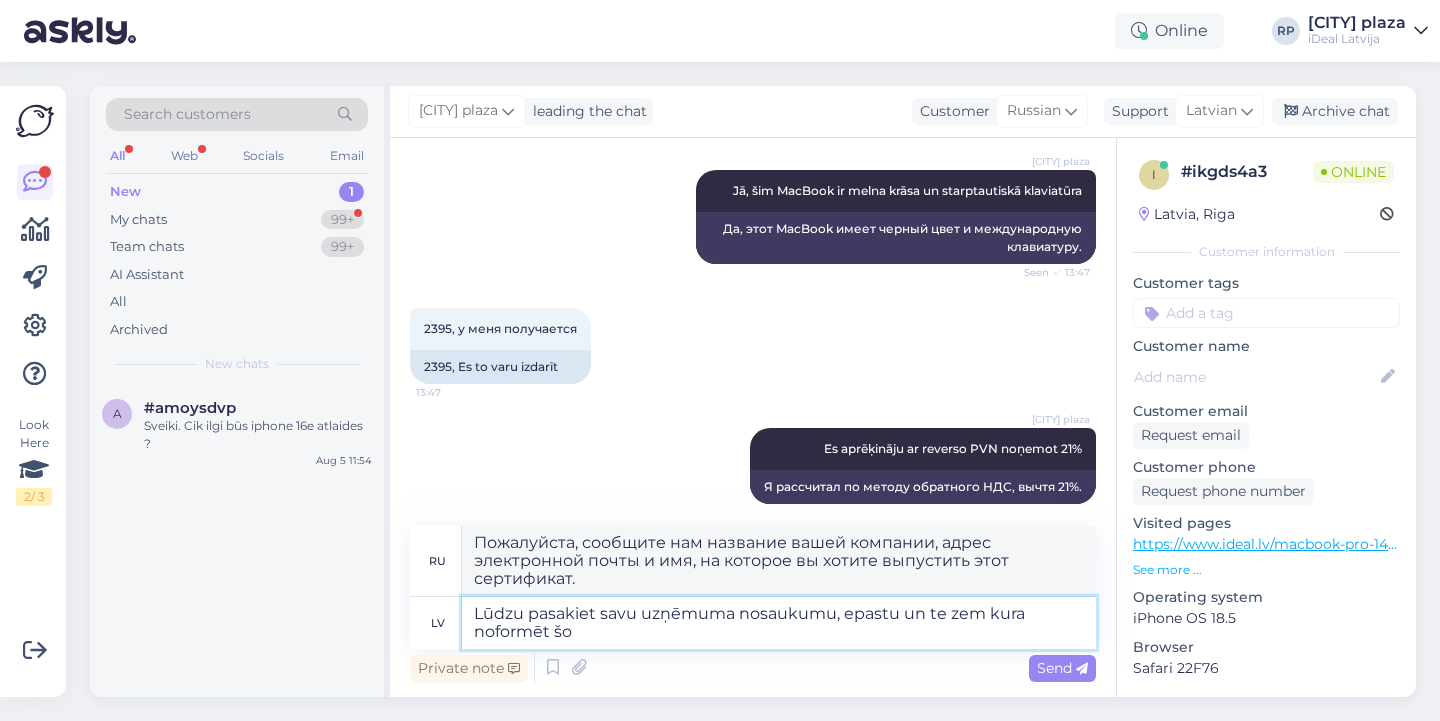 type on "Пожалуйста, сообщите нам название вашей компании, адрес электронной почты и имя, на которое вы хотите выпустить этот документ." 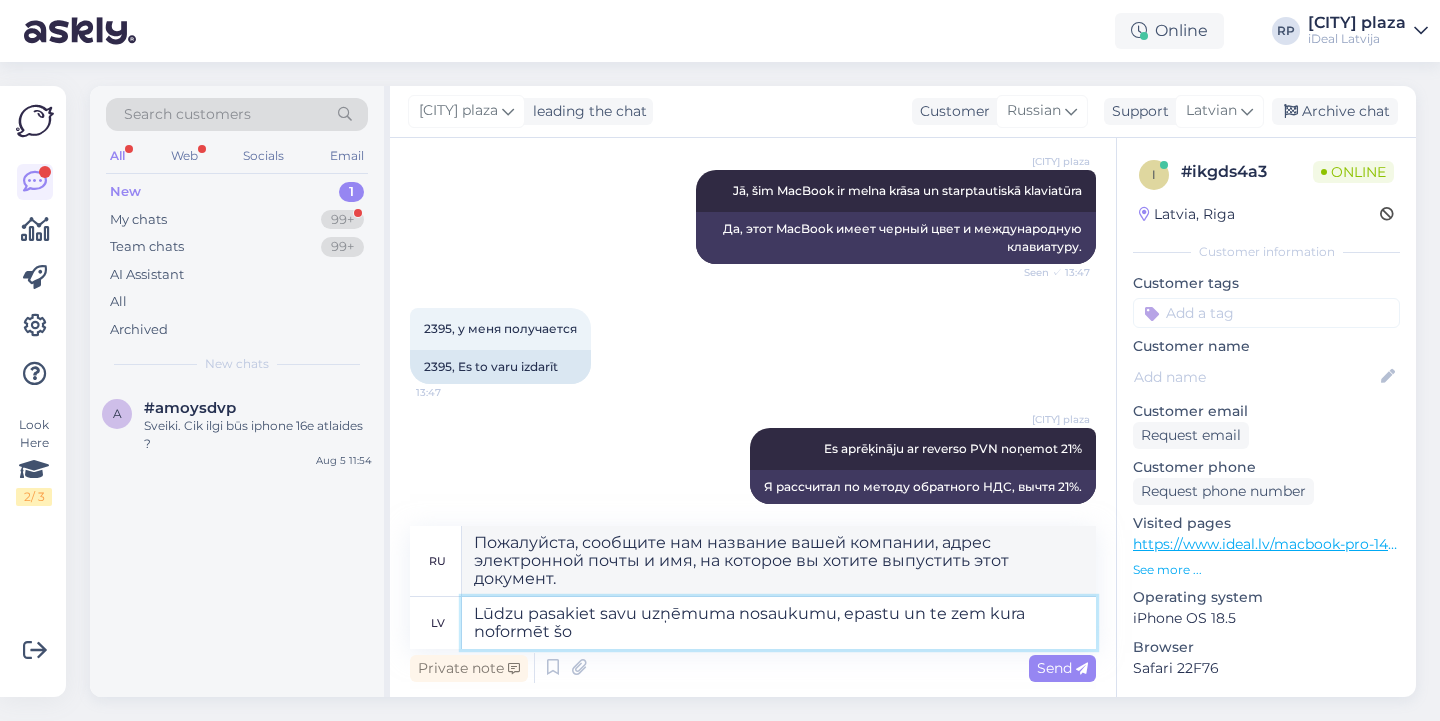 type on "Lūdzu pasakiet savu uzņēmuma nosaukumu, [EMAIL] un [PHONE] zem kura noformēt šo" 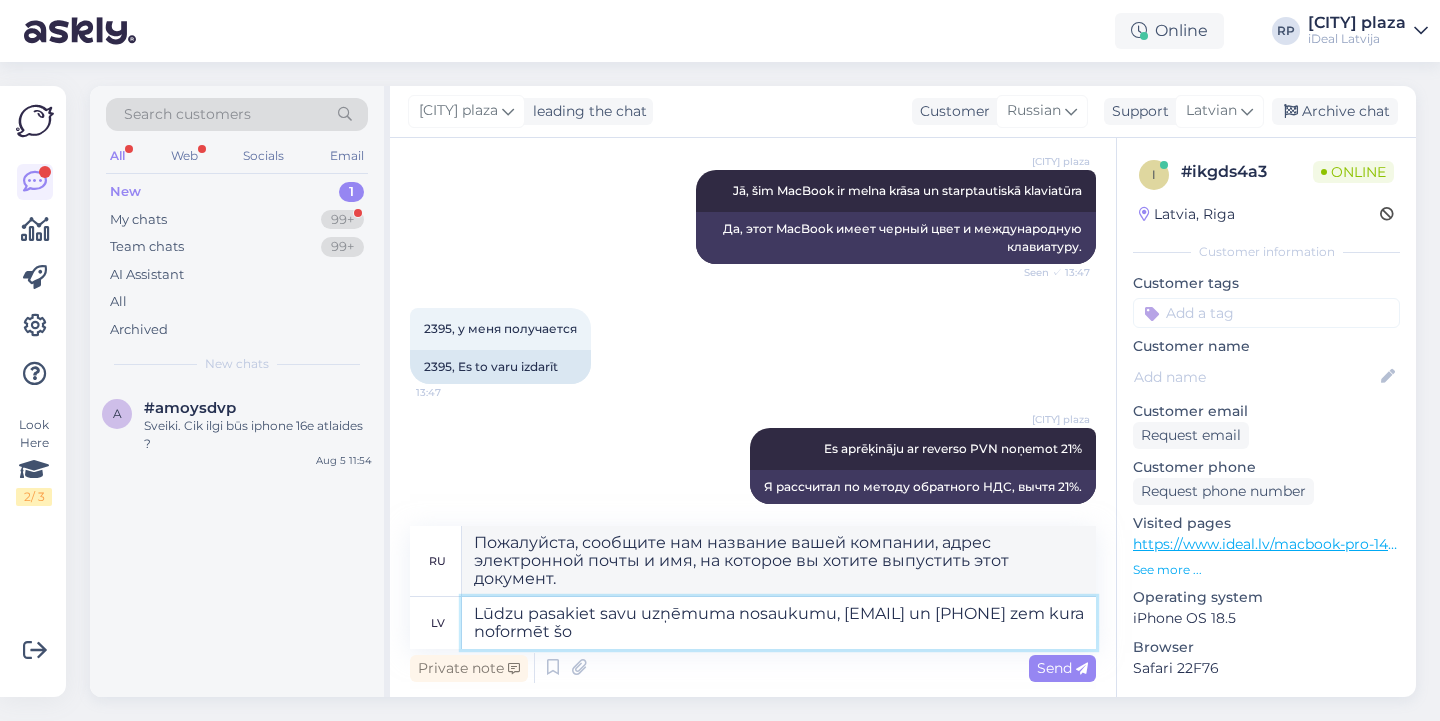 type on "Укажите, пожалуйста, название вашей компании, адрес электронной почты и почтовый адрес, по которому следует отправить заявку." 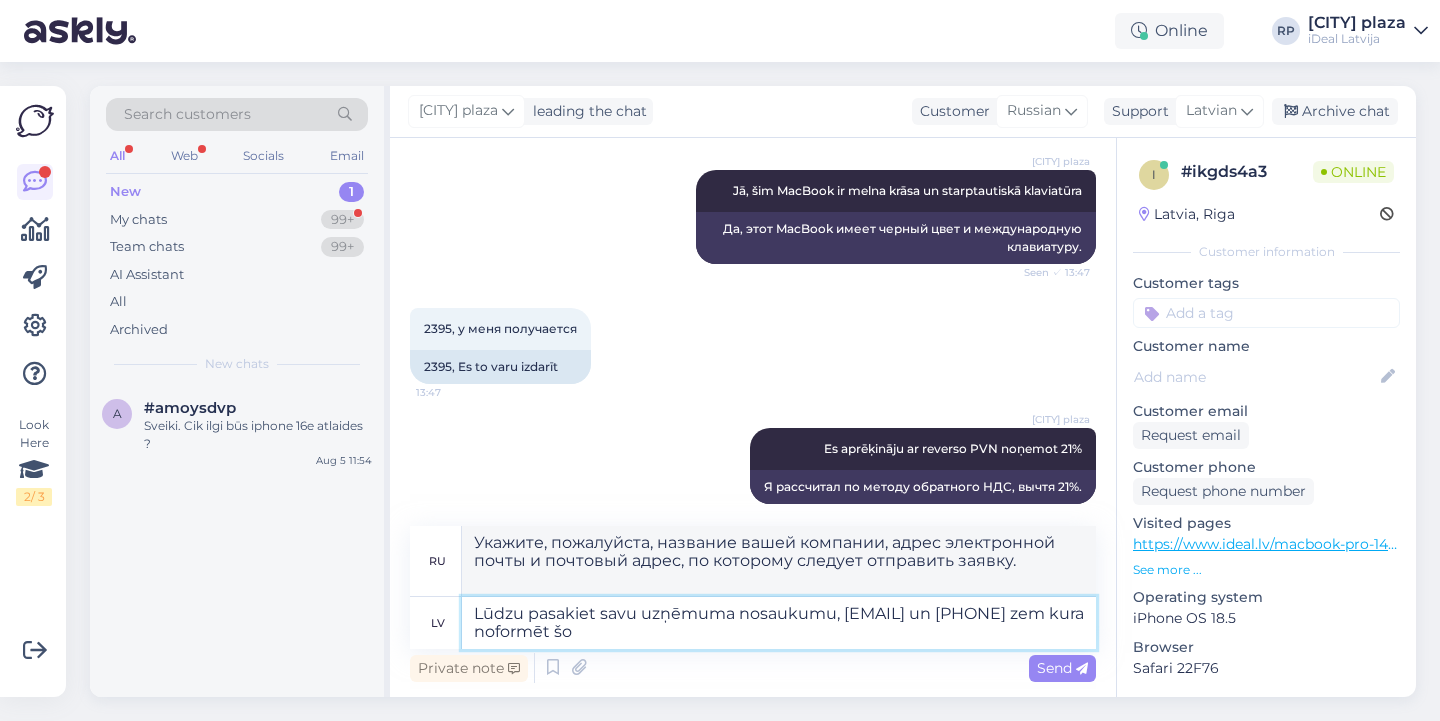 type on "Lūdzu pasakiet savu uzņēmuma nosaukumu, [EMAIL] un [PHONE] zem kura noformēt šo" 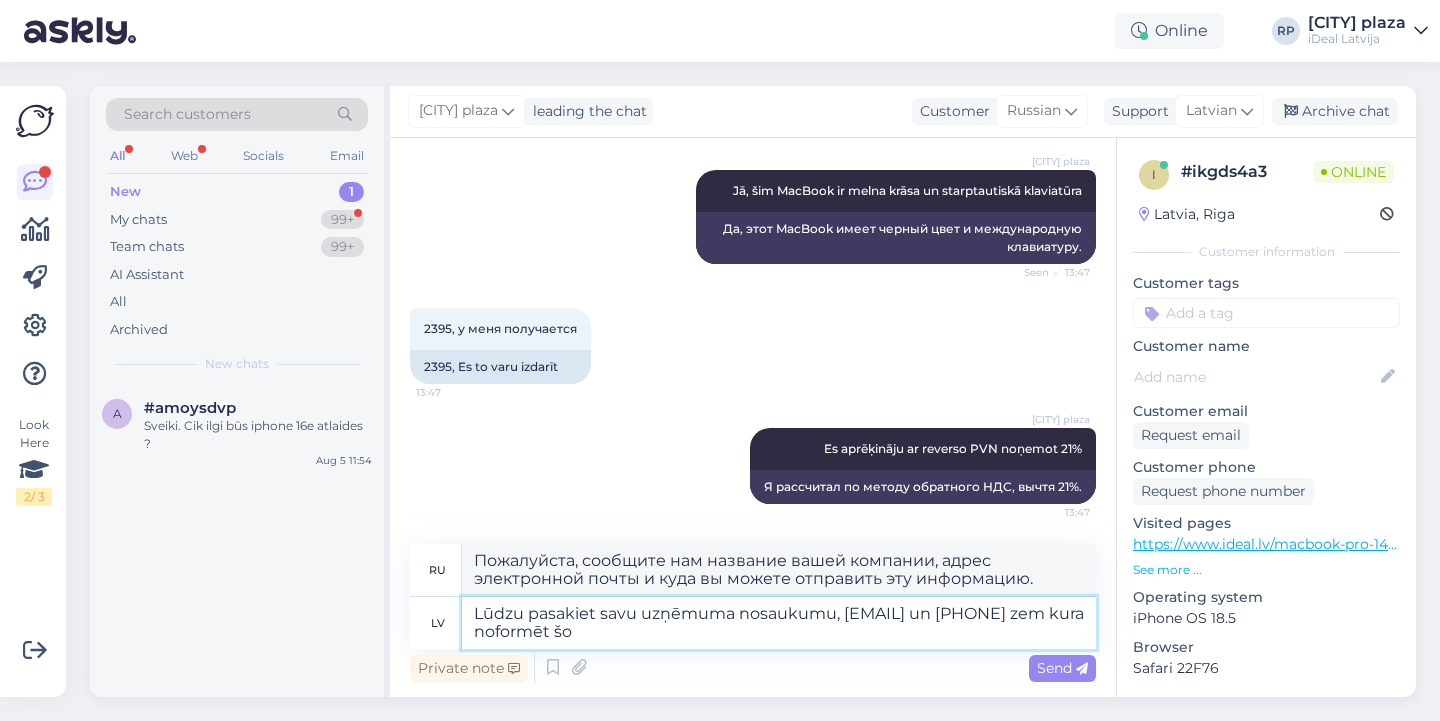 type on "Укажите название вашей компании, адрес электронной почты и номер телефона, под которыми необходимо заполнить эту форму." 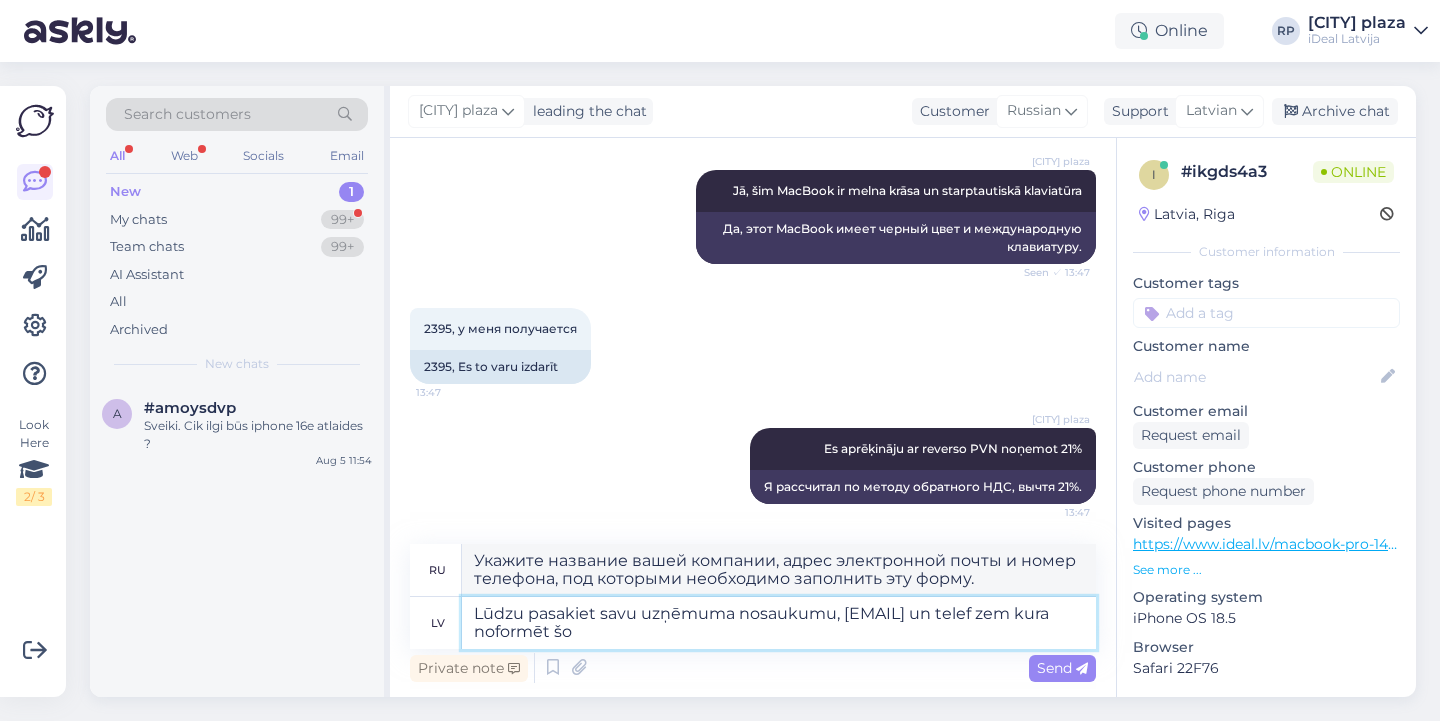 type on "Lūdzu pasakiet savu uzņēmuma nosaukumu, [EMAIL] un telefo zem kura noformēt šo" 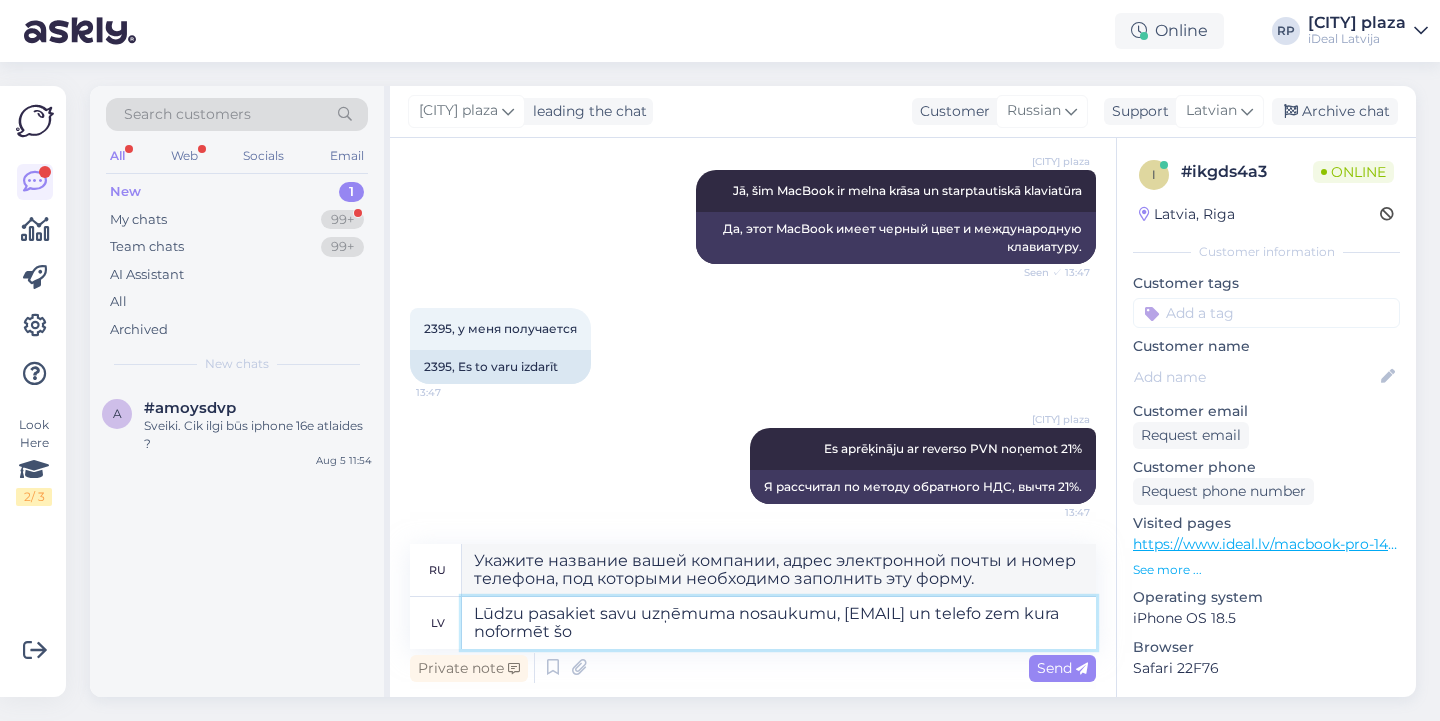 type on "Укажите название вашей компании, адрес электронной почты и номер телефона, под которыми следует отправить заявку." 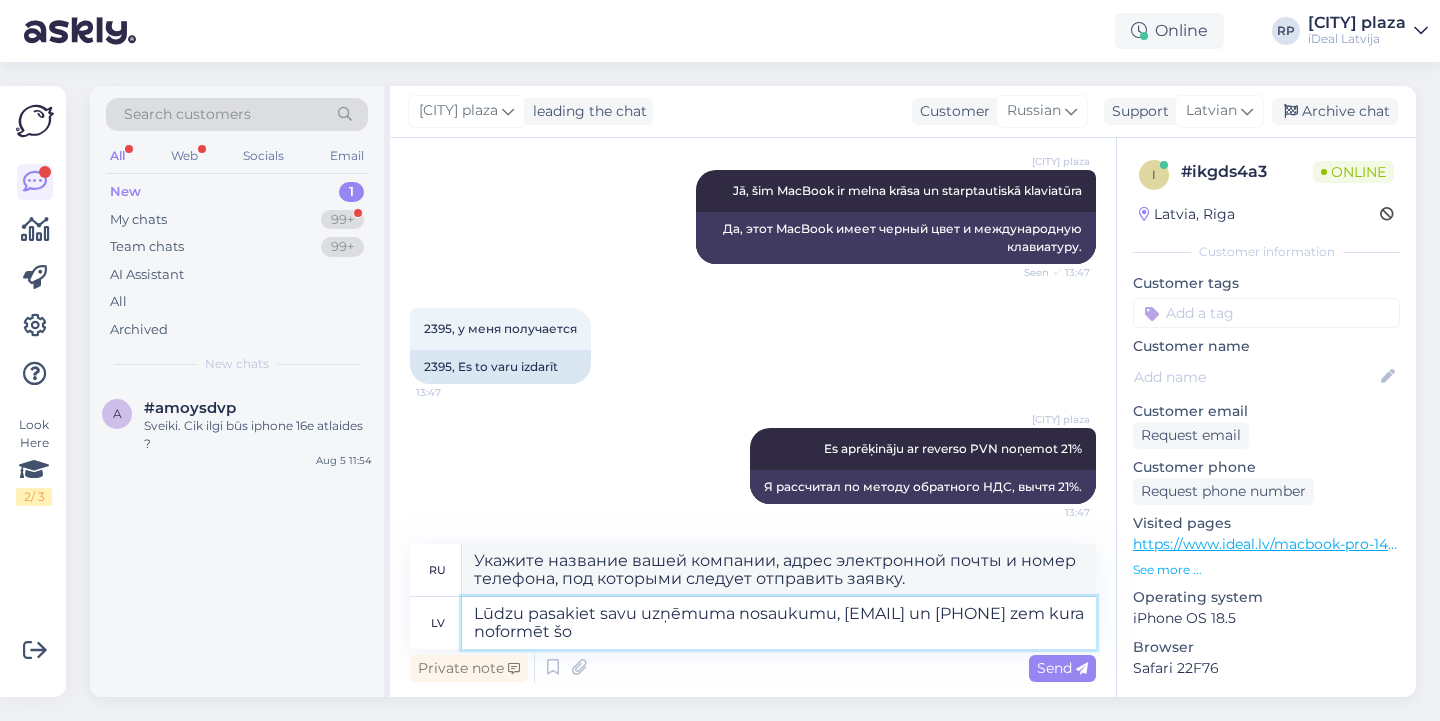 type on "Lūdzu pasakiet savu uzņēmuma nosaukumu, epastu un telefona  zem kura noformēt šo" 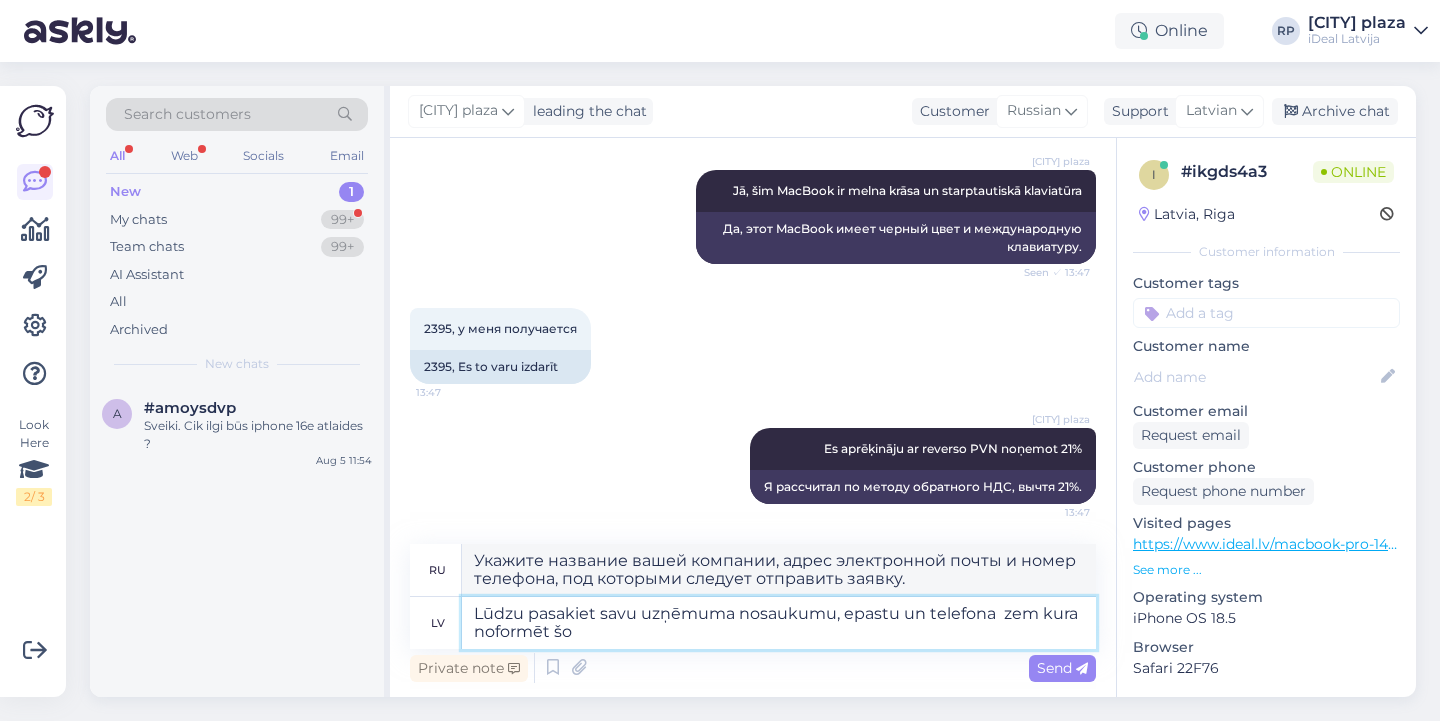 type on "Укажите название вашей компании, адрес электронной почты и номер телефона, под которыми необходимо заполнить эту форму." 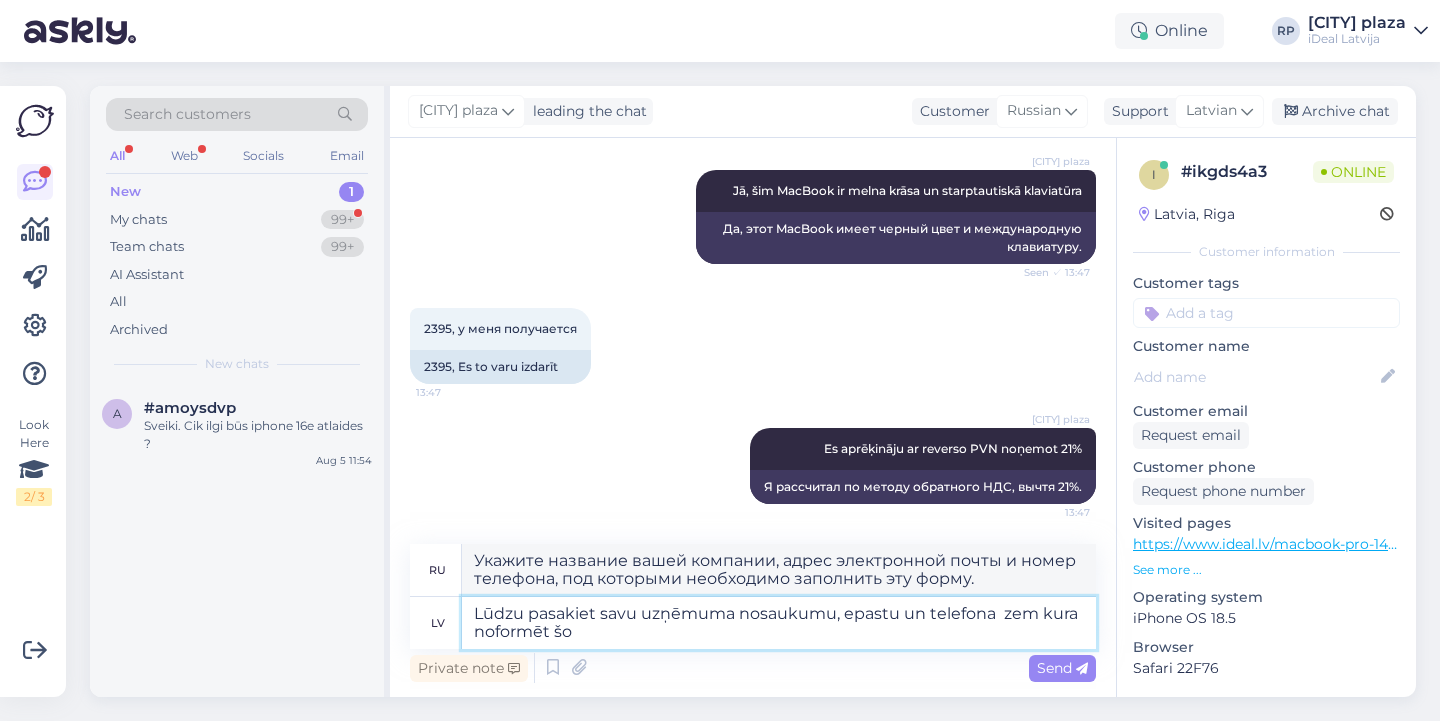 type on "Lūdzu pasakiet savu uzņēmuma nosaukumu, epastu un telefona n zem kura noformēt šo" 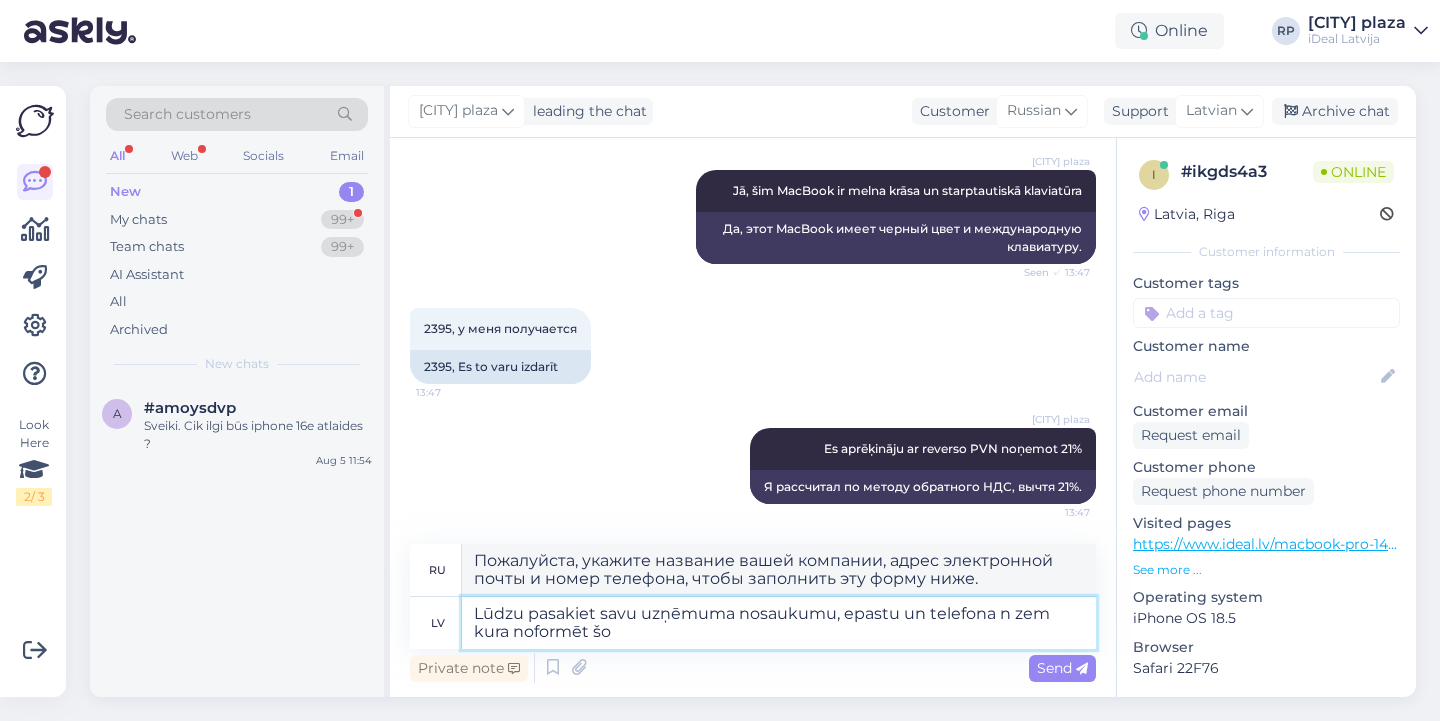 type on "Укажите название вашей компании, адрес электронной почты и номер телефона, под которыми необходимо заполнить эту форму." 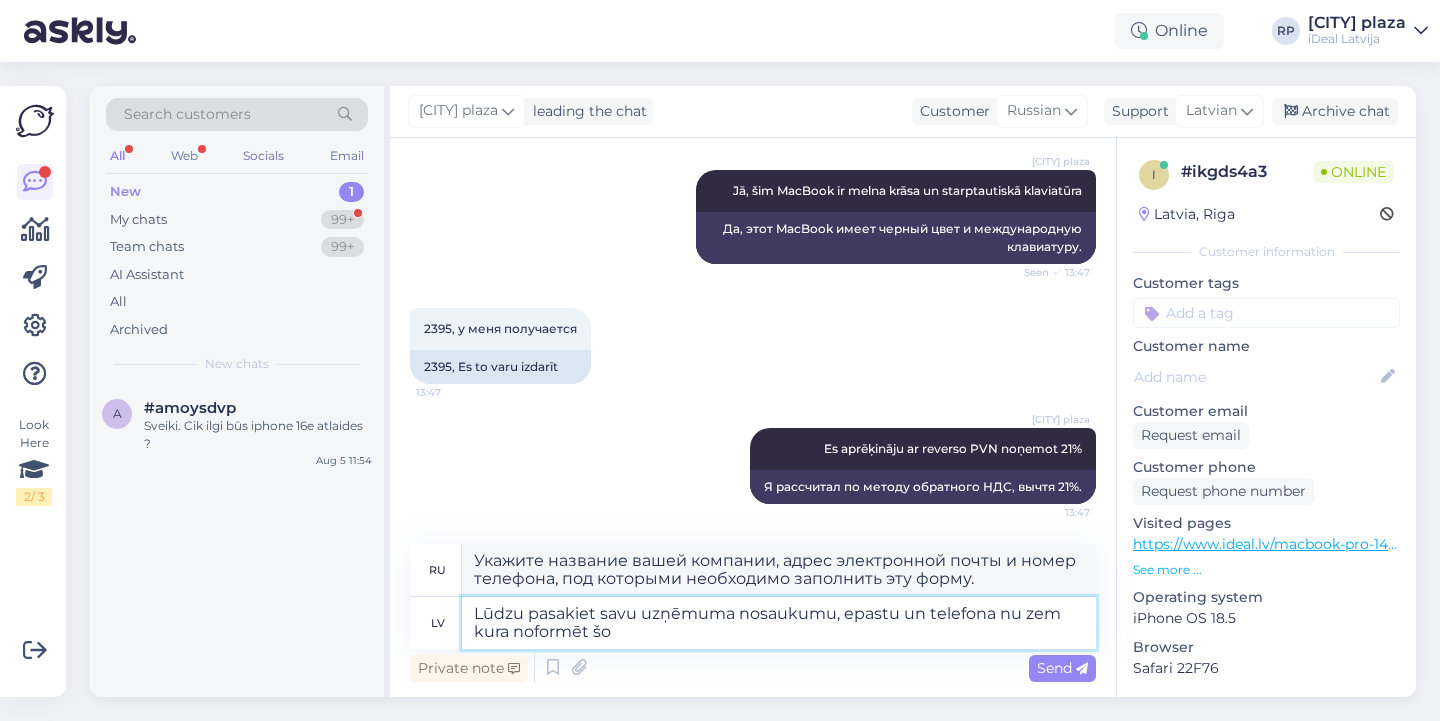 type on "Lūdzu pasakiet savu uzņēmuma nosaukumu, epastu un telefona num zem kura noformēt šo" 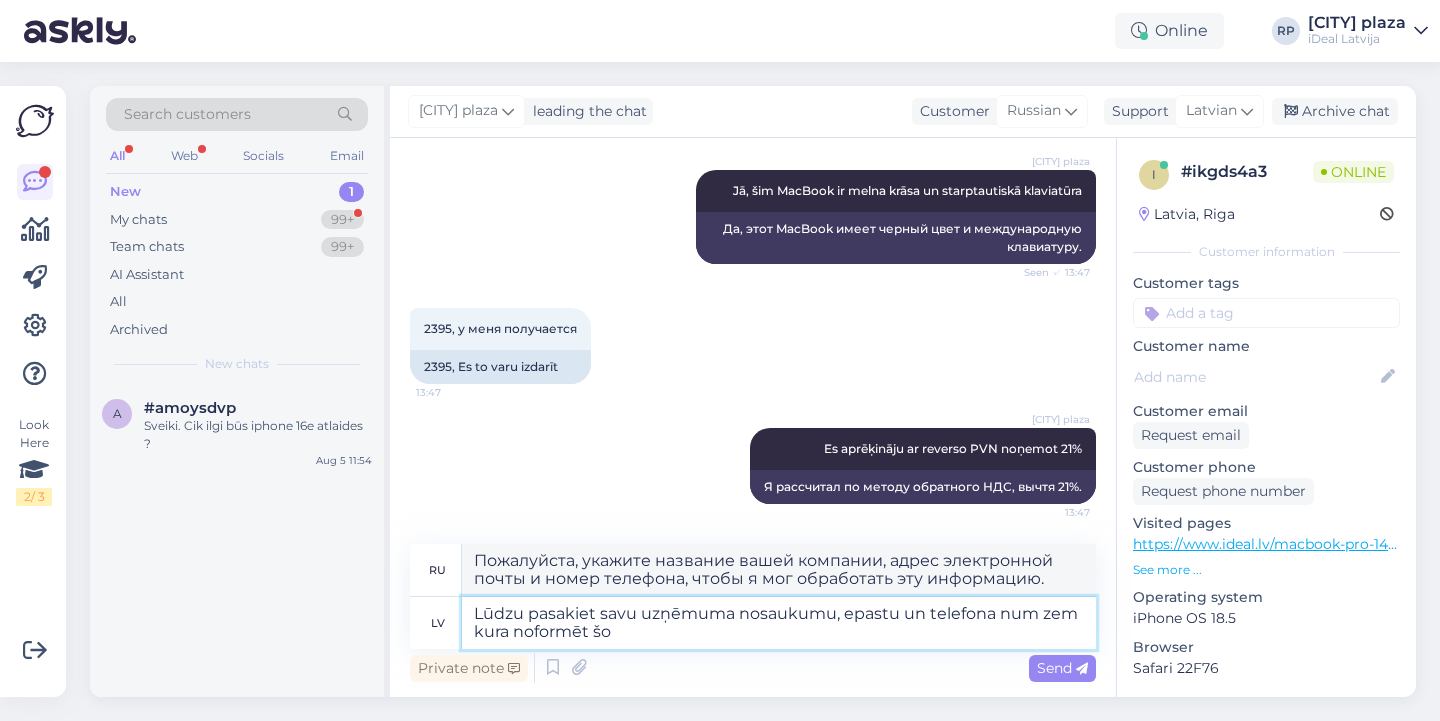 type on "Укажите название вашей компании, адрес электронной почты и номер телефона, под которыми необходимо заполнить эту форму." 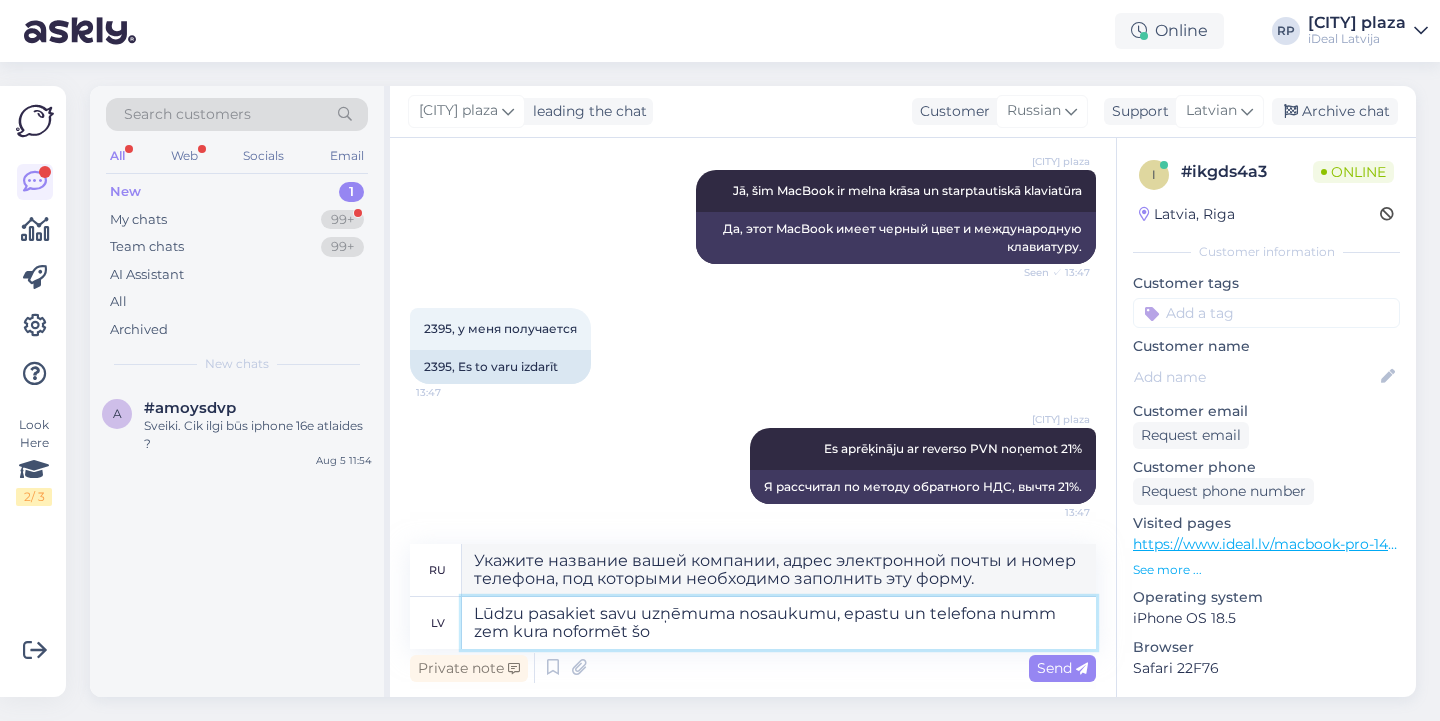 type on "Lūdzu pasakiet savu uzņēmuma nosaukumu, [EMAIL] un [PHONE] zem kura noformēt šo" 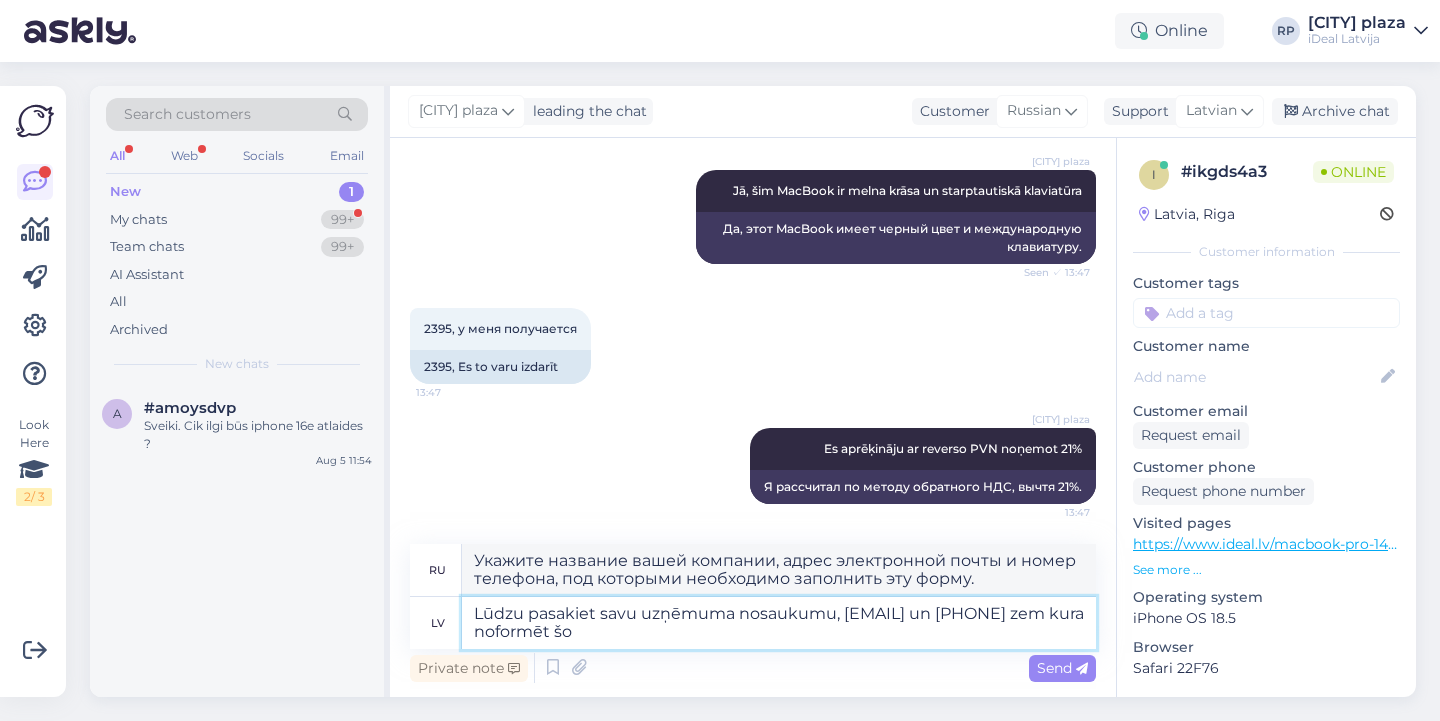 type on "Для заполнения этой формы укажите, пожалуйста, название вашей компании, адрес электронной почты и номер телефона." 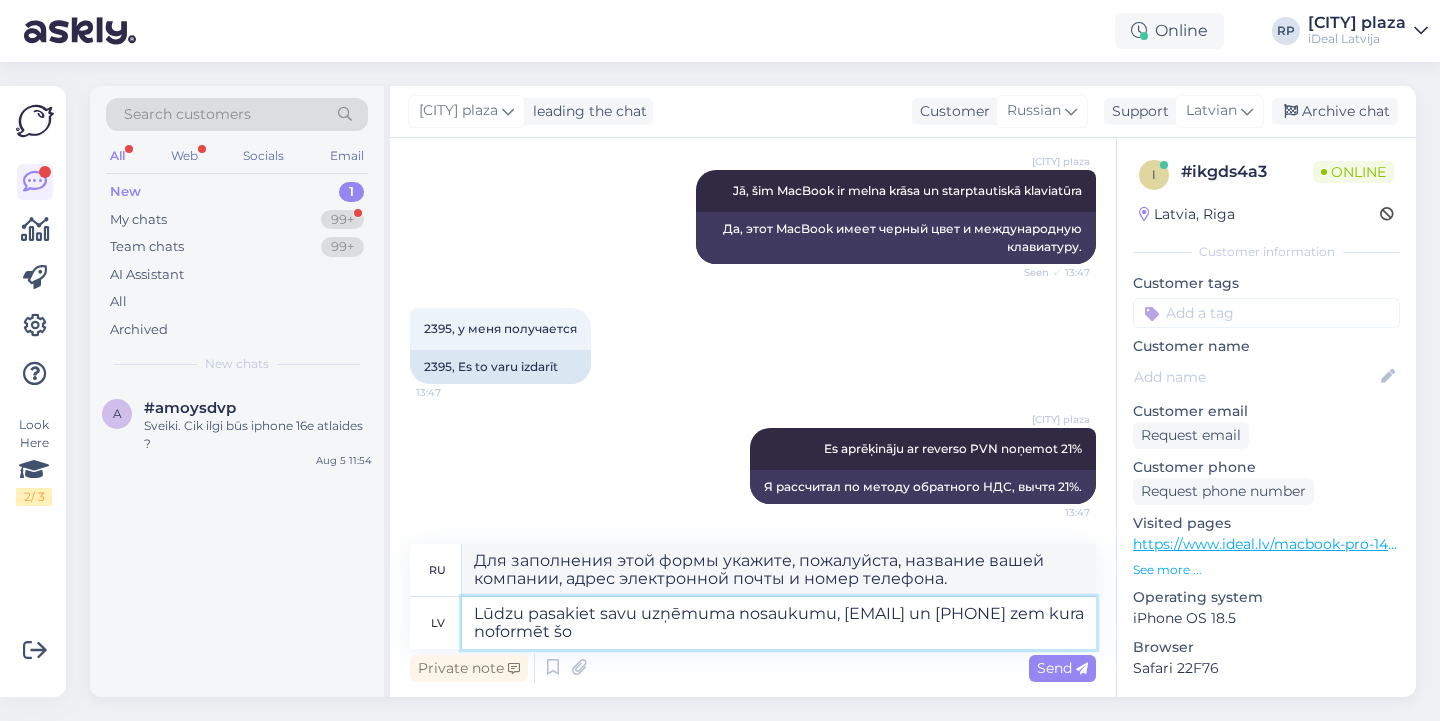 type on "Lūdzu pasakiet savu uzņēmuma nosaukumu, [EMAIL] un [PHONE] zem kura noformēt šo pasūtījumu, un" 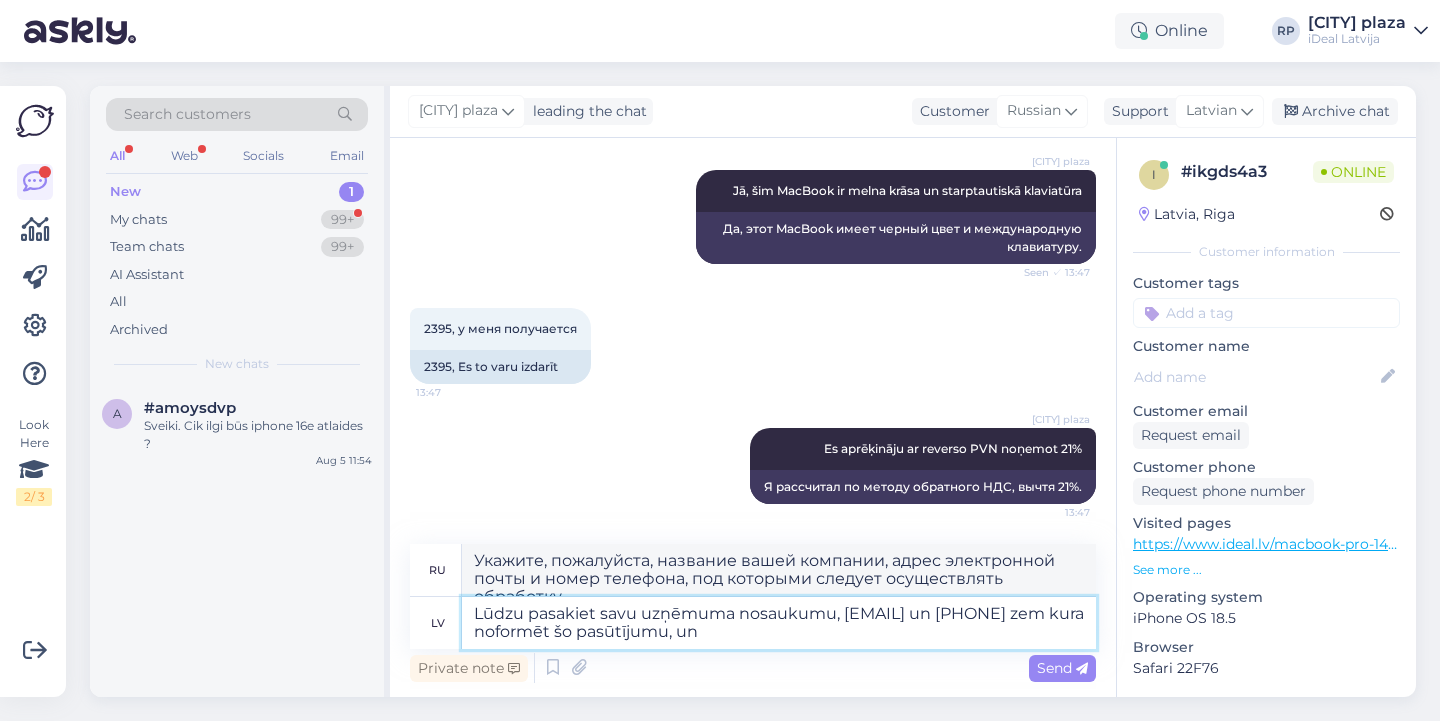 type on "Пожалуйста, укажите название вашей компании, адрес электронной почты и номер телефона, чтобы заполнить эту форму ниже." 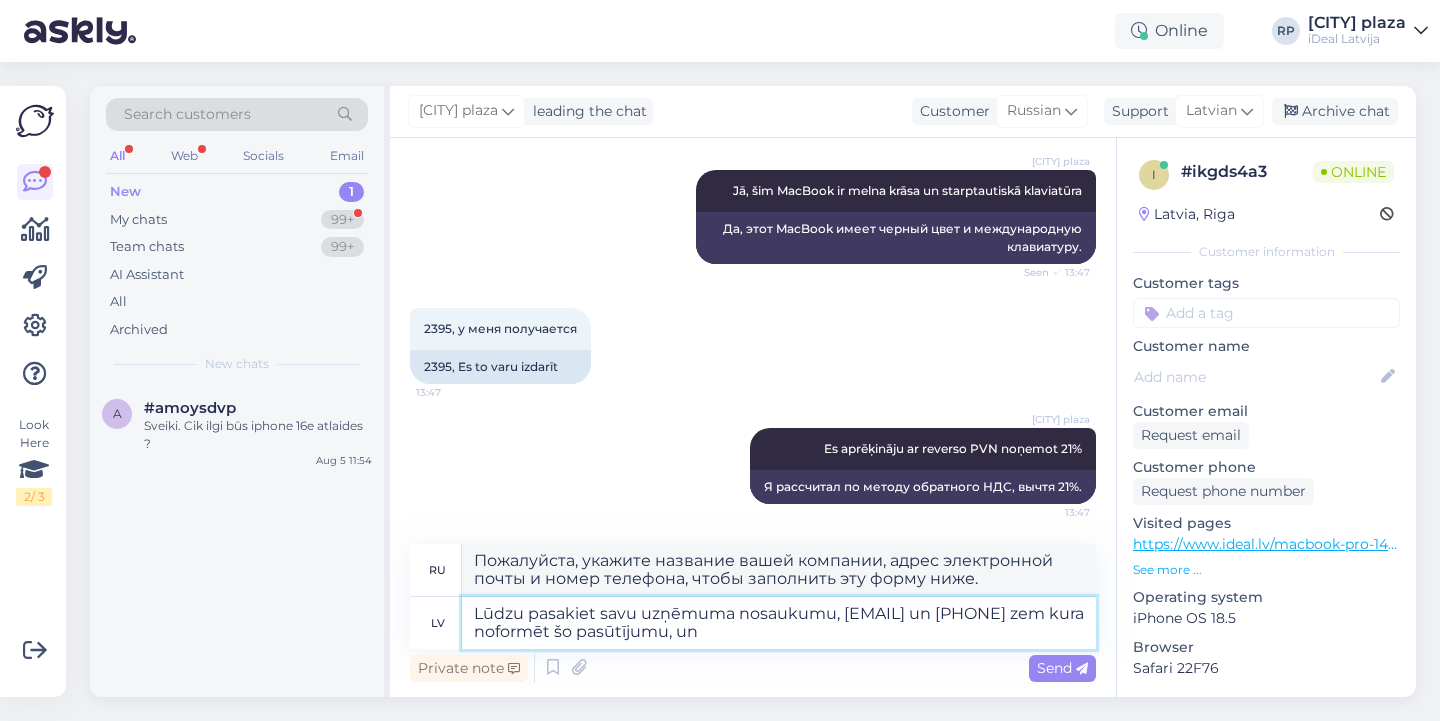 click on "Lūdzu pasakiet savu uzņēmuma nosaukumu, [EMAIL] un [PHONE] zem kura noformēt šo pasūtījumu, un" at bounding box center [779, 623] 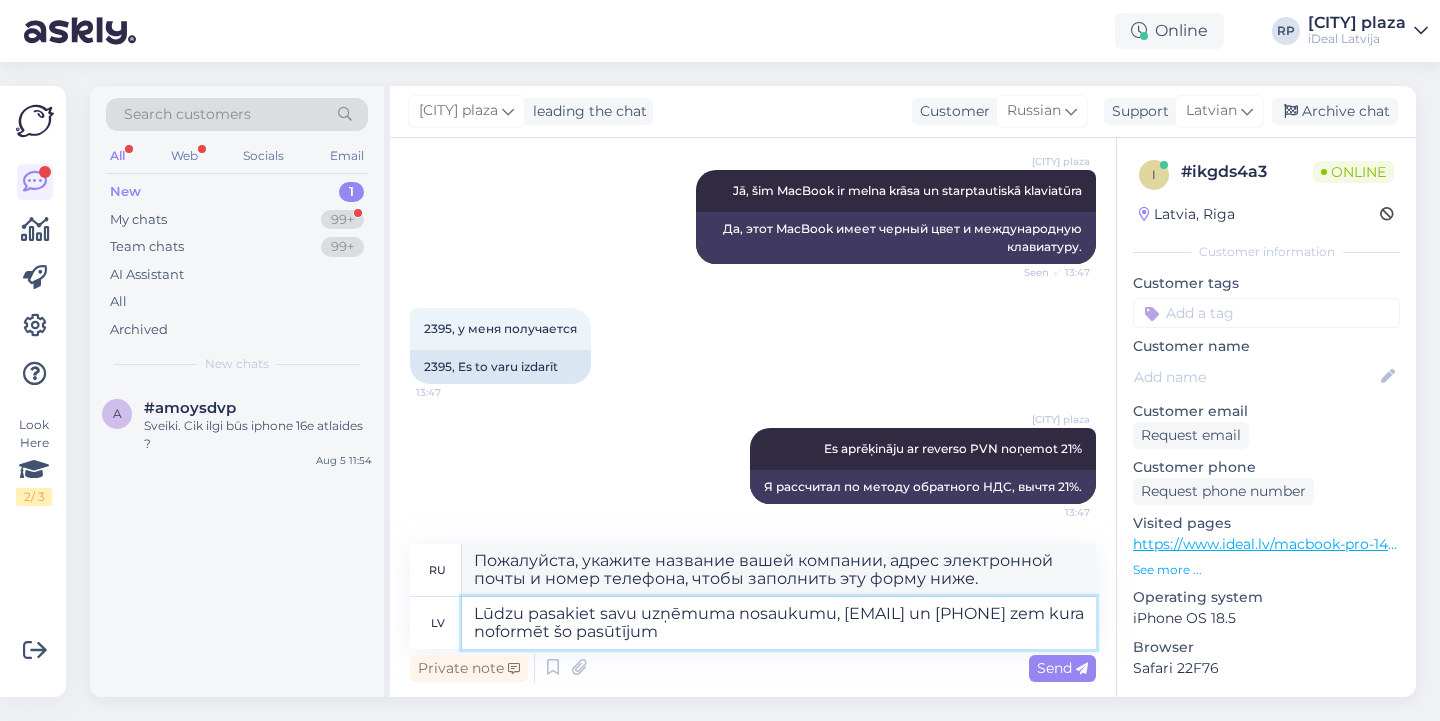 type on "Lūdzu pasakiet savu uzņēmuma nosaukumu, [EMAIL] un [PHONE] zem kura noformēt šo pasūtījumj" 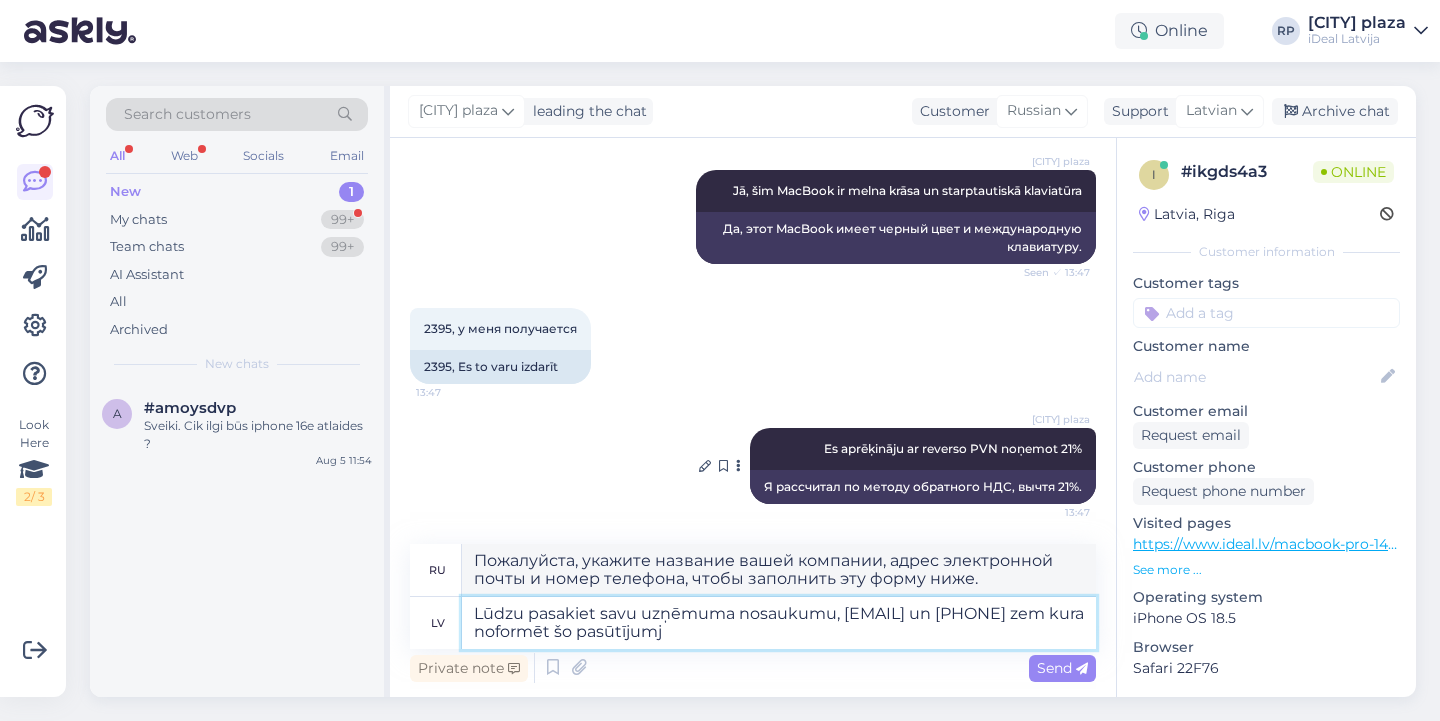 type on "Пожалуйста, укажите название вашей компании, адрес электронной почты и номер телефона для размещения заказа." 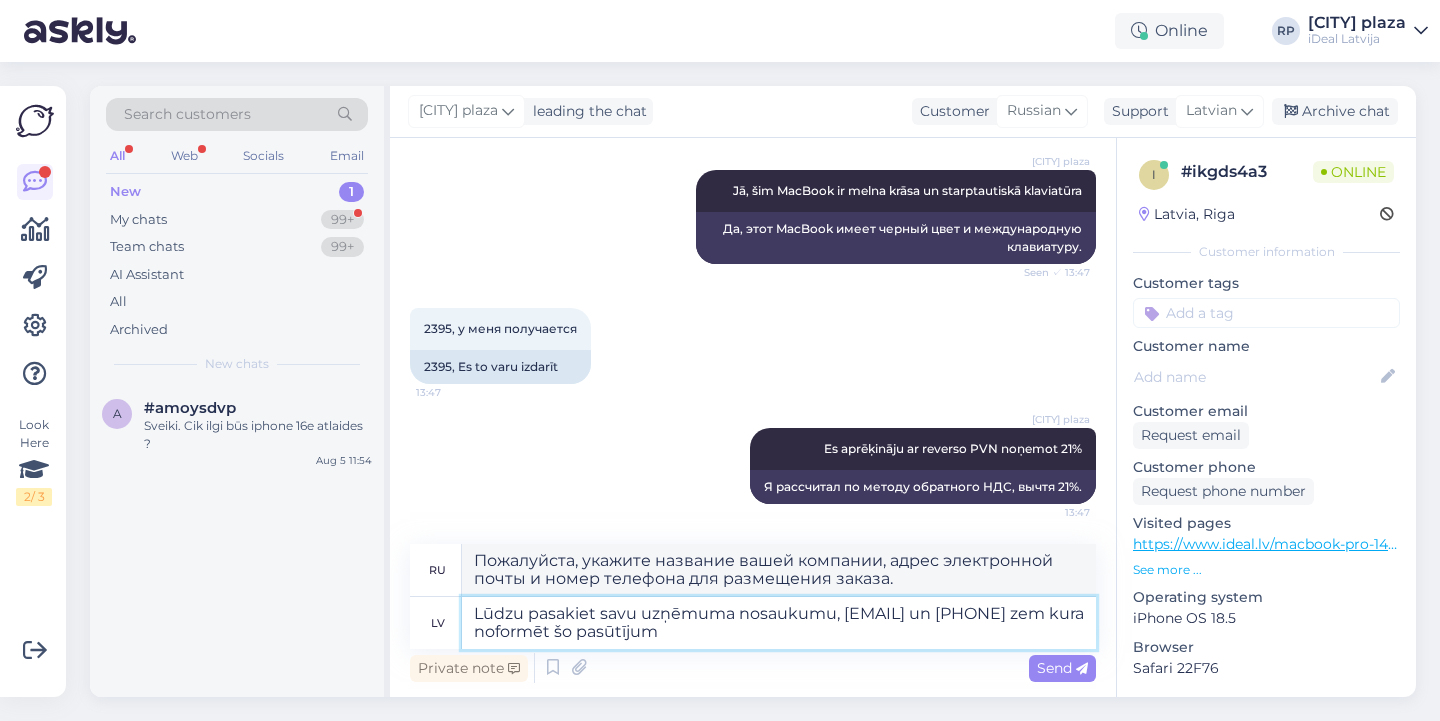 scroll, scrollTop: 748, scrollLeft: 0, axis: vertical 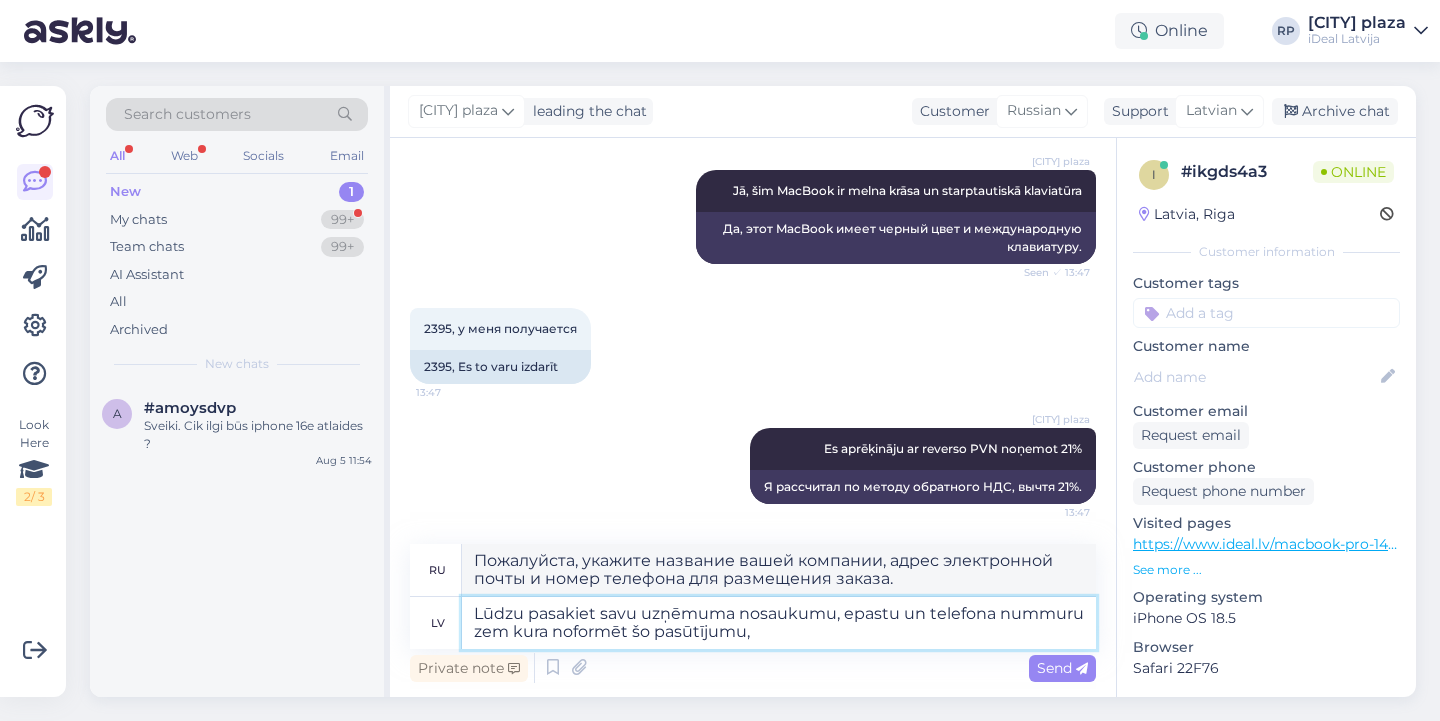 type on "Lūdzu pasakiet savu uzņēmuma nosaukumu, epastu un telefona nummuru zem kura noformēt šo pasūtījumu," 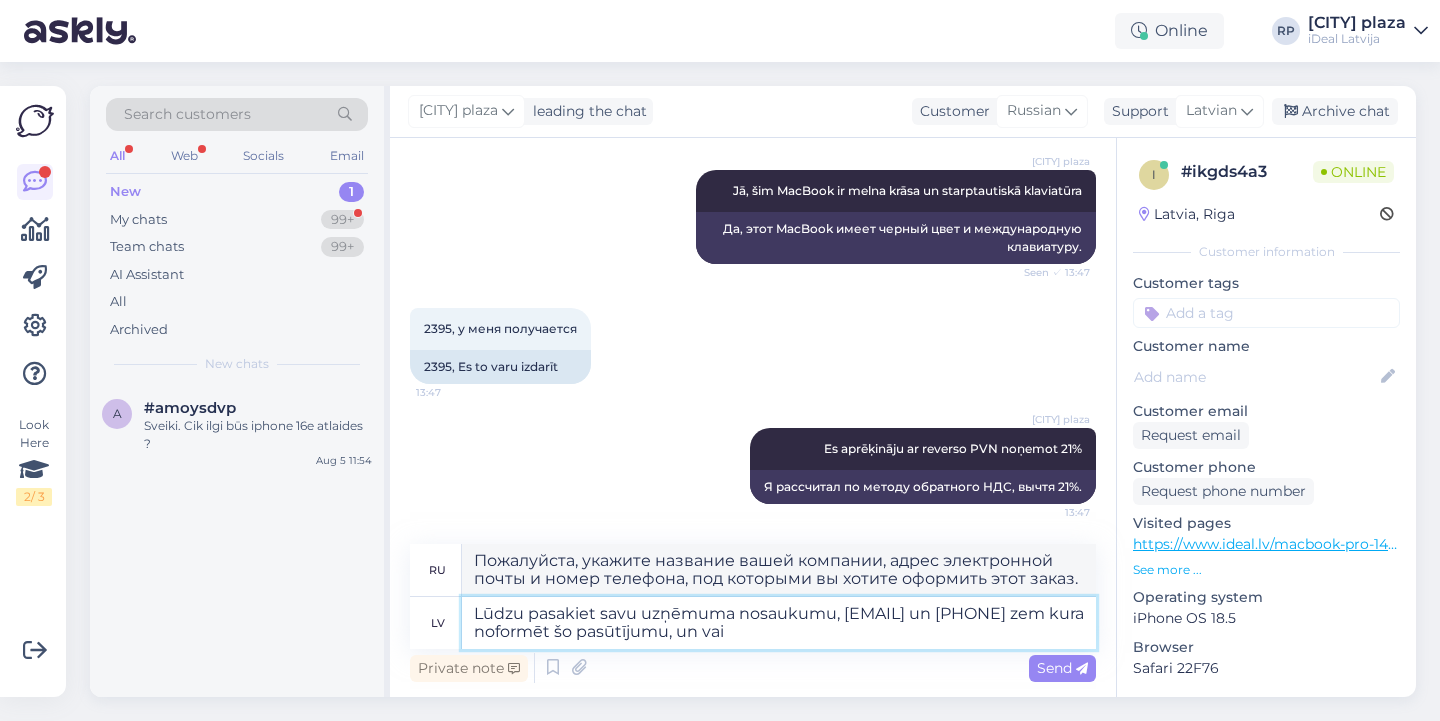 type on "Lūdzu pasakiet savu uzņēmuma nosaukumu, [EMAIL] un [PHONE] zem kura noformēt šo pasūtījumu, un vai v" 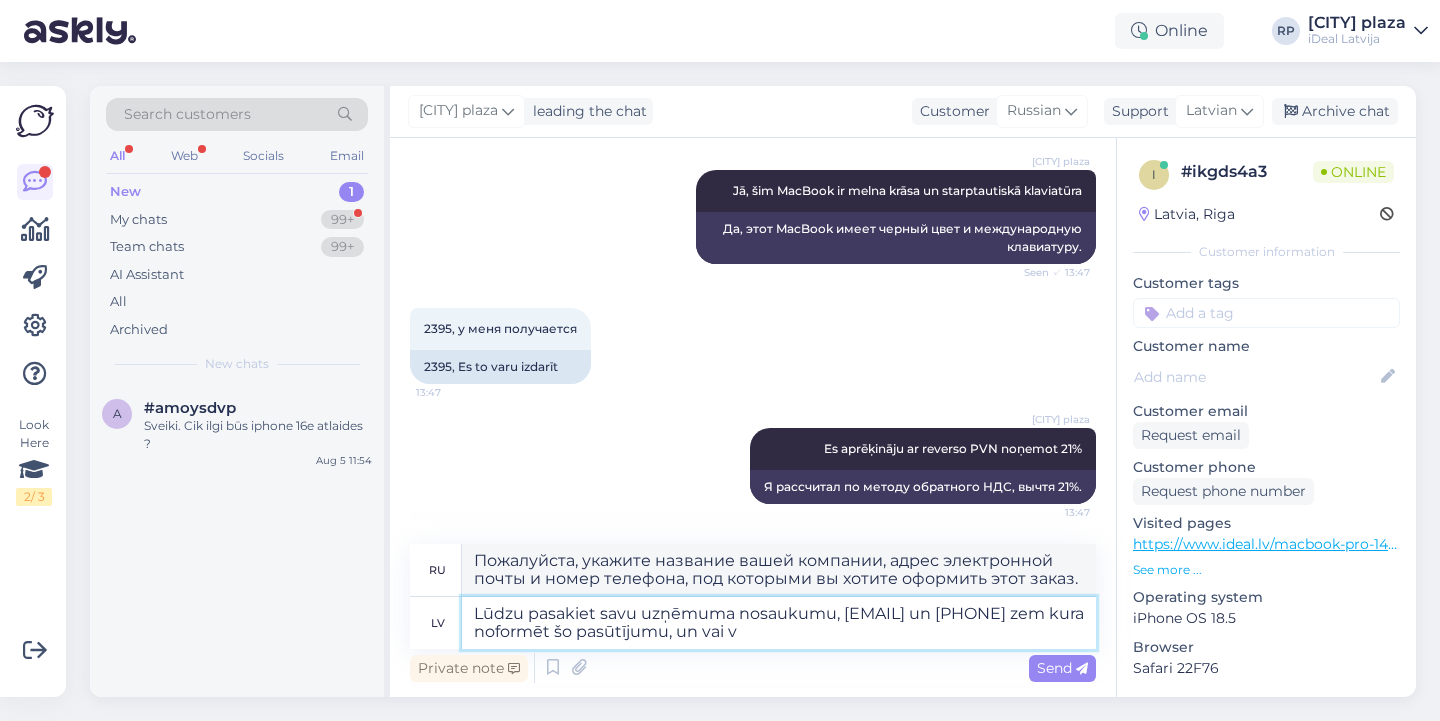 type on "Пожалуйста, укажите название вашей компании, адрес электронной почты и номер телефона, под которыми вы хотите разместить этот заказ, и" 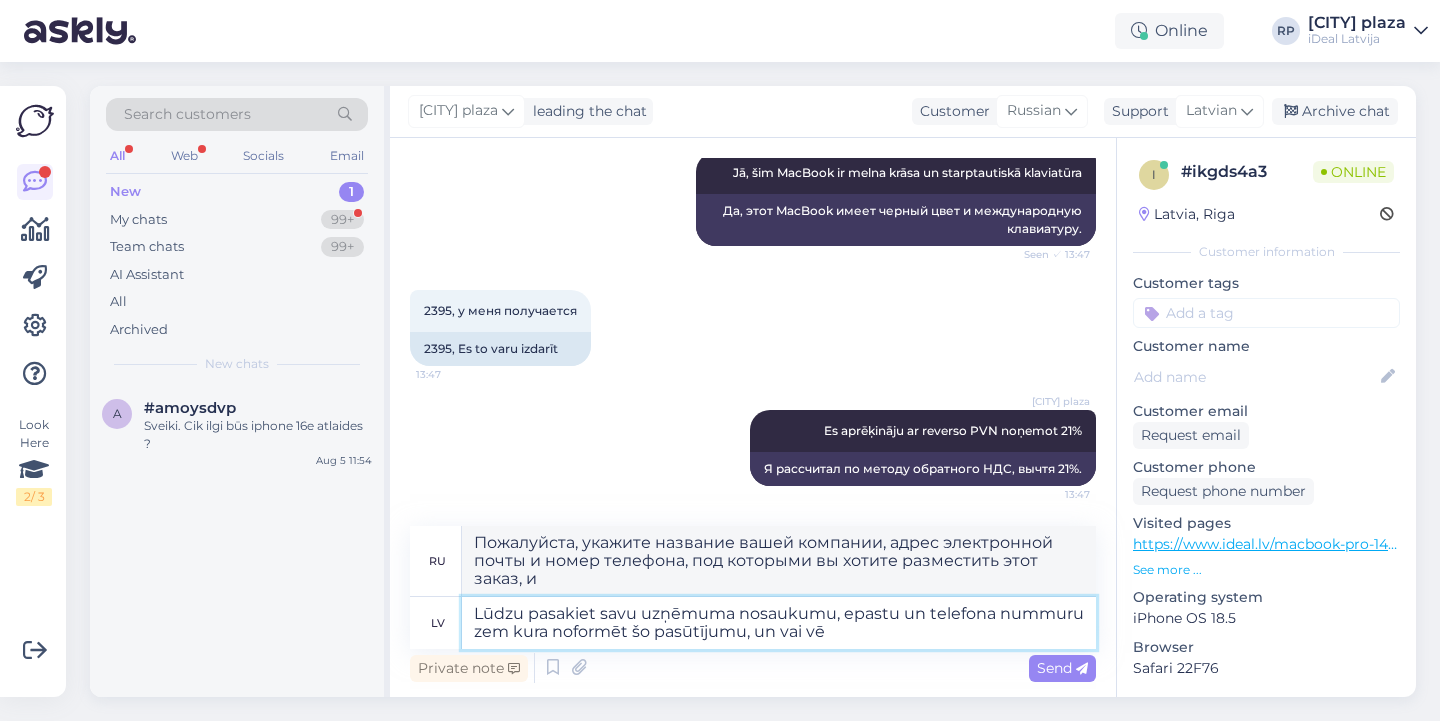 type on "Lūdzu pasakiet savu uzņēmuma nosaukumu, epastu un telefona nummuru zem kura noformēt šo pasūtījumu, un vai vēl" 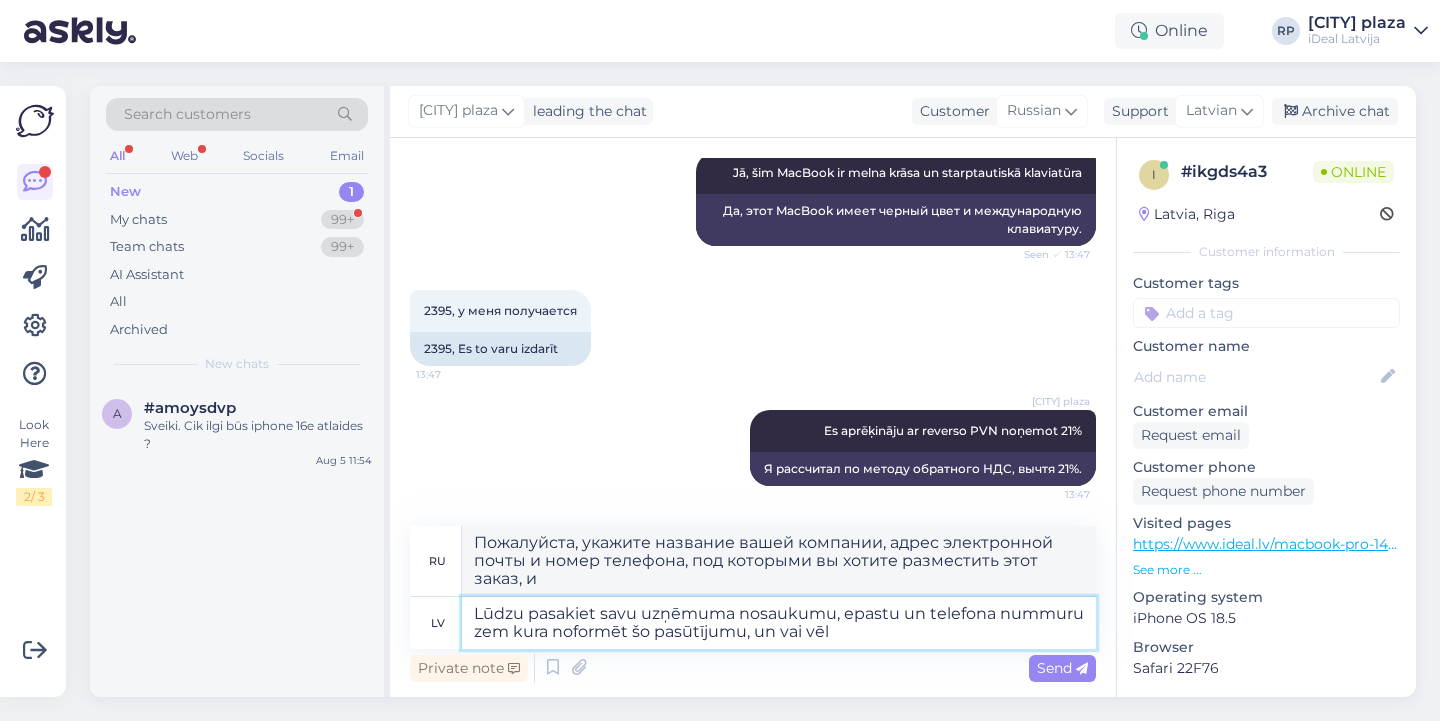 type on "Укажите, пожалуйста, название вашей компании, адрес электронной почты и номер телефона, под которыми вы хотите оформить этот заказ, а также" 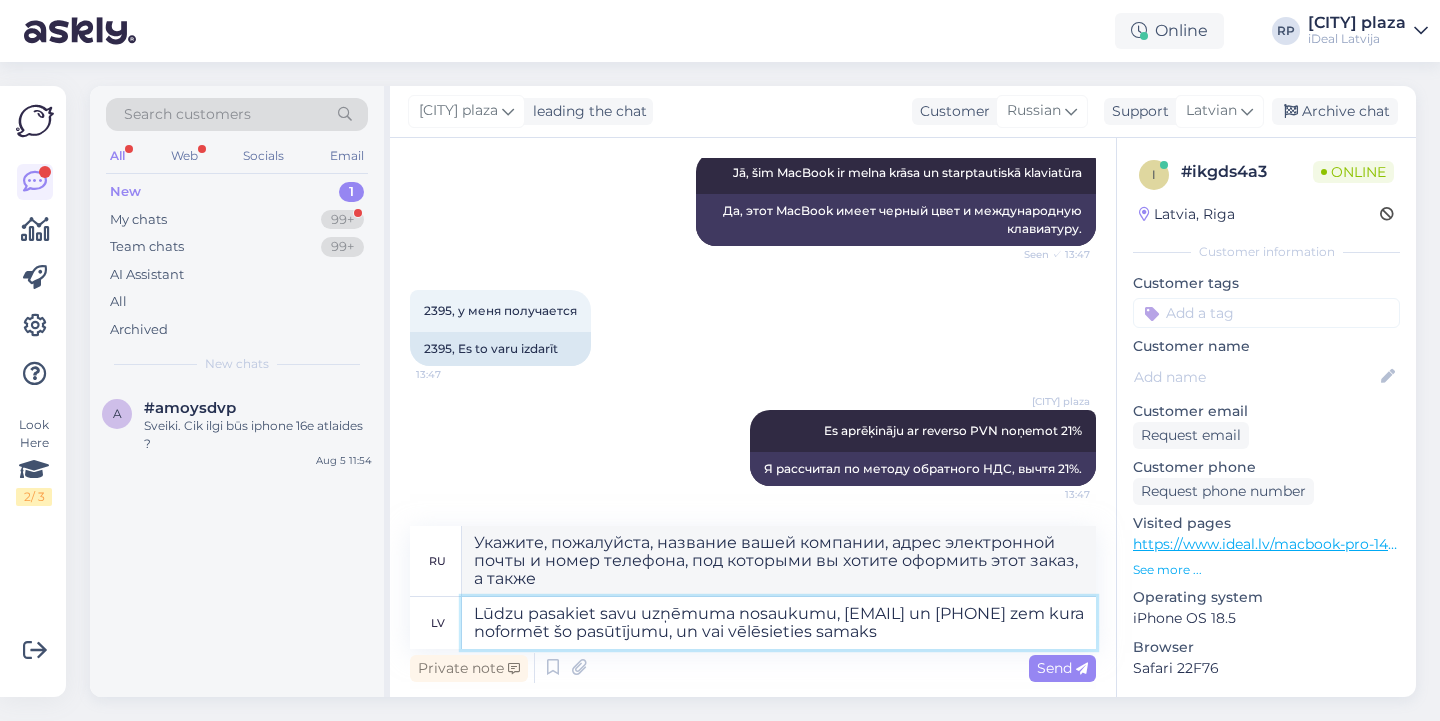 type on "Lūdzu pasakiet savu uzņēmuma nosaukumu, epastu un telefona nummuru zem kura noformēt šo pasūtījumu, un vai vēlēsieties samaks'" 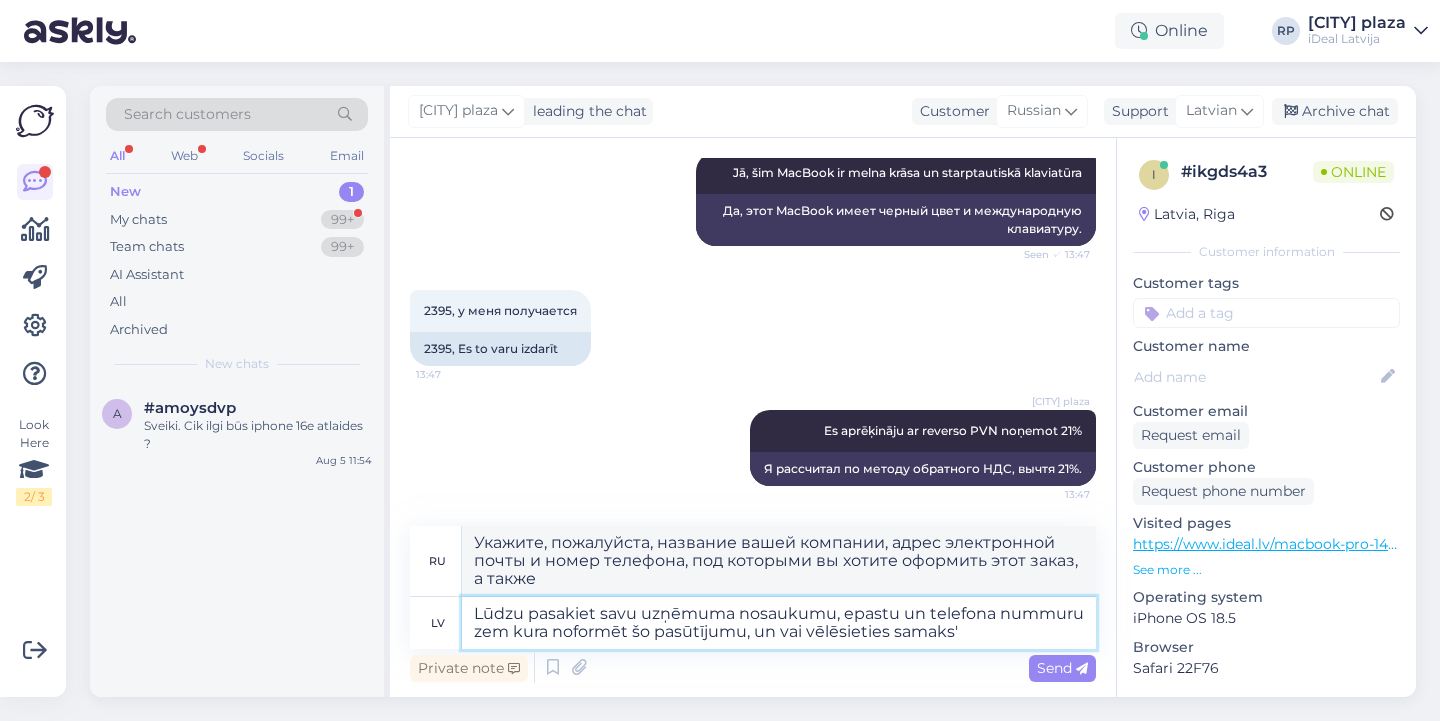 type on "Пожалуйста, укажите название вашей компании, адрес электронной почты и номер телефона, под которыми вы хотите разместить этот заказ, а также хотите ли вы" 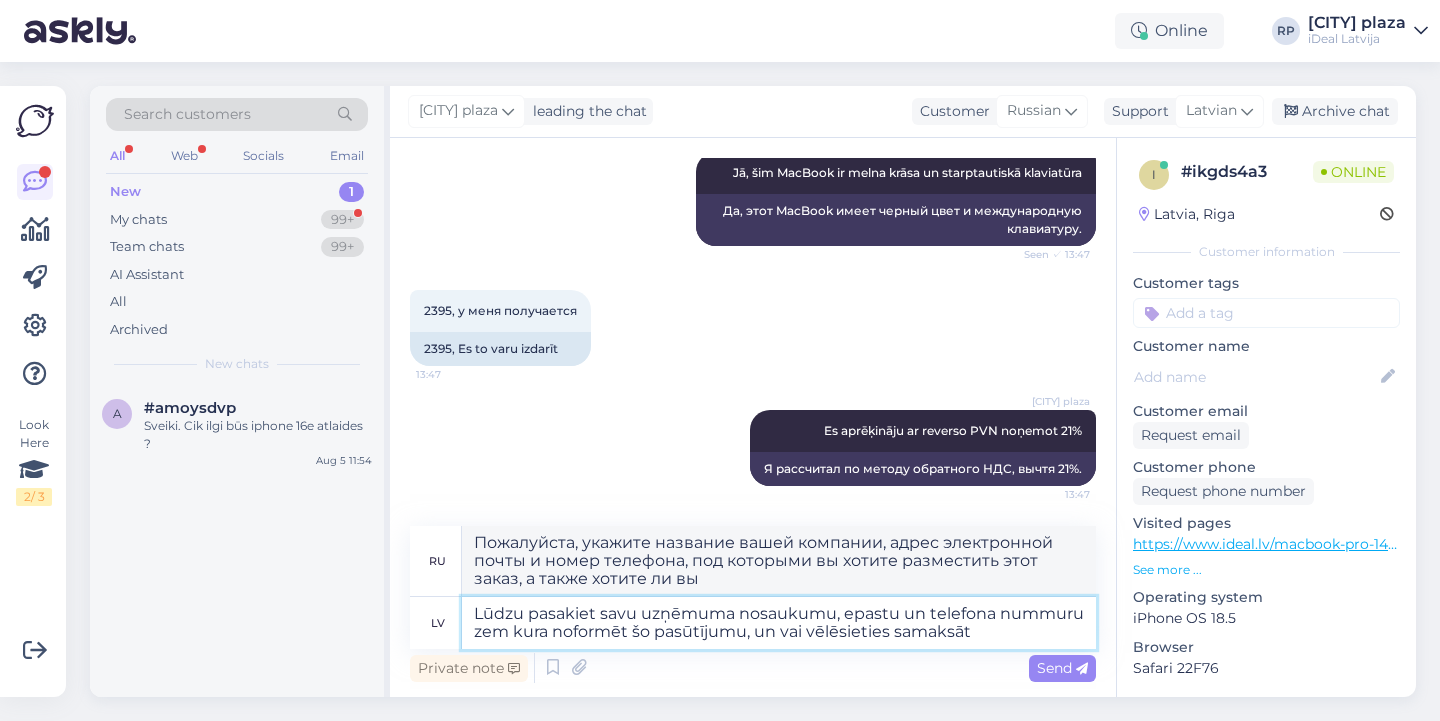 type on "Lūdzu pasakiet savu uzņēmuma nosaukumu, [EMAIL] un [PHONE] zem kura noformēt šo pasūtījumu, un vai vēlēsieties samaksāt a" 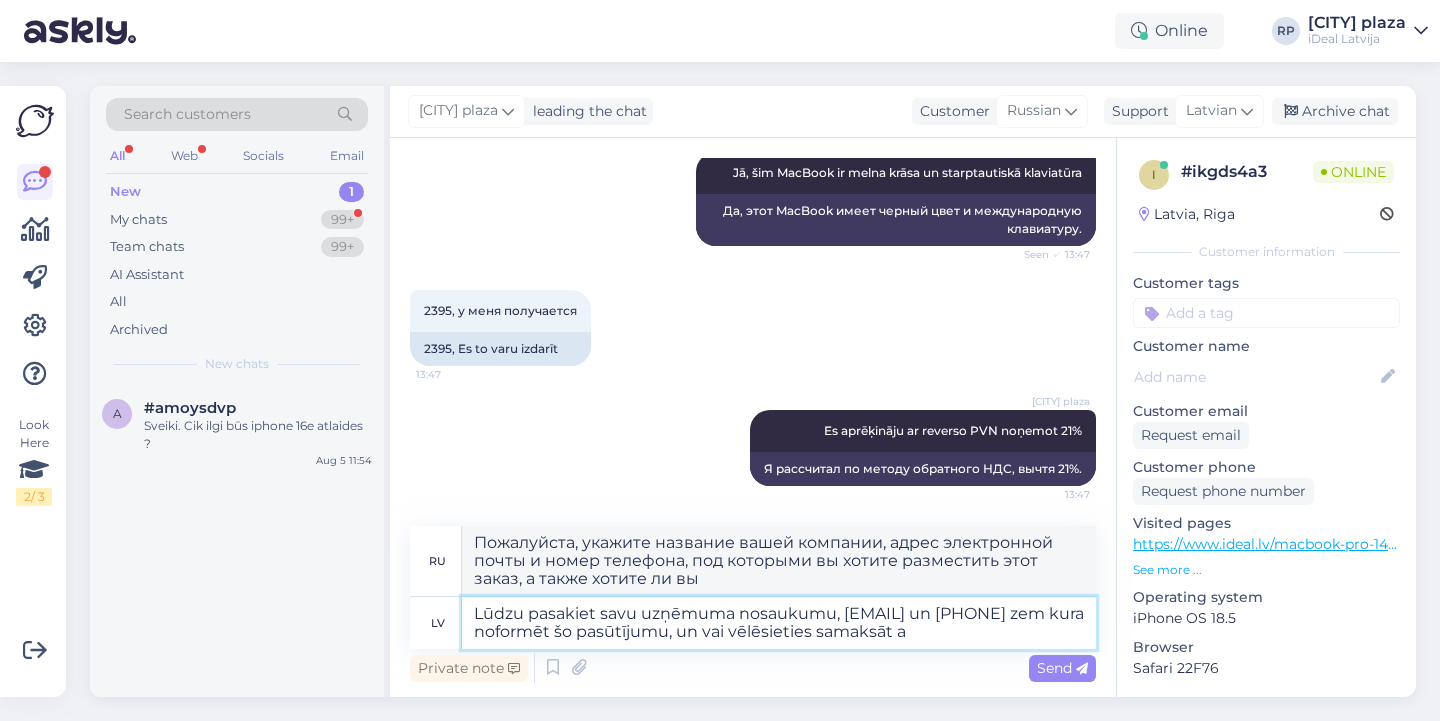 type on "Укажите, пожалуйста, название вашей компании, адрес электронной почты и номер телефона, чтобы оформить заказ, а также хотите ли вы оплатить его." 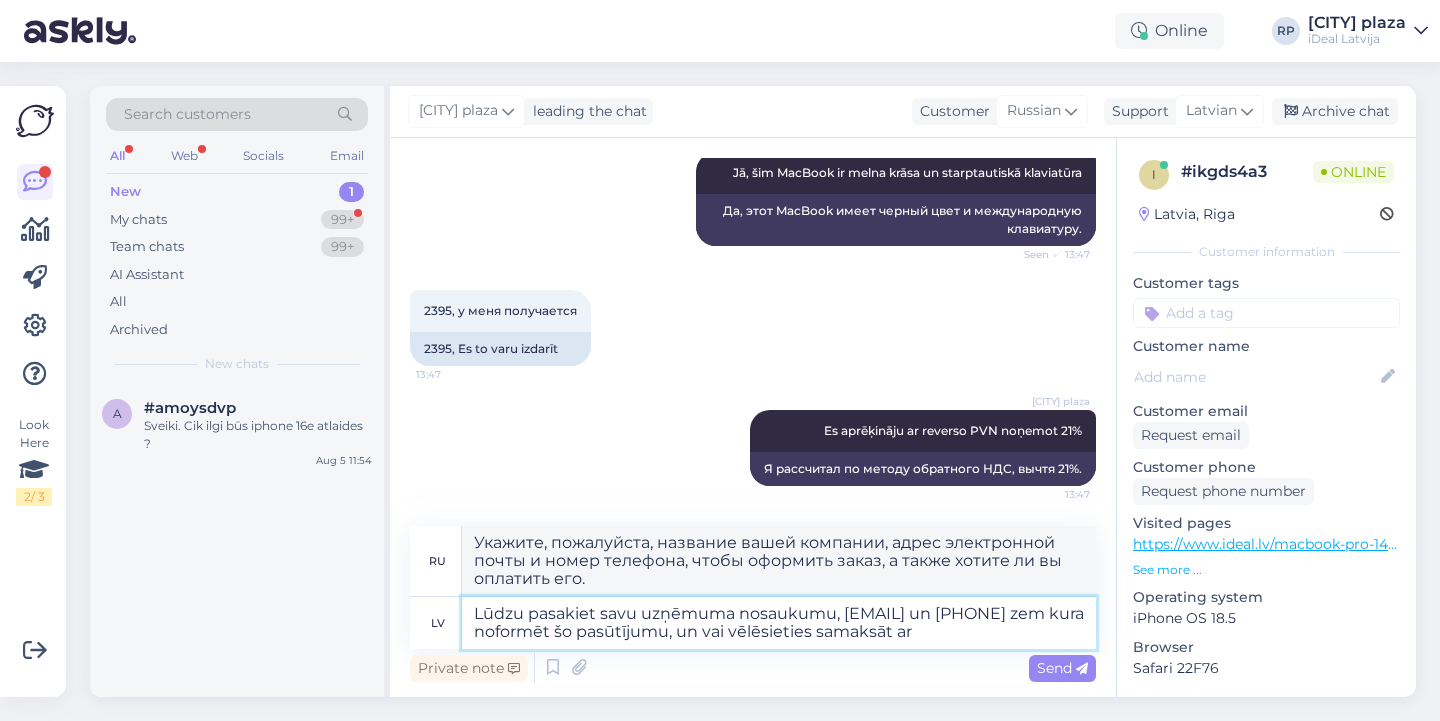 type on "Lūdzu pasakiet savu uzņēmuma nosaukumu, [EMAIL] un [PHONE] zem kura noformēt šo pasūtījumu, un vai vēlēsieties samaksāt ar" 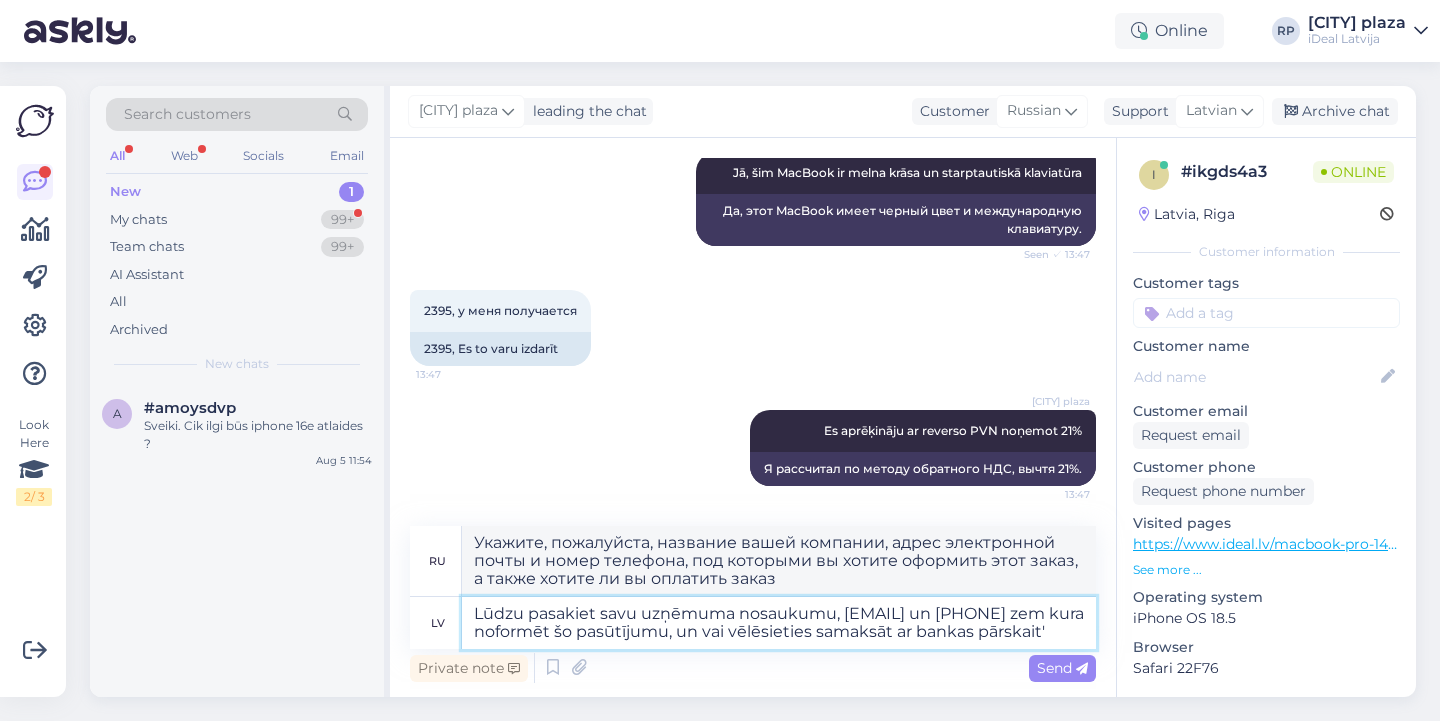 type on "Lūdzu pasakiet savu uzņēmuma nosaukumu, [EMAIL] un [PHONE] zem kura noformēt šo pasūtījumu, un vai vēlēsieties samaksāt ar bankas pā" 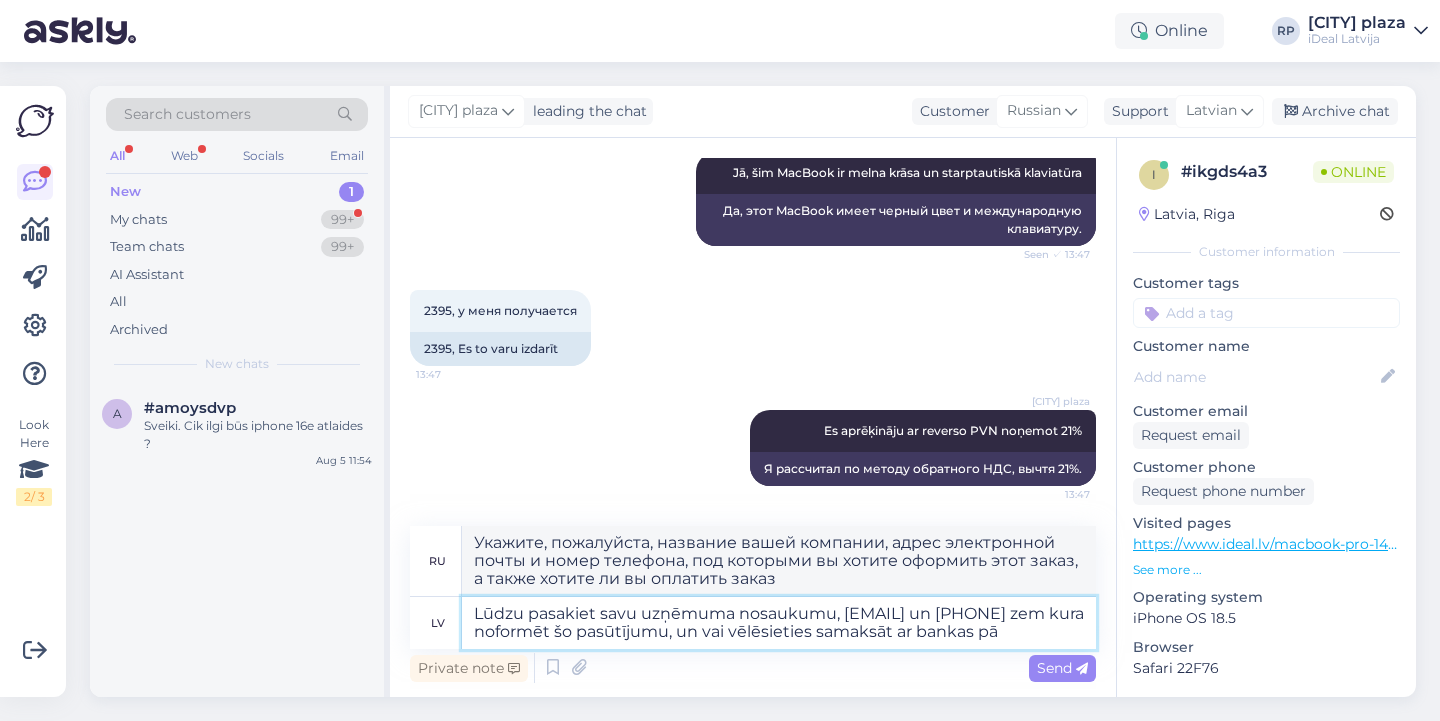type on "Укажите, пожалуйста, название вашей компании, адрес электронной почты и номер телефона, под которыми вы хотите разместить заказ, а также хотите ли вы оплатить заказ банковским переводом." 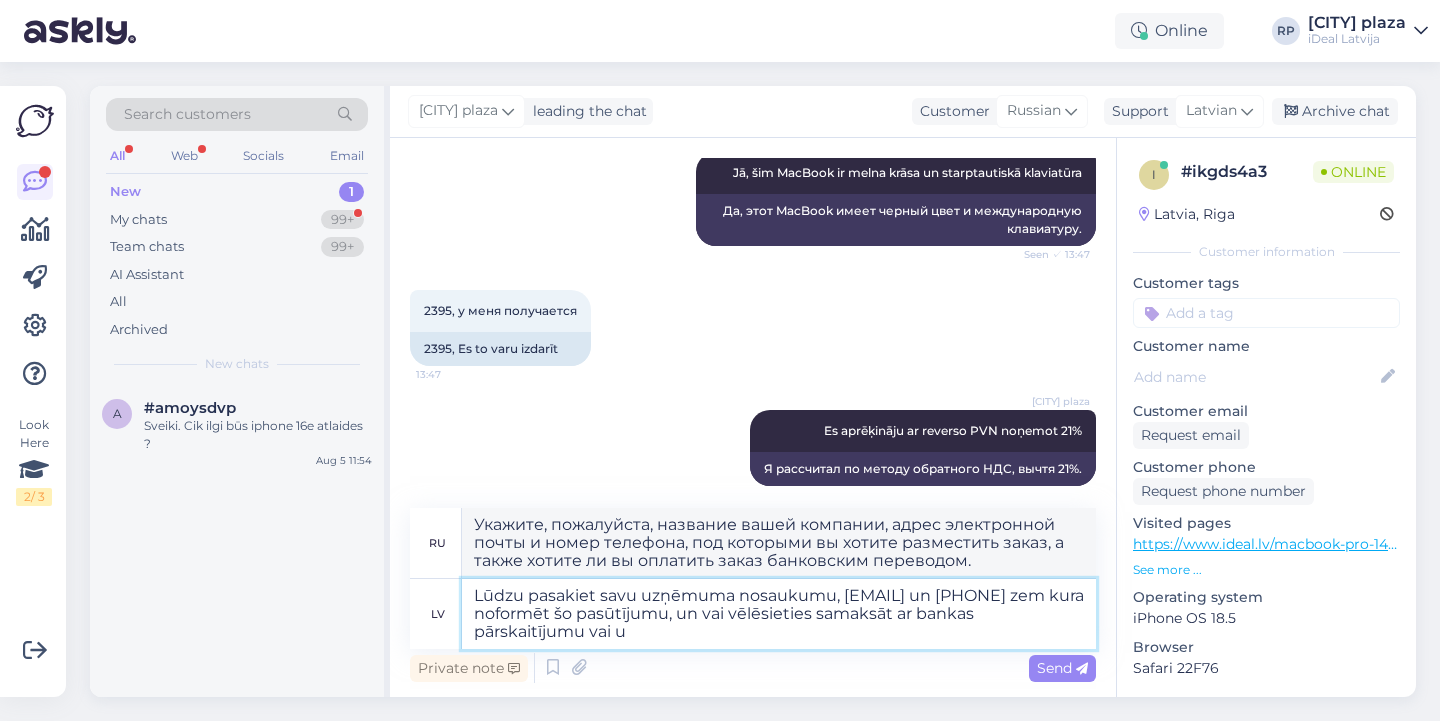 type on "Lūdzu pasakiet savu uzņēmuma nosaukumu, epastu un telefona nummuru zem kura noformēt šo pasūtījumu, un vai vēlēsieties samaksāt ar bankas pārskaitījumu vai uz" 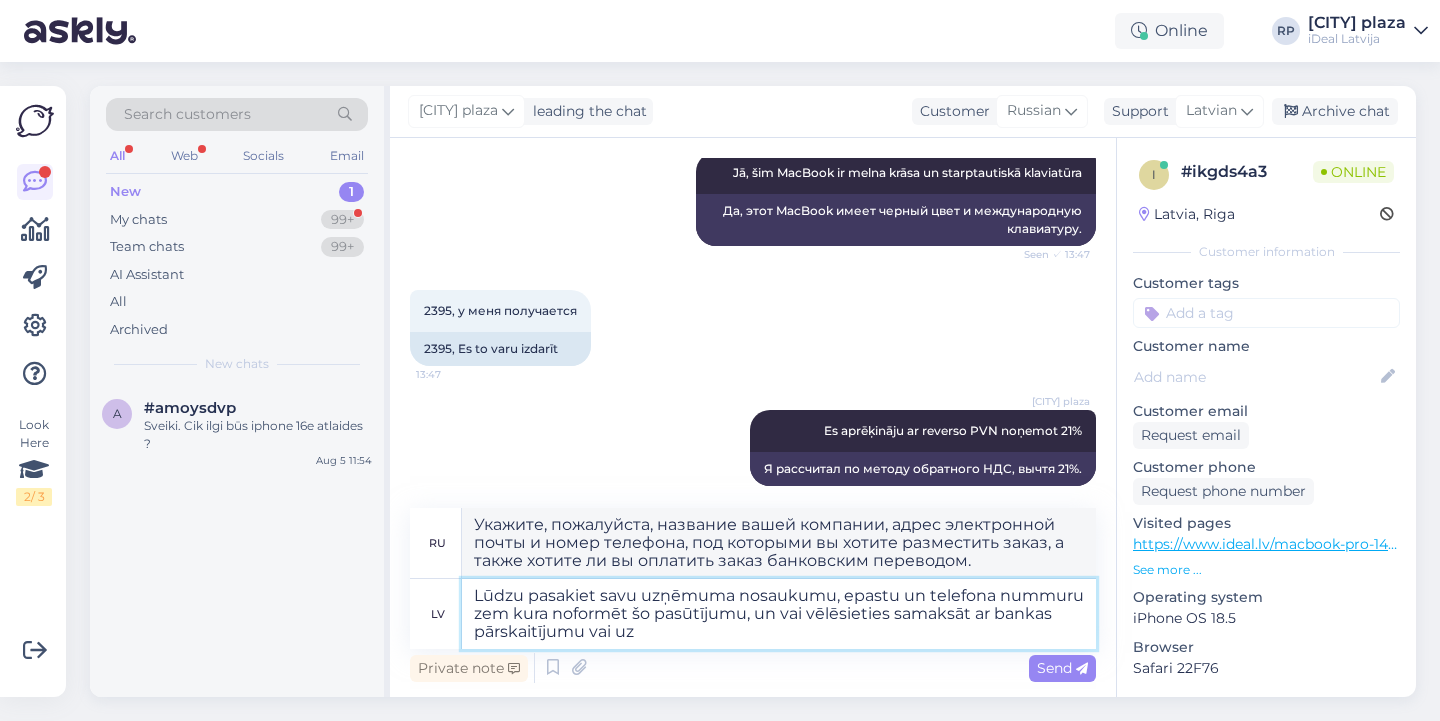 type on "Укажите название вашей компании, адрес электронной почты и номер телефона, под которыми вы хотите оформить этот заказ, а также хотите ли вы оплатить банковским переводом или" 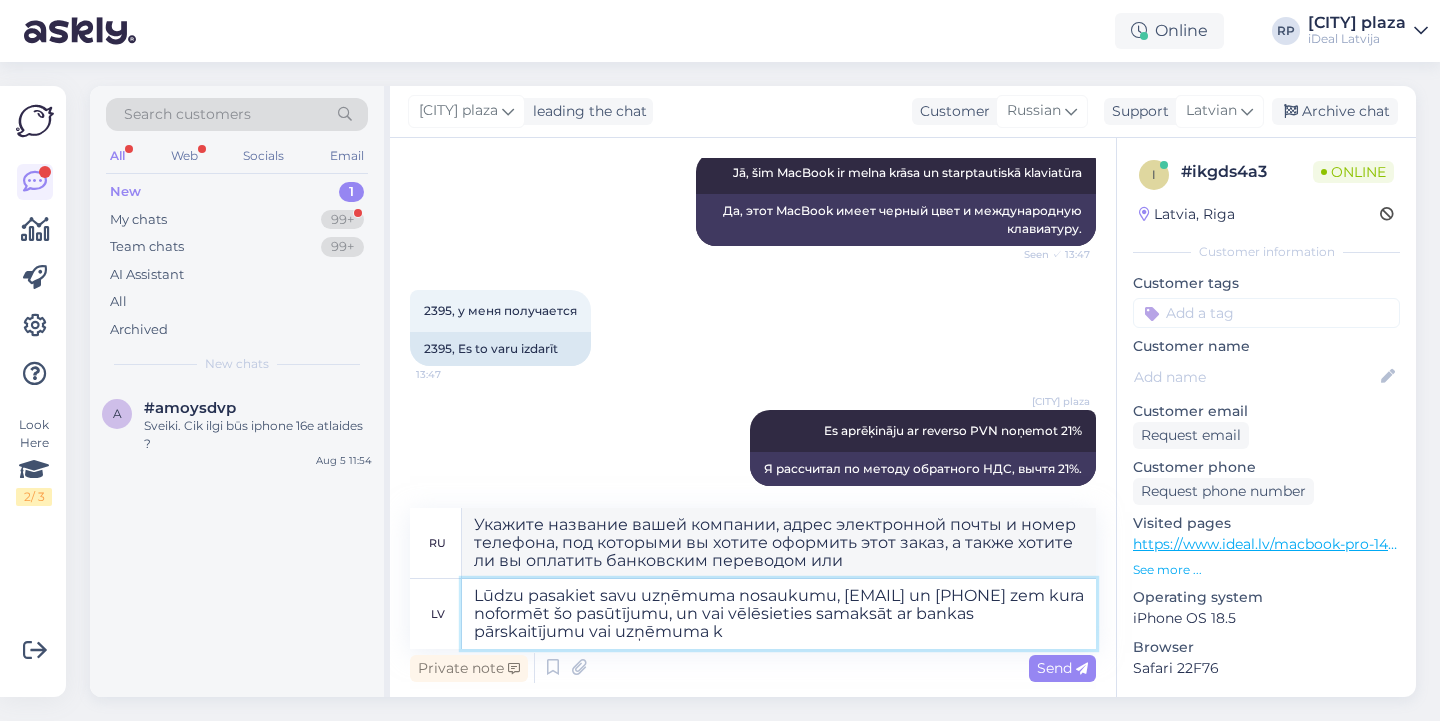type on "Lūdzu pasakiet savu uzņēmuma nosaukumu, [EMAIL] un [PHONE] zem kura noformēt šo pasūtījumu, un vai vēlēsieties samaksāt ar bankas pārskaitījumu vai uzņēmuma ka" 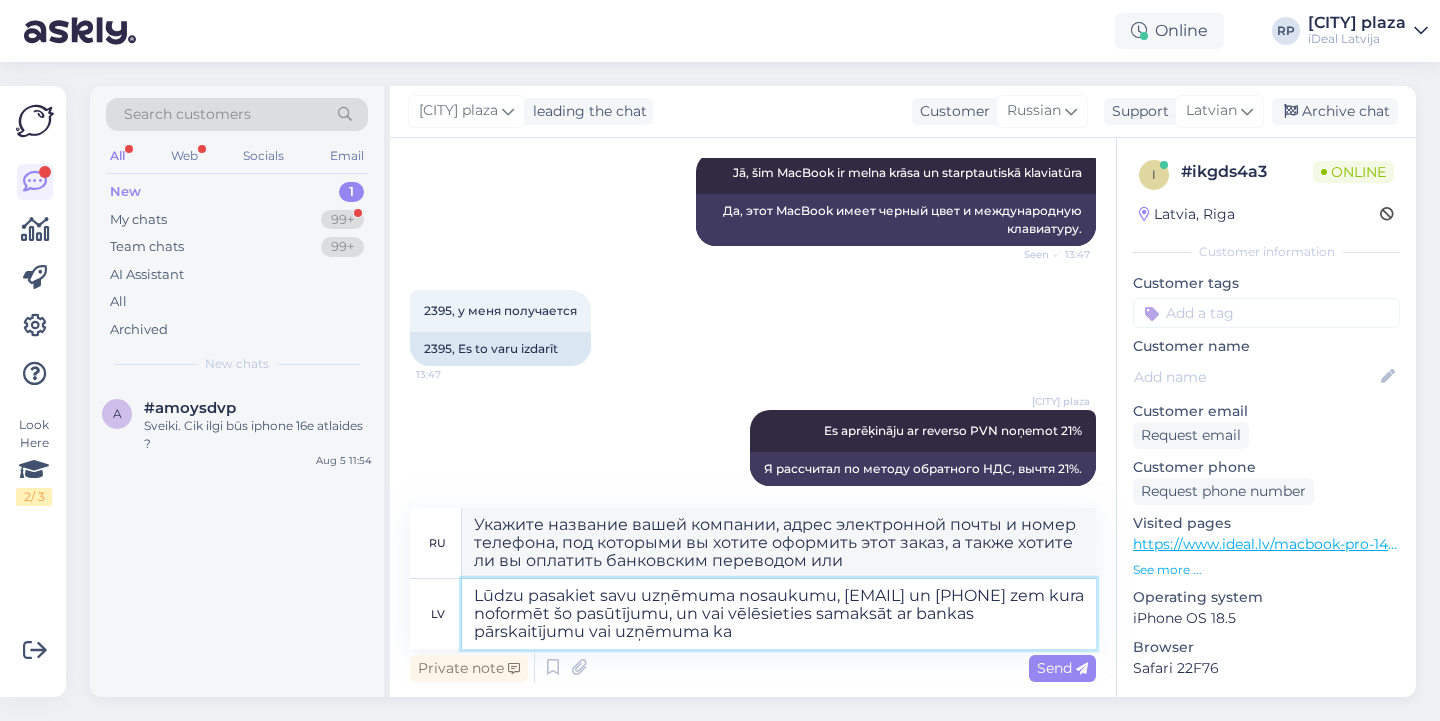 type on "Укажите название вашей компании, адрес электронной почты и номер телефона, чтобы оформить заказ, а также укажите, хотите ли вы оплатить заказ банковским переводом или чеком компании." 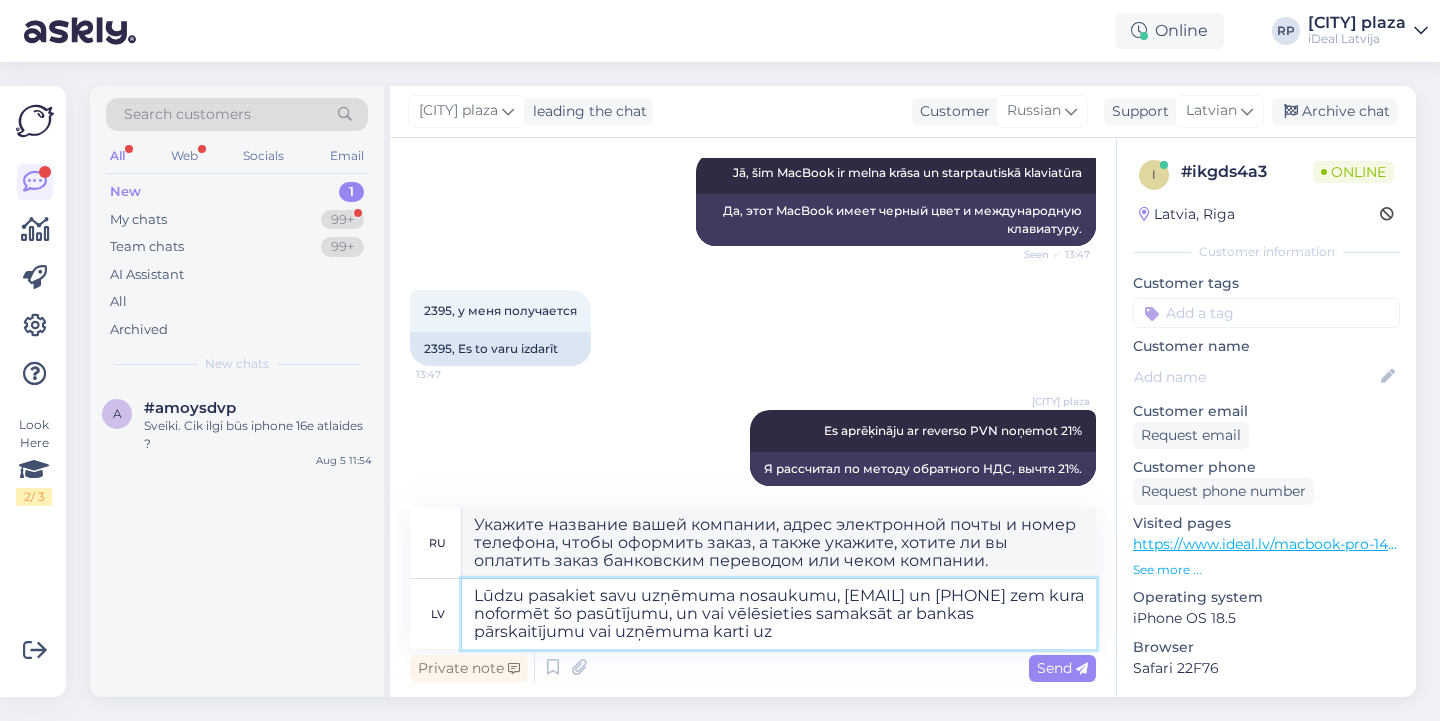 type on "Lūdzu pasakiet savu uzņēmuma nosaukumu, [EMAIL] un [PHONE] zem kura noformēt šo pasūtījumu, un vai vēlēsieties samaksāt ar bankas pārskaitījumu vai uzņēmuma karti uz" 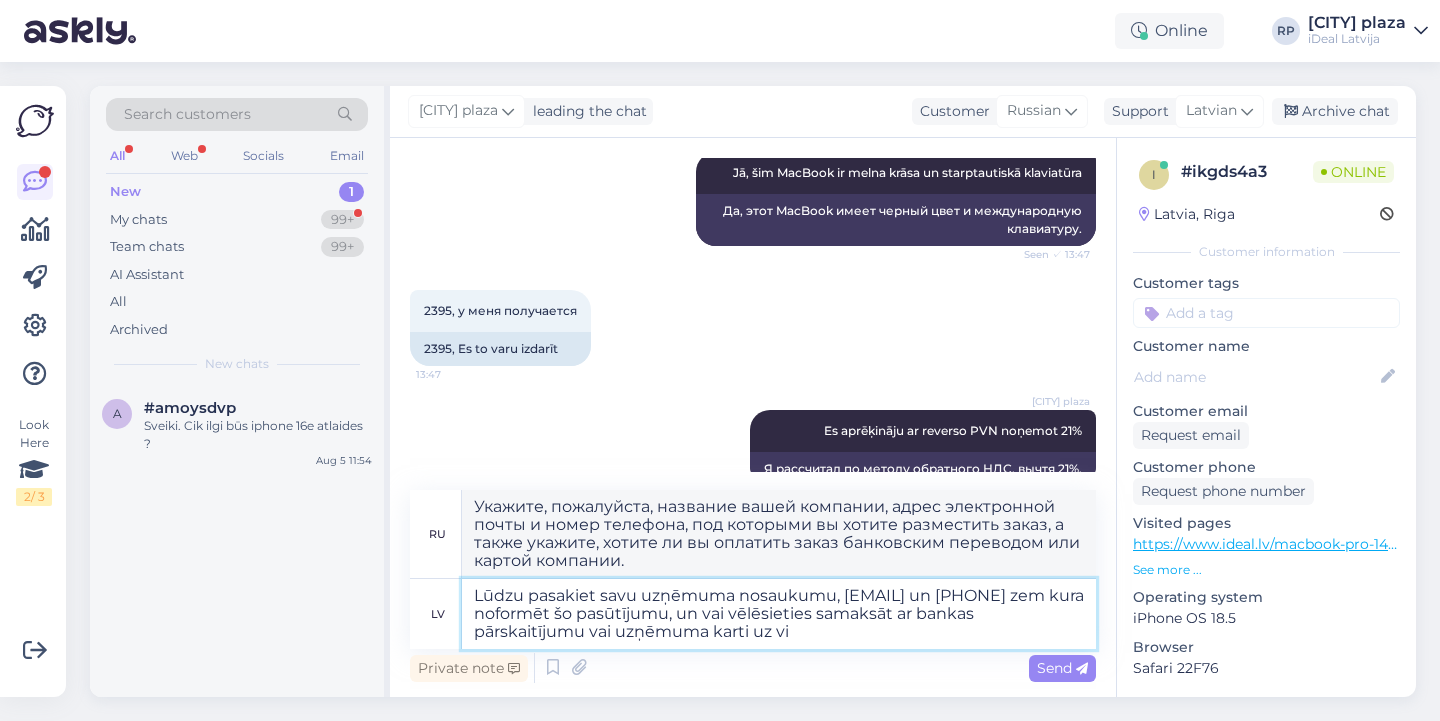 type on "Lūdzu pasakiet savu uzņēmuma nosaukumu, epastu un telefona nummuru zem kura noformēt šo pasūtījumu, un vai vēlēsieties samaksāt ar bankas pārskaitījumu vai uzņēmuma karti uz viet" 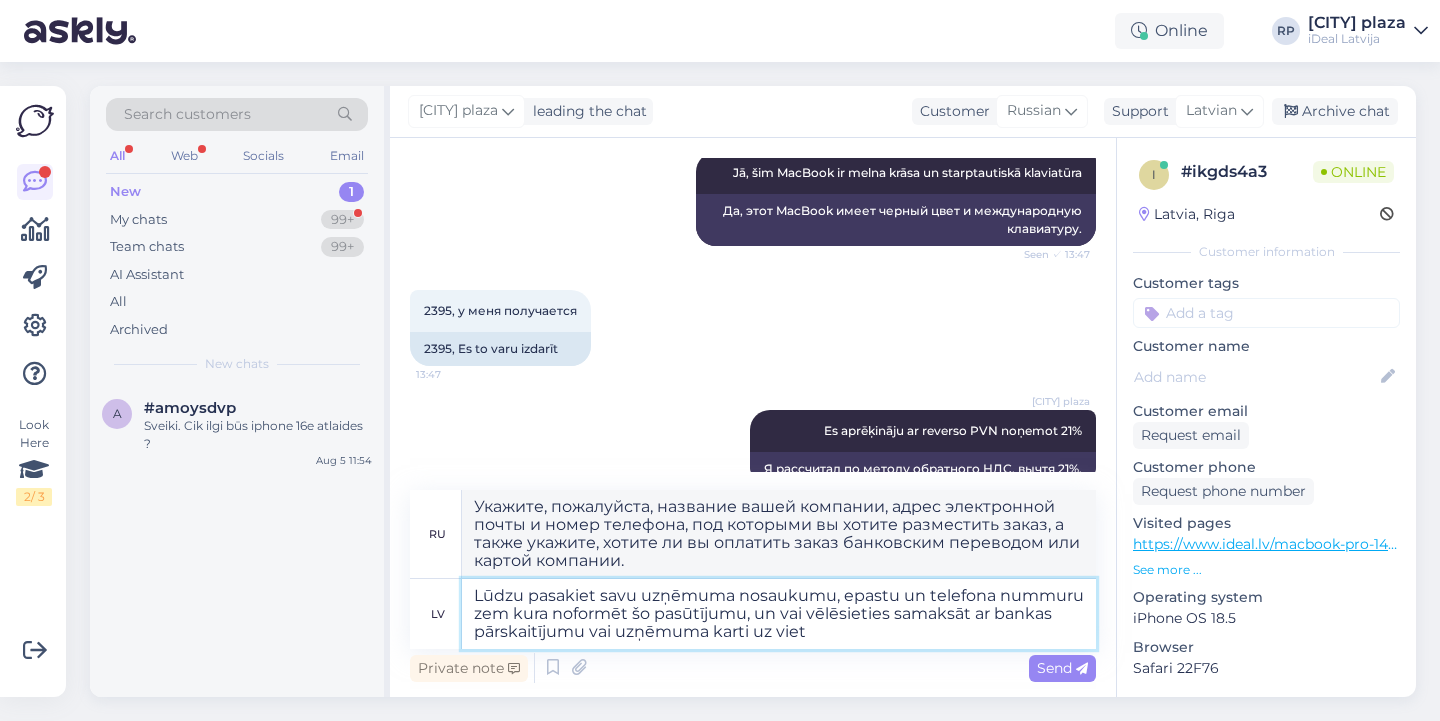 type on "Укажите название вашей компании, адрес электронной почты и номер телефона, под которыми вы хотите оформить этот заказ, а также хотите ли вы оплатить заказ банковским переводом или картой компании." 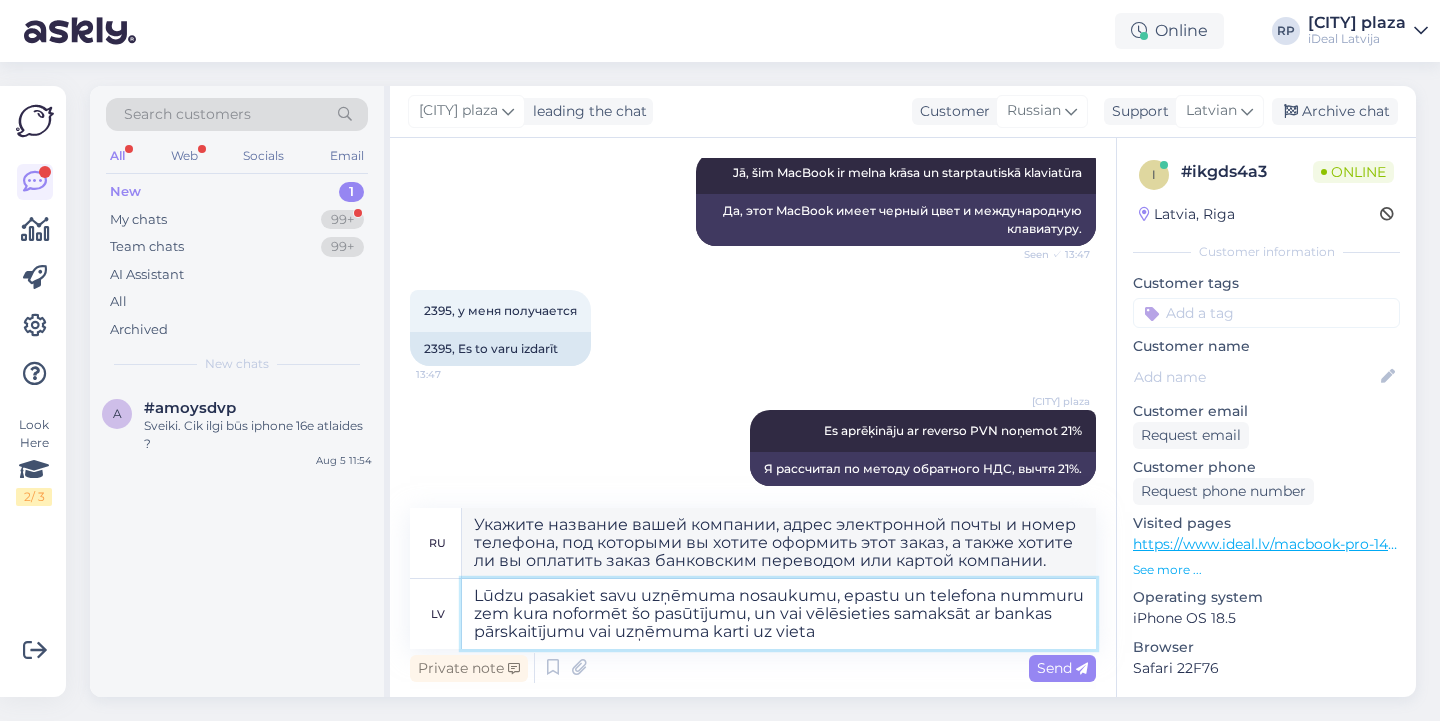 type on "Lūdzu pasakiet savu uzņēmuma nosaukumu, [EMAIL] un [PHONE] zem kura noformēt šo pasūtījumu, un vai vēlēsieties samaksāt ar bankas pārskaitījumu vai uzņēmuma karti uz vietas" 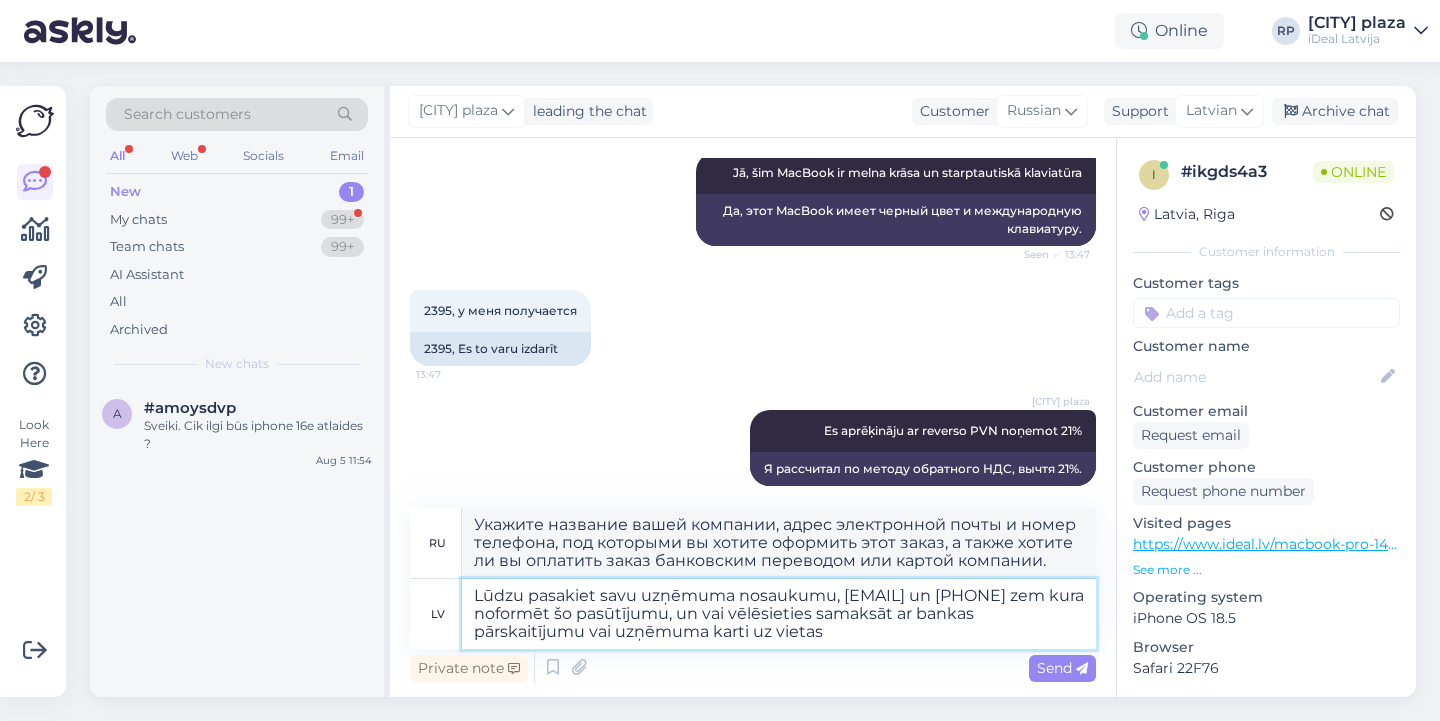 type on "Укажите, пожалуйста, название вашей компании, адрес электронной почты и номер телефона, чтобы оформить заказ, а также укажите, хотите ли вы оплатить заказ банковским переводом или картой компании на месте." 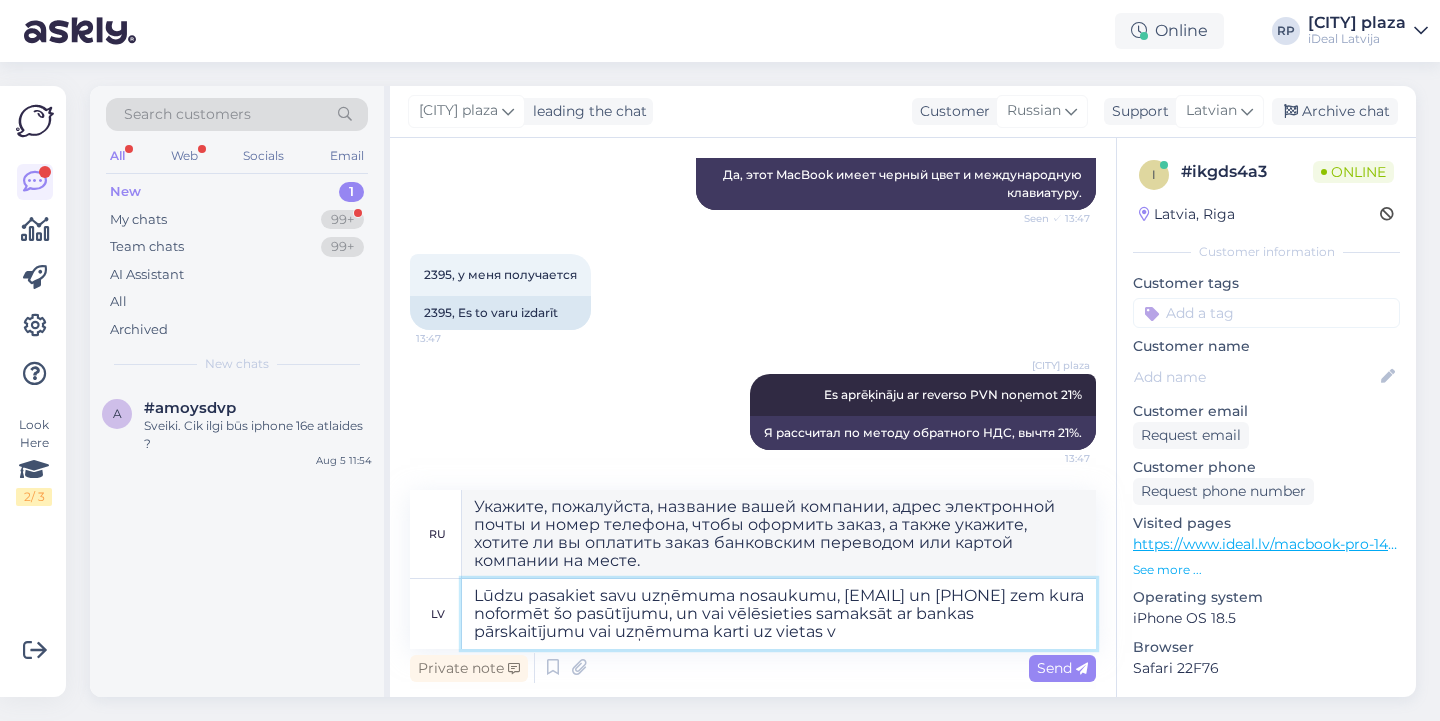 scroll, scrollTop: 784, scrollLeft: 0, axis: vertical 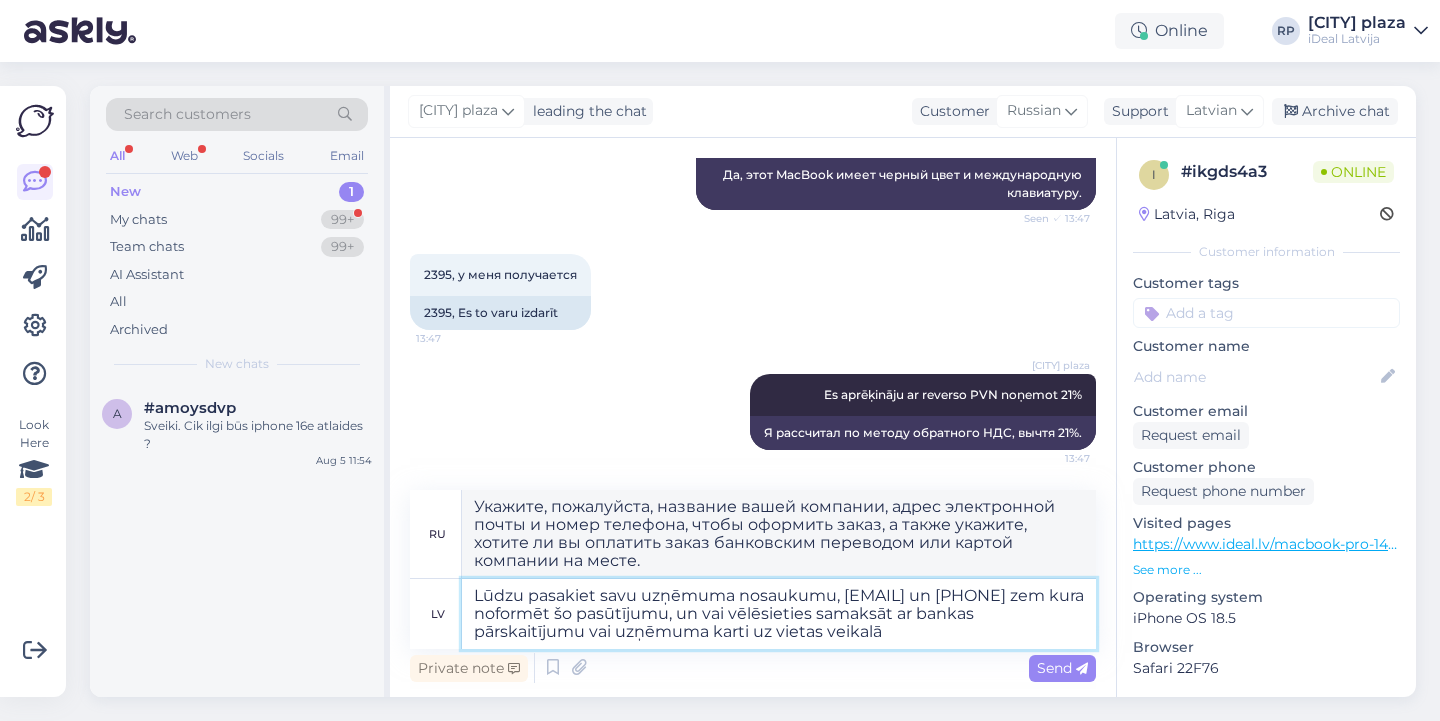 type on "Lūdzu pasakiet savu uzņēmuma nosaukumu, [EMAIL] un [PHONE] zem kura noformēt šo pasūtījumu, un vai vēlēsieties samaksāt ar bankas pārskaitījumu vai uzņēmuma karti uz vietas veikalā?" 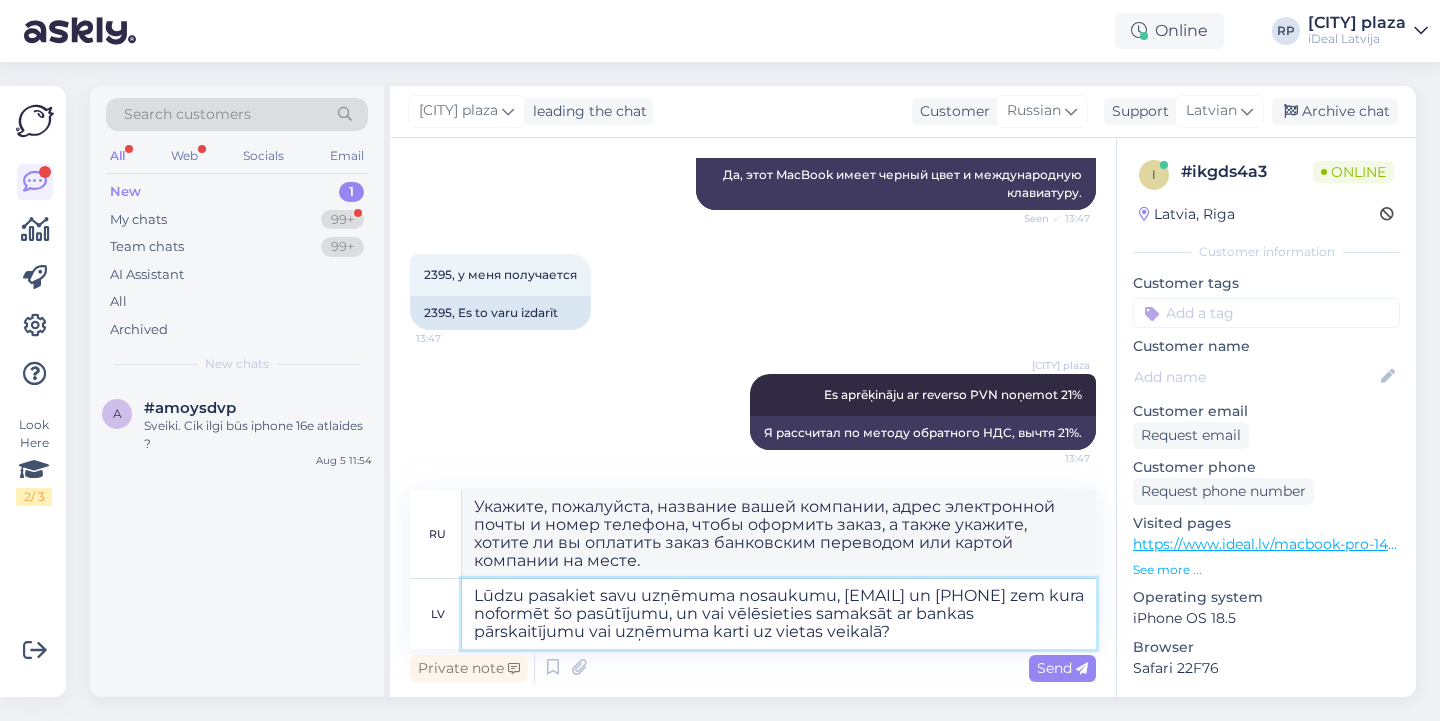 type on "Укажите, пожалуйста, название вашей компании, адрес электронной почты и номер телефона, под которыми вы хотите оформить заказ, а также хотите ли вы оплатить заказ банковским переводом или картой компании в магазине?" 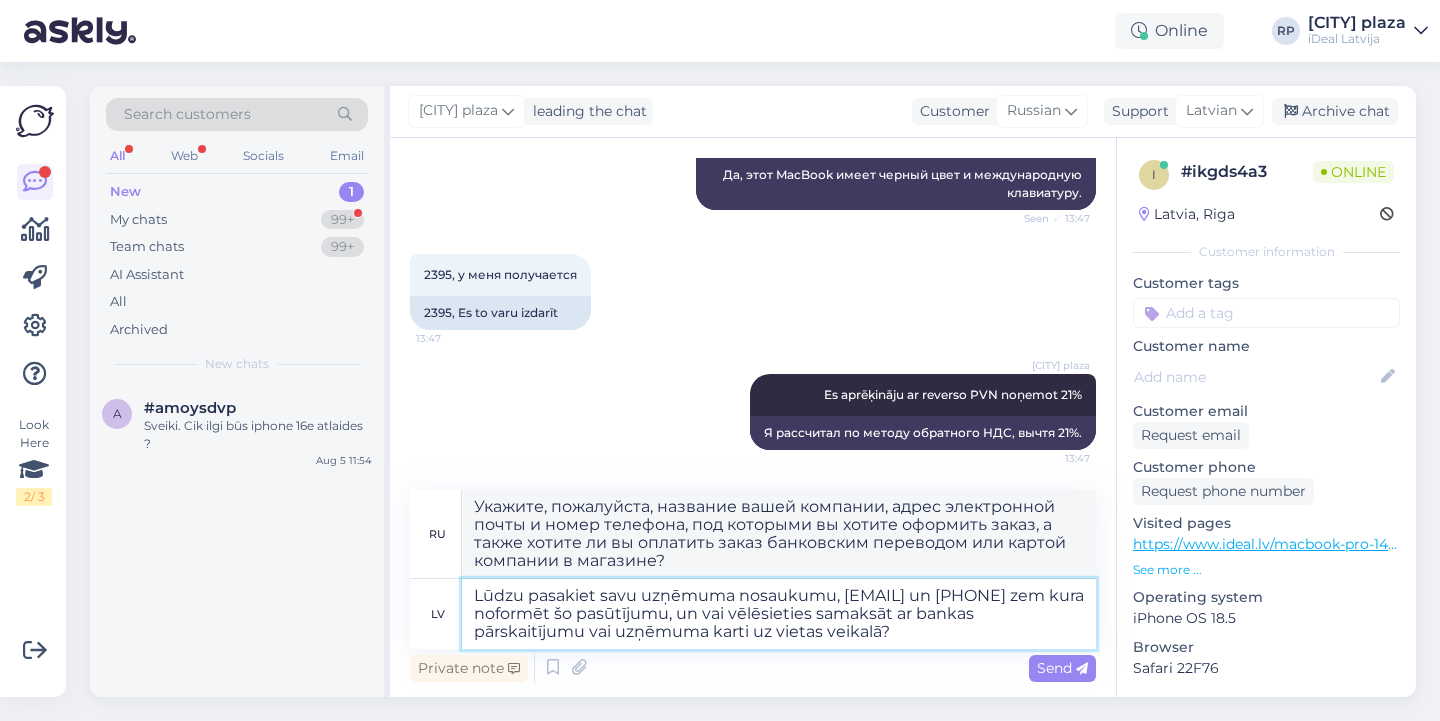 scroll, scrollTop: 766, scrollLeft: 0, axis: vertical 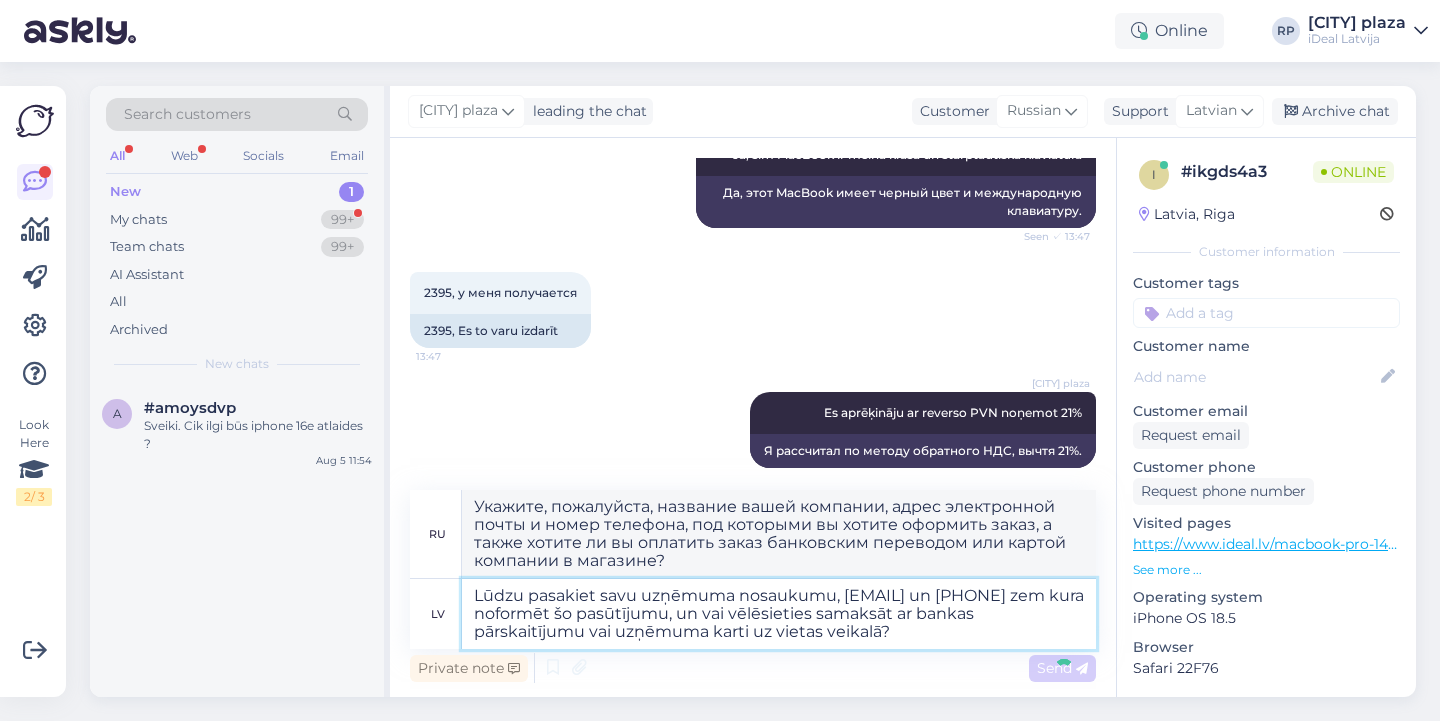 type 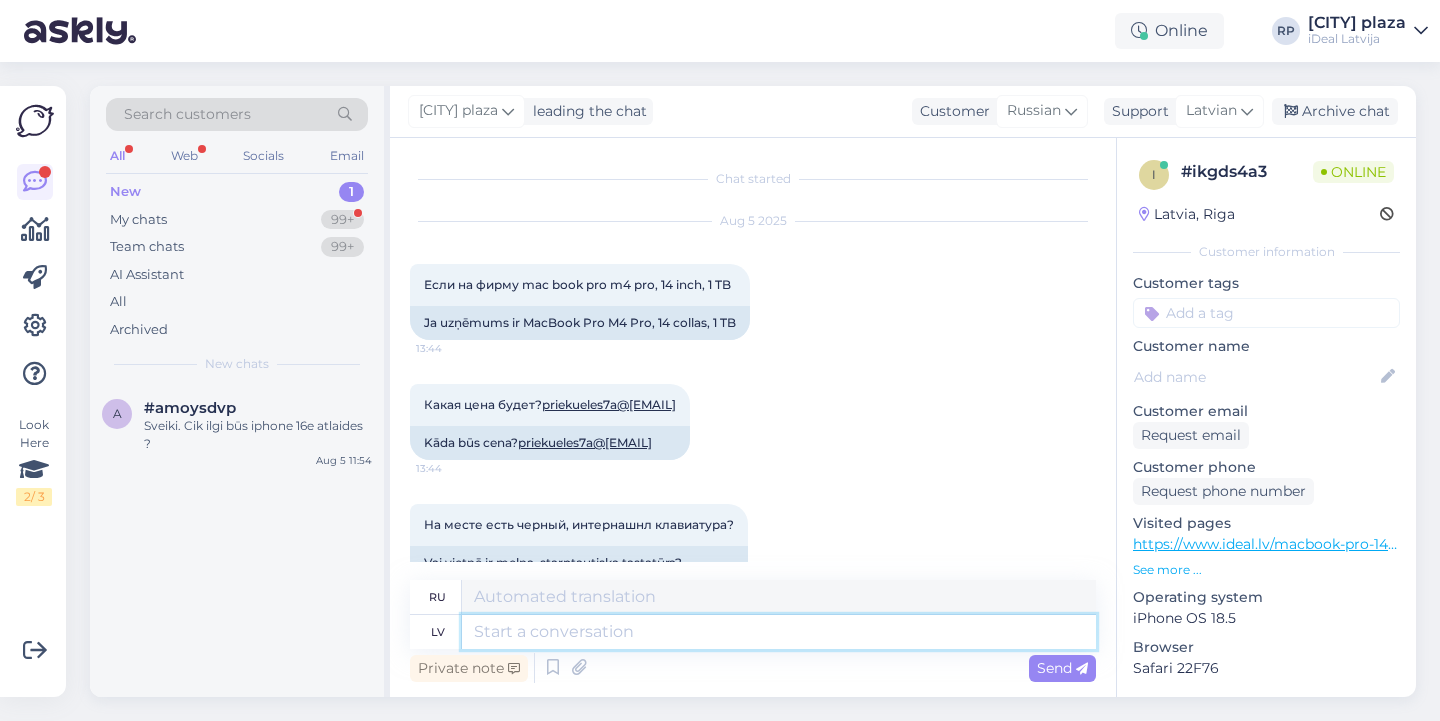 scroll, scrollTop: 0, scrollLeft: 0, axis: both 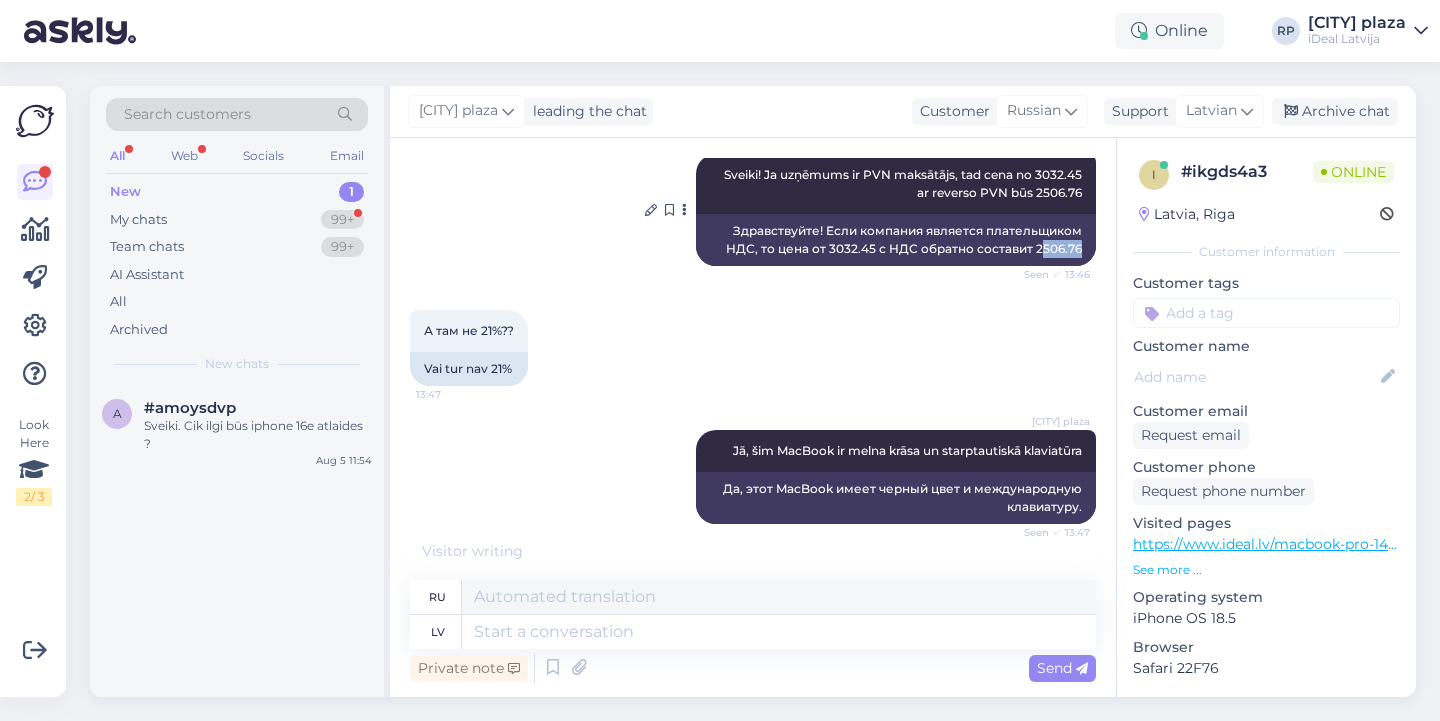 drag, startPoint x: 1040, startPoint y: 286, endPoint x: 1088, endPoint y: 286, distance: 48 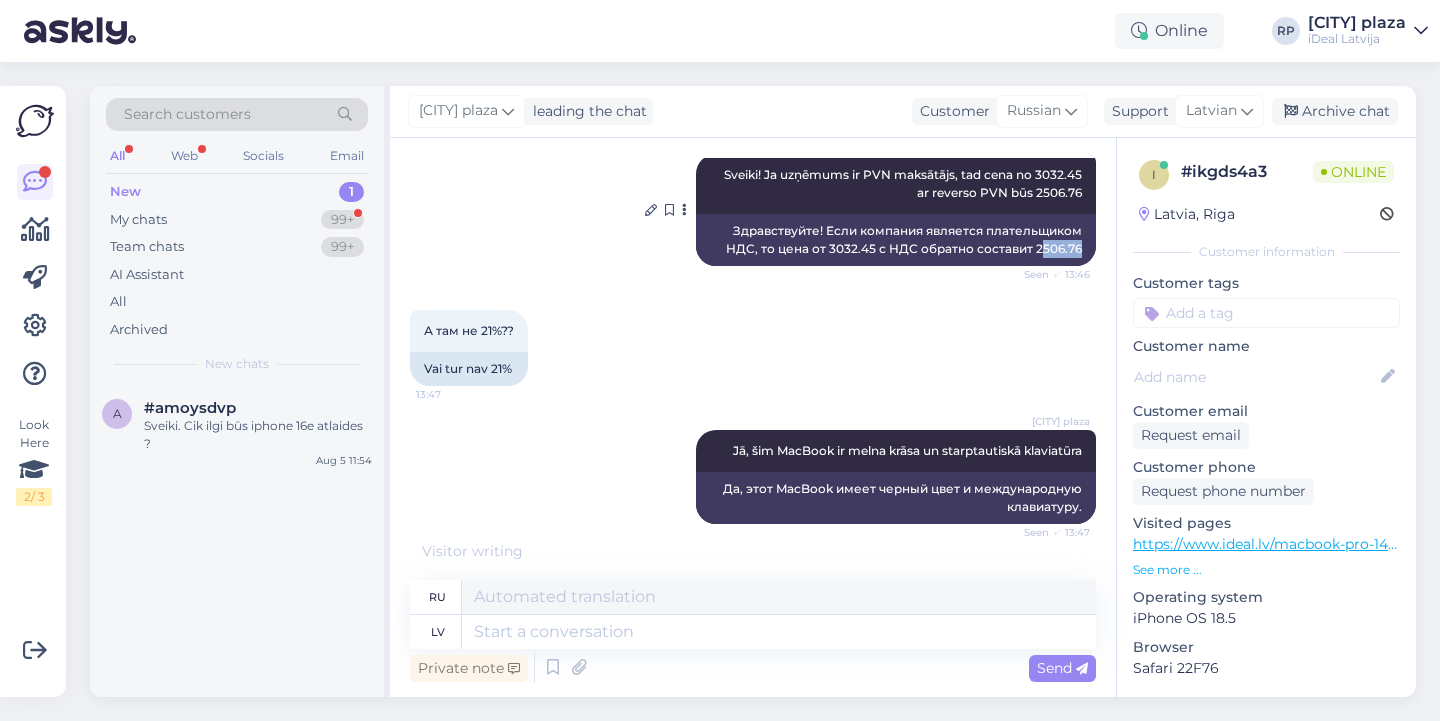 click on "Здравствуйте! Если компания является плательщиком НДС, то цена от 3032.45 с НДС обратно составит 2506.76" at bounding box center (896, 240) 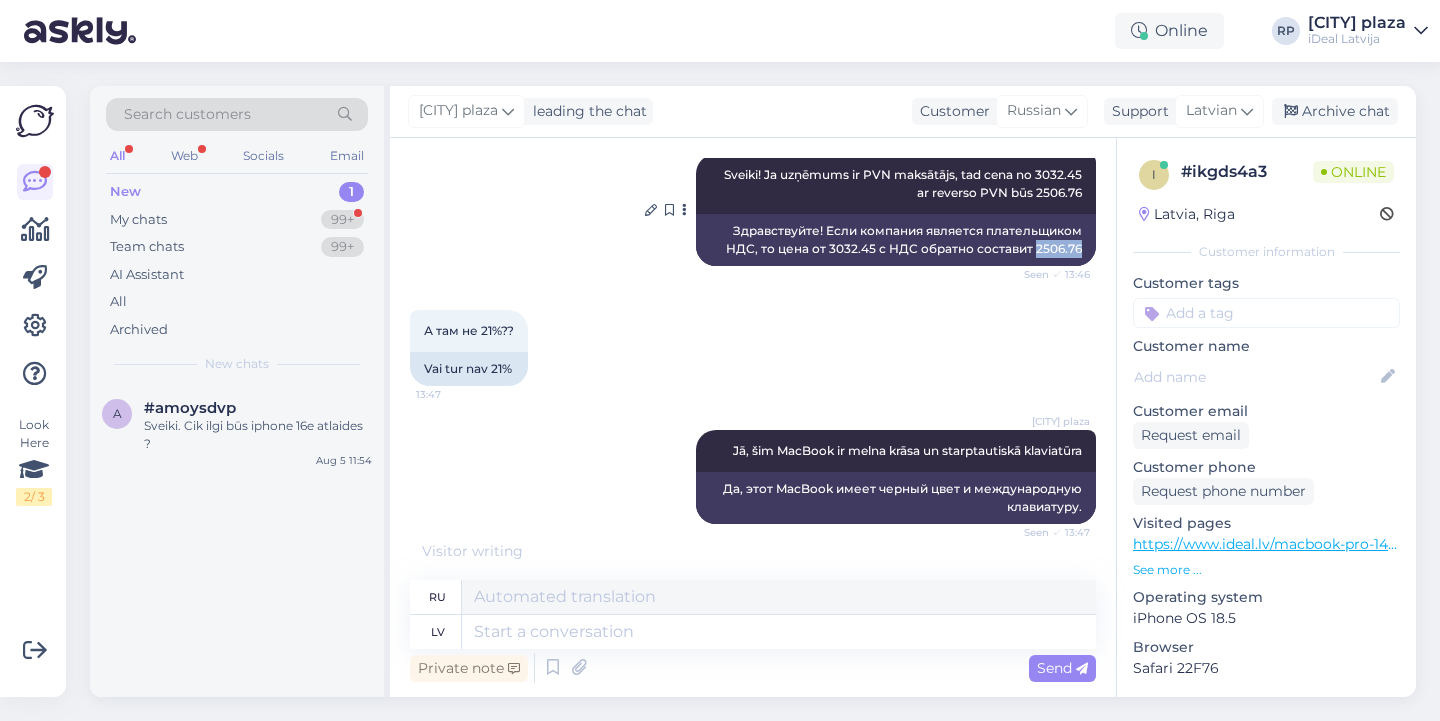 drag, startPoint x: 1035, startPoint y: 286, endPoint x: 1088, endPoint y: 282, distance: 53.15073 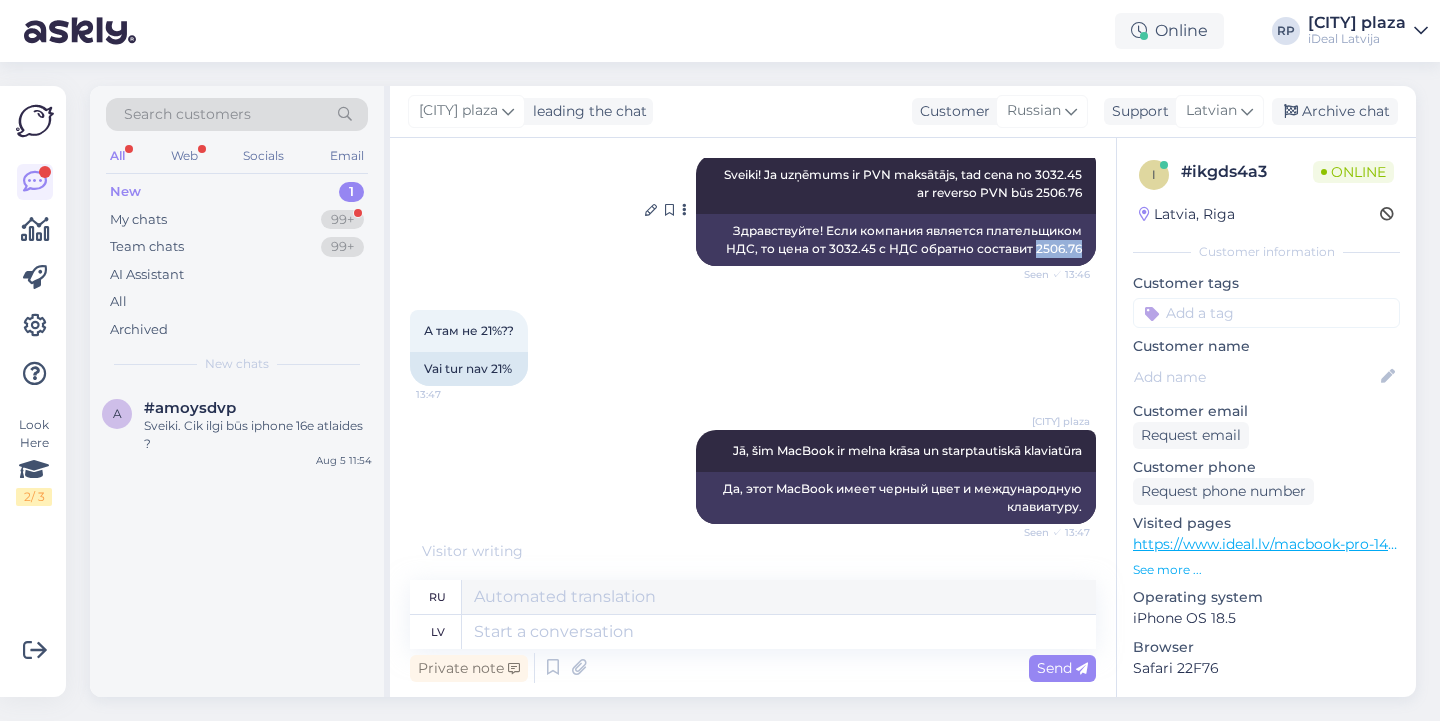 click on "Здравствуйте! Если компания является плательщиком НДС, то цена от 3032.45 с НДС обратно составит 2506.76" at bounding box center (896, 240) 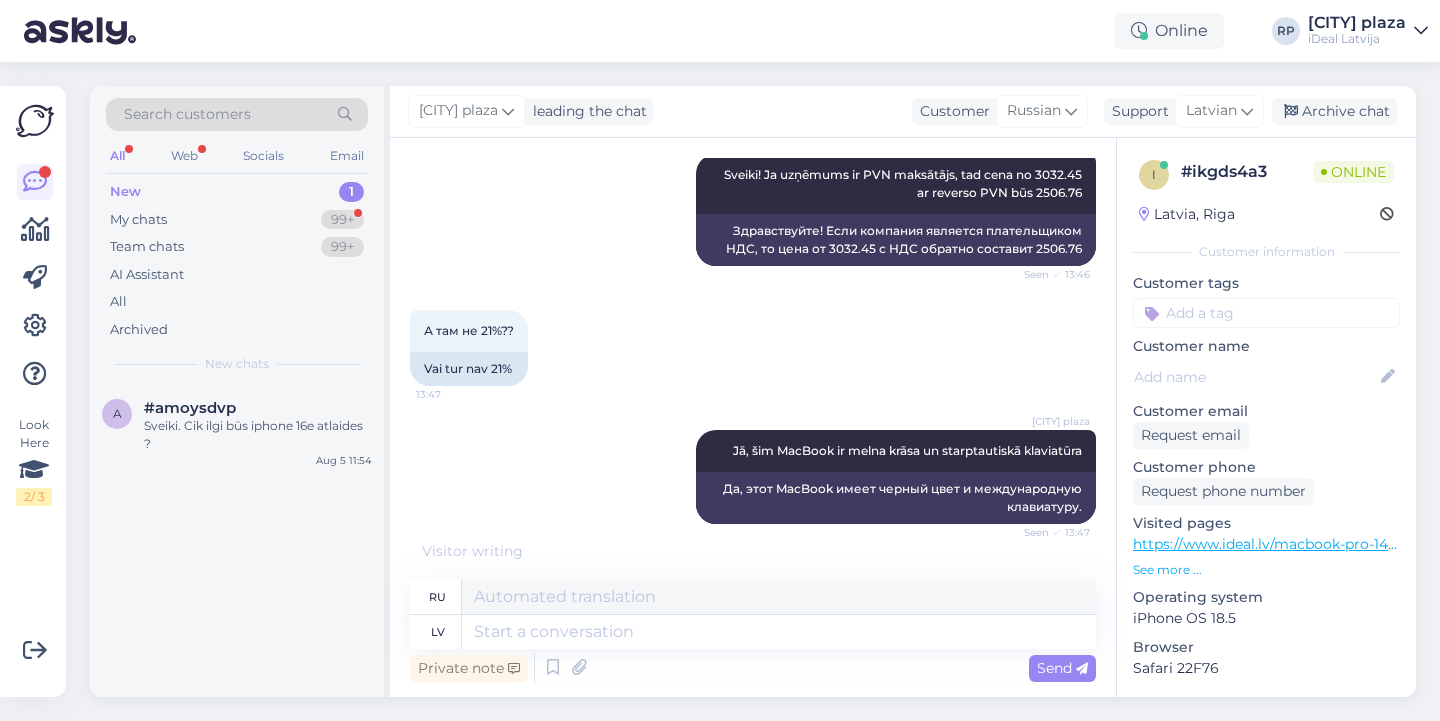 click on "А там не 21%?? 13:47  Vai tur nav 21%?" at bounding box center (753, 348) 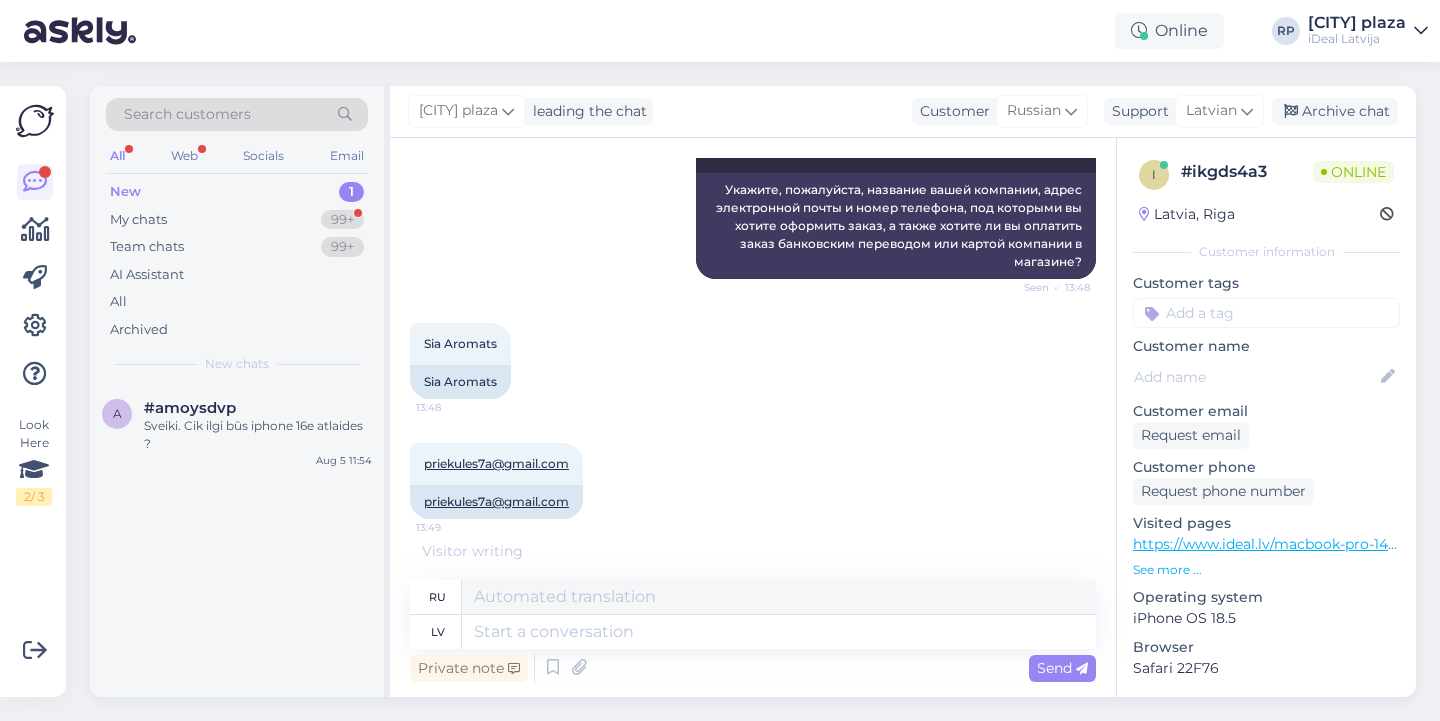 scroll, scrollTop: 1237, scrollLeft: 0, axis: vertical 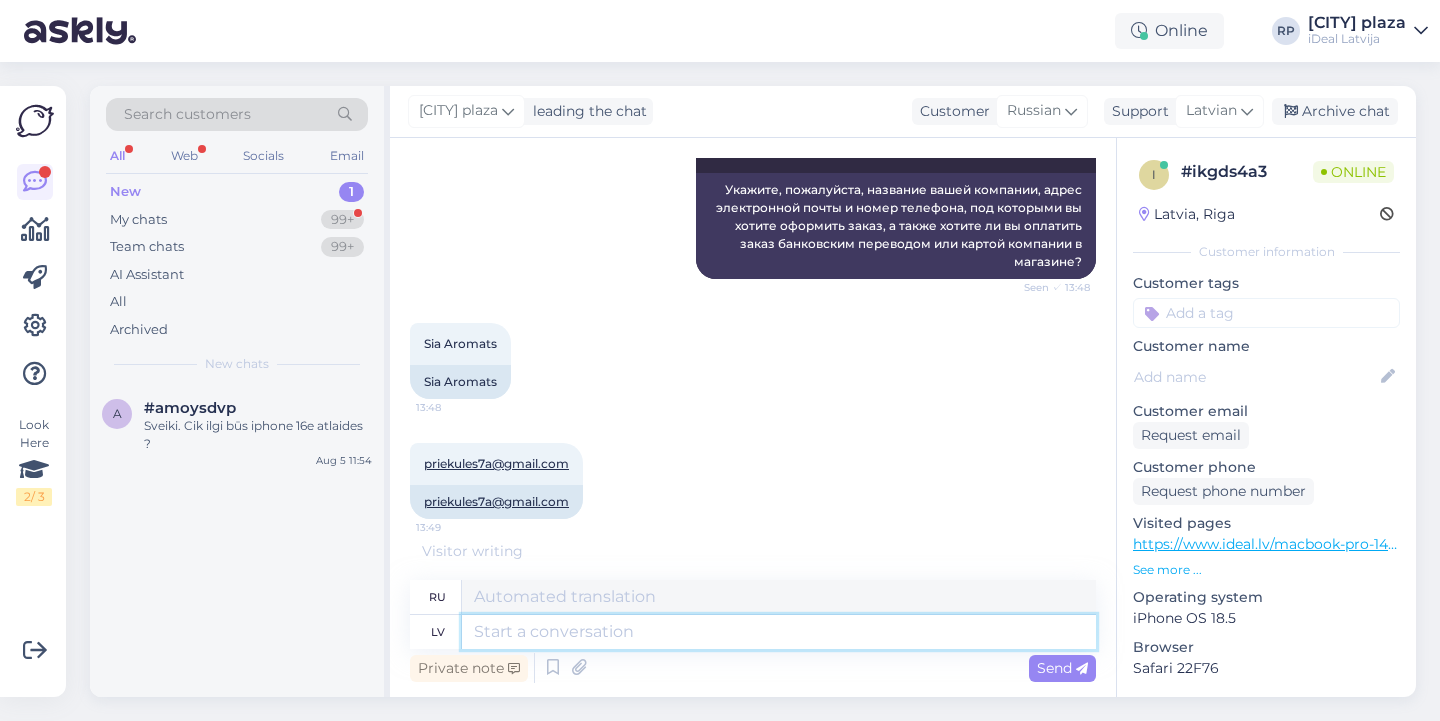 click at bounding box center [779, 632] 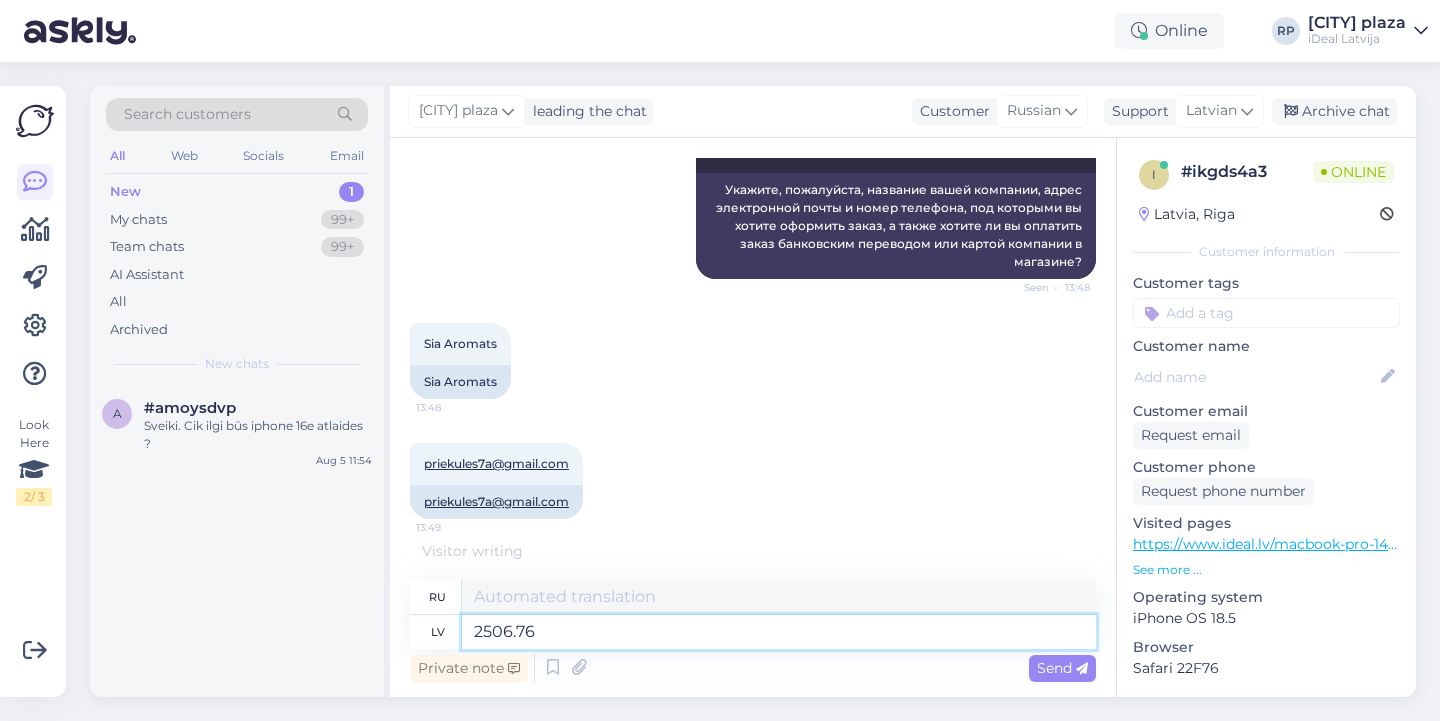 scroll, scrollTop: 1216, scrollLeft: 0, axis: vertical 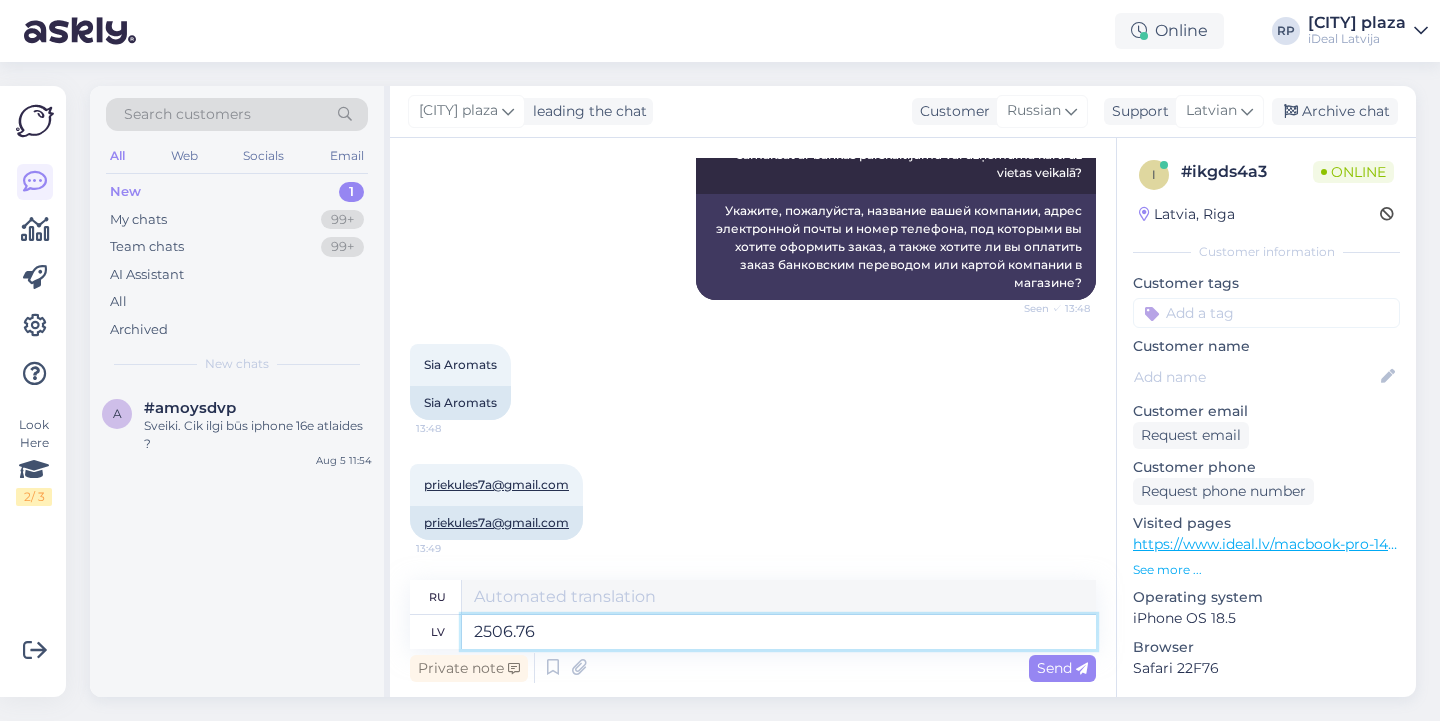 type on "2506.7" 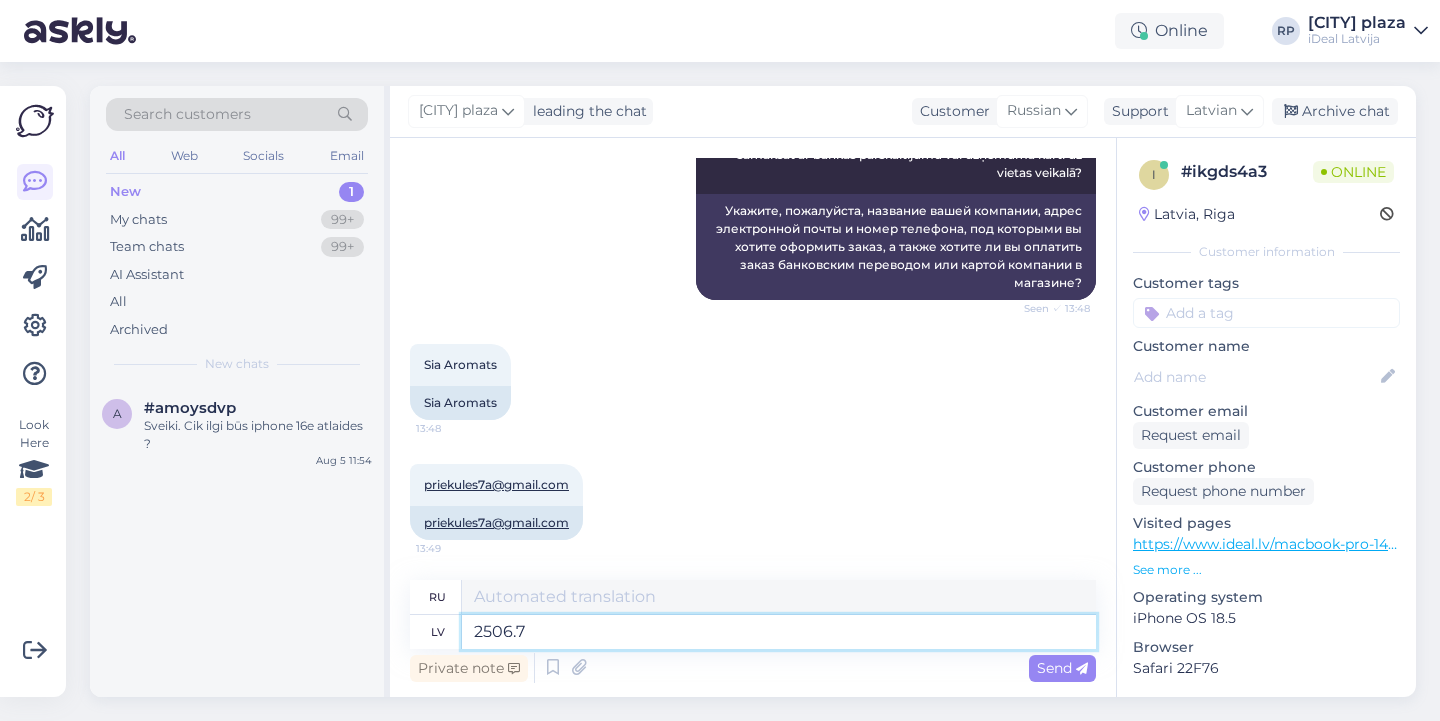 type on "2506.76" 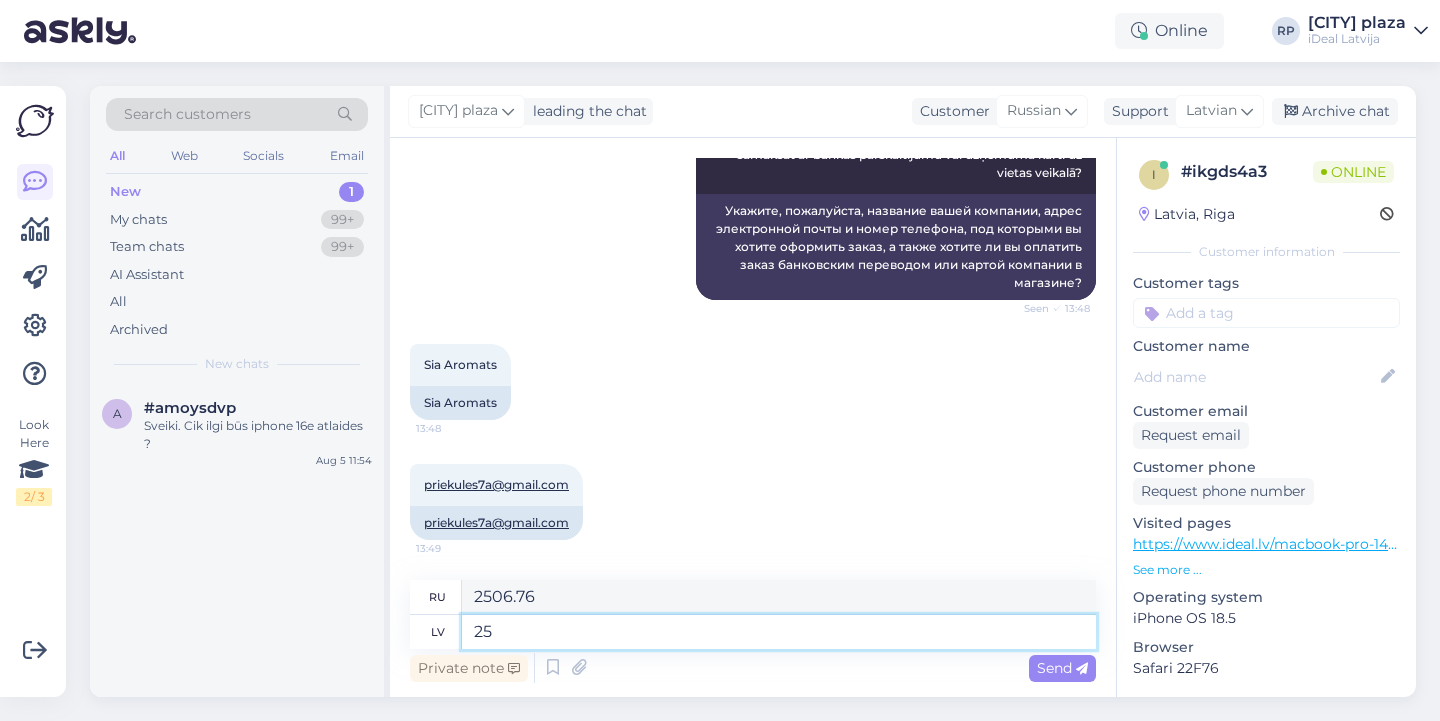 type on "2" 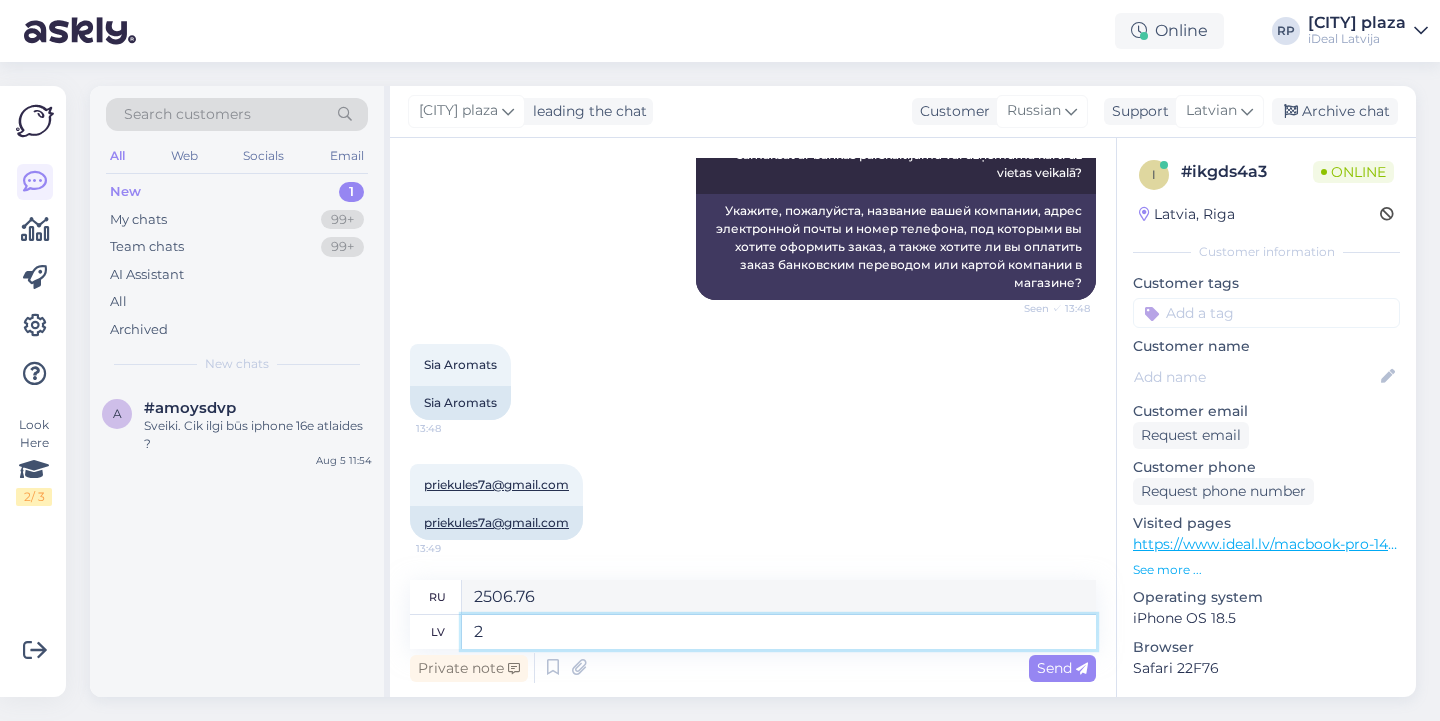 type 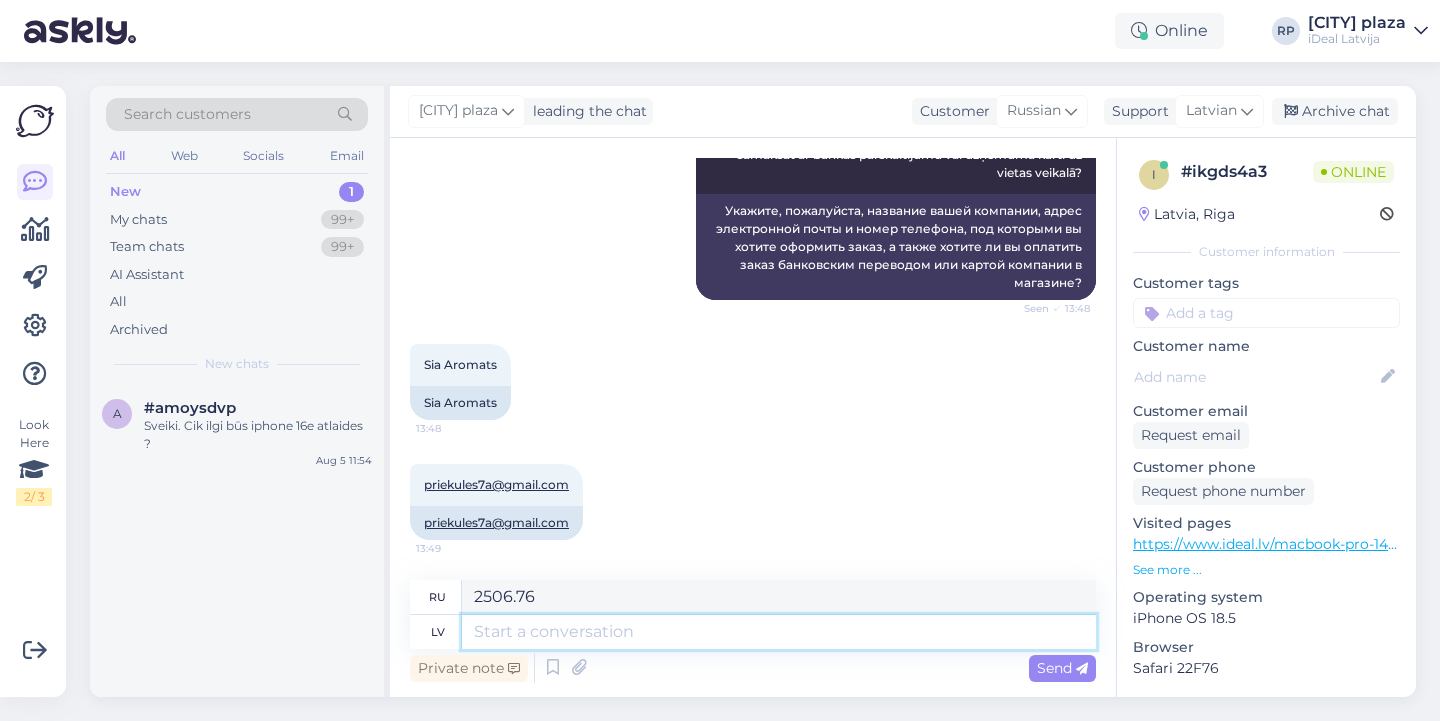 type 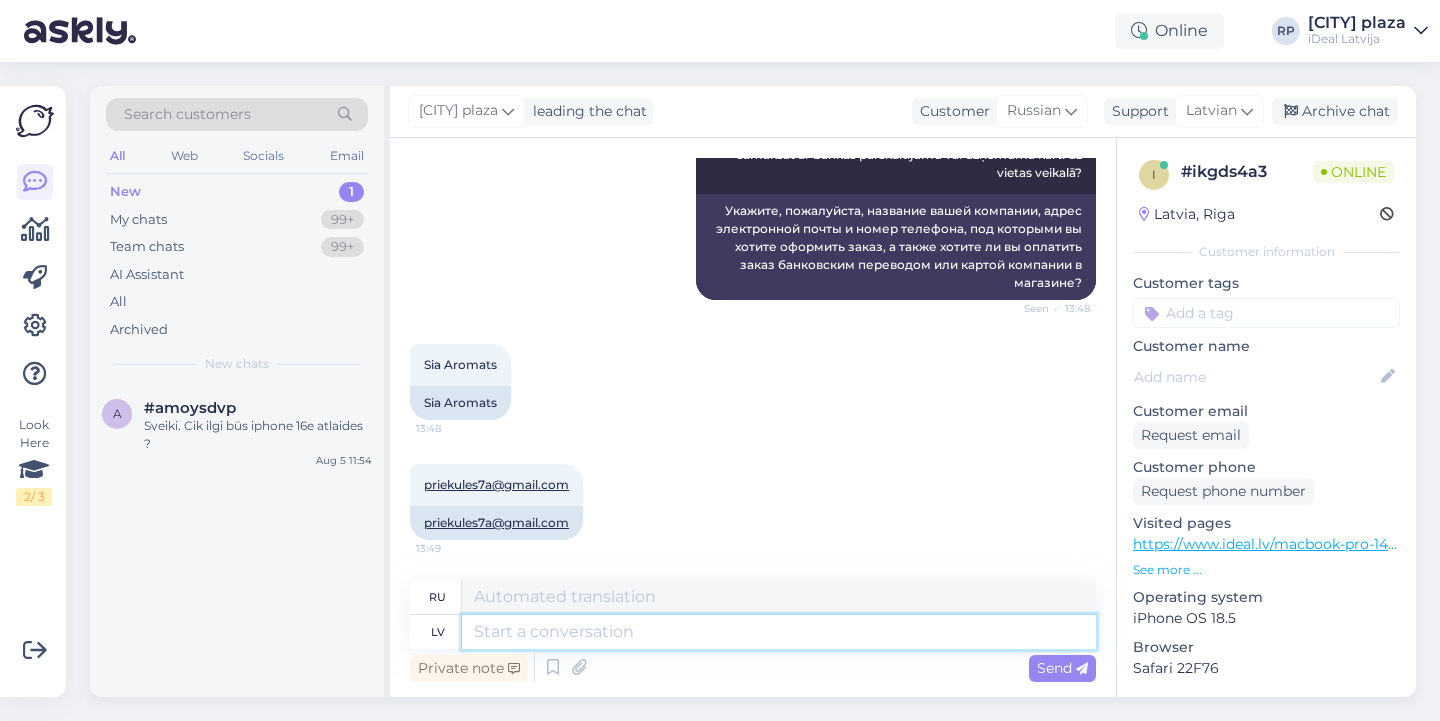 scroll, scrollTop: 1216, scrollLeft: 0, axis: vertical 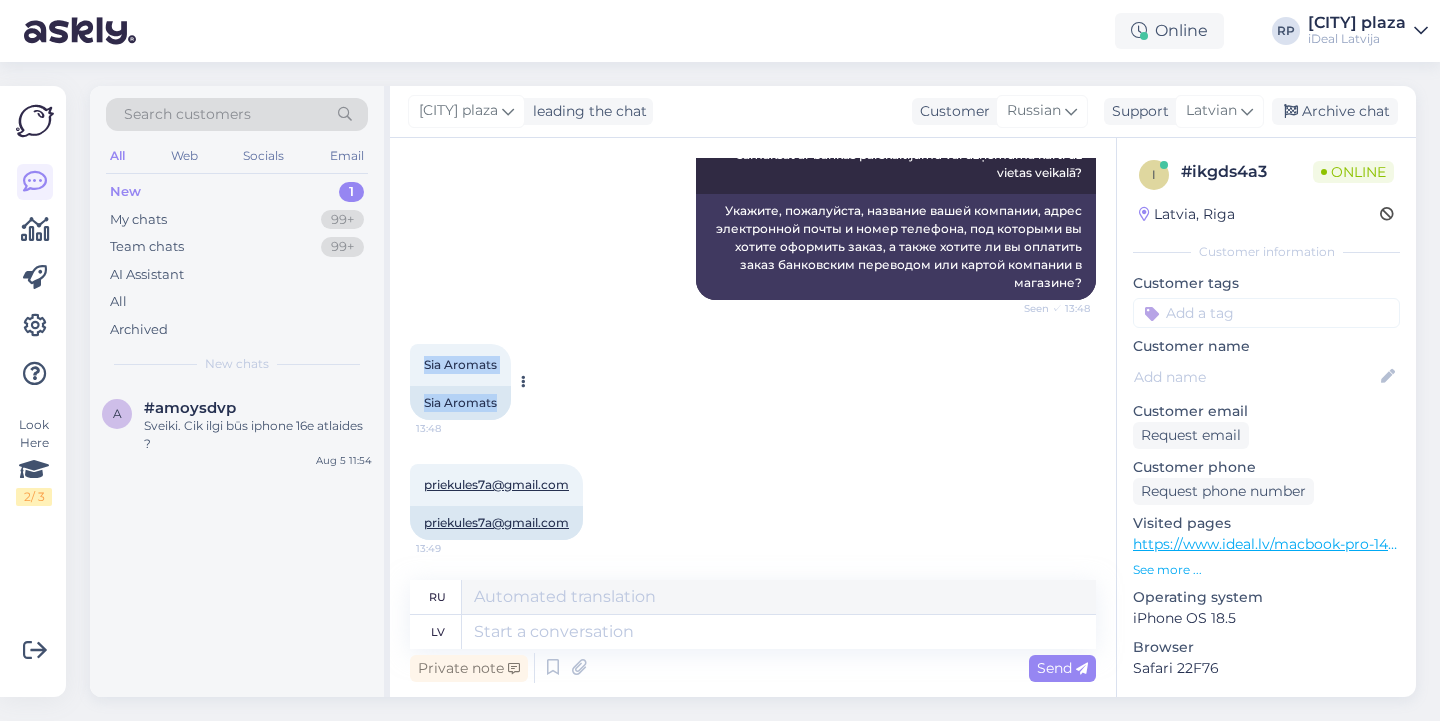 drag, startPoint x: 416, startPoint y: 364, endPoint x: 529, endPoint y: 368, distance: 113.07078 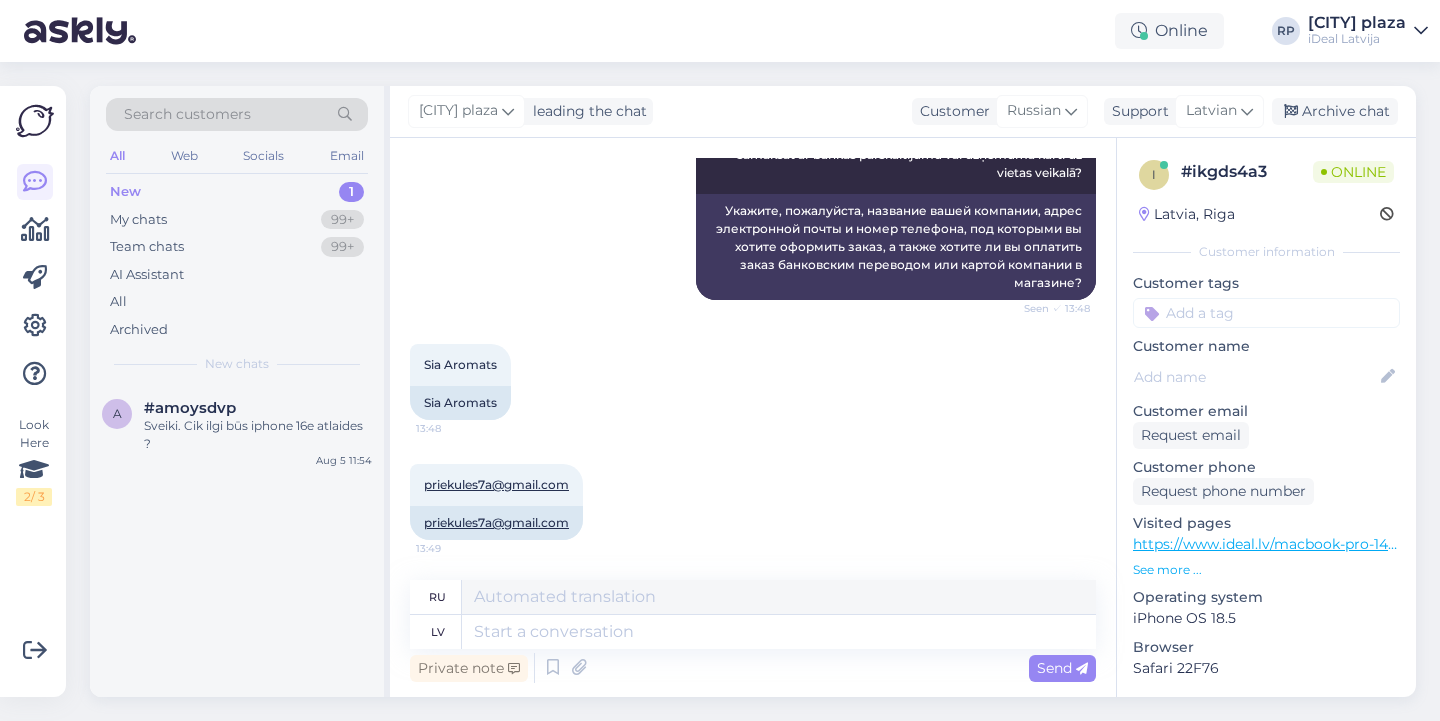click on "[CITY] Lūdzu pasakiet savu uzņēmuma nosaukumu, [EMAIL] un [PHONE] zem kura noformēt šo pasūtījumu, un vai vēlēsieties samaksāt ar bankas pārskaitījumu vai uzņēmuma karti uz vietas veikalā? Seen ✓ 13:48  Укажите, пожалуйста, название вашей компании, адрес электронной почты и номер телефона, под которыми вы хотите оформить заказ, а также хотите ли вы оплатить заказ банковским переводом или картой компании в магазине?" at bounding box center (753, 199) 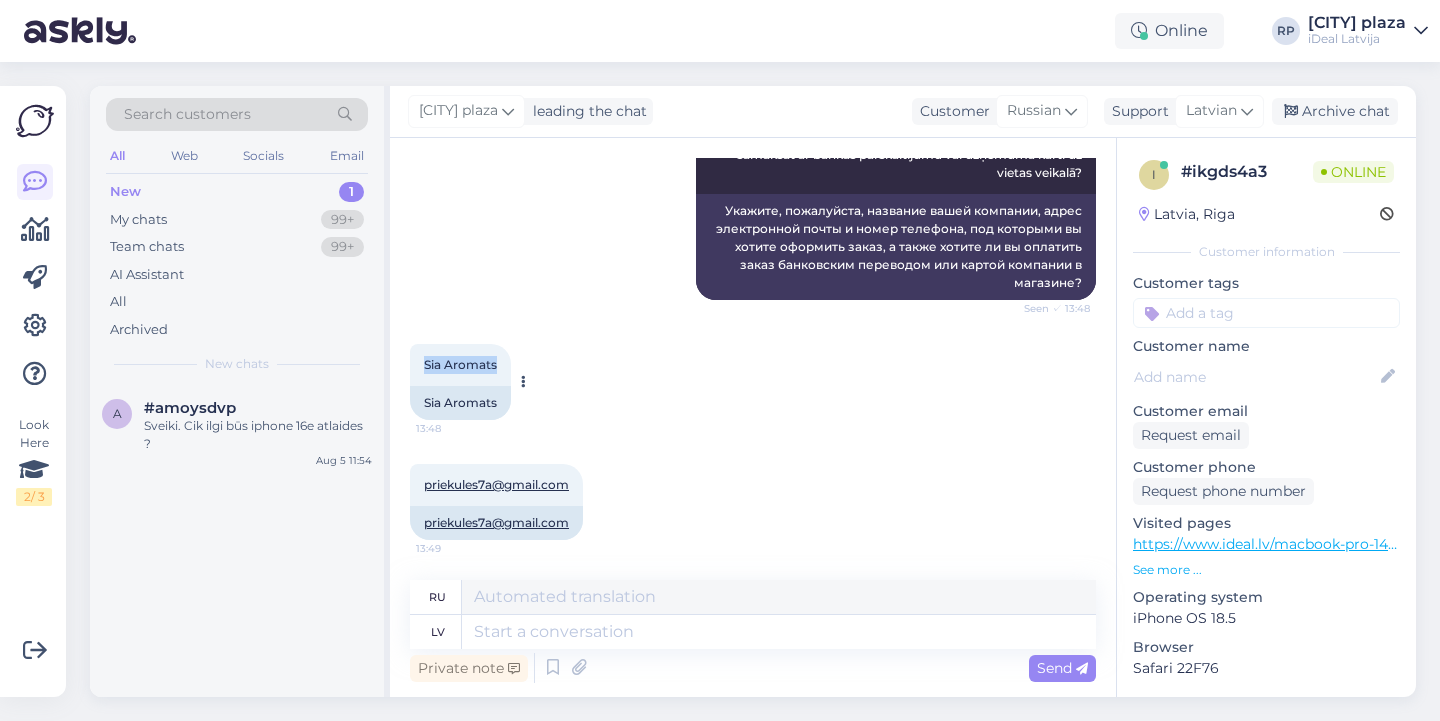 drag, startPoint x: 422, startPoint y: 361, endPoint x: 496, endPoint y: 361, distance: 74 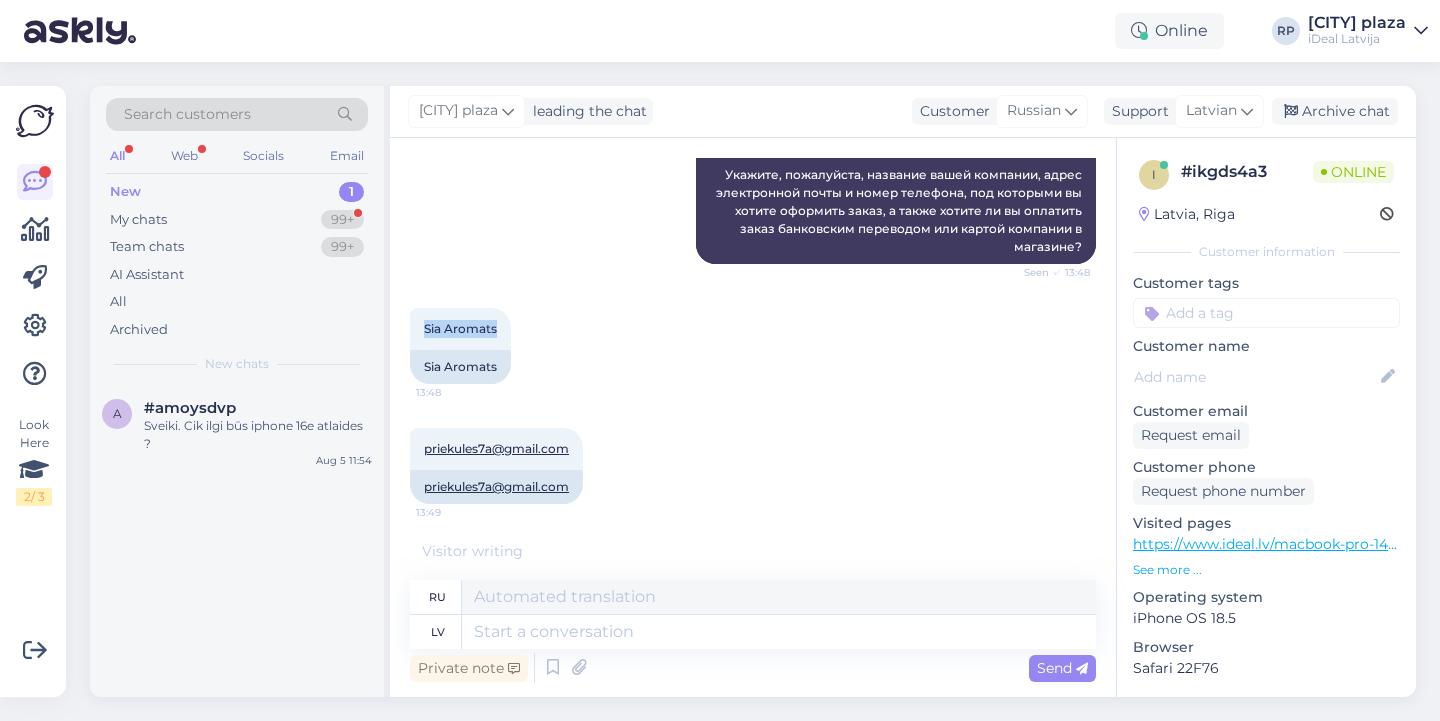scroll, scrollTop: 1372, scrollLeft: 0, axis: vertical 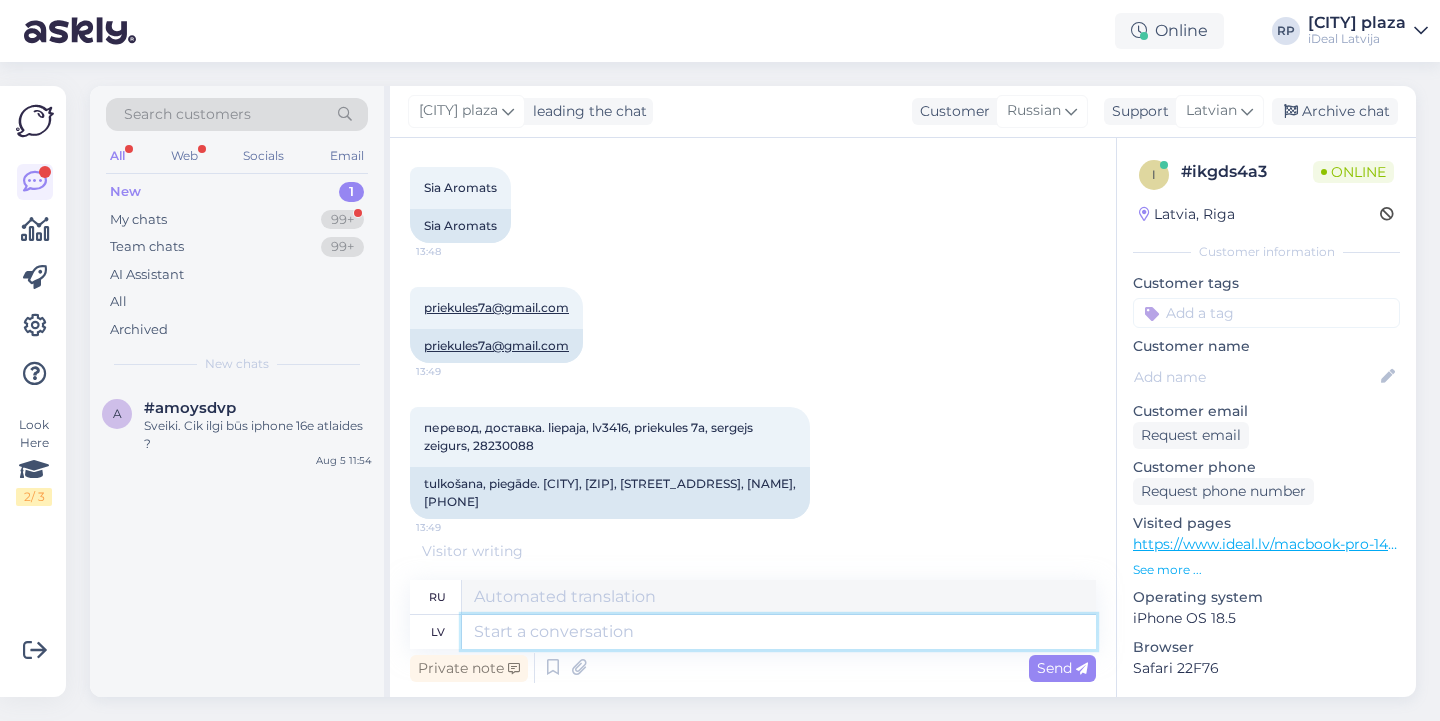 click at bounding box center (779, 632) 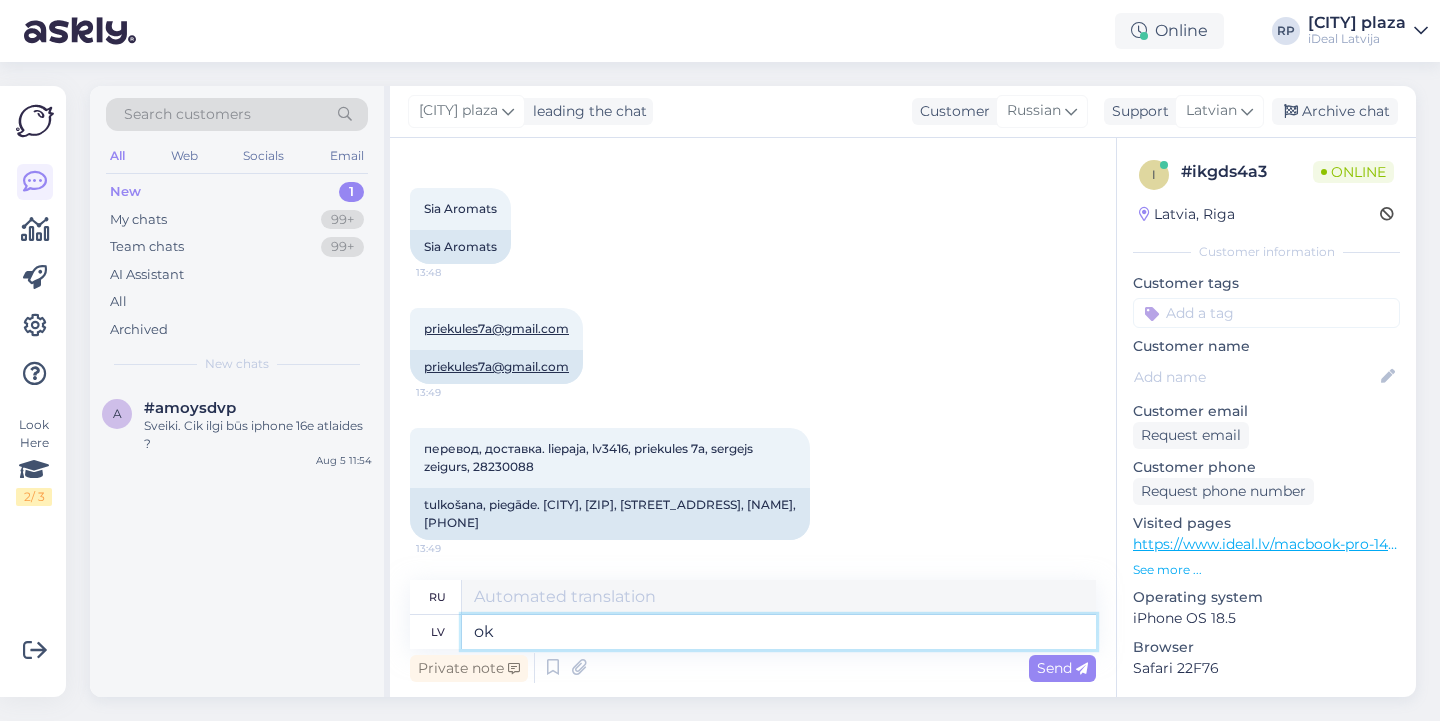 type on "o" 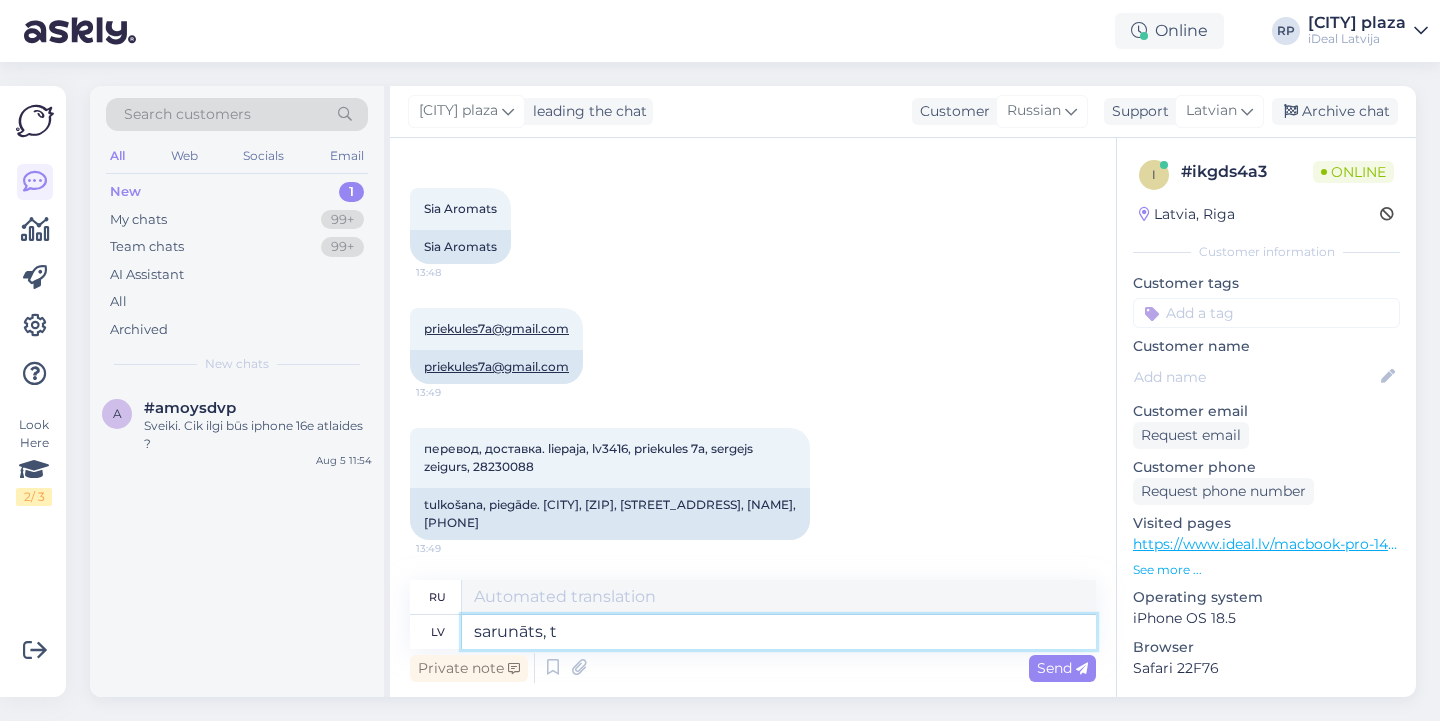 type on "sarunāts, ta" 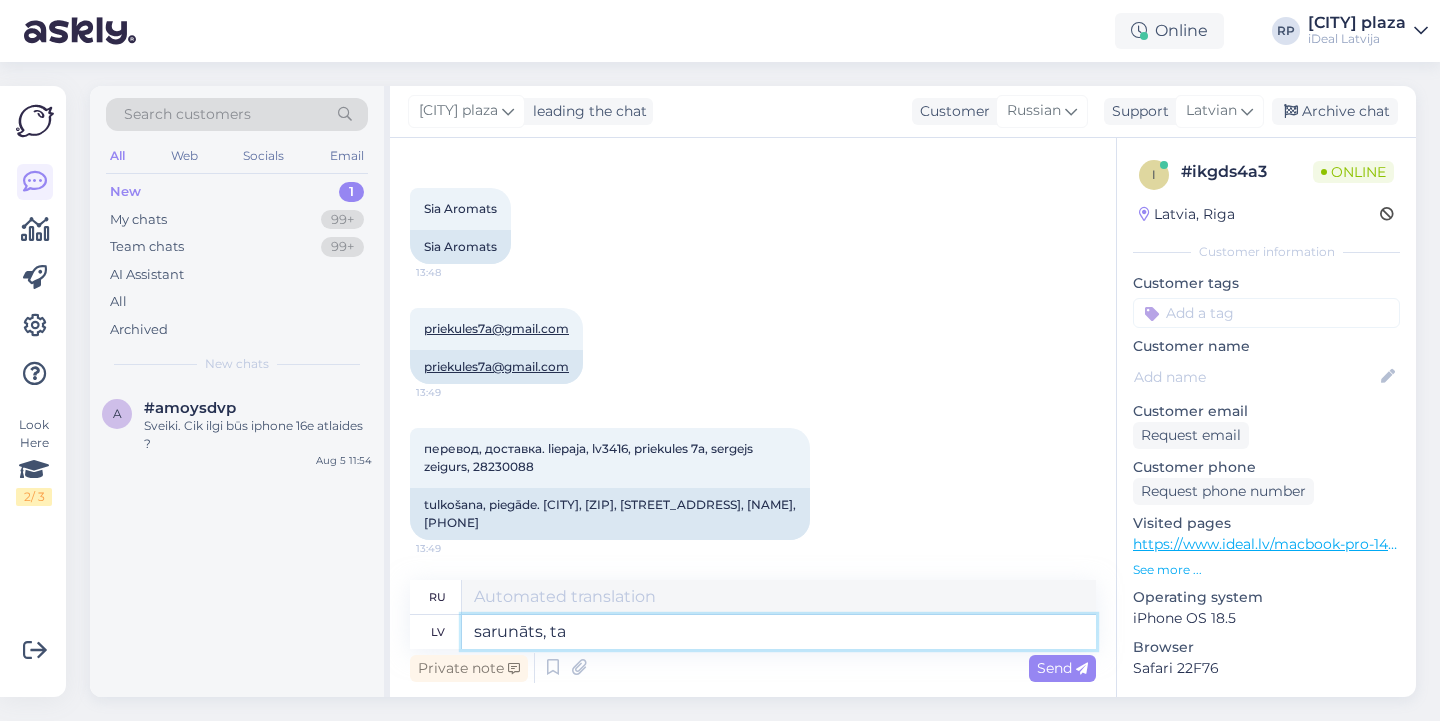 type on "договорились," 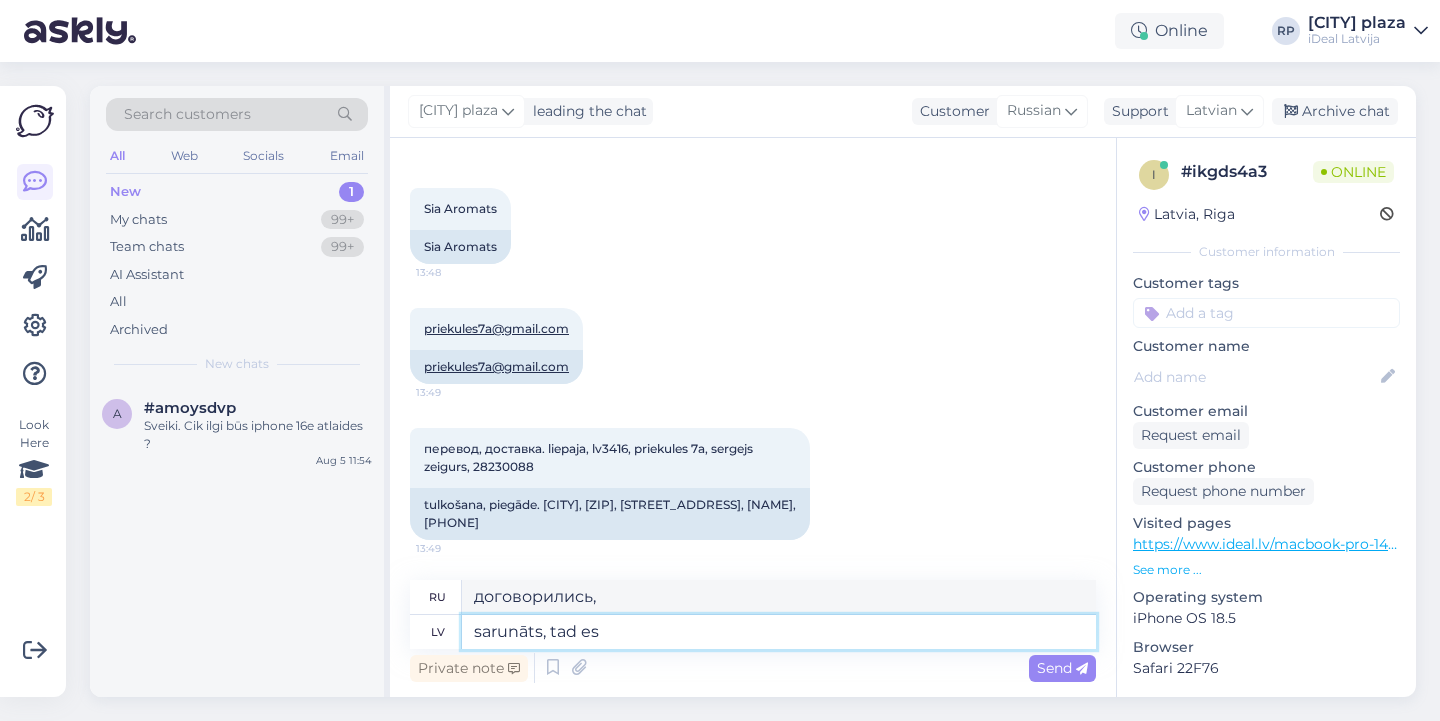 type on "sarunāts, tad es u" 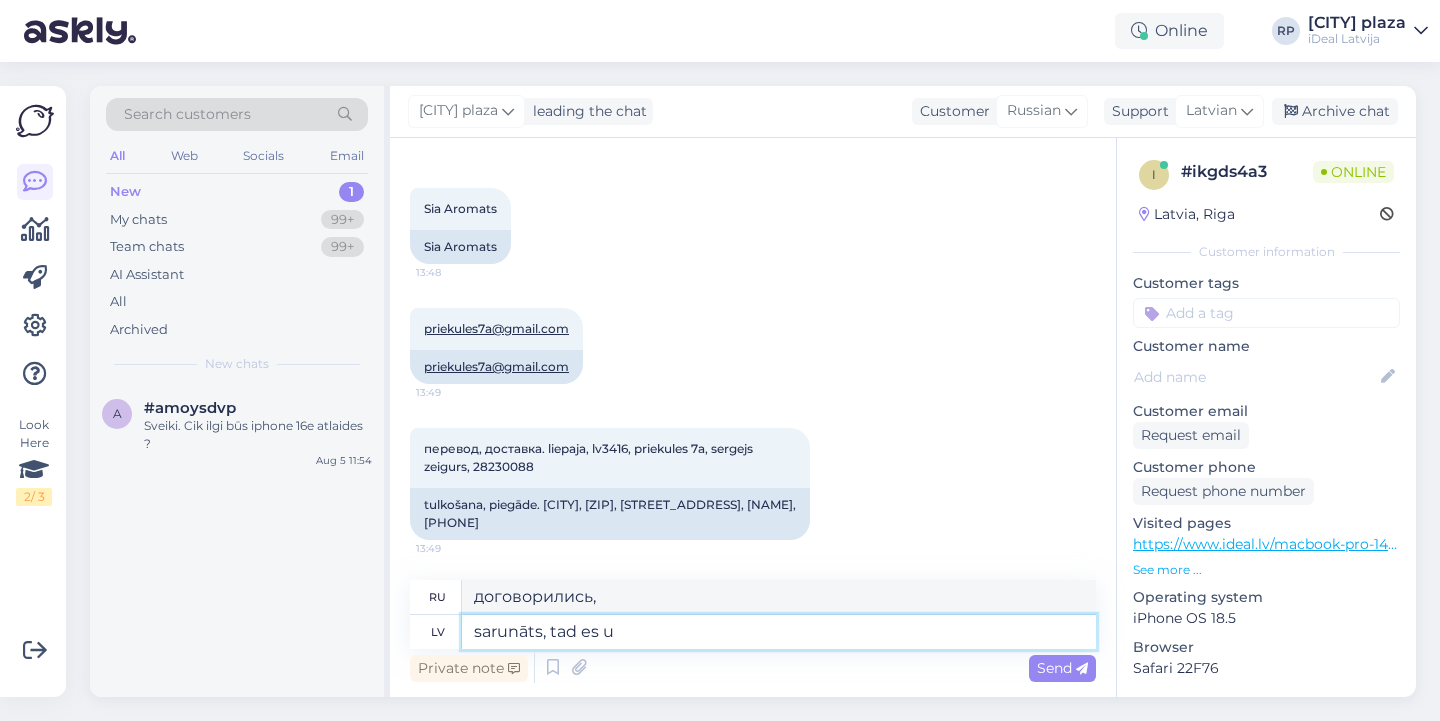 type on "договорились, затем" 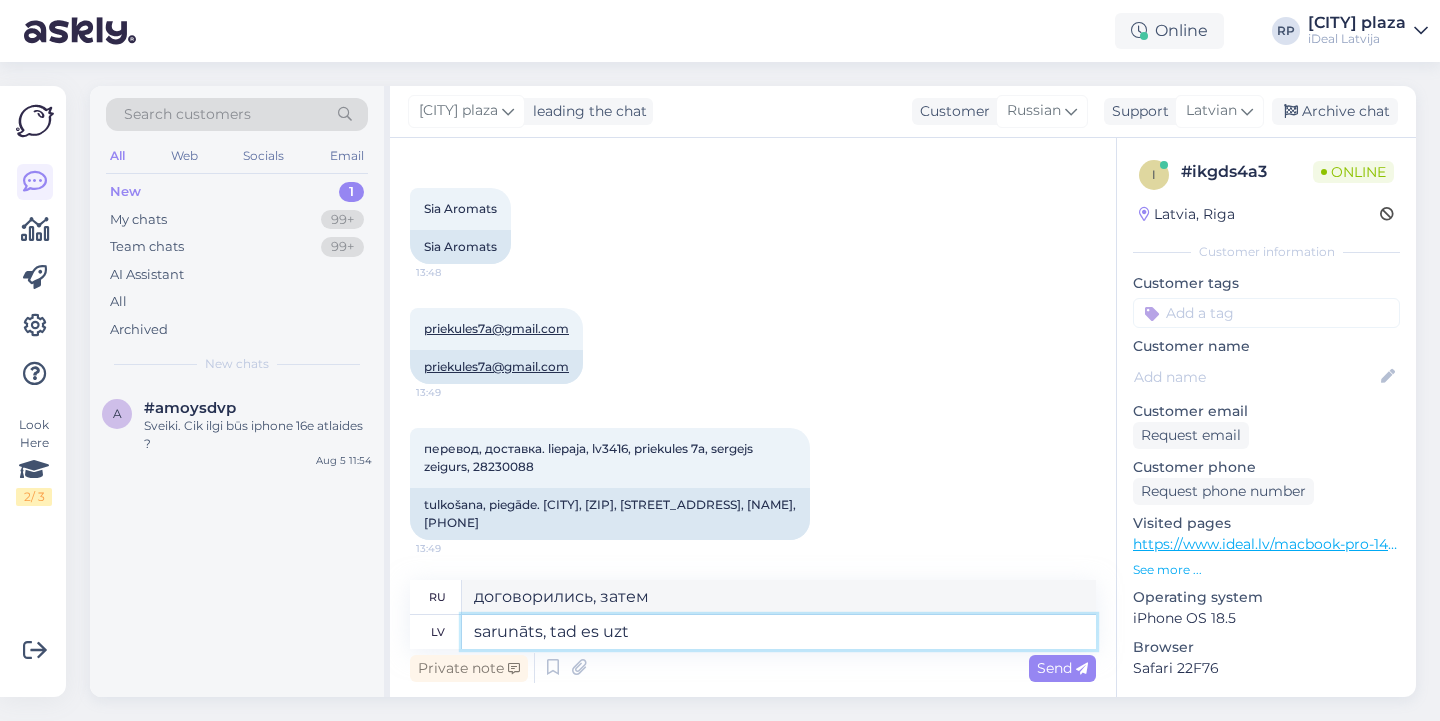 type on "sarunāts, tad es uzta" 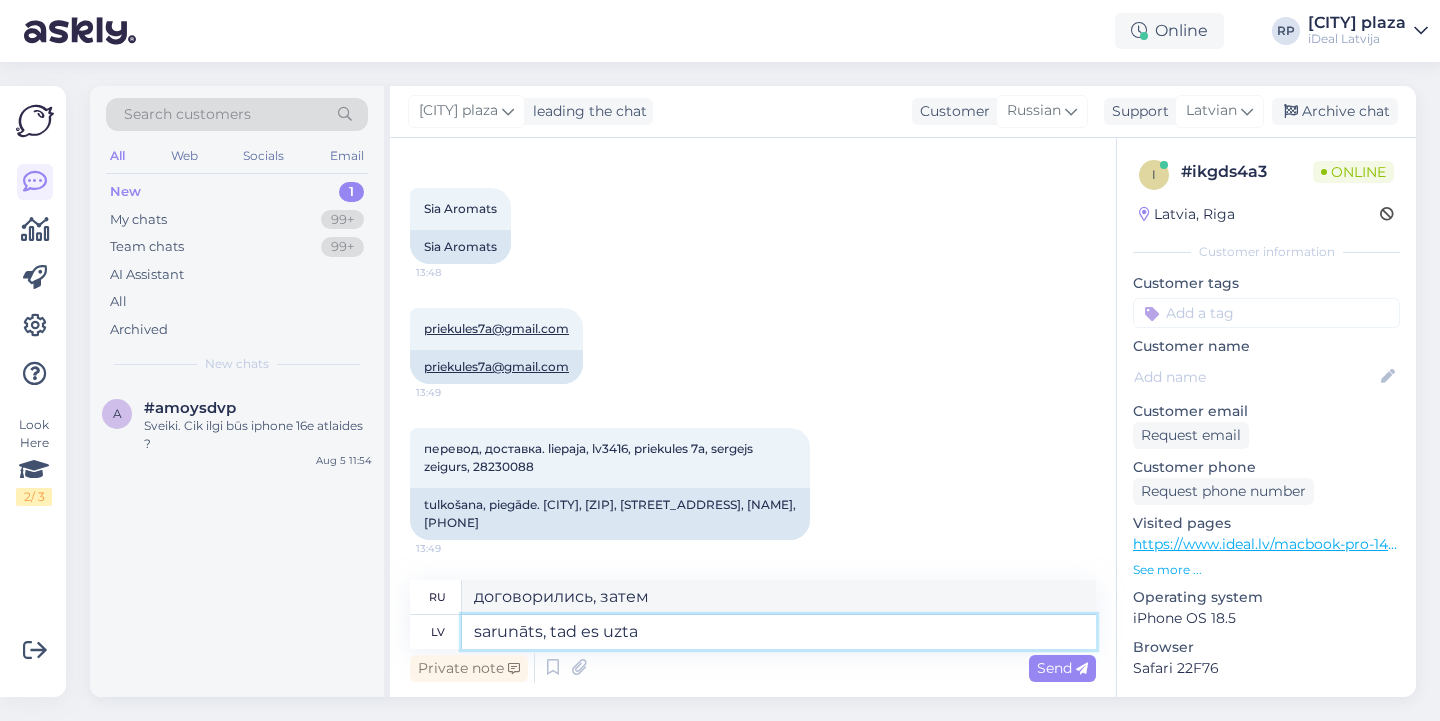 type on "обсуждали, тогда я" 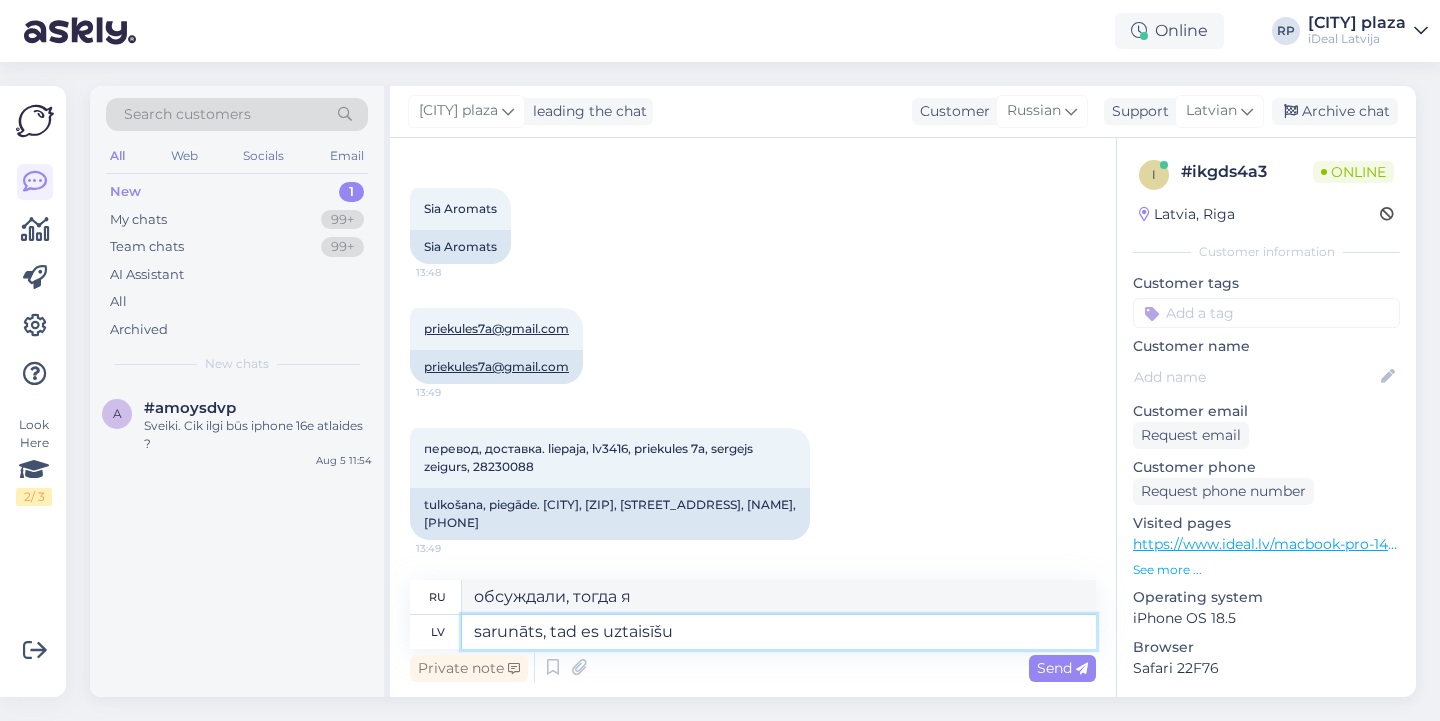type on "sarunāts, tad es uztaisīšu p" 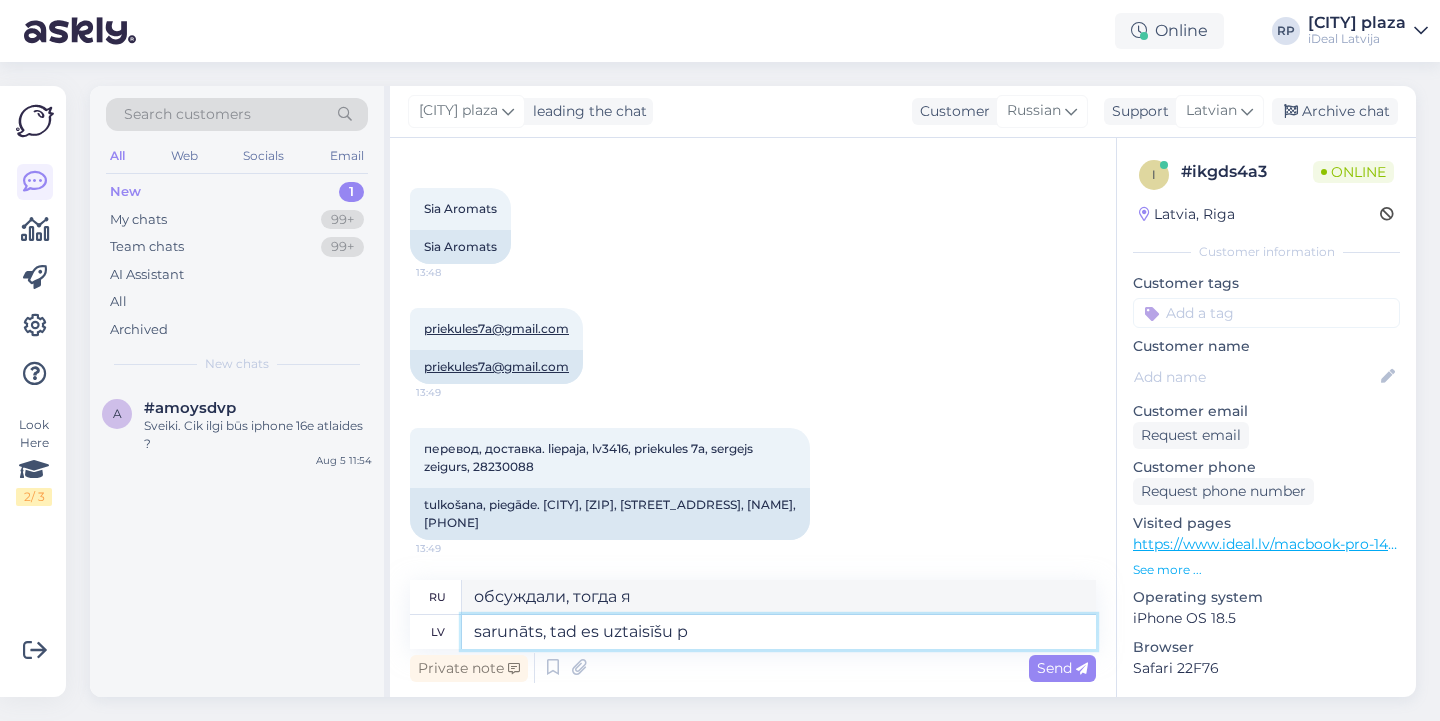 type on "согласен, тогда я сделаю это" 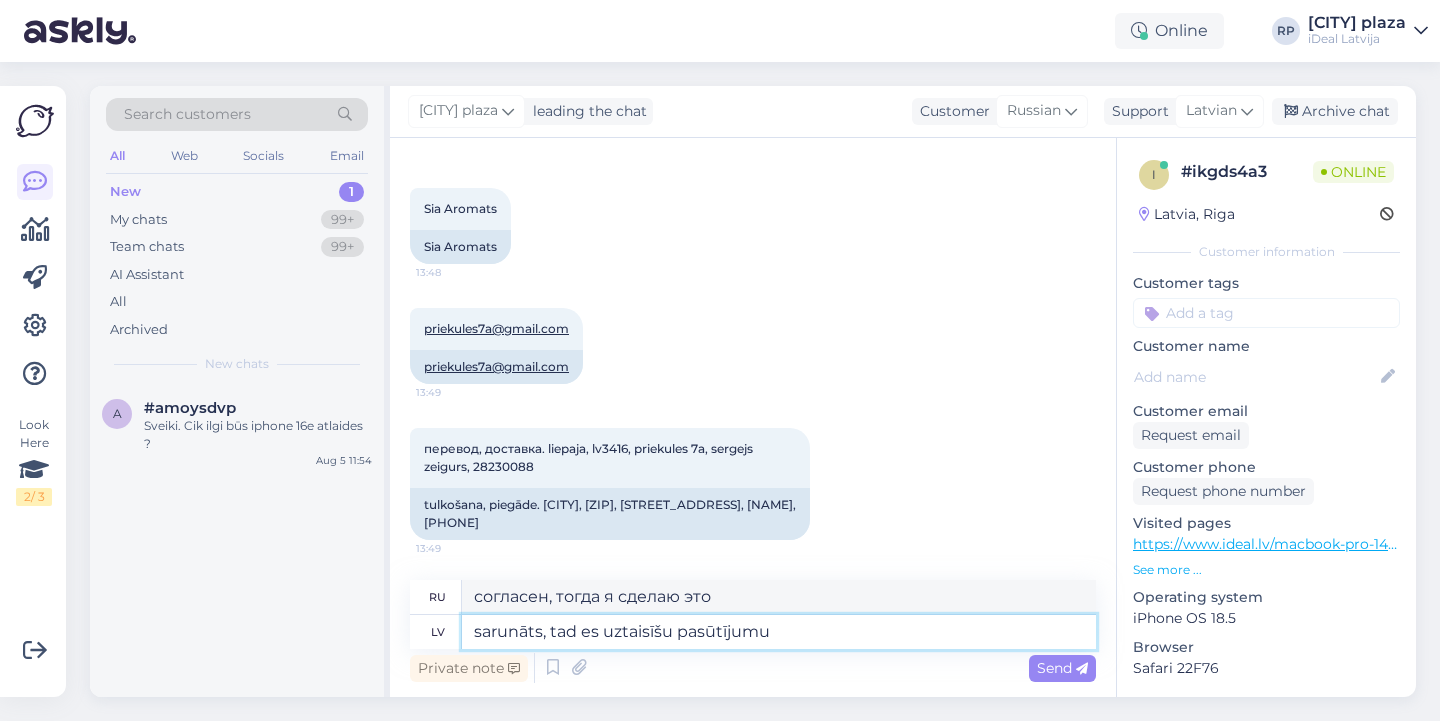 scroll, scrollTop: 1528, scrollLeft: 0, axis: vertical 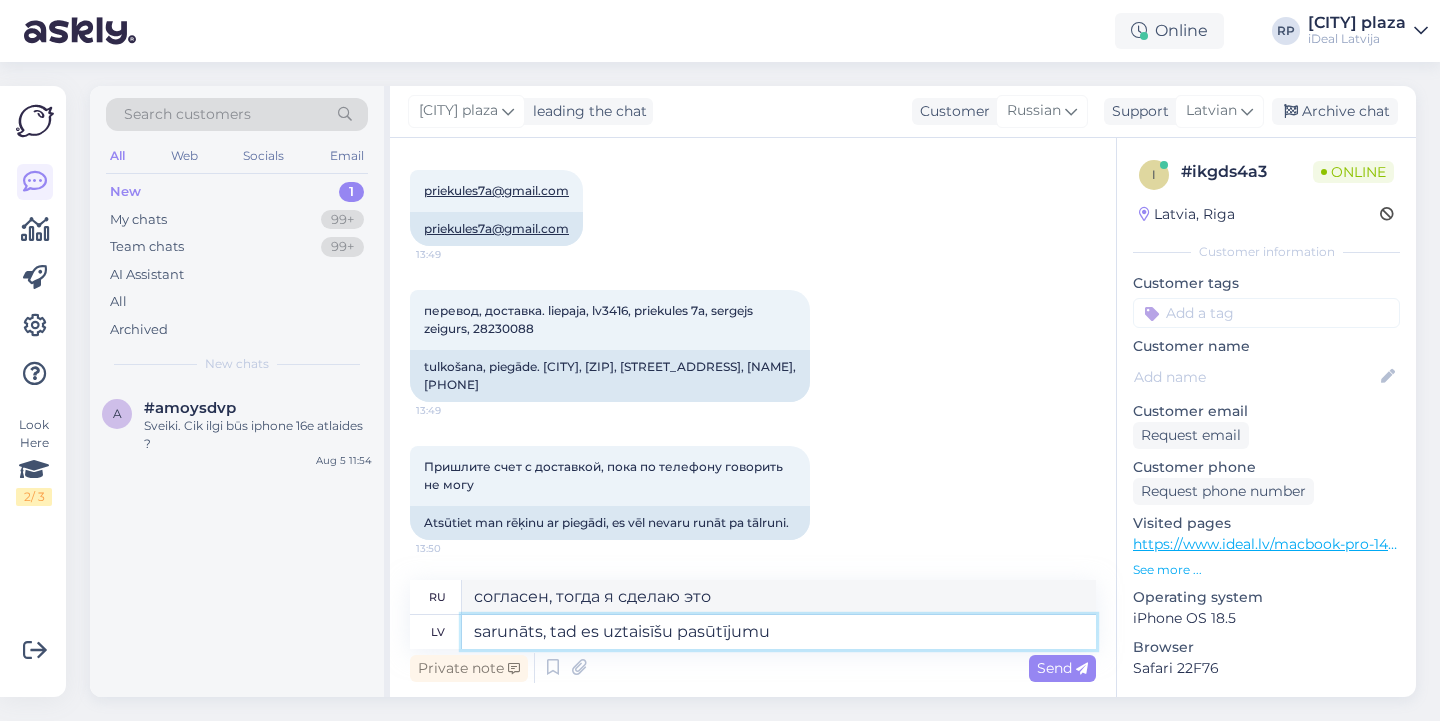 type on "sarunāts, tad es uztaisīšu pasūtījumu u" 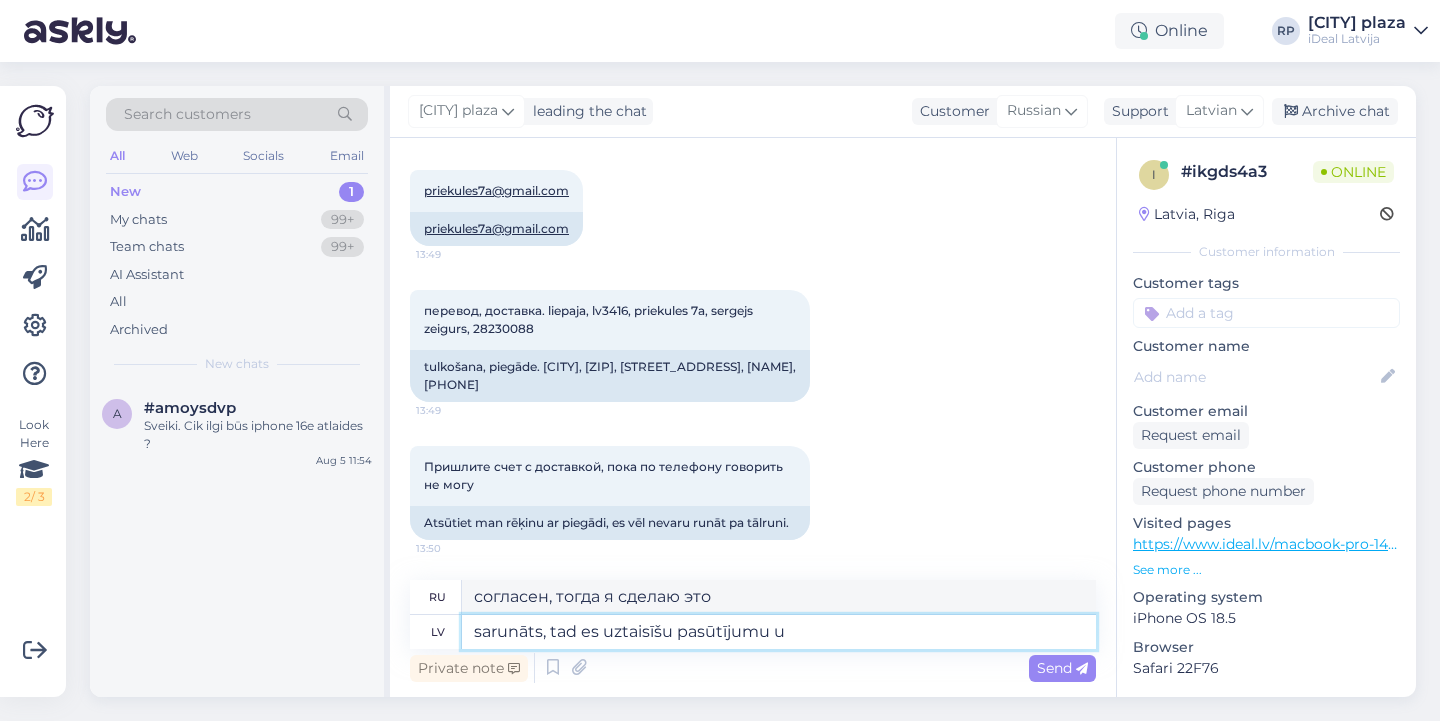 type on "согласен, тогда я сделаю заказ" 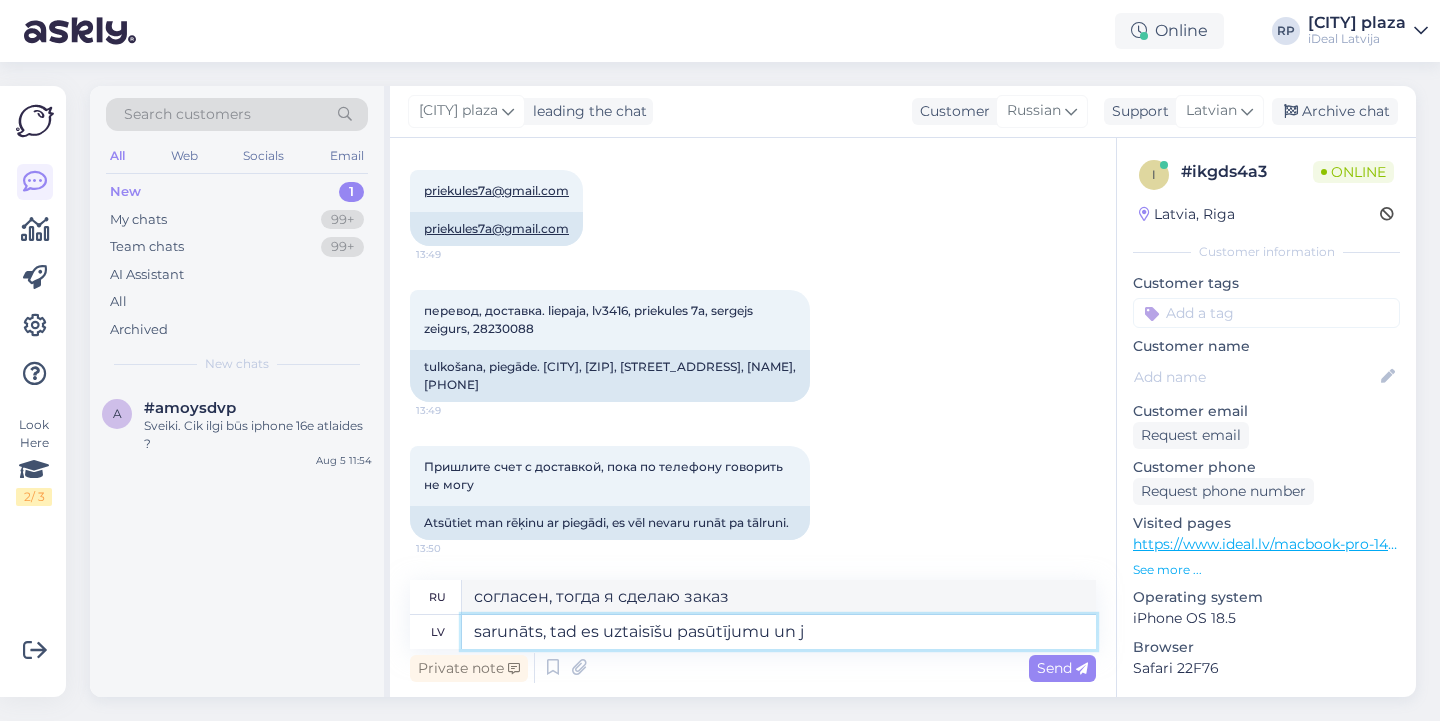 type on "sarunāts, tad es uztaisīšu pasūtījumu un ja" 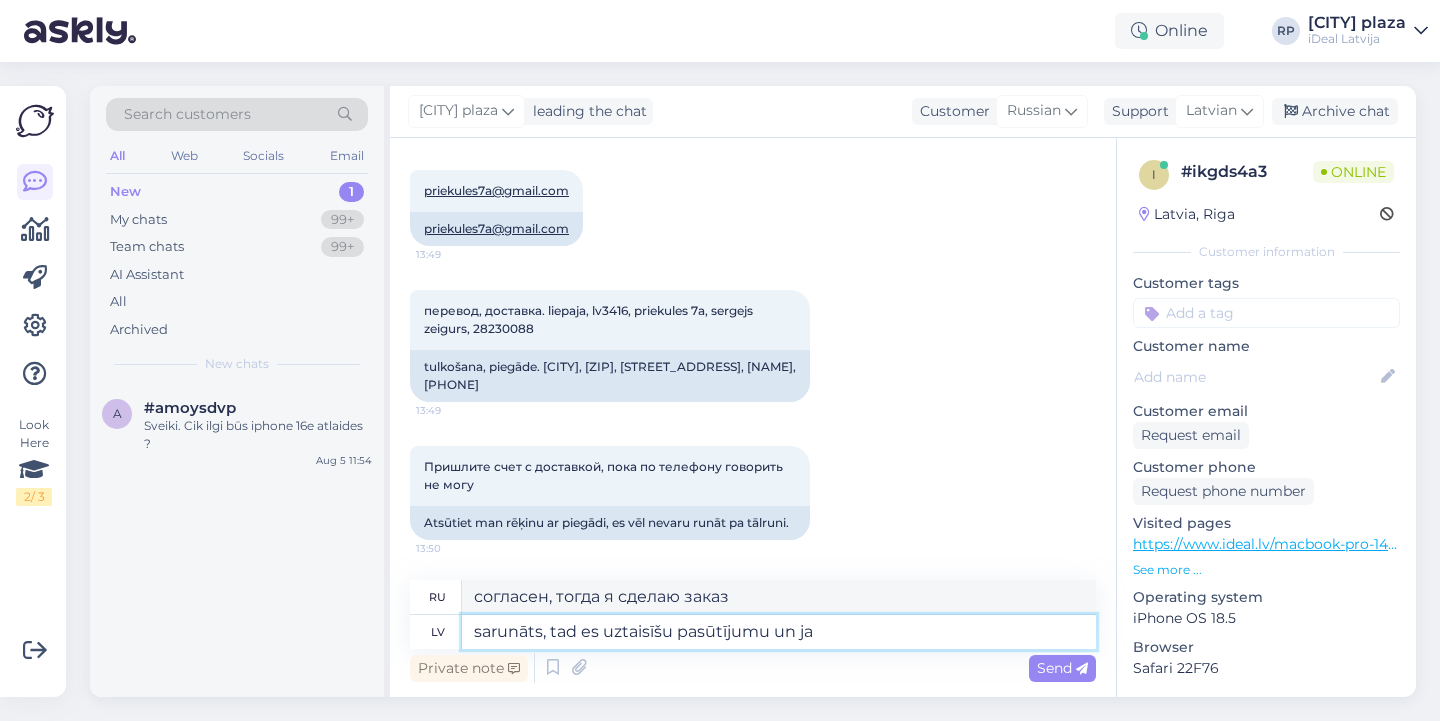type on "согласен, тогда я сделаю заказ и" 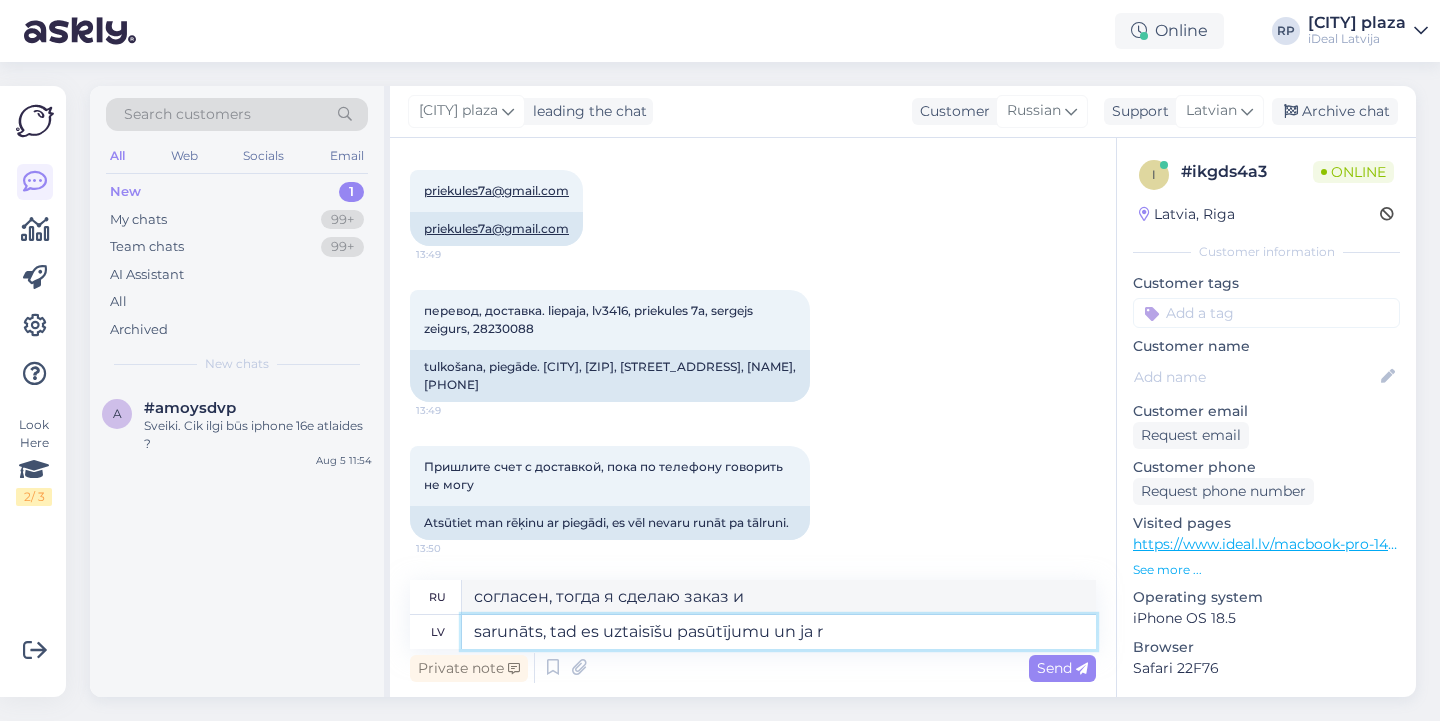 type on "sarunāts, tad es uztaisīšu pasūtījumu un ja ra" 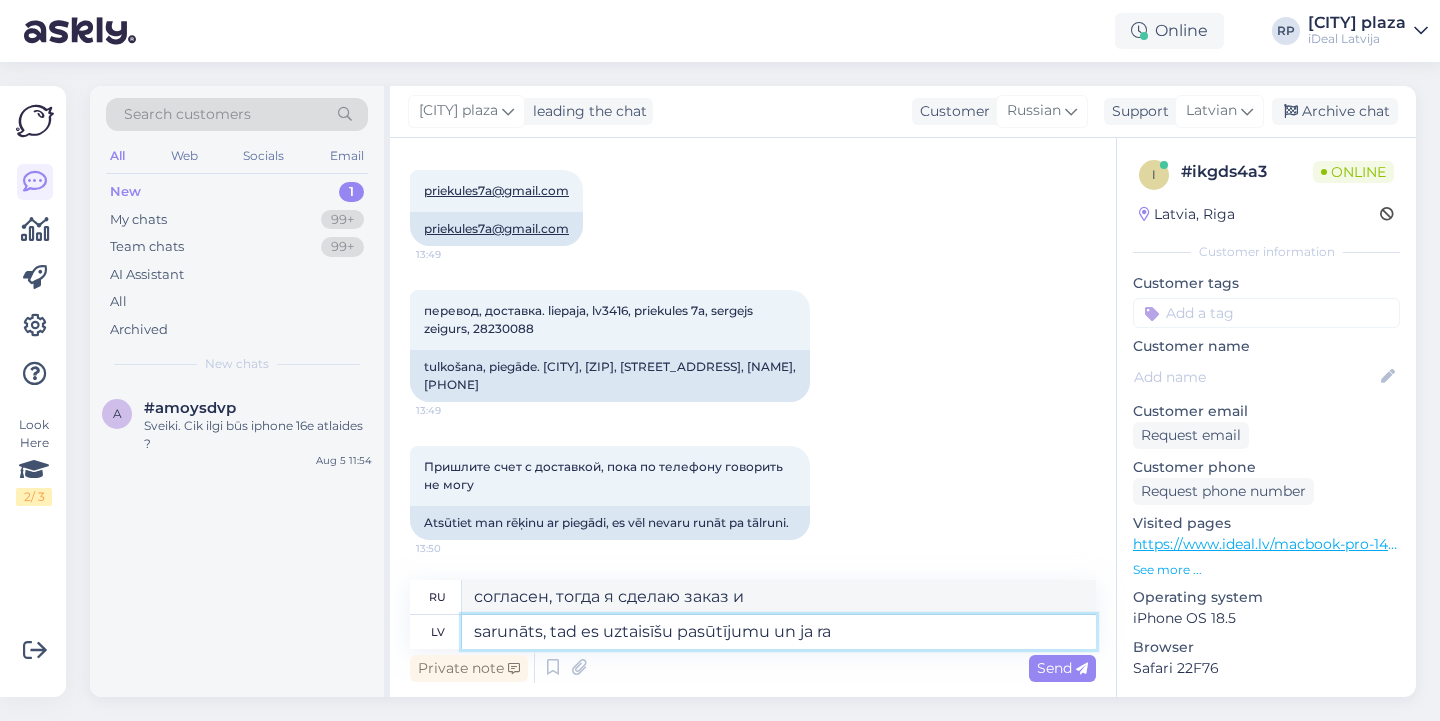type on "согласен, тогда я сделаю заказ и если" 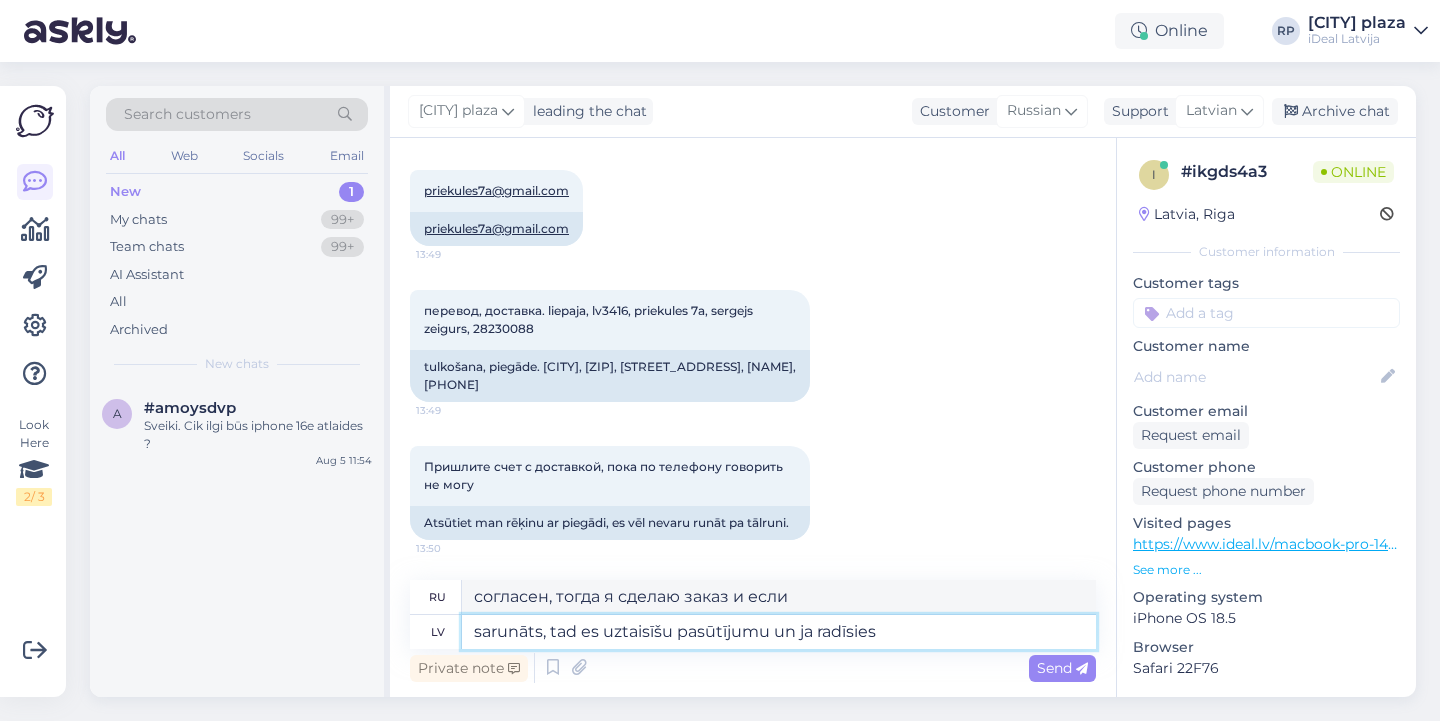 type on "sarunāts, tad es uztaisīšu pasūtījumu un ja radīsies k" 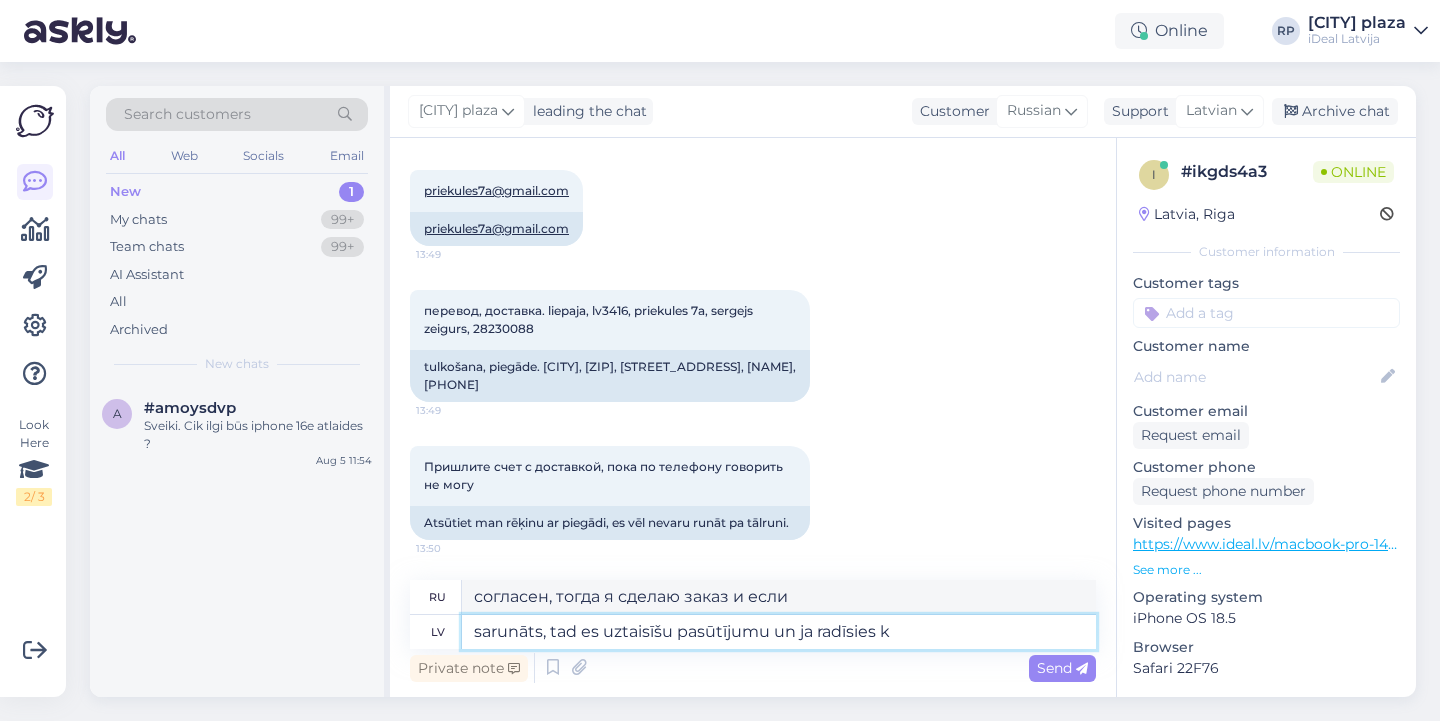 type on "согласен, тогда я сделаю заказ и если есть какие-то" 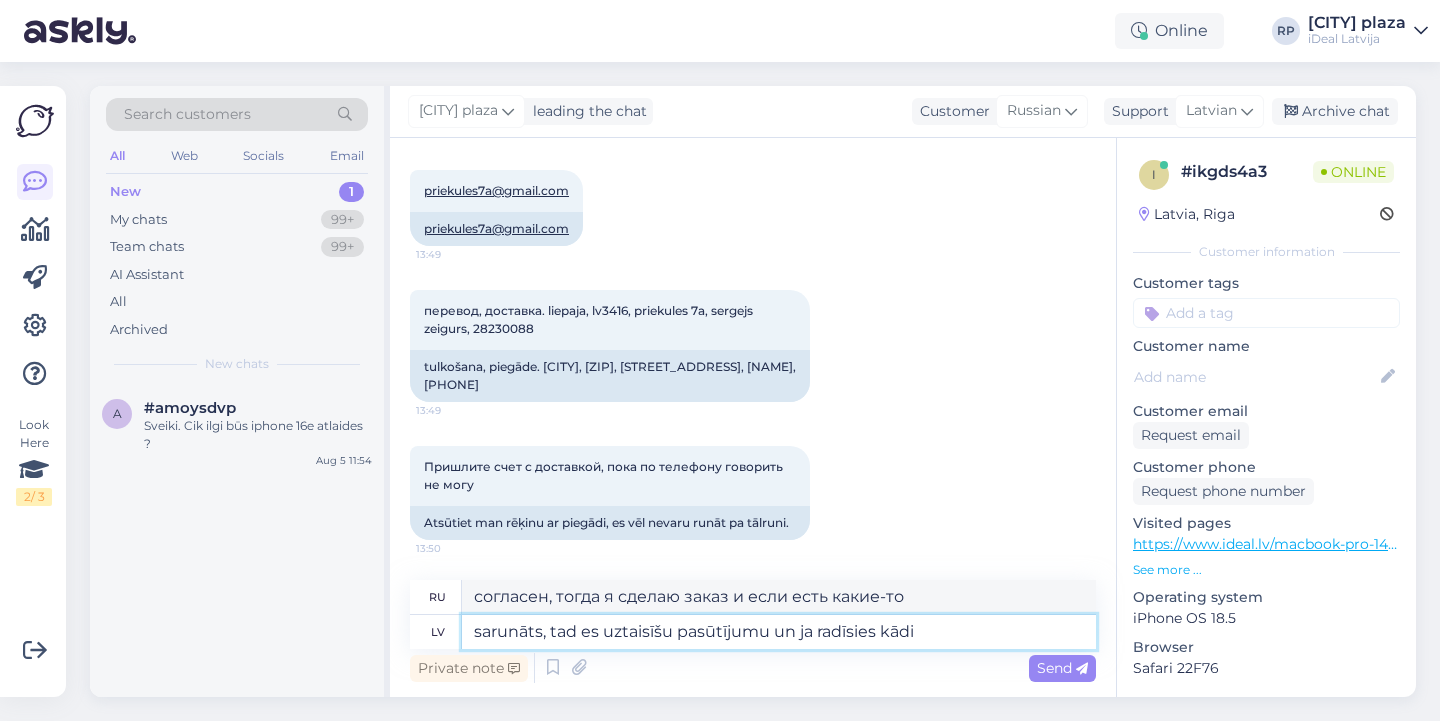 type on "sarunāts, tad es uztaisīšu pasūtījumu un ja radīsies kādi" 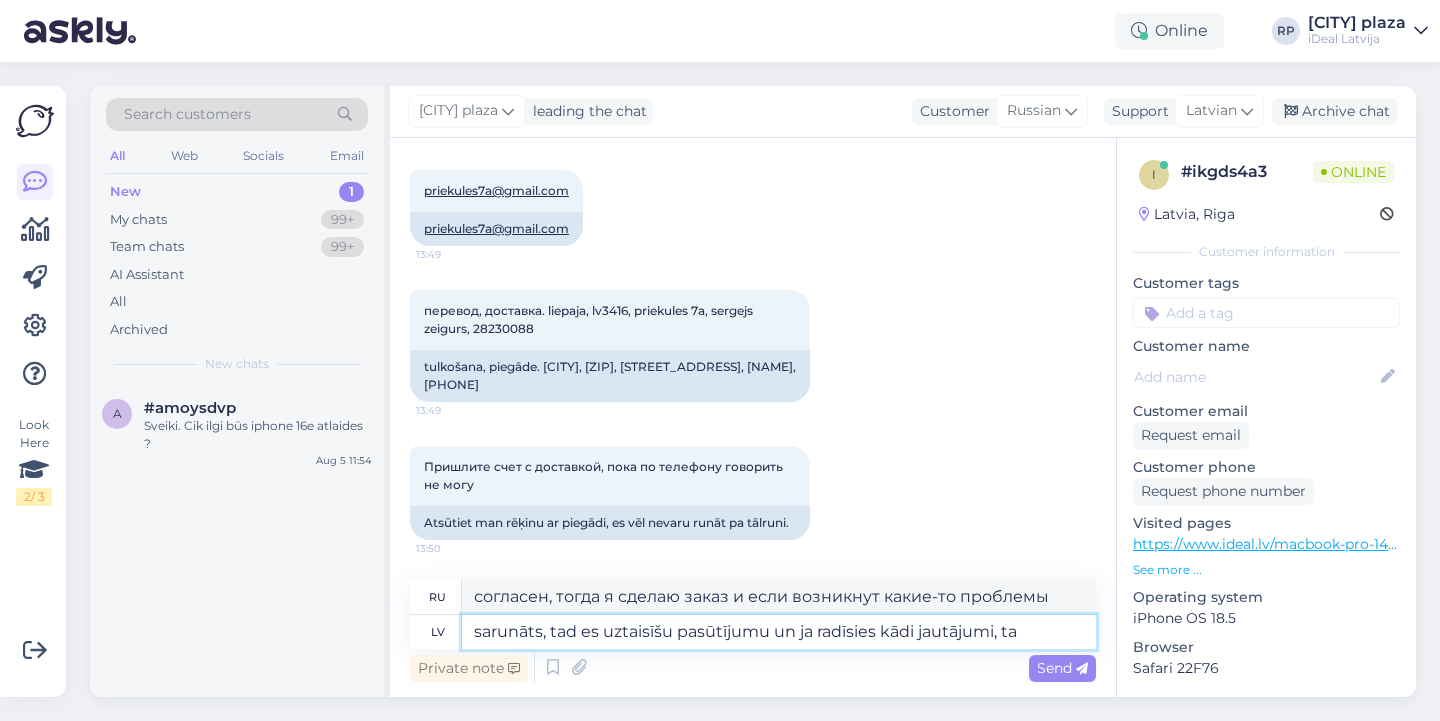 type on "sarunāts, tad es uztaisīšu pasūtījumu un ja radīsies kādi jautājumi, tad" 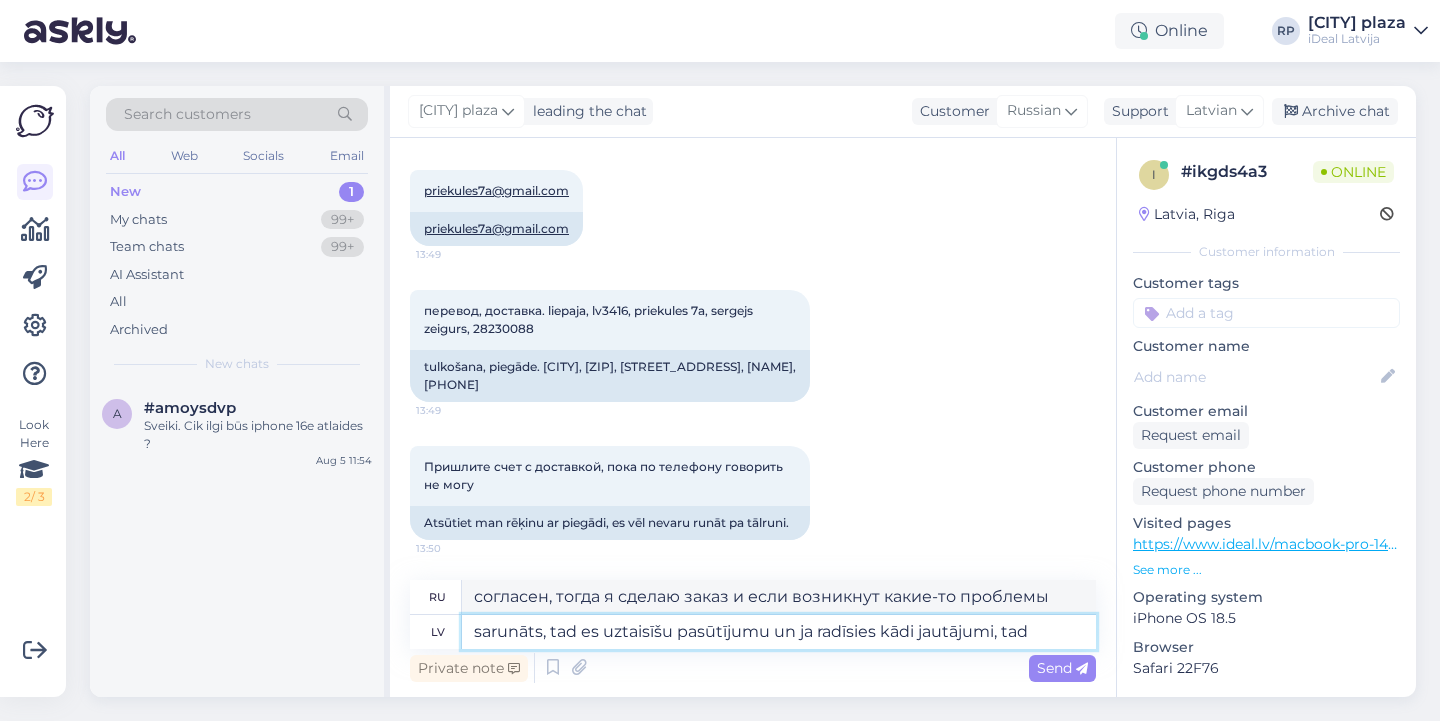 type on "согласен, тогда я сделаю заказ и если возникнут какие-либо вопросы," 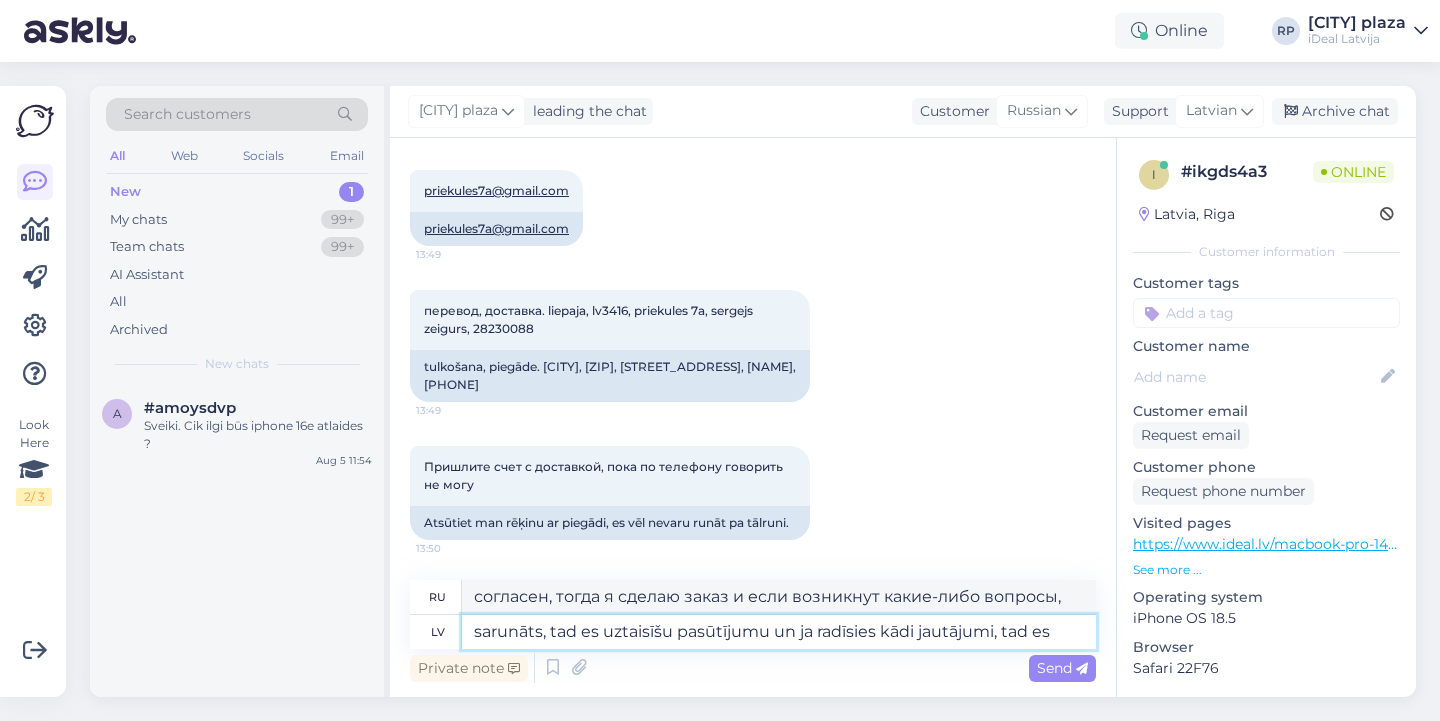 type on "sarunāts, tad es uztaisīšu pasūtījumu un ja radīsies kādi jautājumi, tad es J" 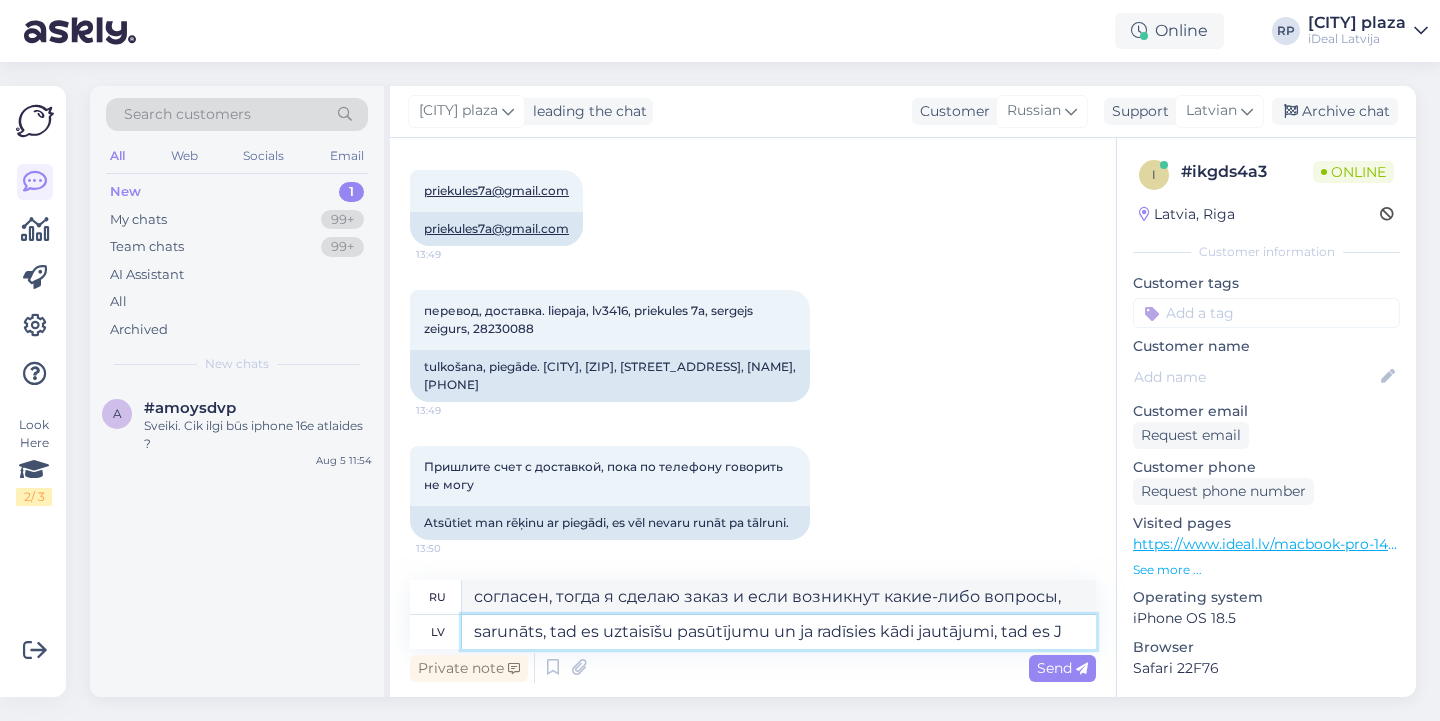 type on "согласен, тогда я сделаю заказ и если возникнут какие-то вопросы, то" 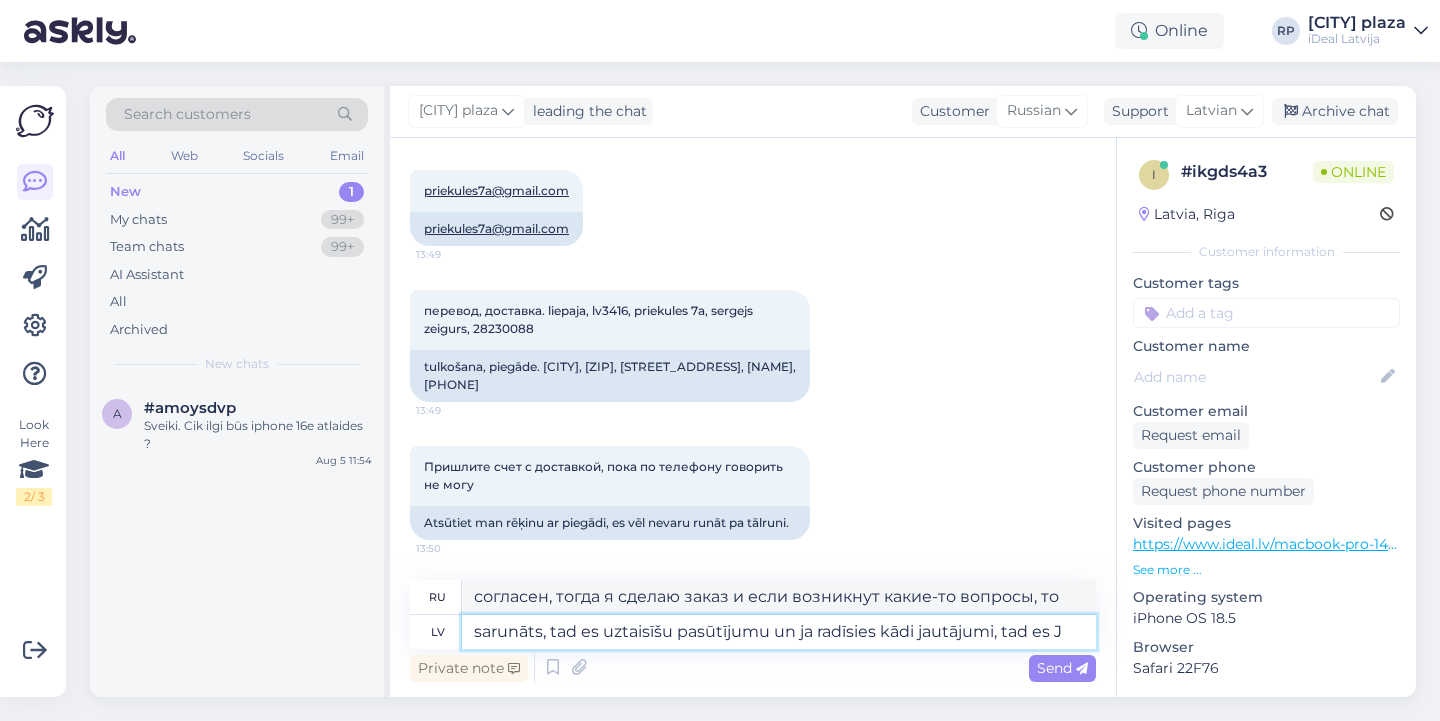 type on "sarunāts, tad es uztaisīšu pasūtījumu un ja radīsies kādi jautājumi, tad es Jums uzrakstīšu uz Jūsu [EMAIL]. vai uz šo e-pastu rakst" 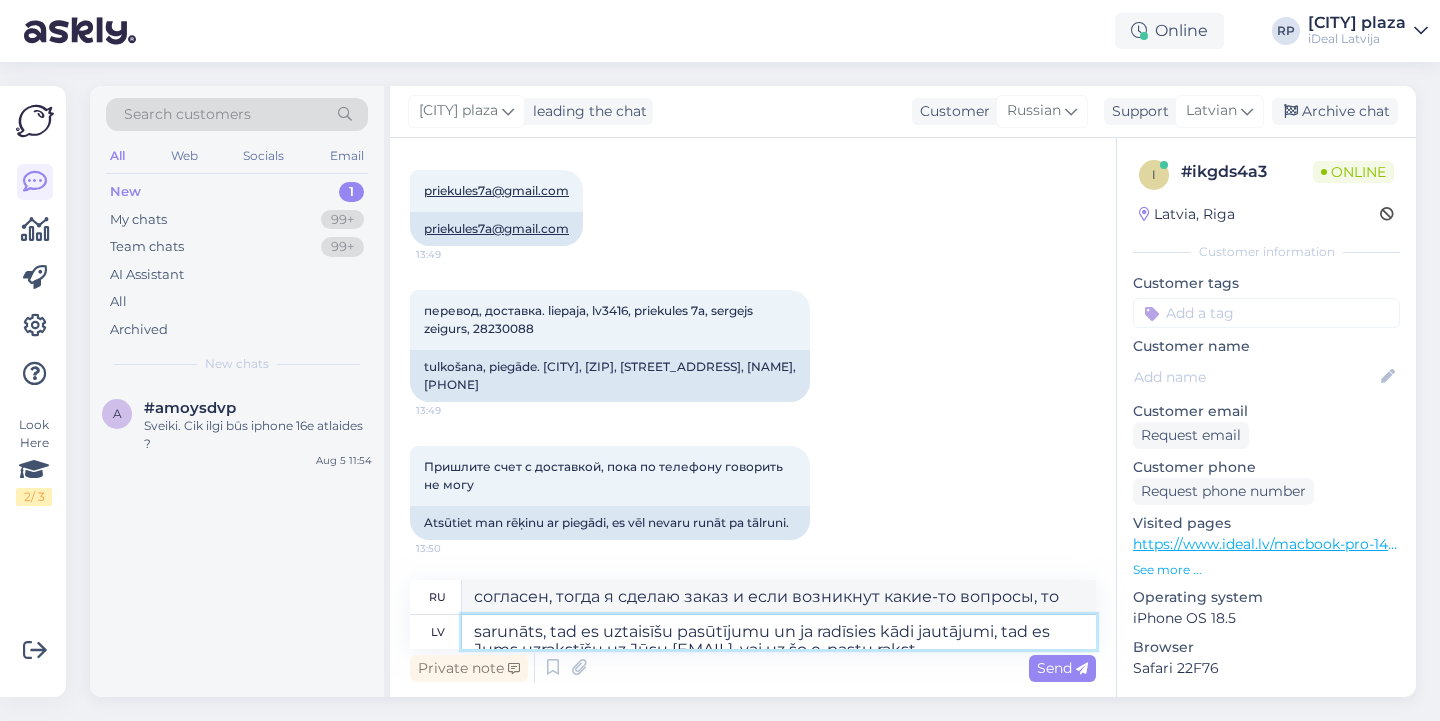 type on "согласен, тогда я сделаю заказ и если возникнут какие-то вопросы, то я" 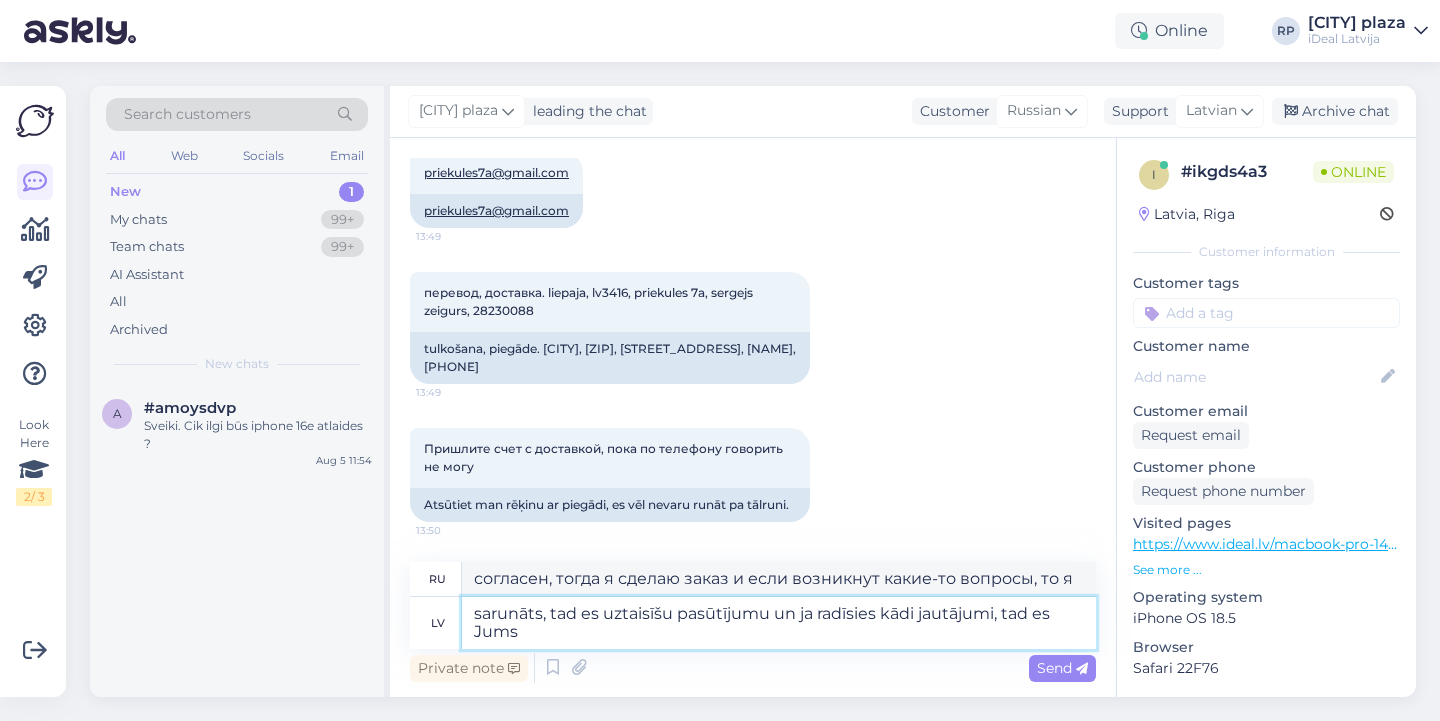 type on "sarunāts, tad es uztaisīšu pasūtījumu un ja radīsies kādi jautājumi, tad es Jums u" 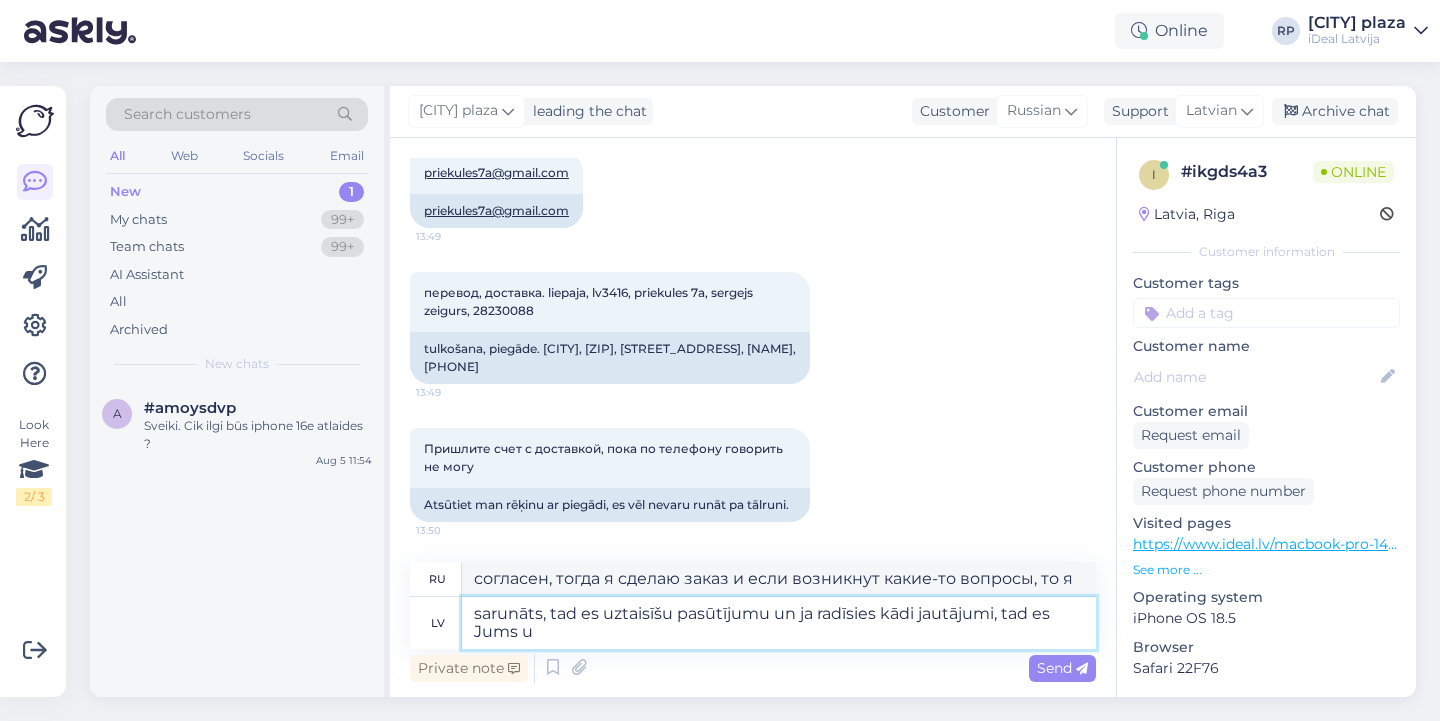 type on "согласен, тогда я оформлю заказ и если возникнут вопросы, я свяжусь с вами" 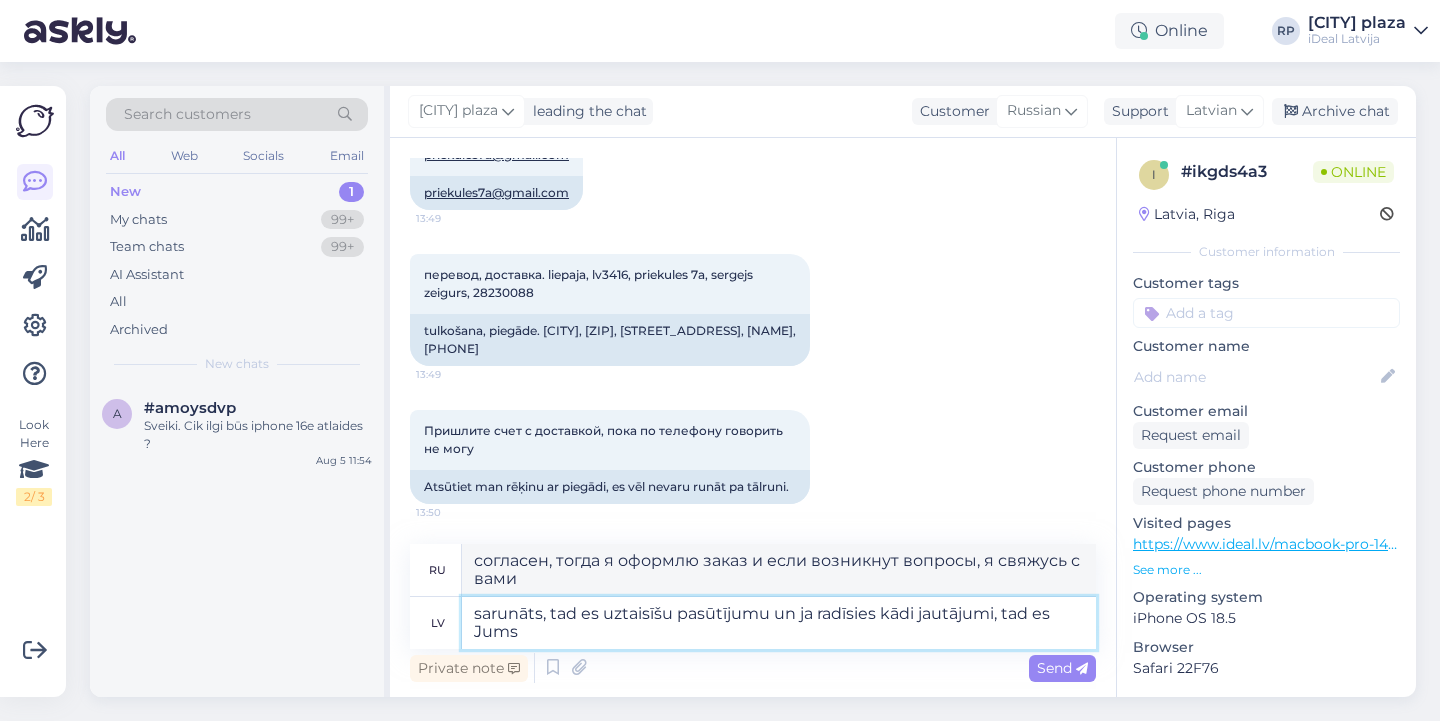 type 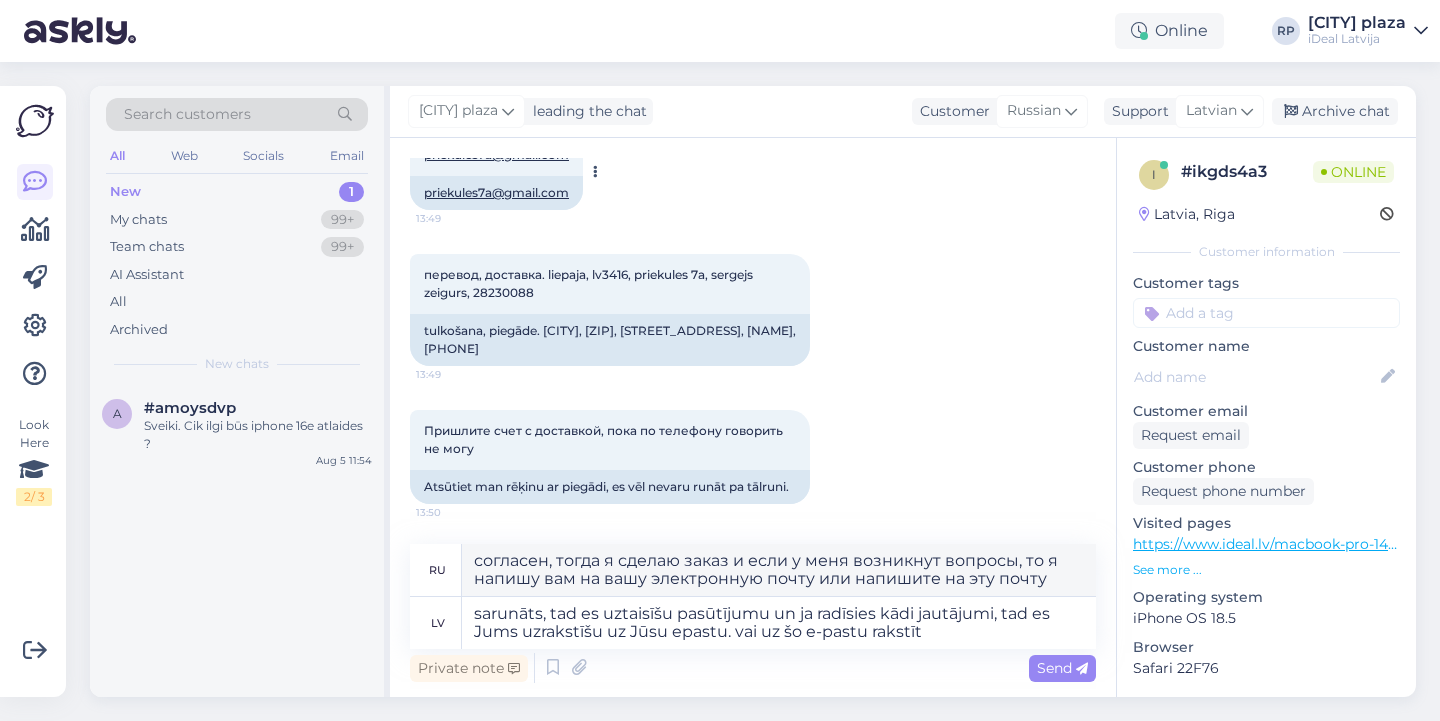 drag, startPoint x: 424, startPoint y: 209, endPoint x: 468, endPoint y: 209, distance: 44 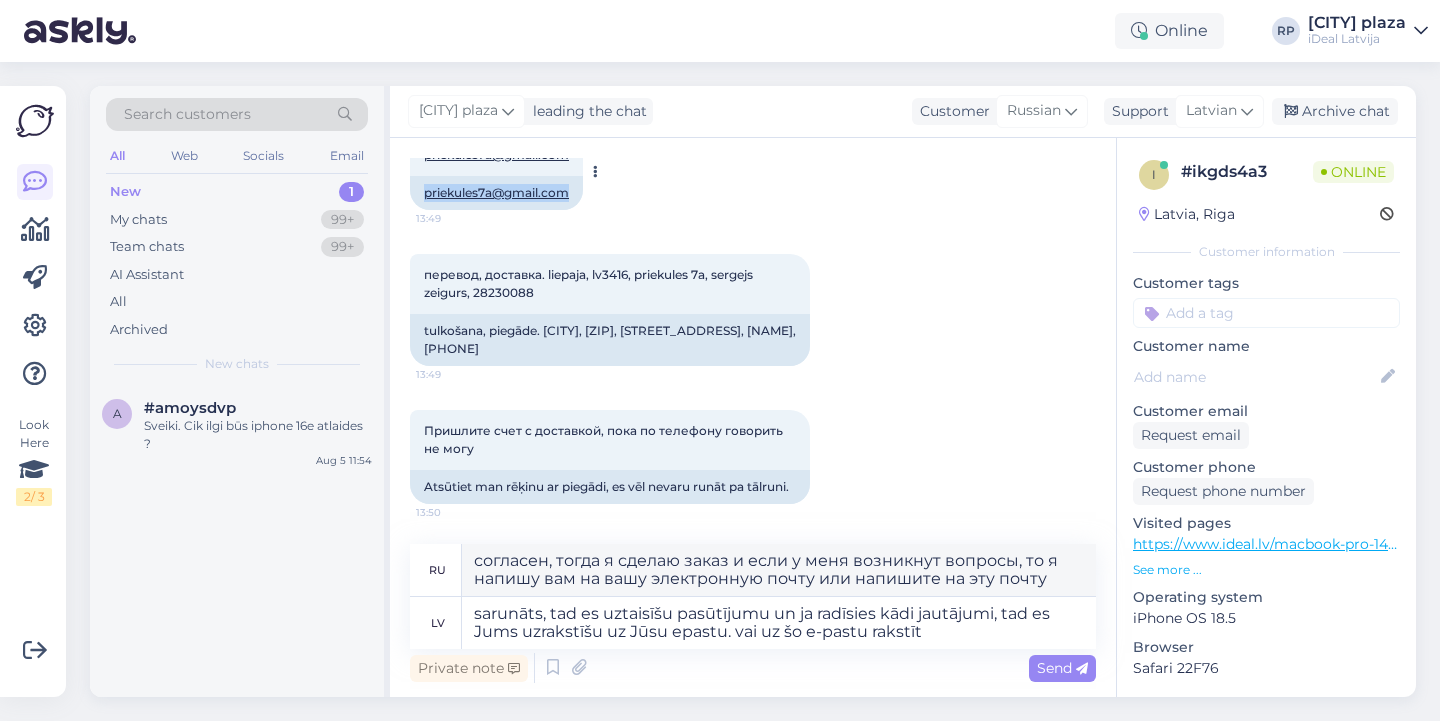 drag, startPoint x: 543, startPoint y: 213, endPoint x: 422, endPoint y: 215, distance: 121.016525 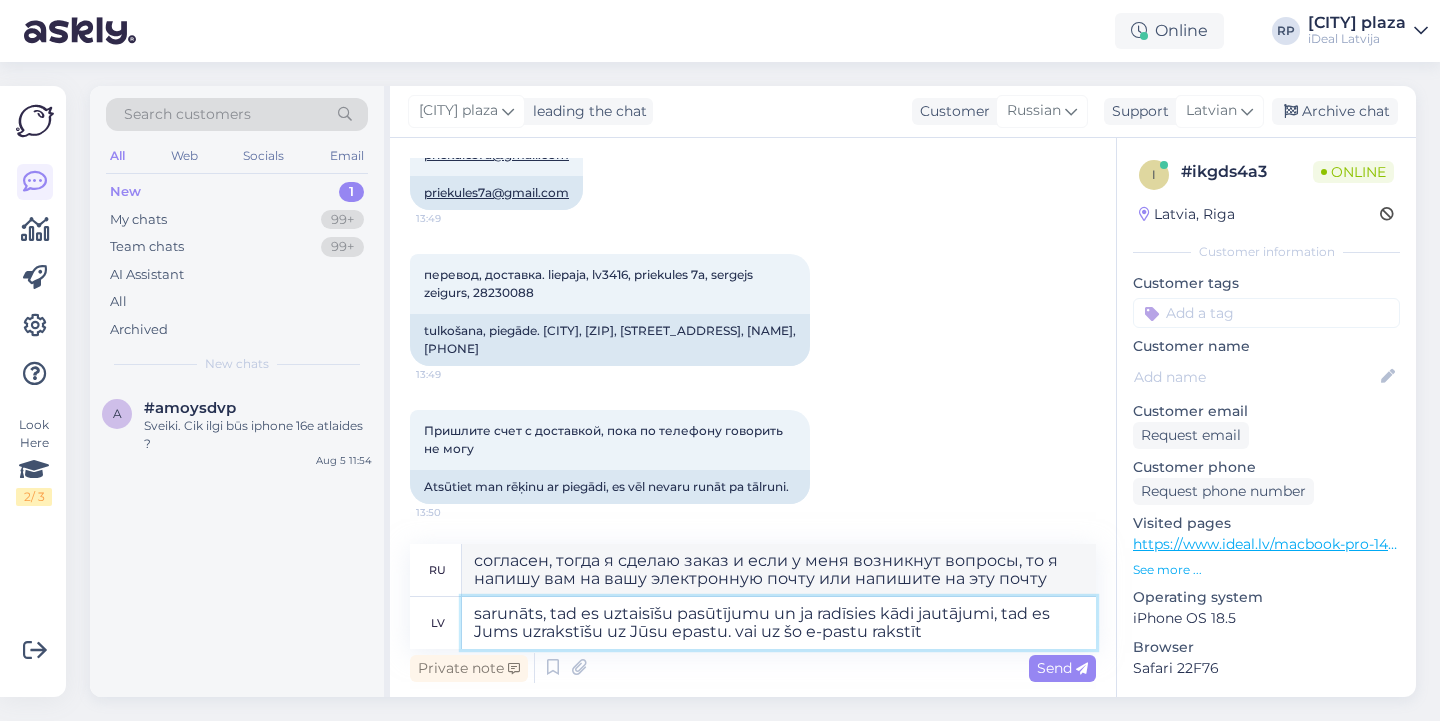 click on "sarunāts, tad es uztaisīšu pasūtījumu un ja radīsies kādi jautājumi, tad es Jums uzrakstīšu uz Jūsu epastu. vai uz šo e-pastu rakstīt" at bounding box center (779, 623) 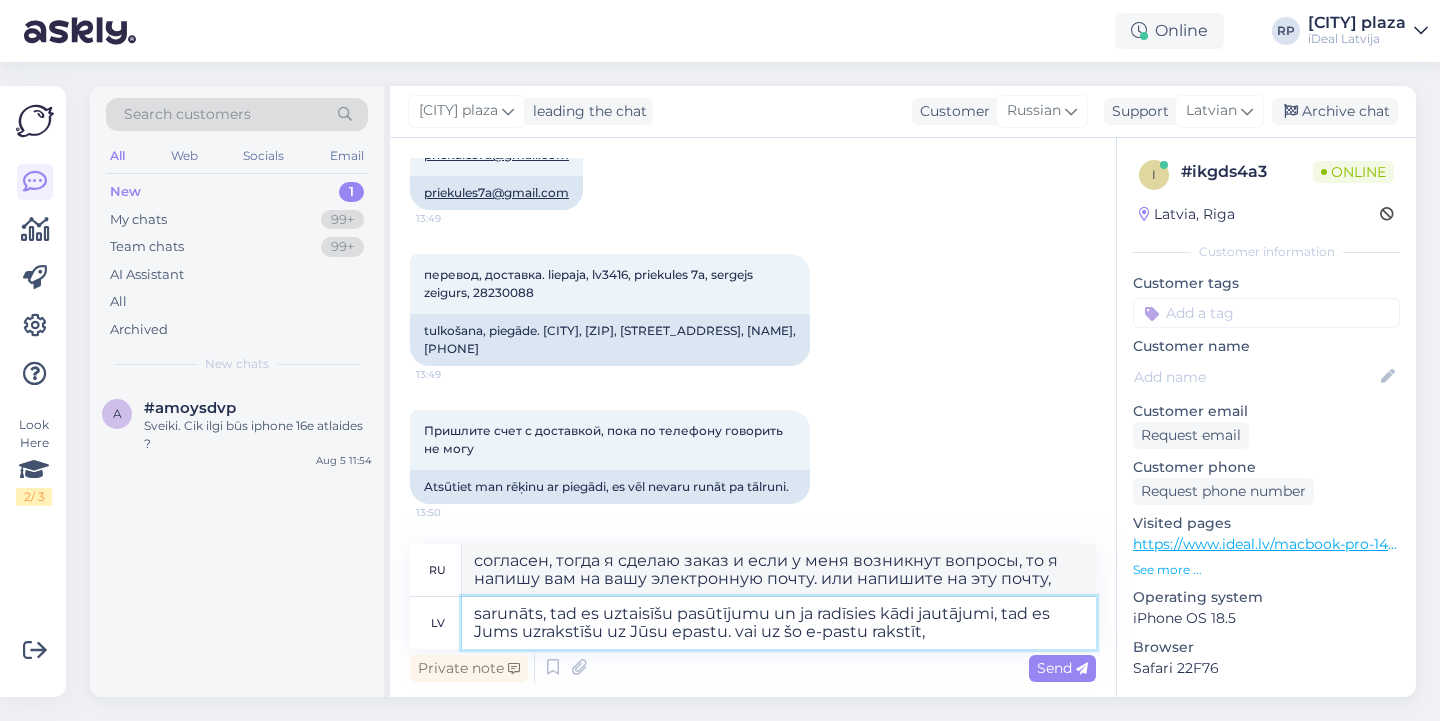 paste on "priekules7a@gmail.com" 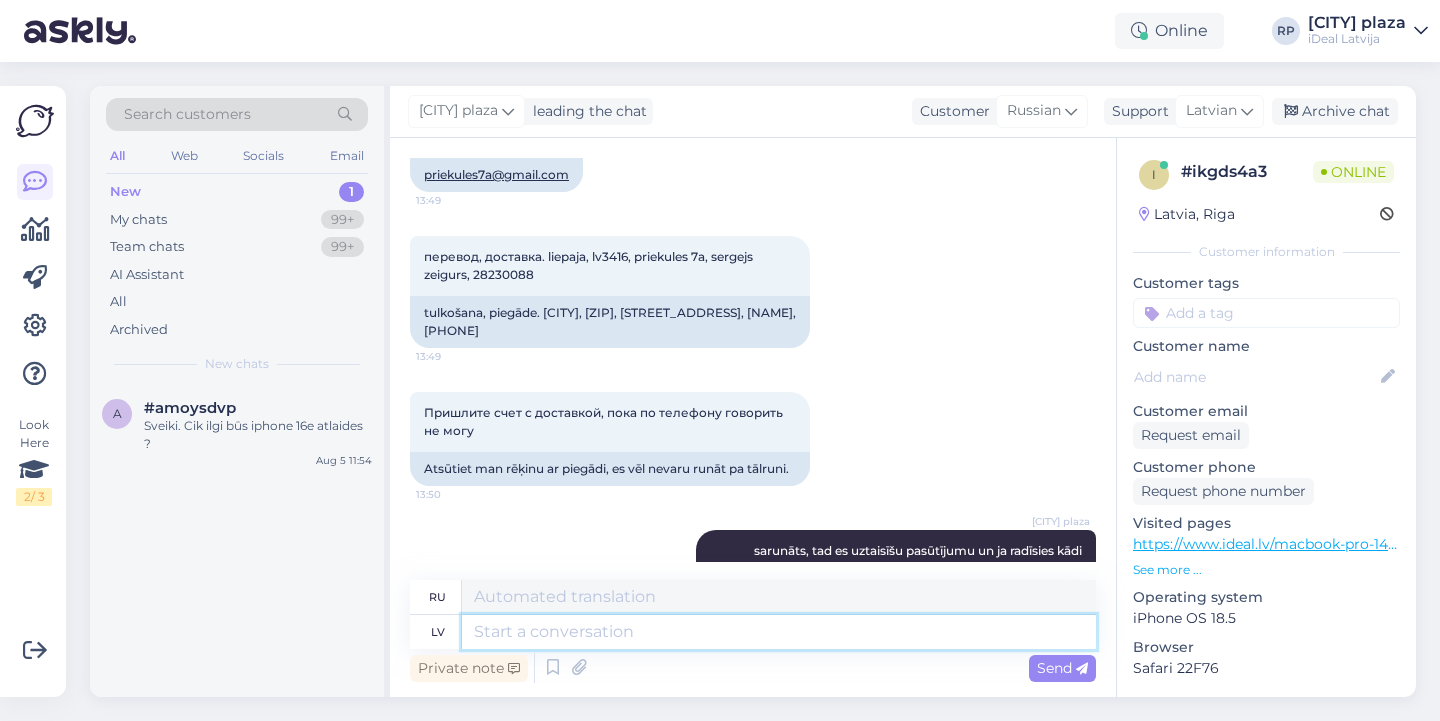 scroll, scrollTop: 1720, scrollLeft: 0, axis: vertical 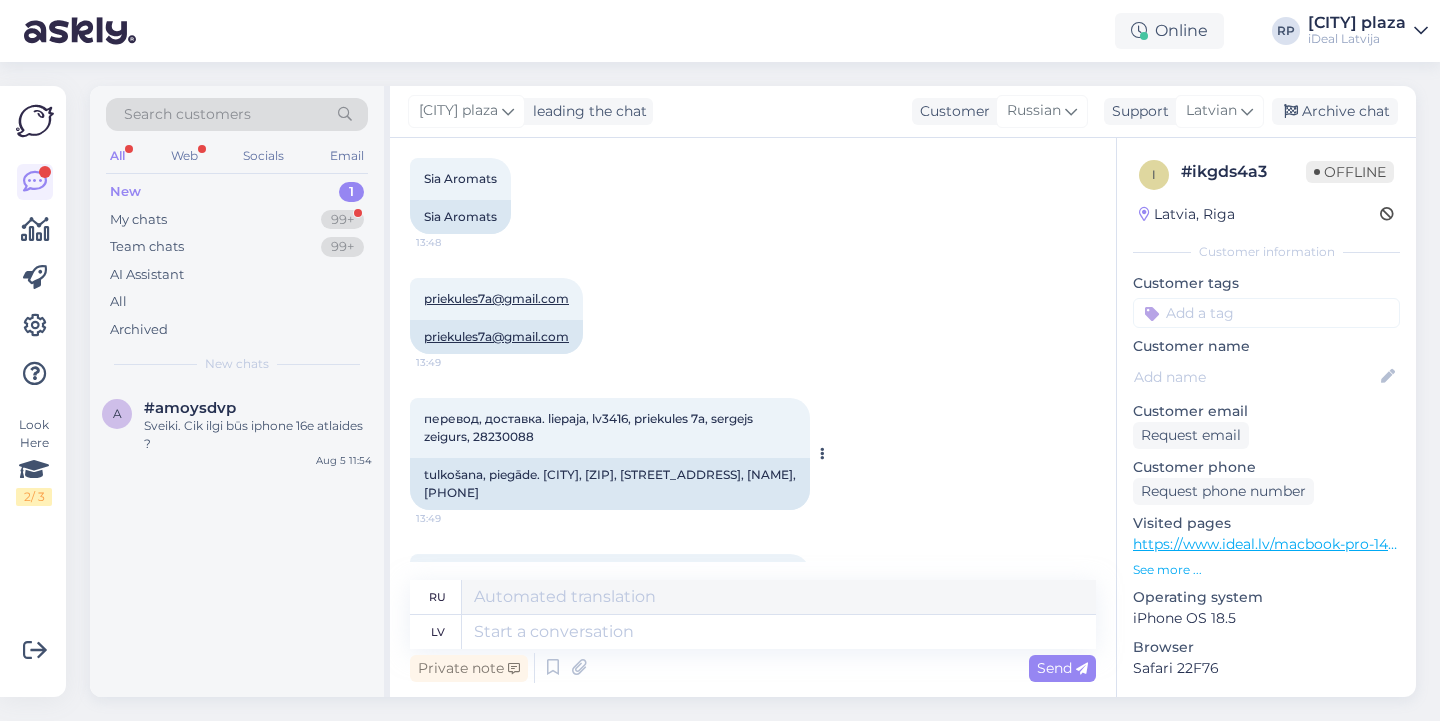 drag, startPoint x: 477, startPoint y: 527, endPoint x: 569, endPoint y: 532, distance: 92.13577 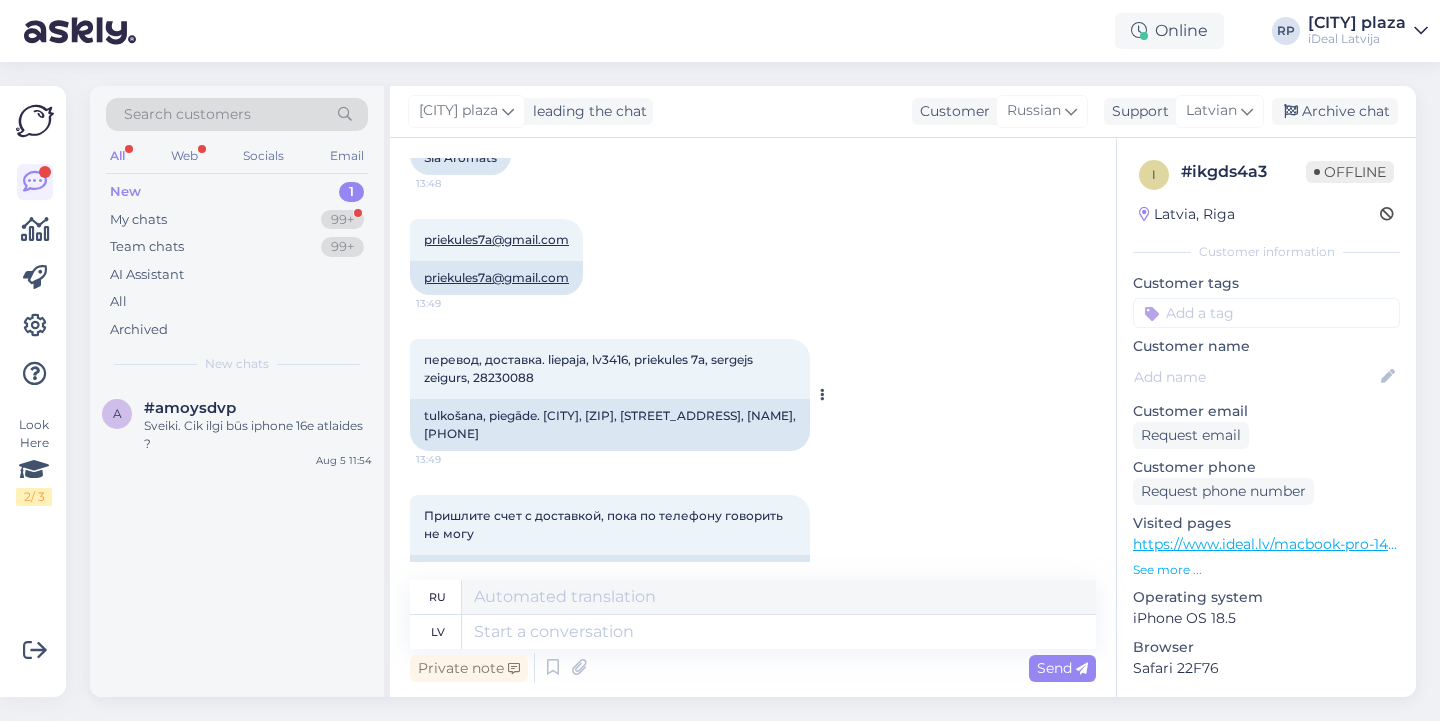 scroll, scrollTop: 1391, scrollLeft: 0, axis: vertical 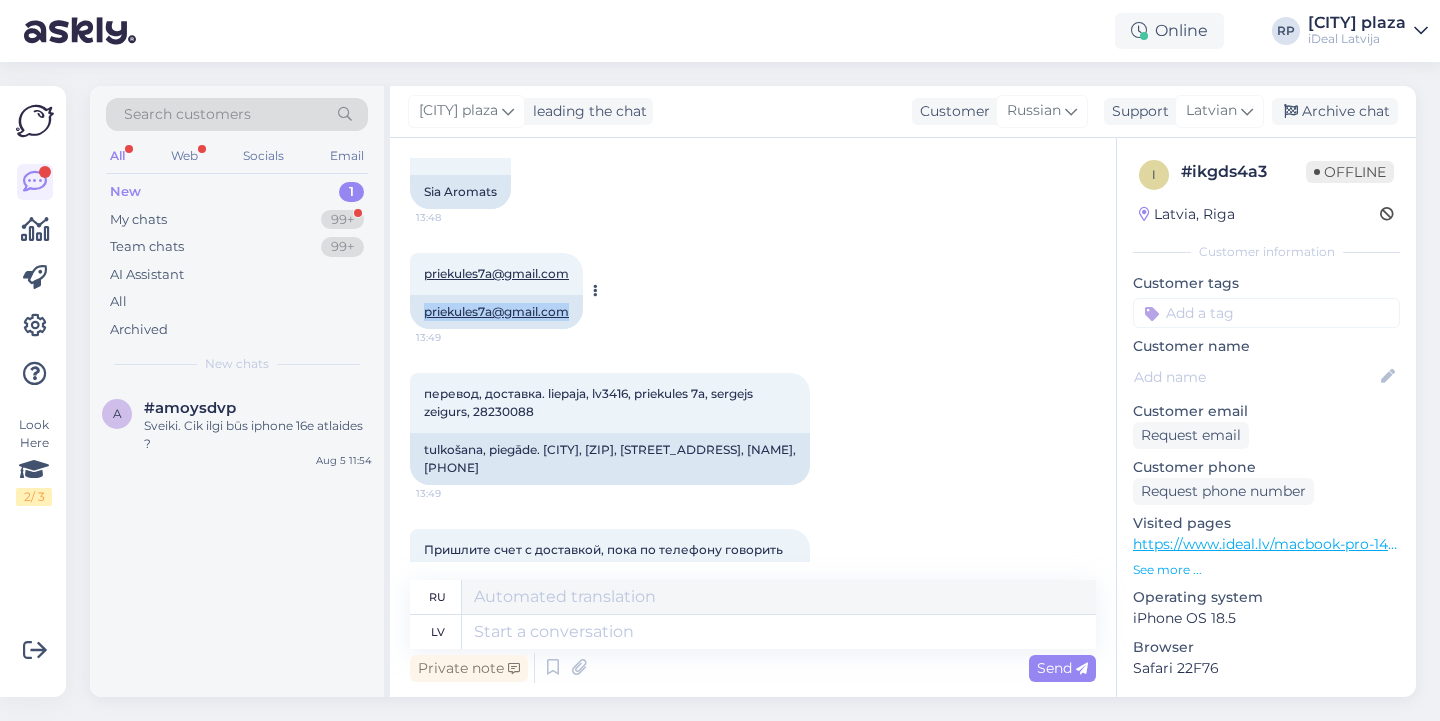 drag, startPoint x: 422, startPoint y: 347, endPoint x: 570, endPoint y: 348, distance: 148.00337 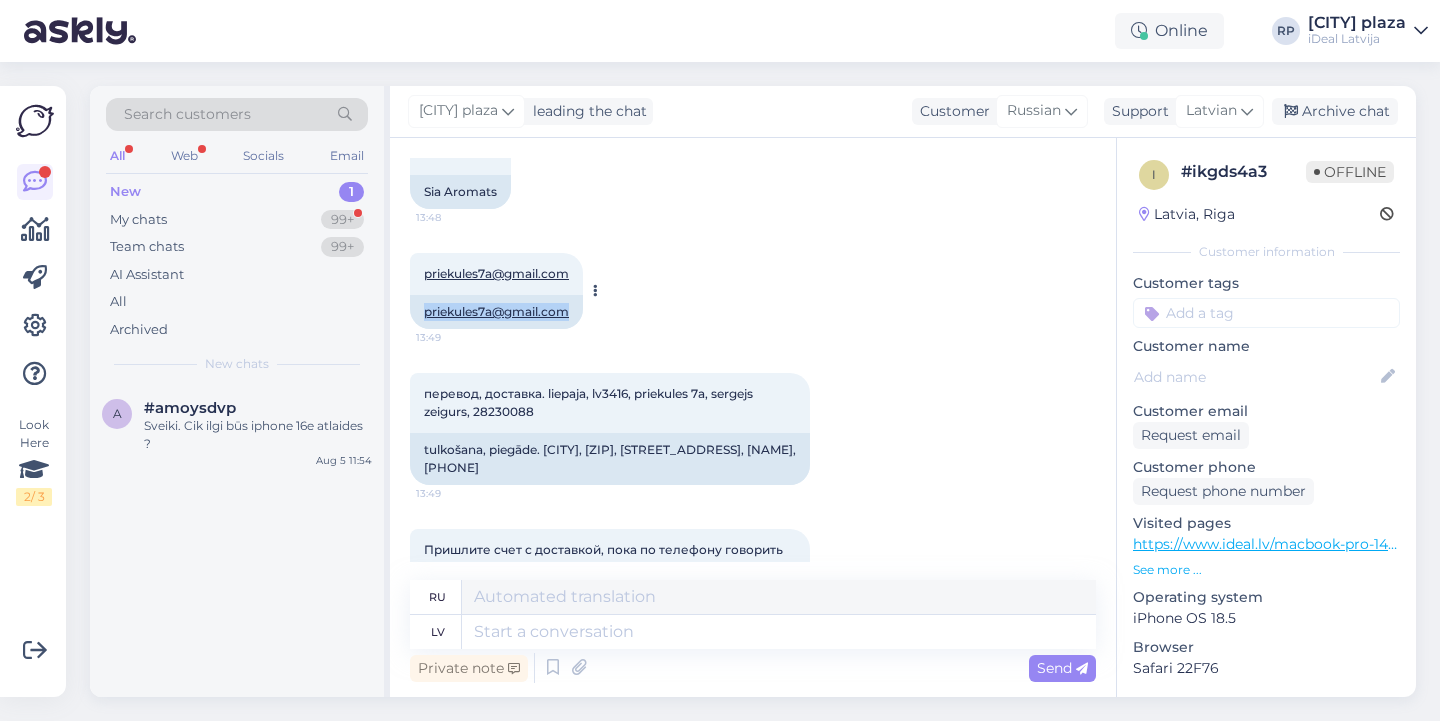 click on "priekules7a@gmail.com" at bounding box center [496, 312] 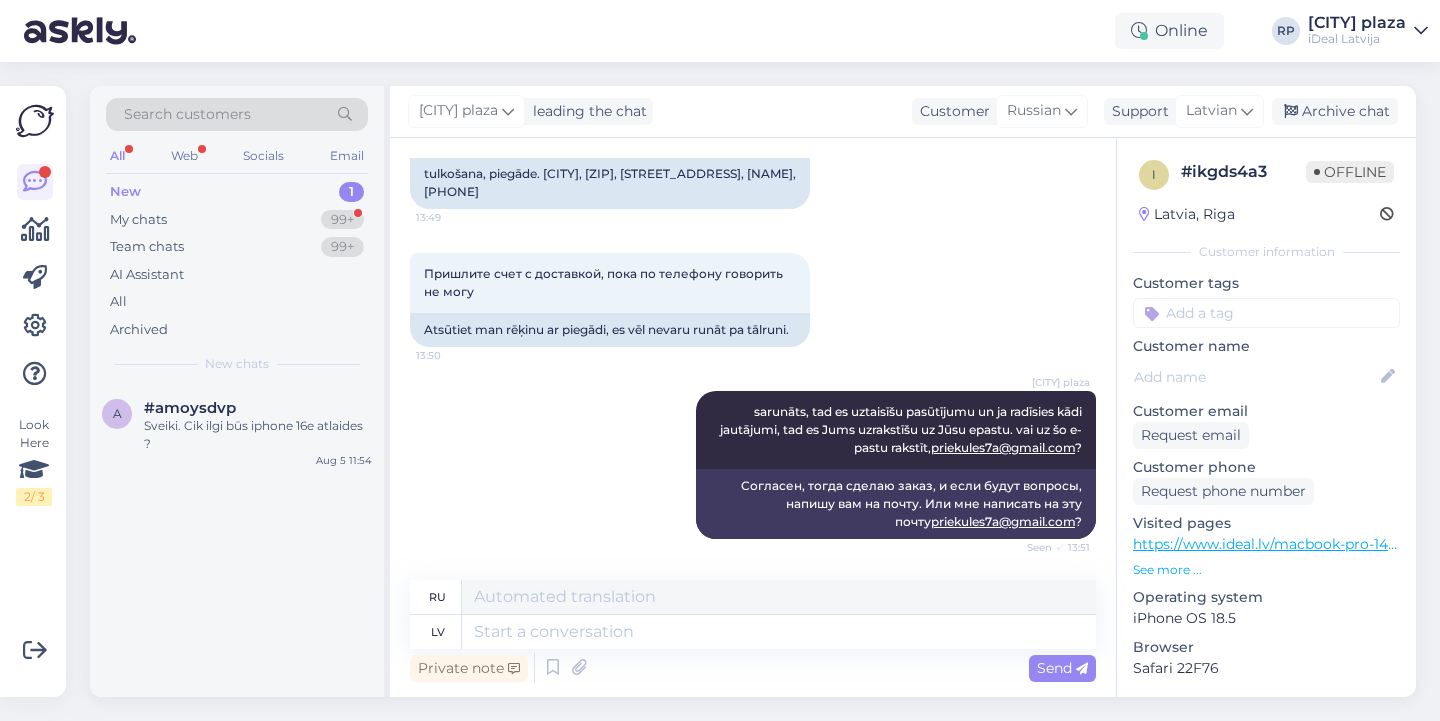 scroll, scrollTop: 1758, scrollLeft: 0, axis: vertical 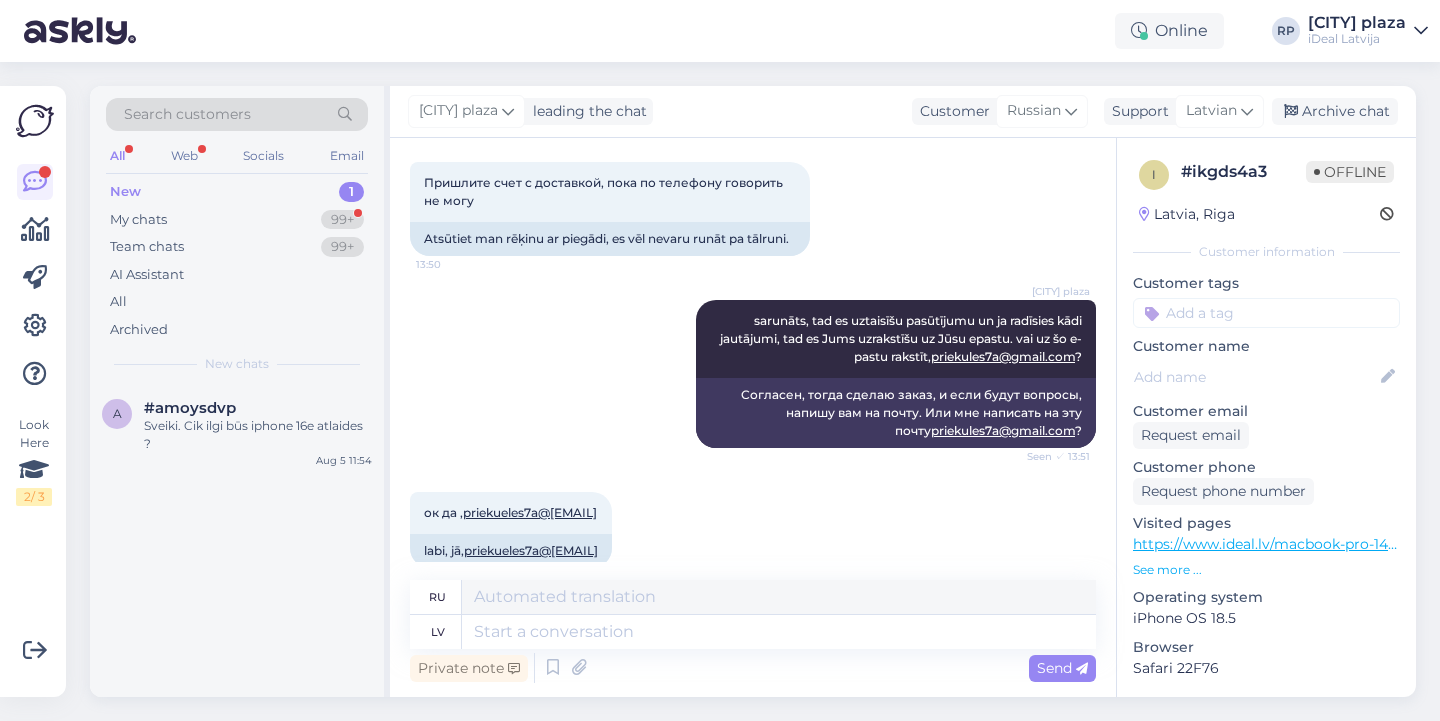 click on "Пришлите счет с доставкой, пока по телефону говорить не могу 13:50 Atsūtiet man rēķinu ar piegādi, es vēl nevaru runāt pa tālruni." at bounding box center (753, 209) 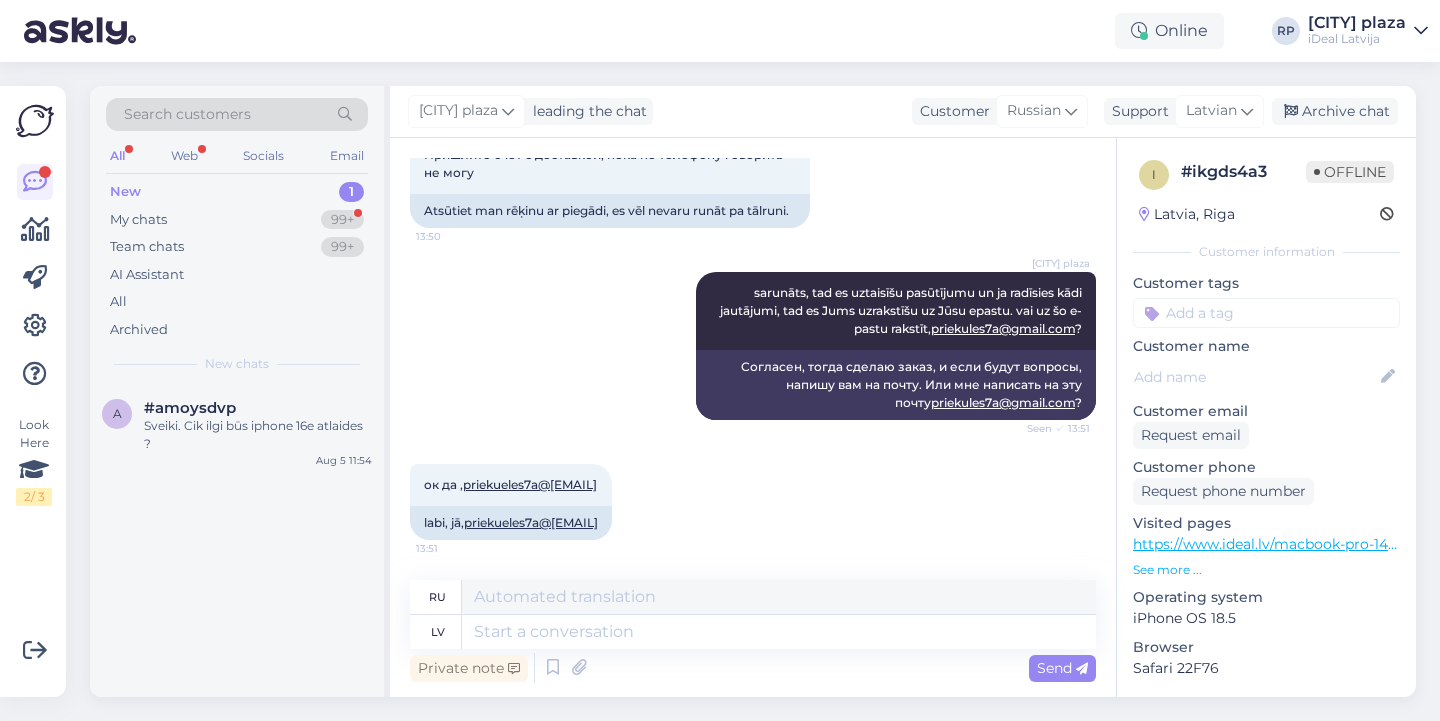scroll, scrollTop: 1840, scrollLeft: 0, axis: vertical 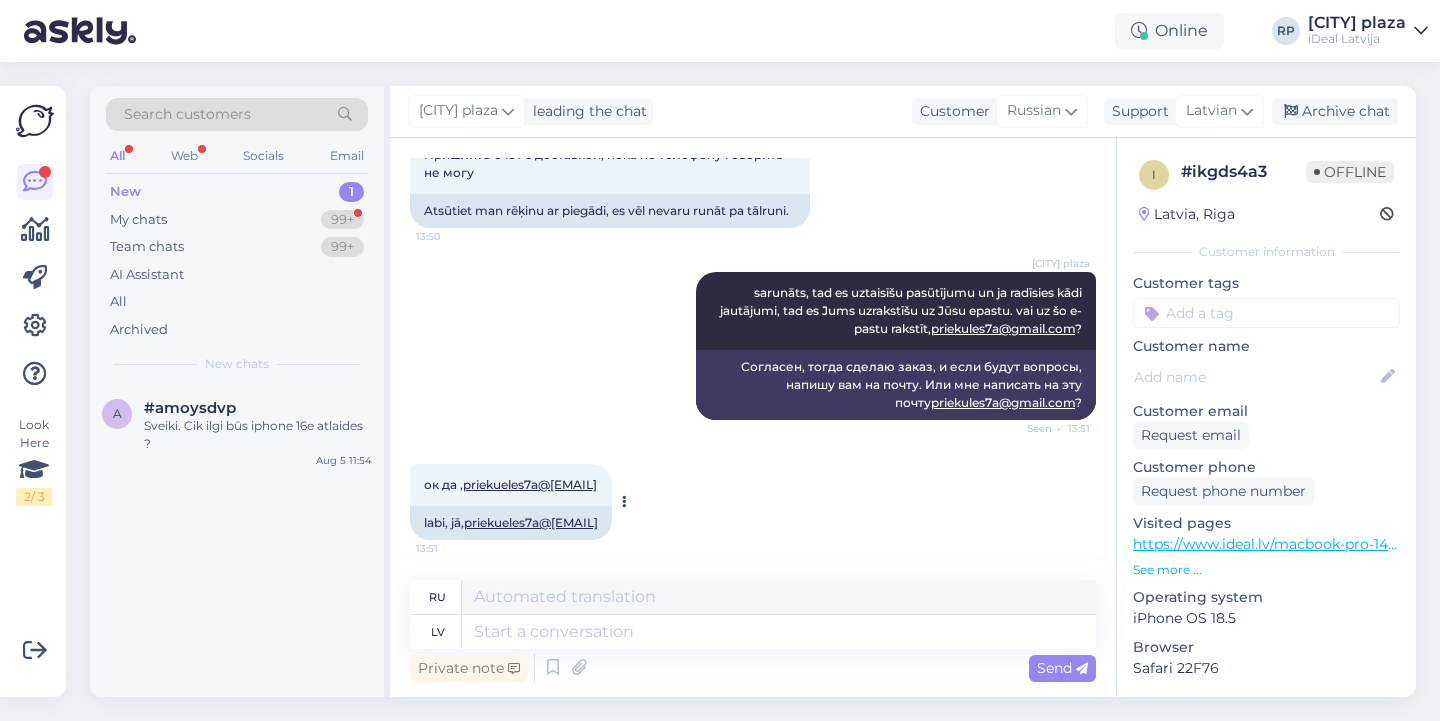 drag, startPoint x: 471, startPoint y: 521, endPoint x: 516, endPoint y: 514, distance: 45.54119 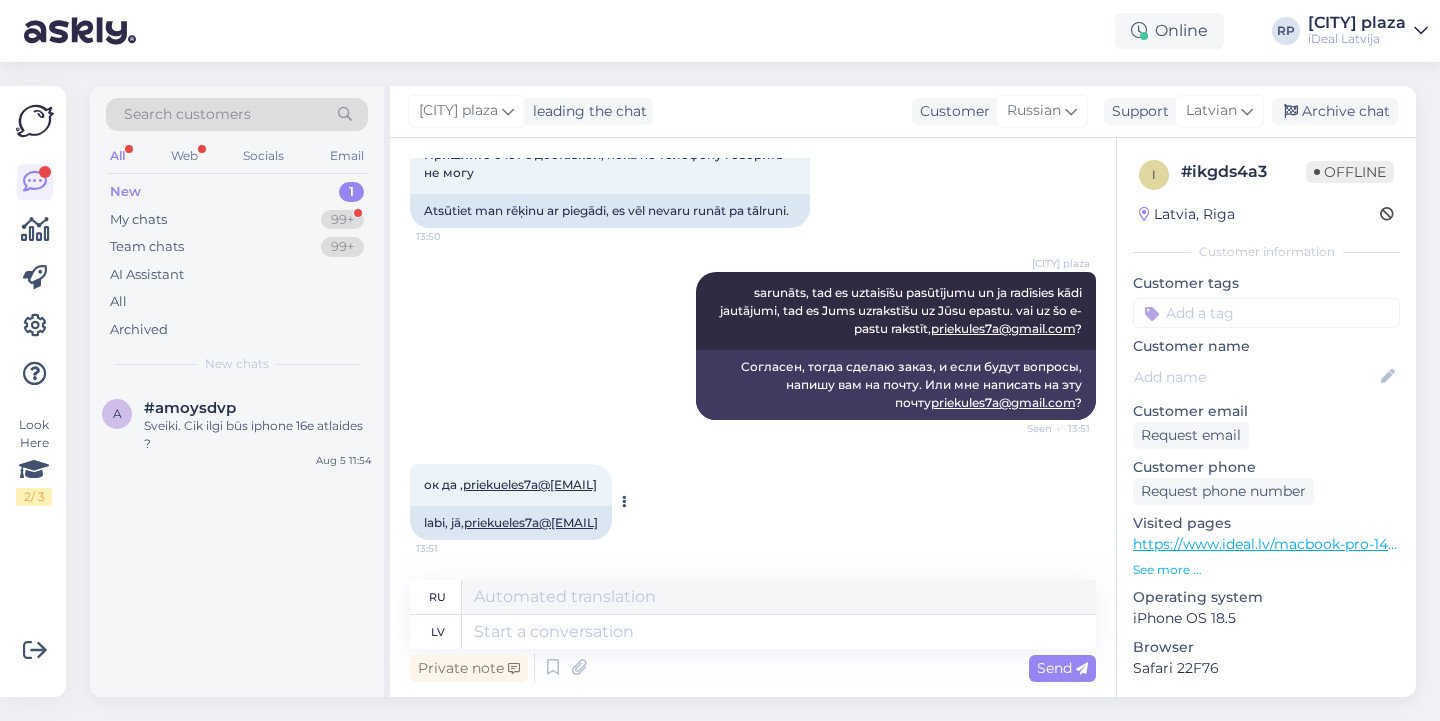click on "labi, jā, [EMAIL]" at bounding box center [511, 523] 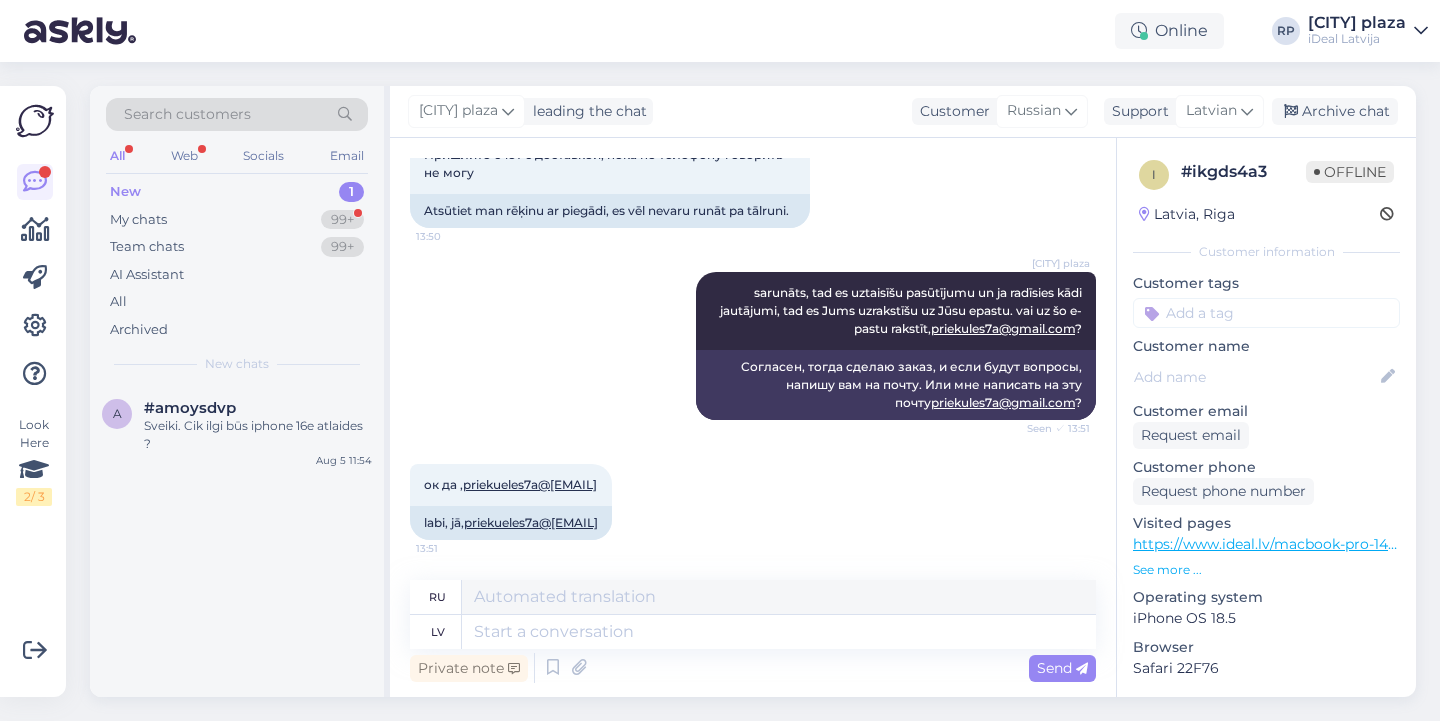 copy on "labi, jā, [EMAIL]" 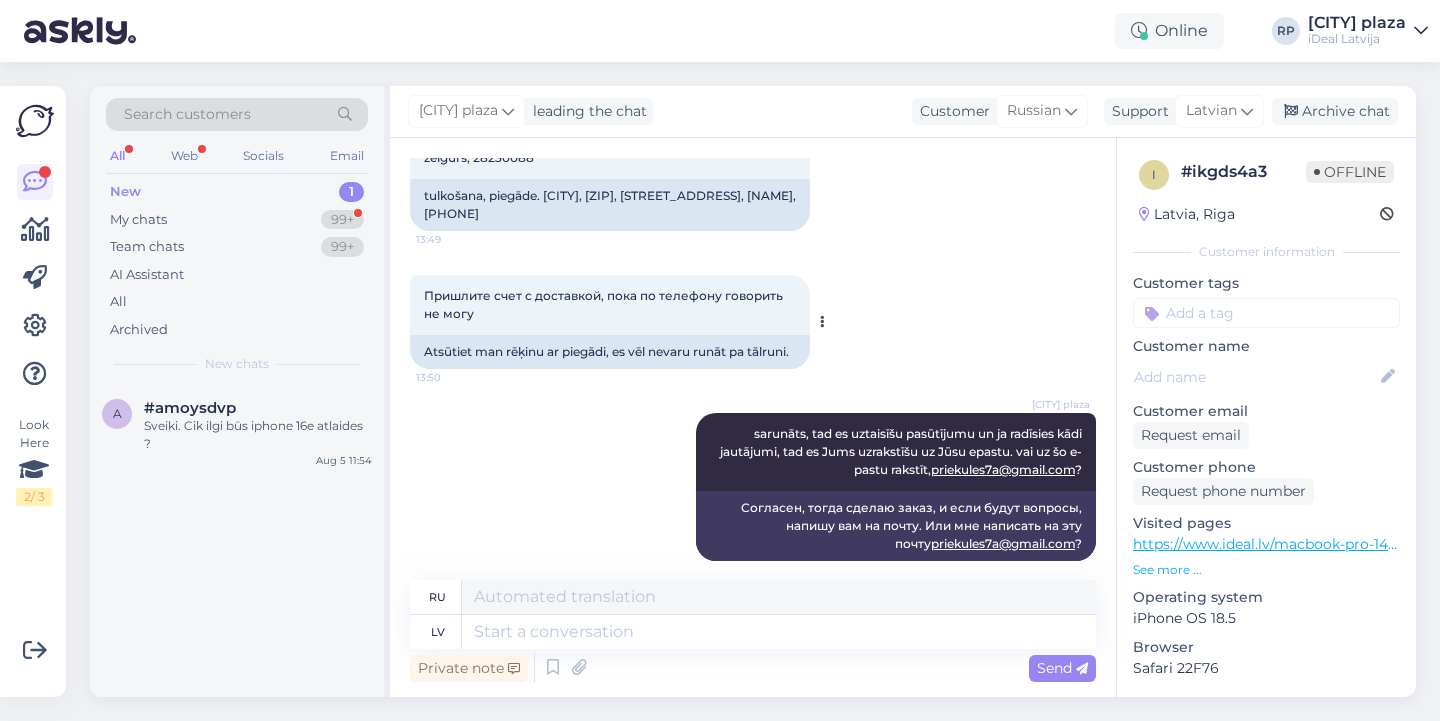 scroll, scrollTop: 1608, scrollLeft: 0, axis: vertical 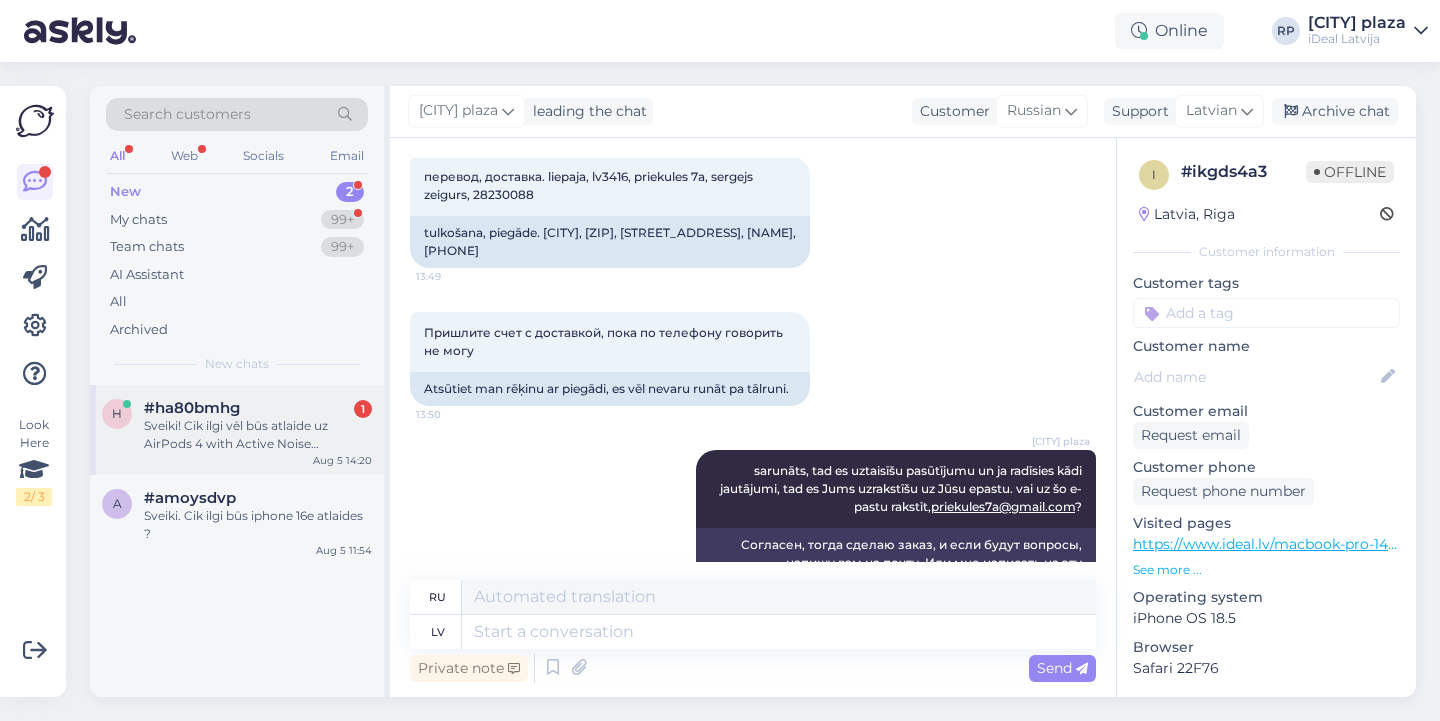click on "#ha80bmhg" at bounding box center [192, 408] 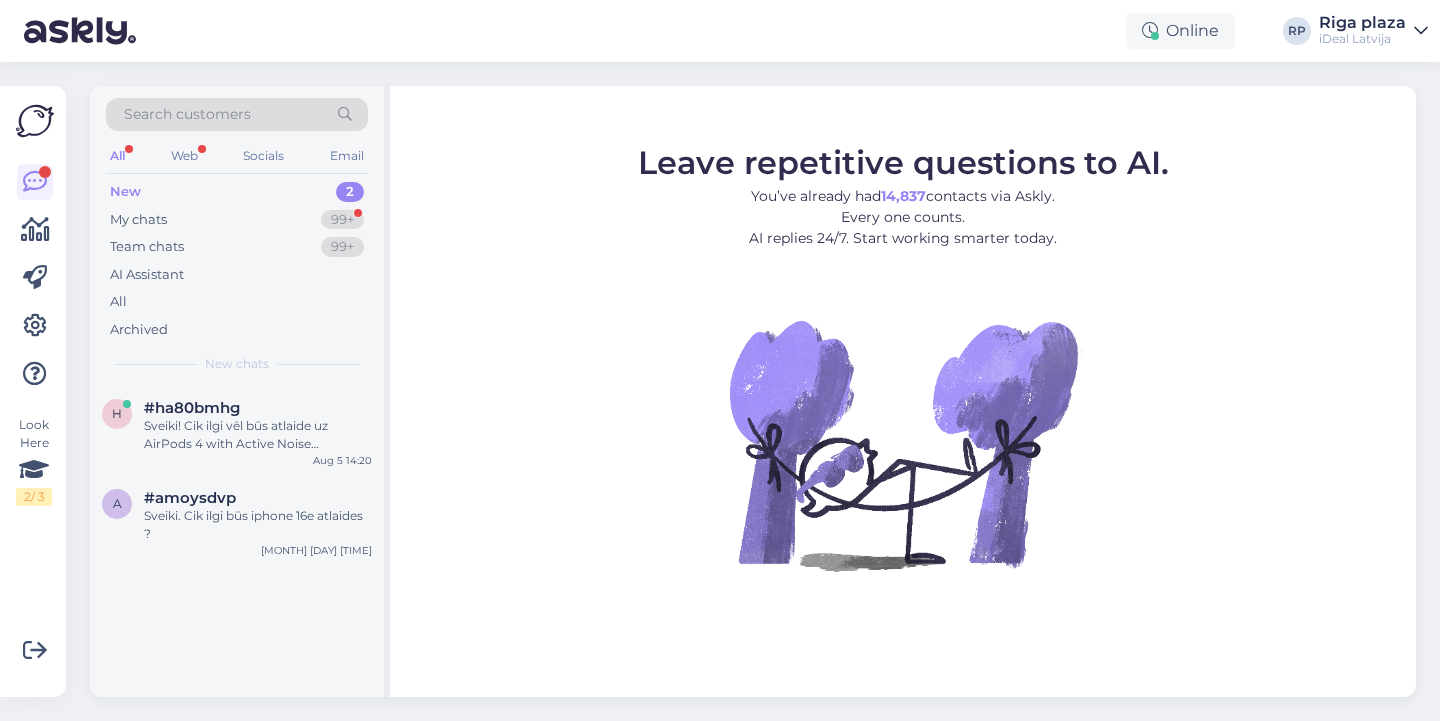 scroll, scrollTop: 0, scrollLeft: 0, axis: both 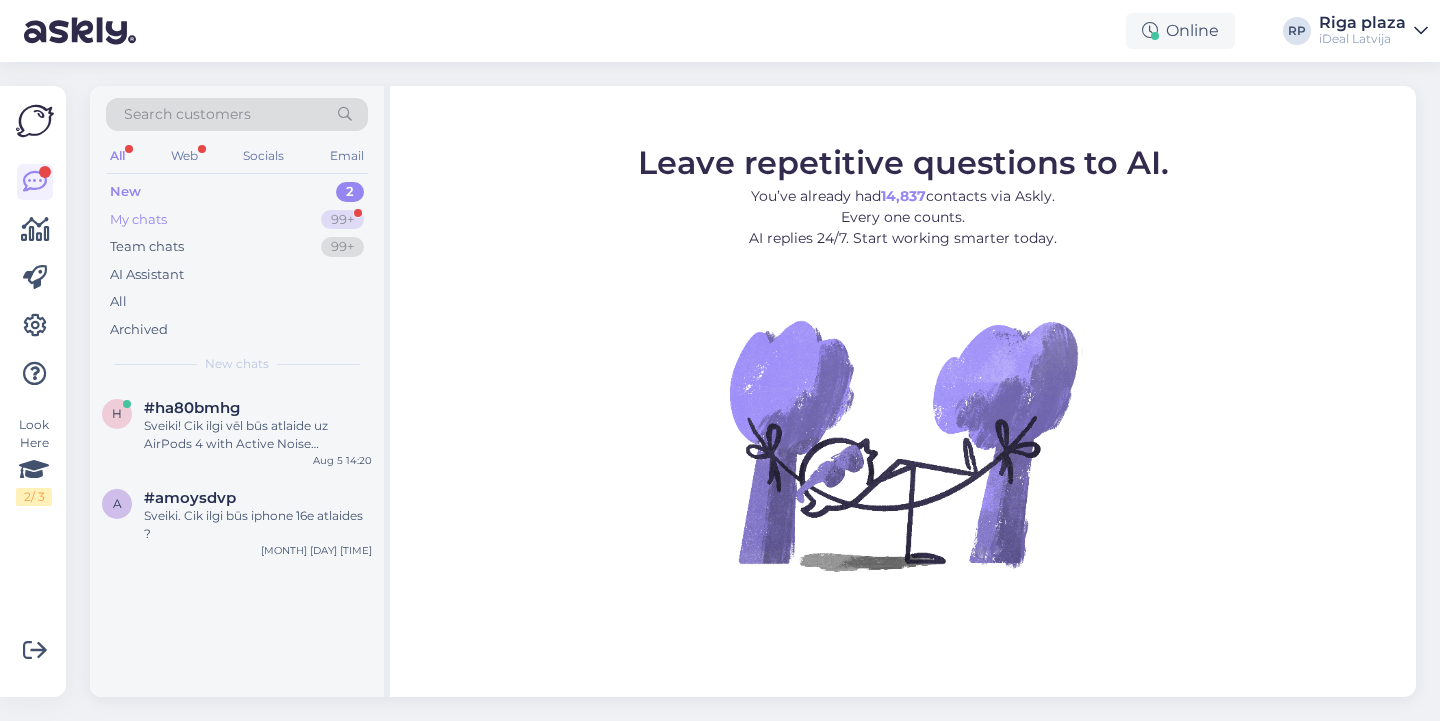 click on "My chats 99+" at bounding box center [237, 220] 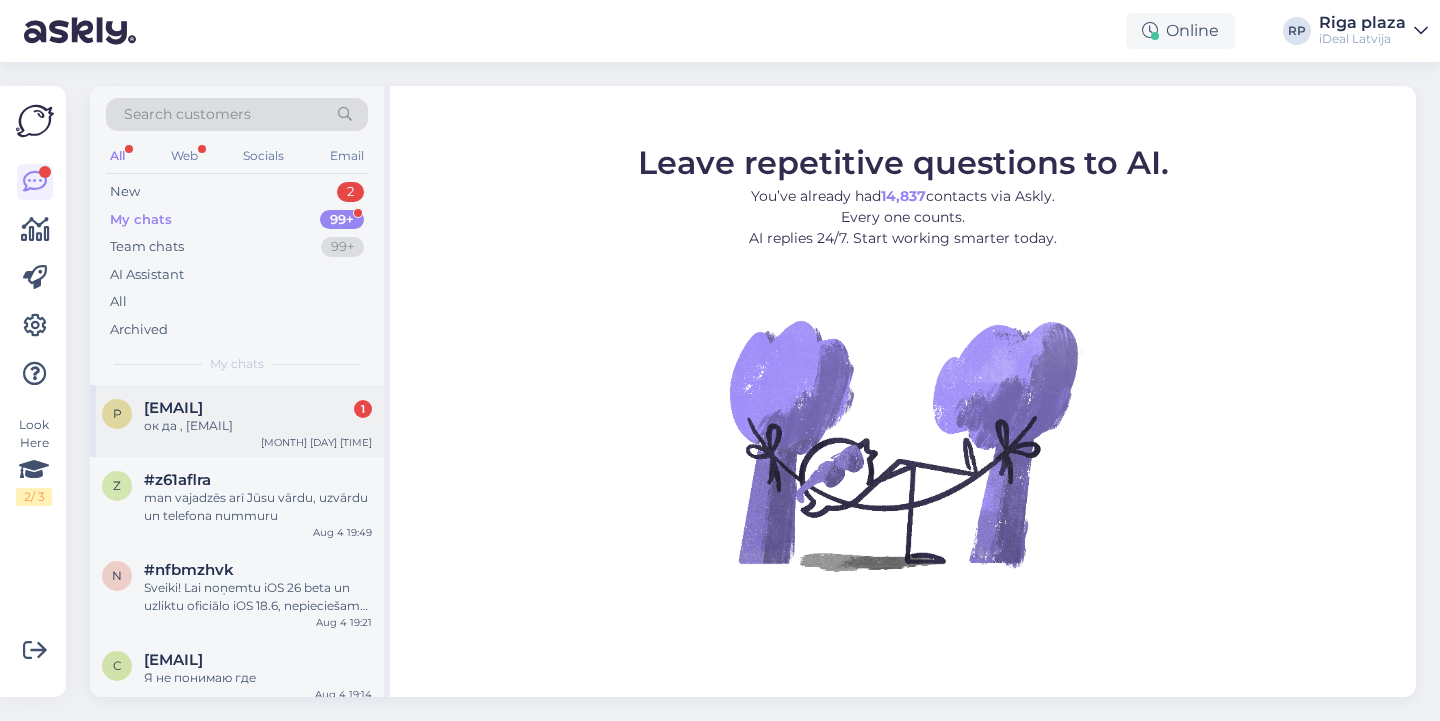 click on "p [EMAIL] 1 ок да , [EMAIL] [MONTH] [DAY] [TIME]" at bounding box center [237, 421] 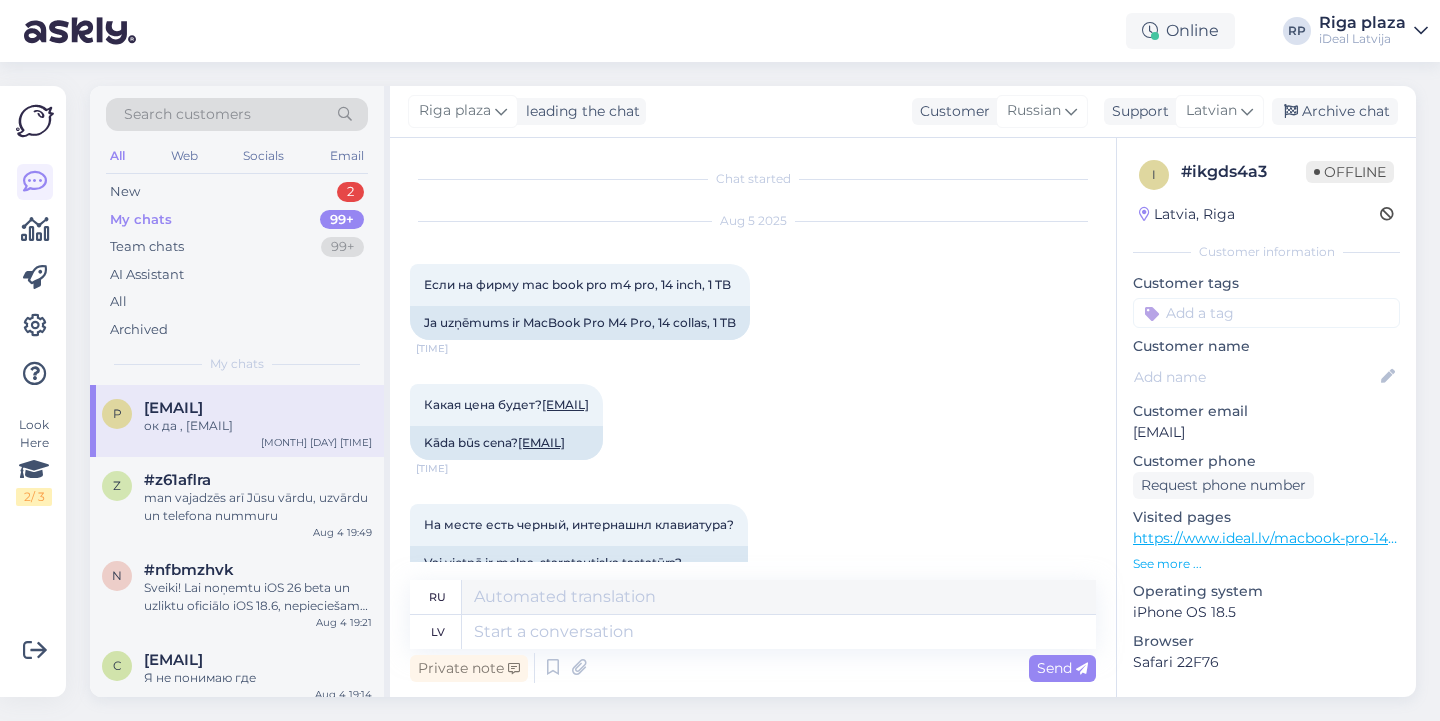 scroll, scrollTop: 1840, scrollLeft: 0, axis: vertical 